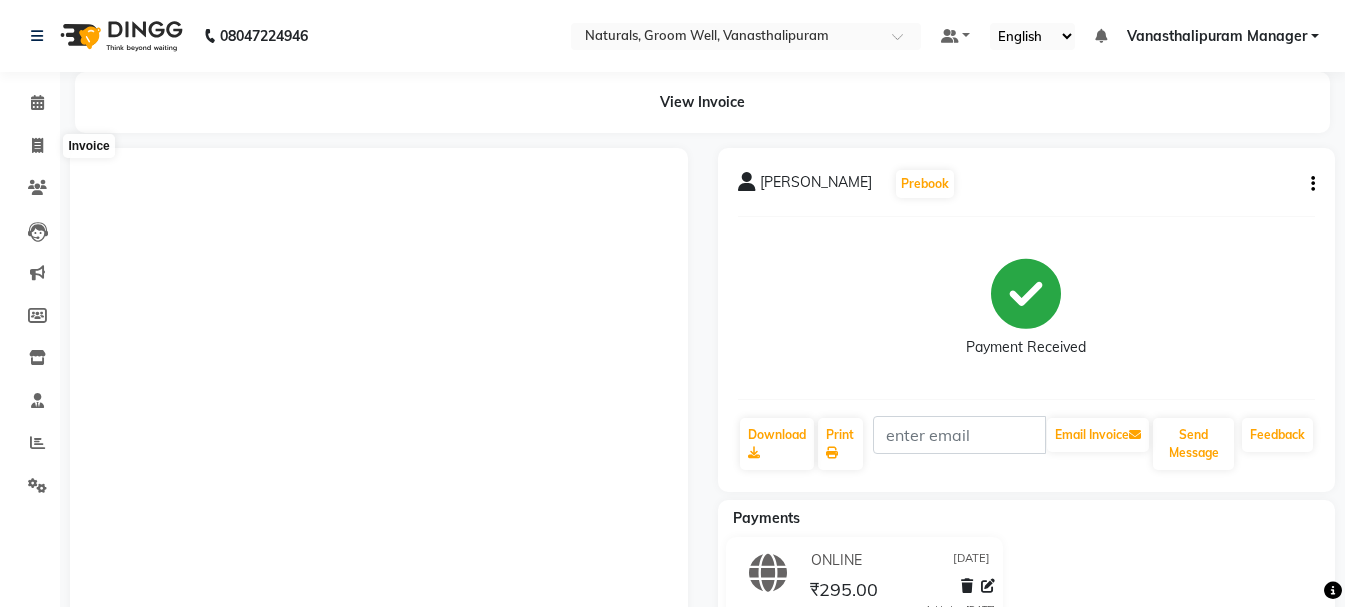 click 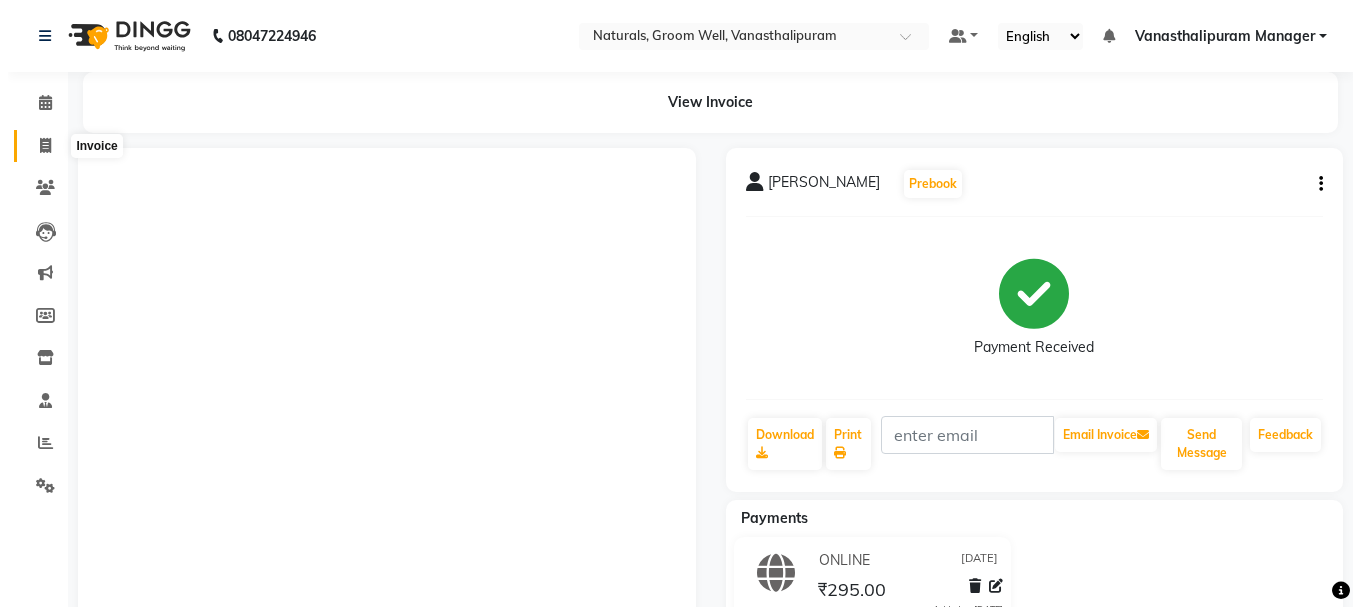 scroll, scrollTop: 0, scrollLeft: 0, axis: both 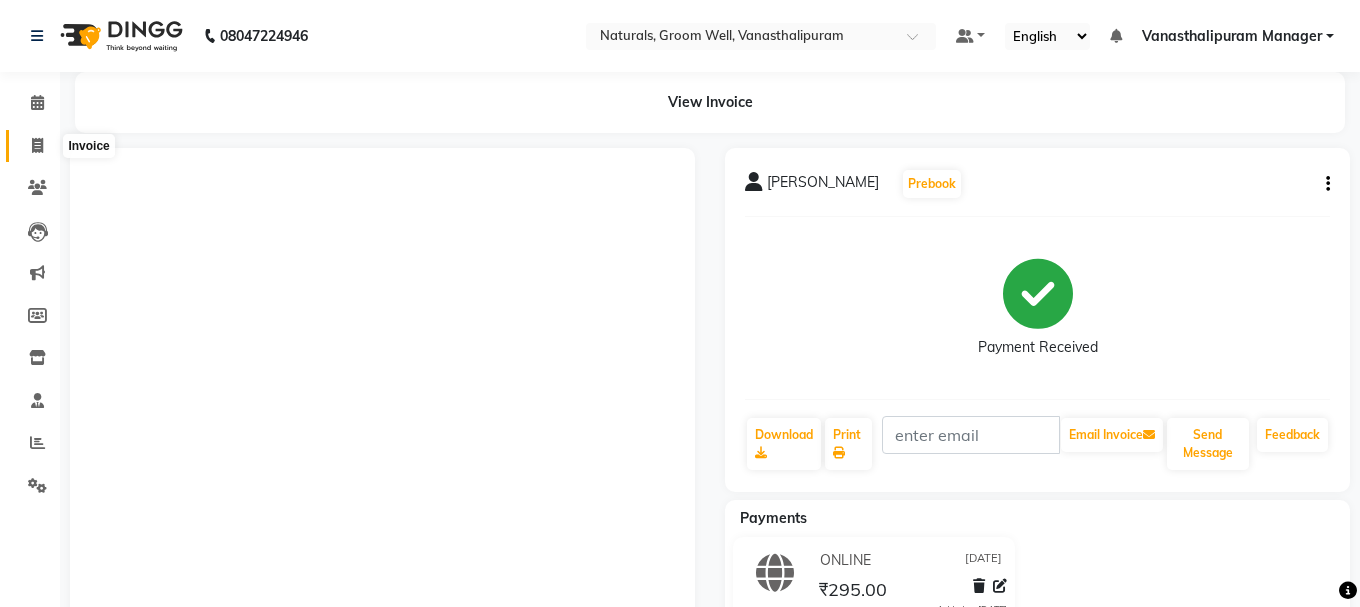 select on "5859" 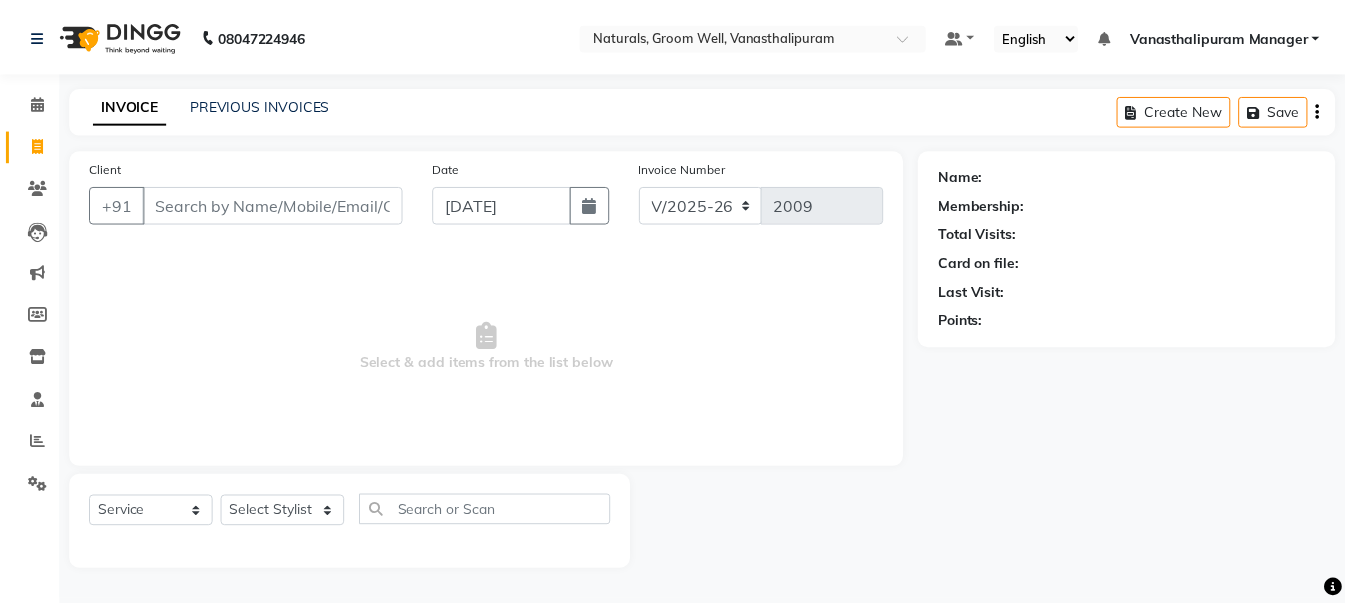 scroll, scrollTop: 0, scrollLeft: 0, axis: both 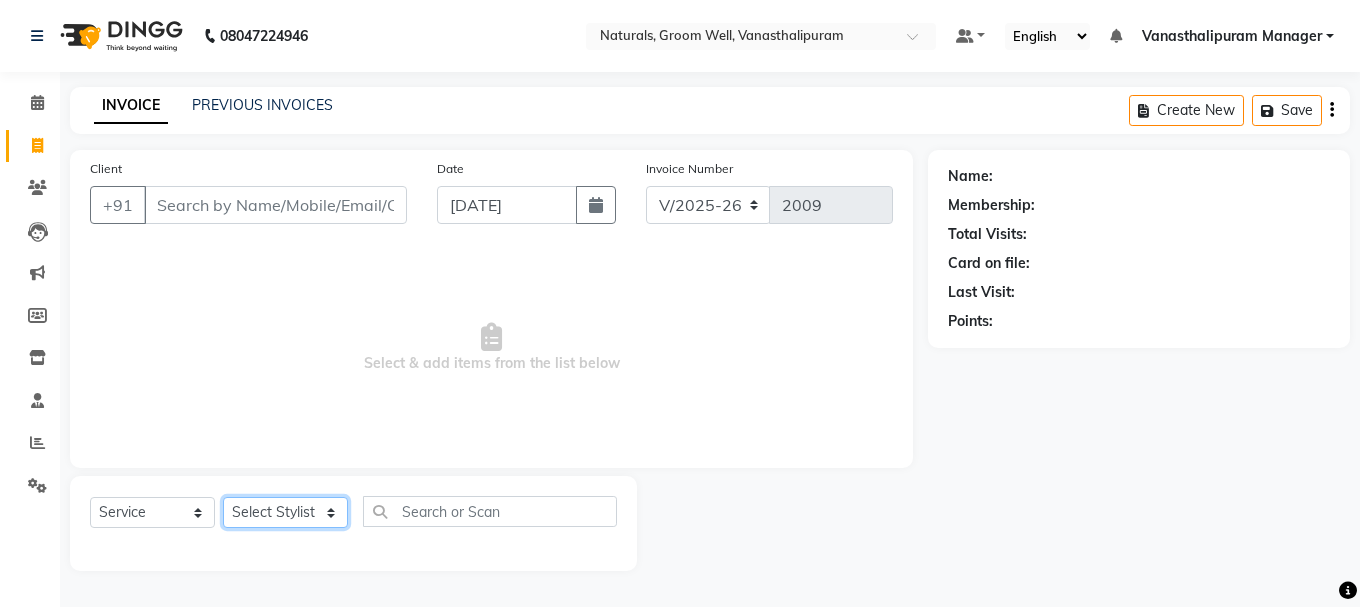 click on "Select Stylist" 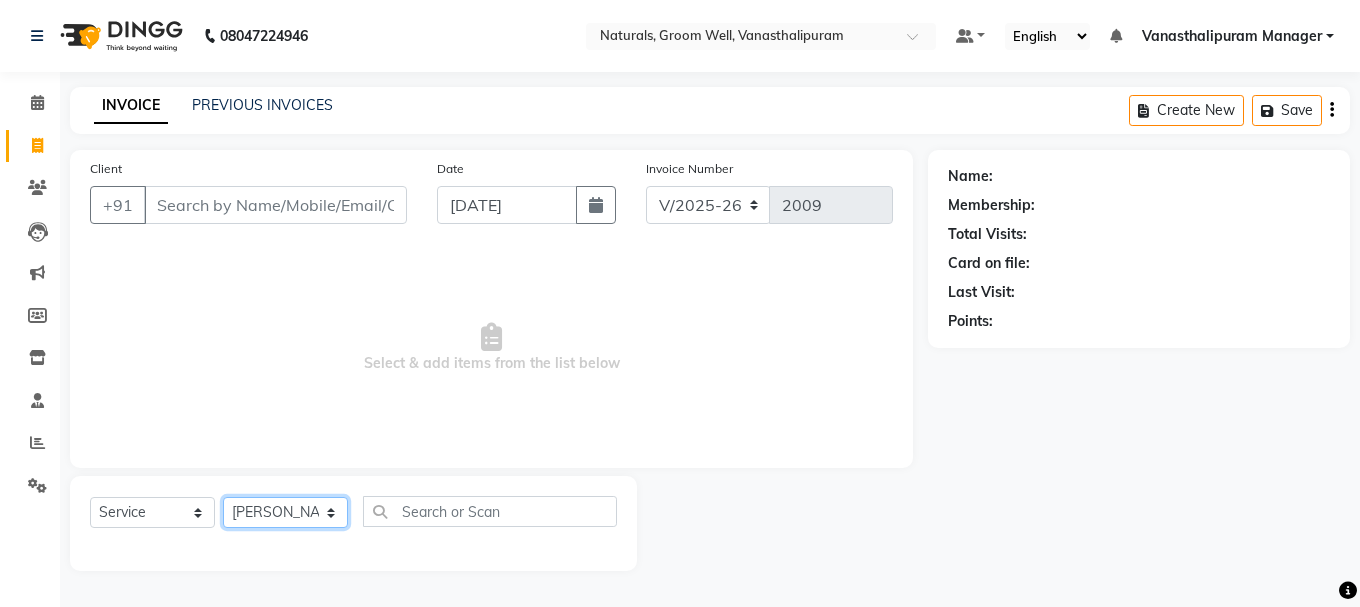 click on "Select Stylist [PERSON_NAME] kiran [PERSON_NAME] [PERSON_NAME] [PERSON_NAME] [PERSON_NAME] sandhya Vanasthalipuram Manager vinay" 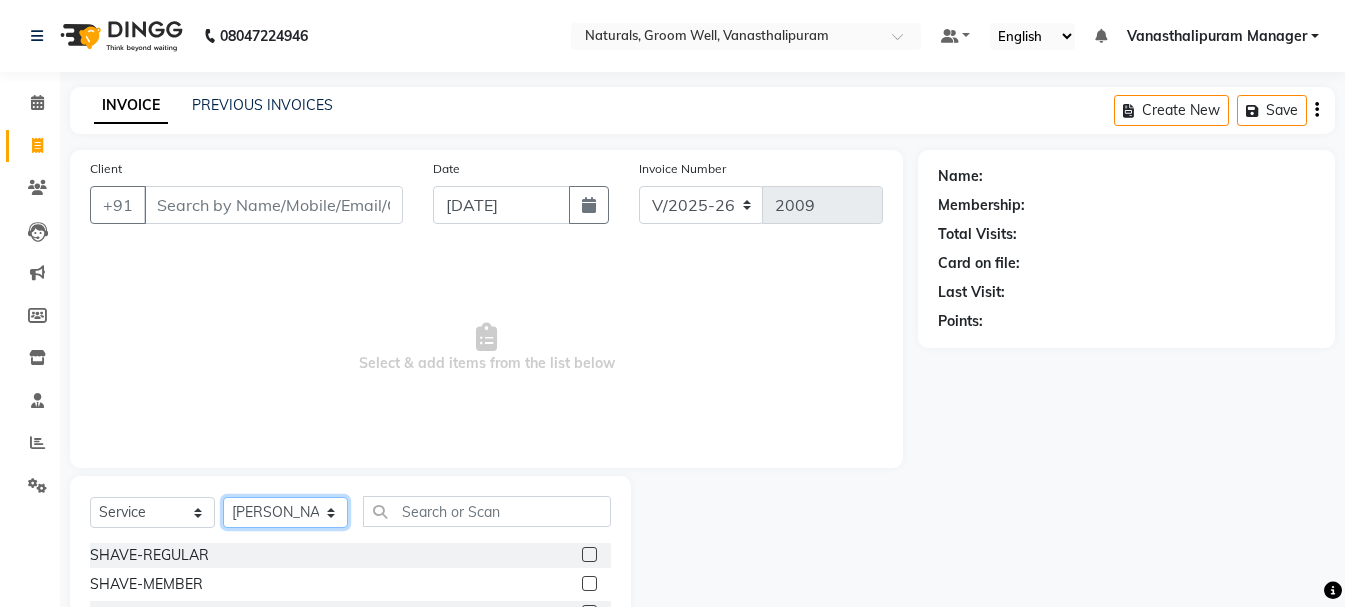 drag, startPoint x: 283, startPoint y: 521, endPoint x: 278, endPoint y: 506, distance: 15.811388 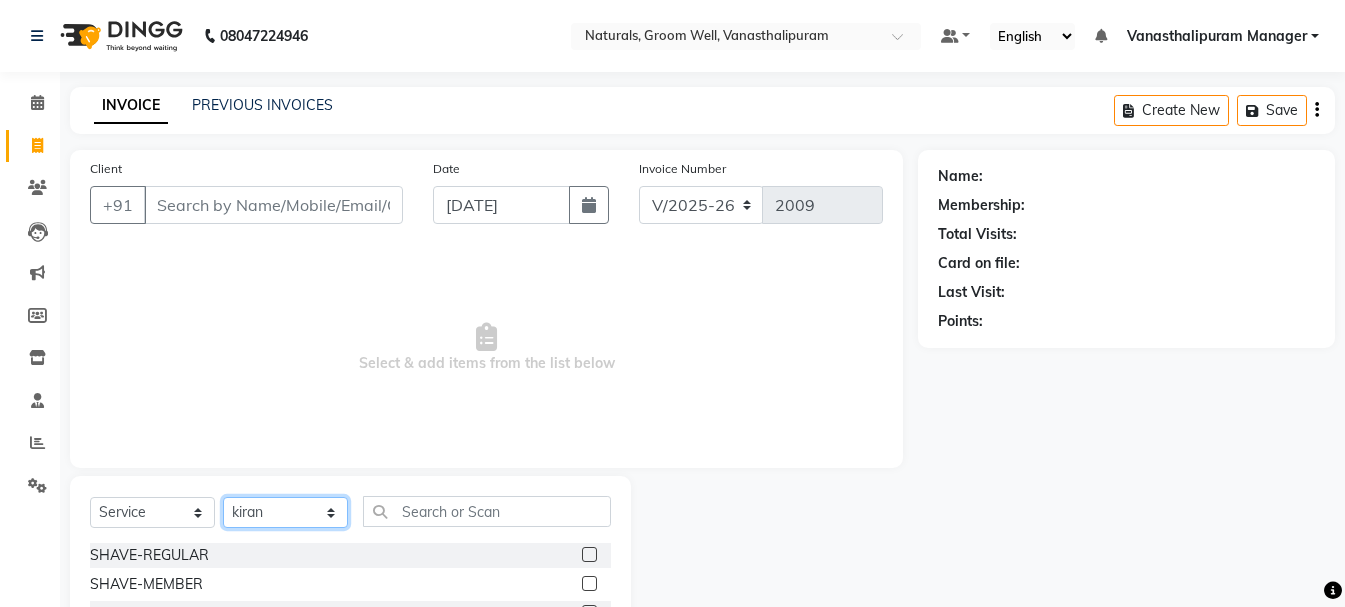 click on "Select Stylist [PERSON_NAME] kiran [PERSON_NAME] [PERSON_NAME] [PERSON_NAME] [PERSON_NAME] sandhya Vanasthalipuram Manager vinay" 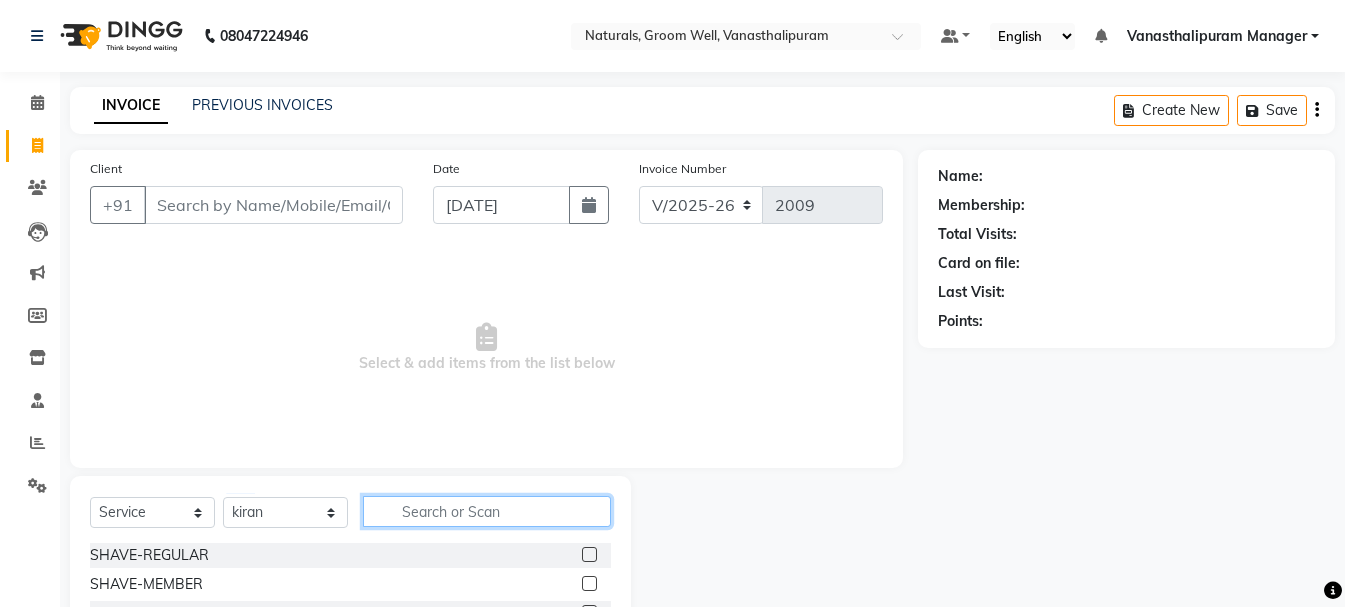 click 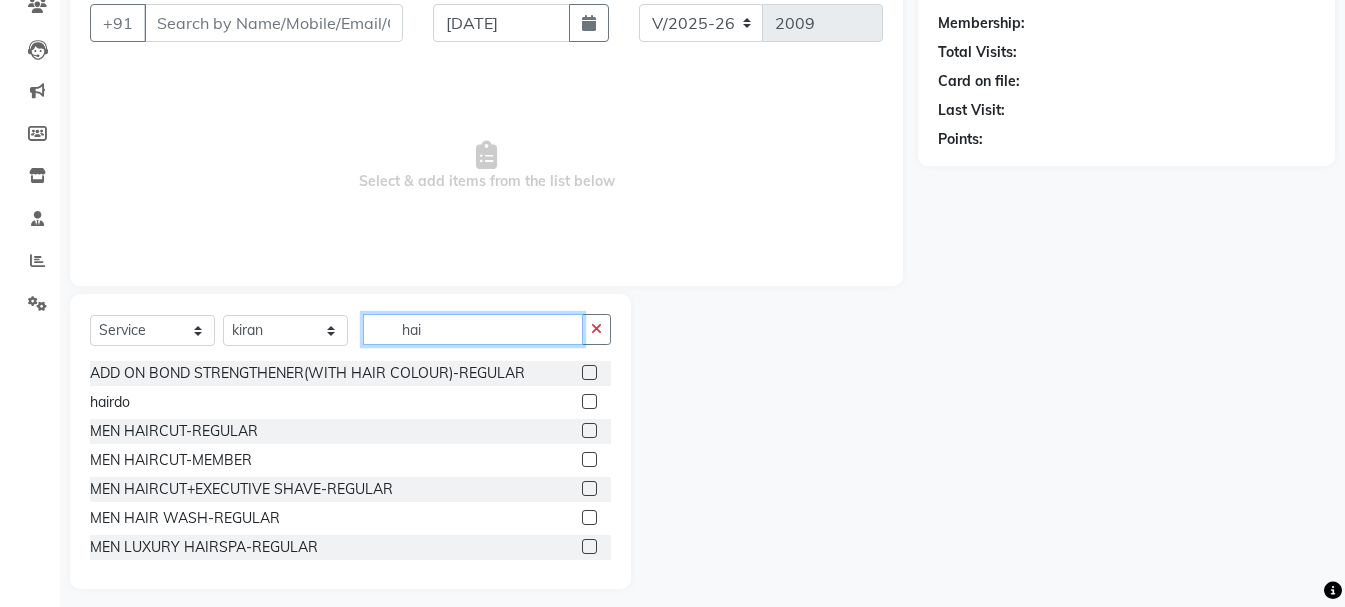 scroll, scrollTop: 194, scrollLeft: 0, axis: vertical 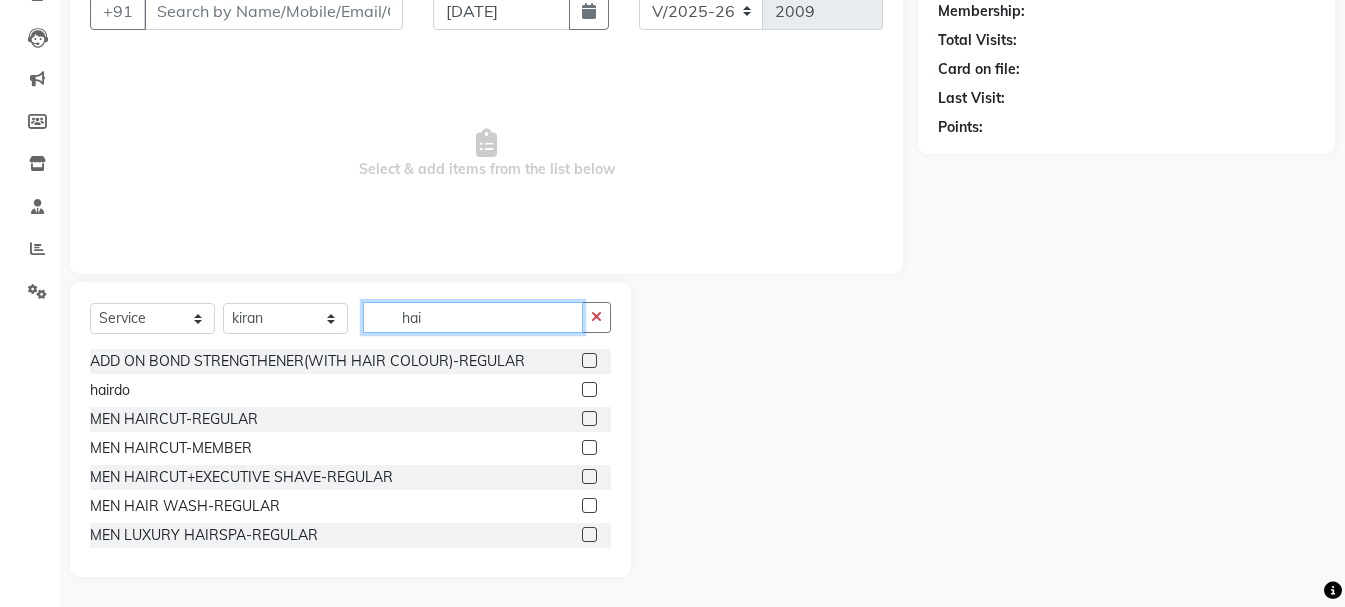 type on "hai" 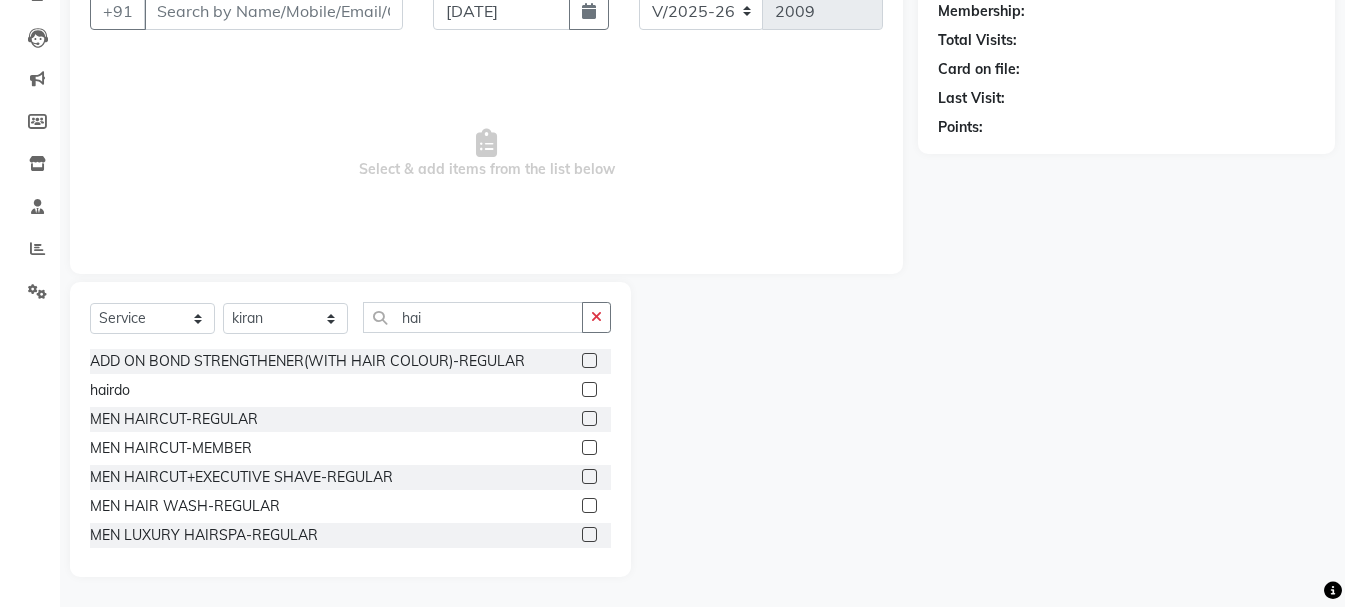 click 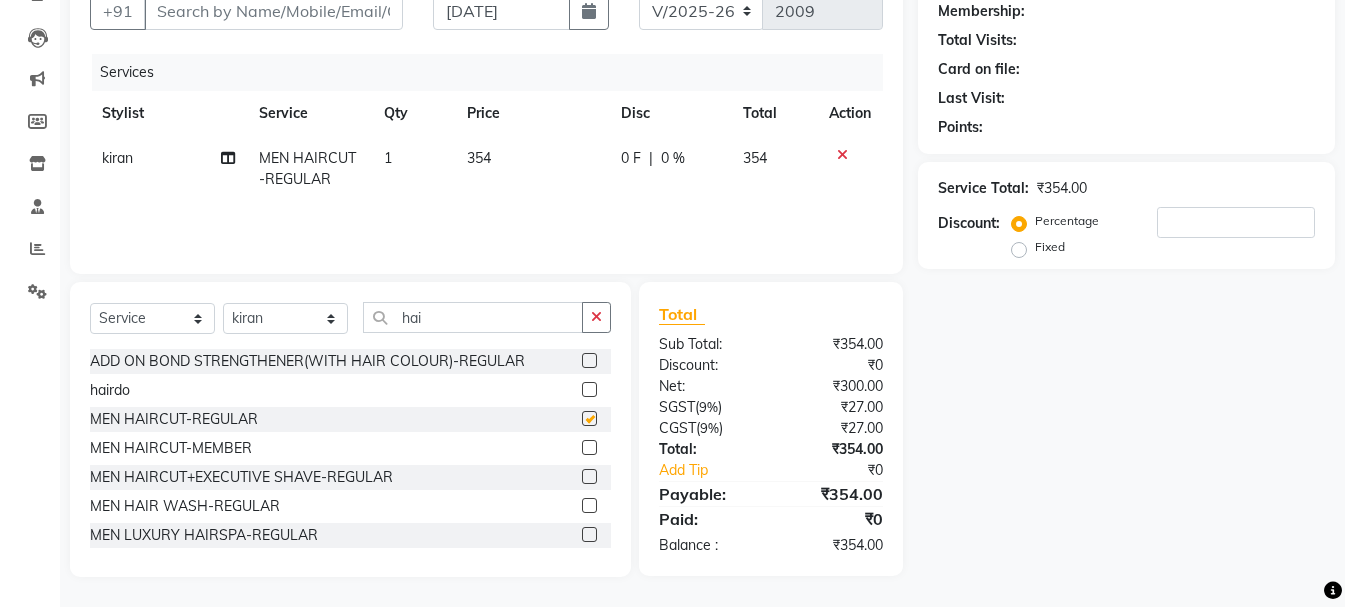 checkbox on "false" 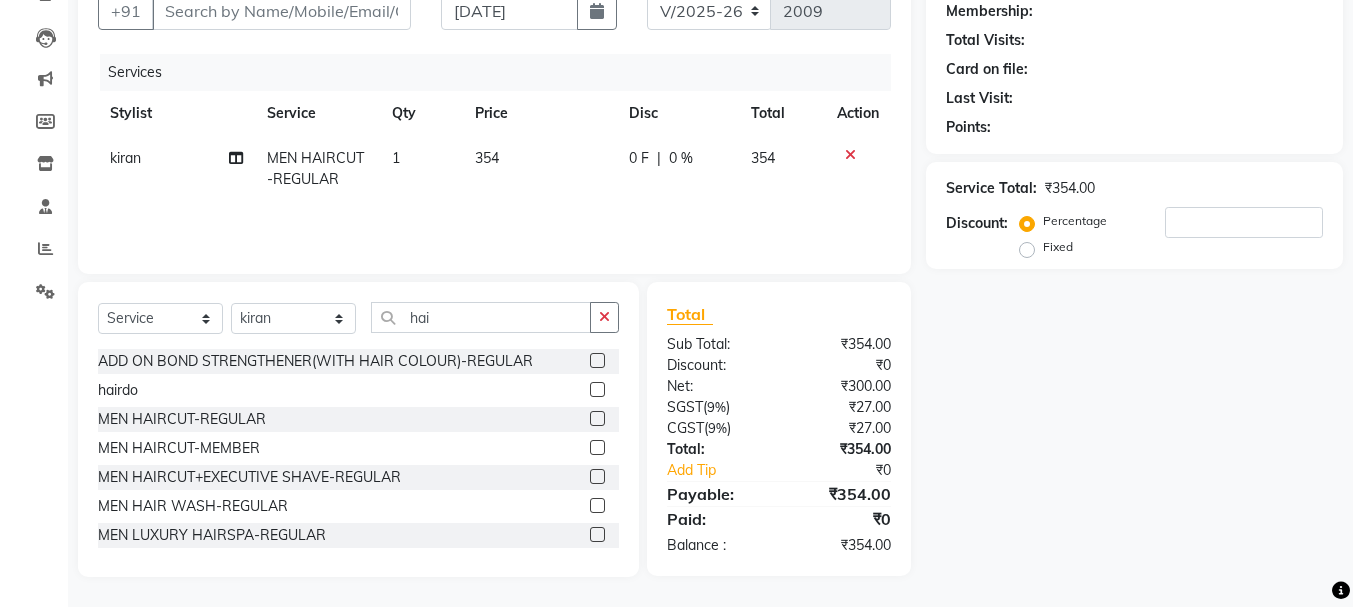 scroll, scrollTop: 0, scrollLeft: 0, axis: both 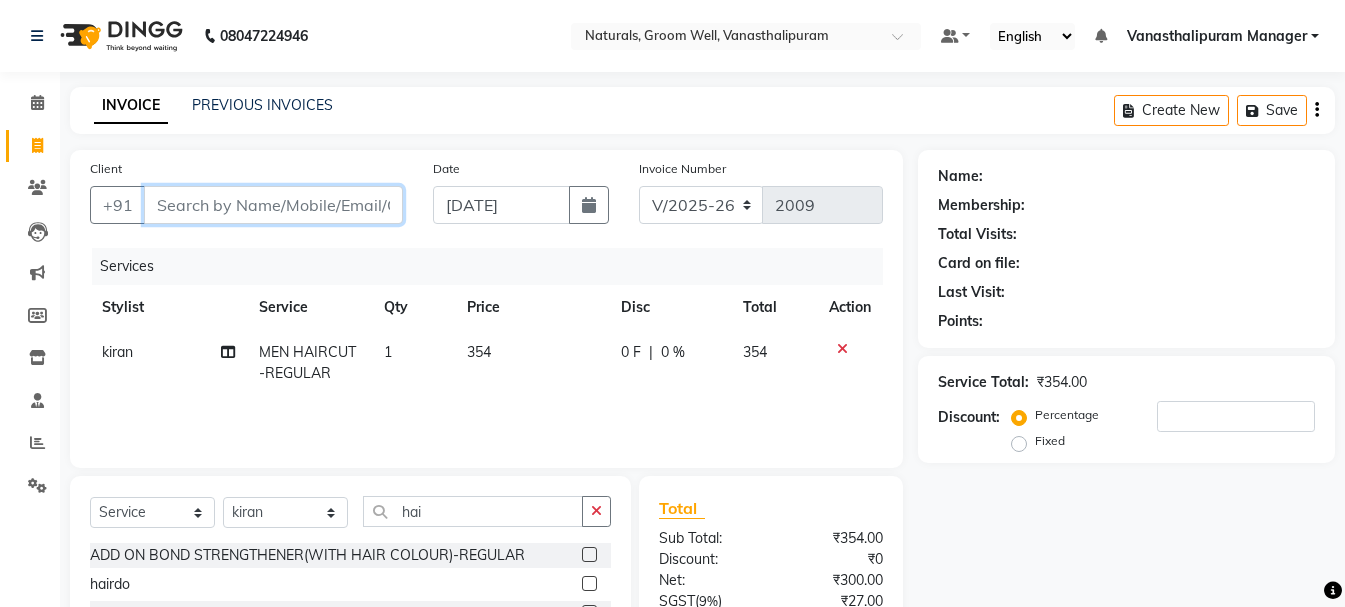 click on "Client" at bounding box center (273, 205) 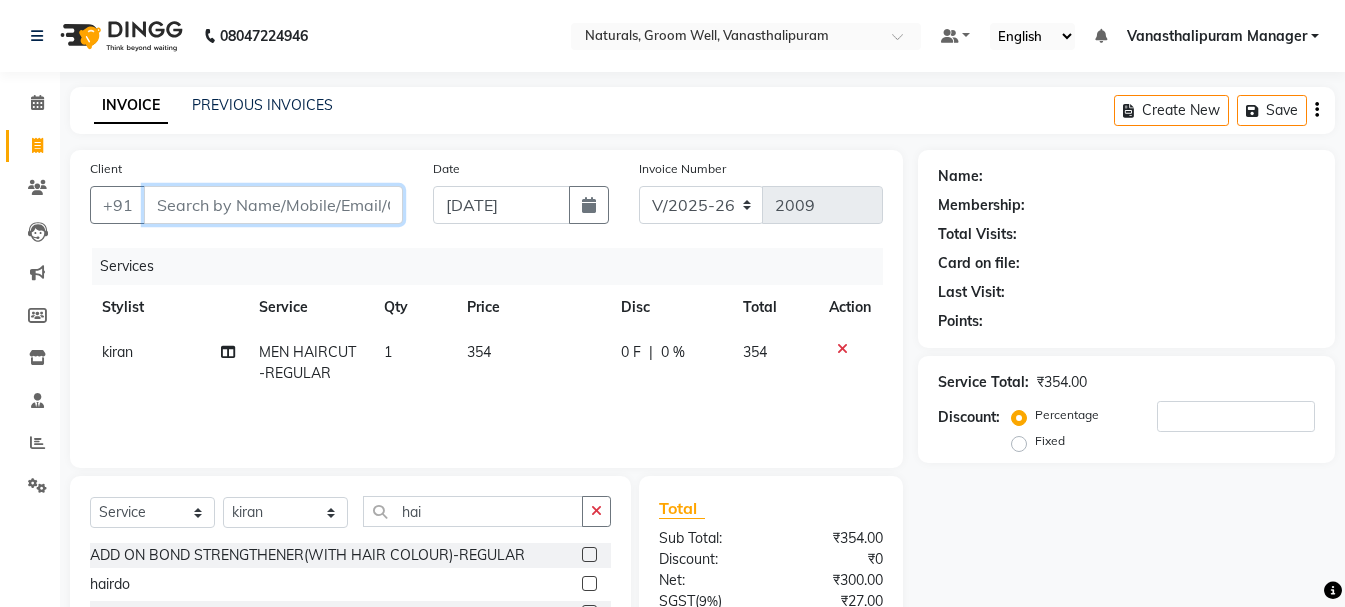 type on "7" 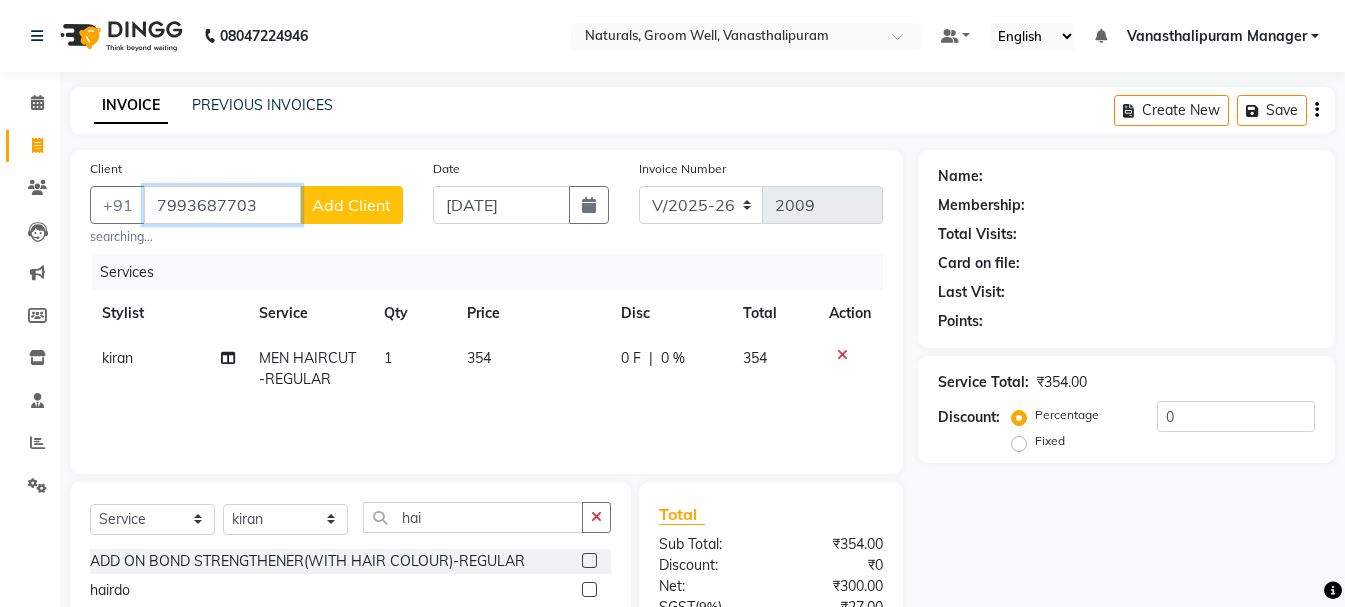 type on "7993687703" 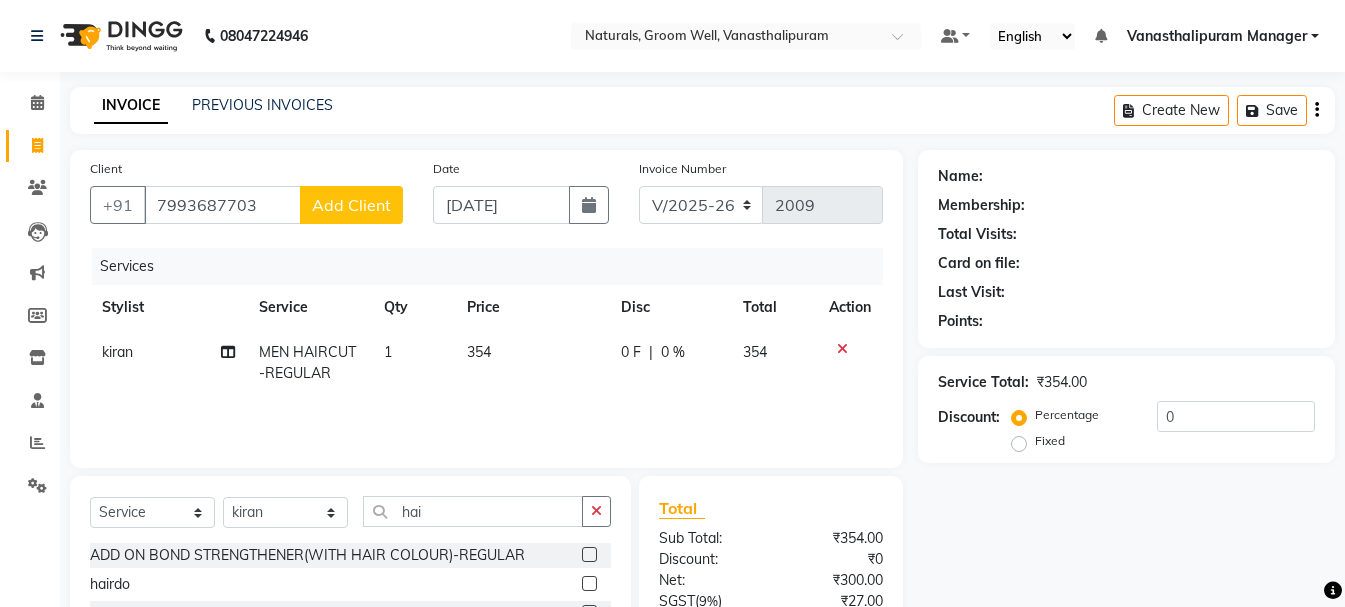 click on "Add Client" 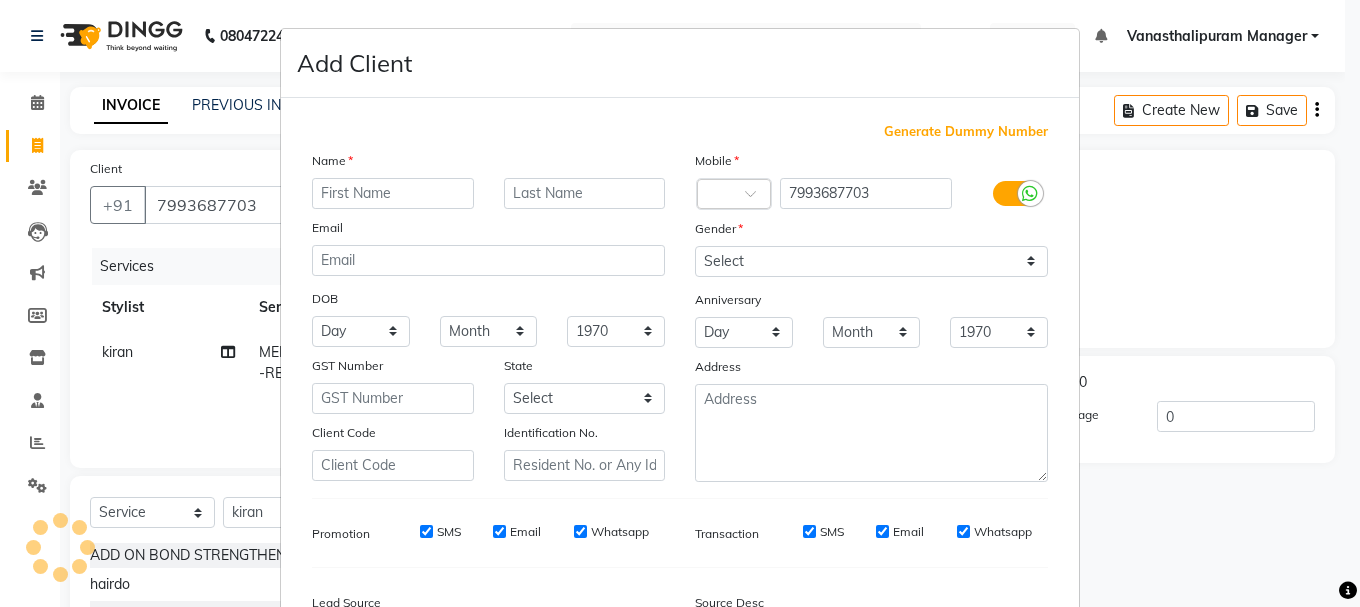 click at bounding box center [393, 193] 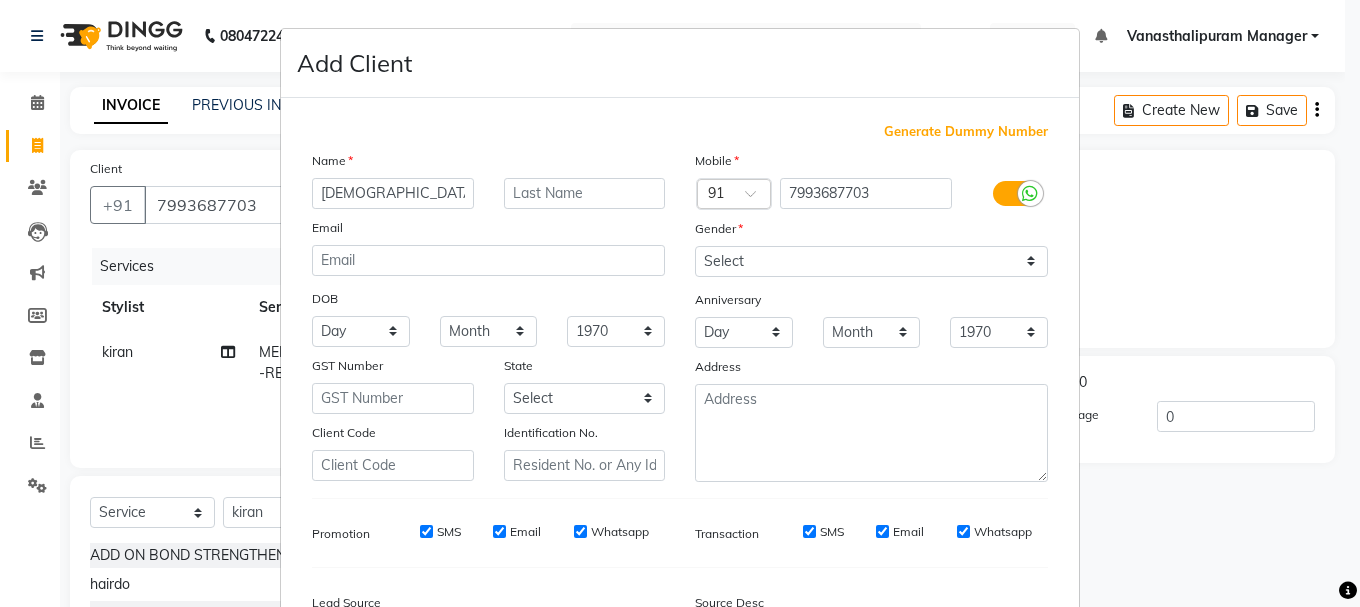 type on "[DEMOGRAPHIC_DATA]" 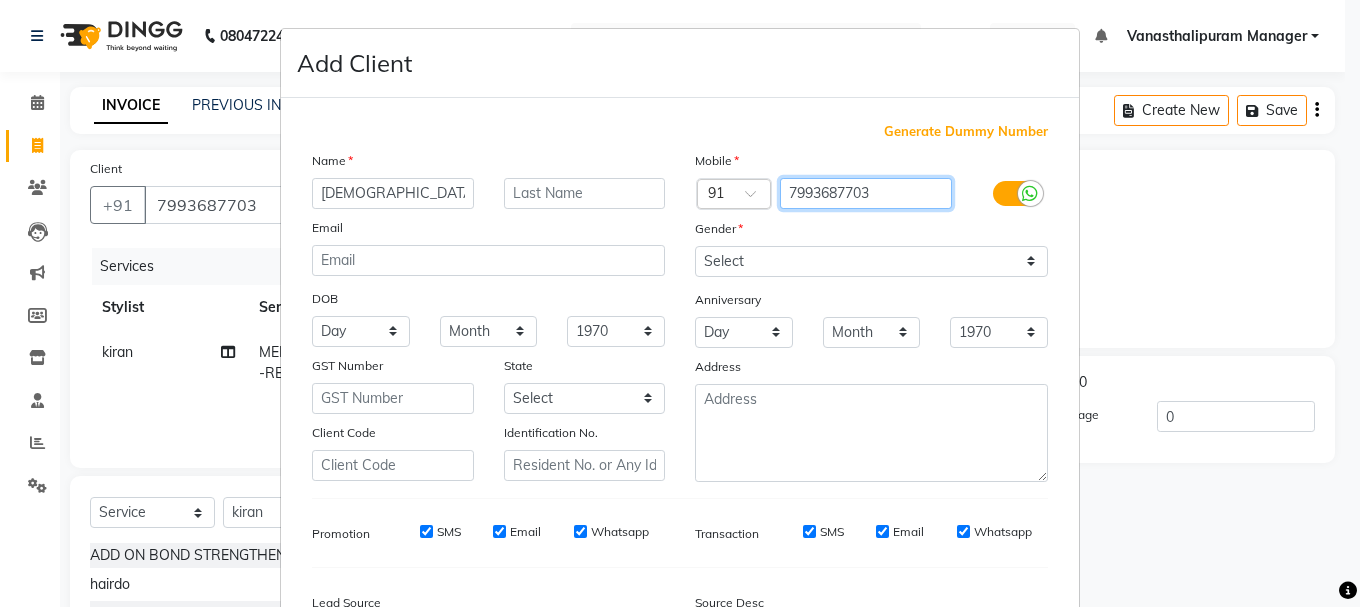 click on "7993687703" at bounding box center [866, 193] 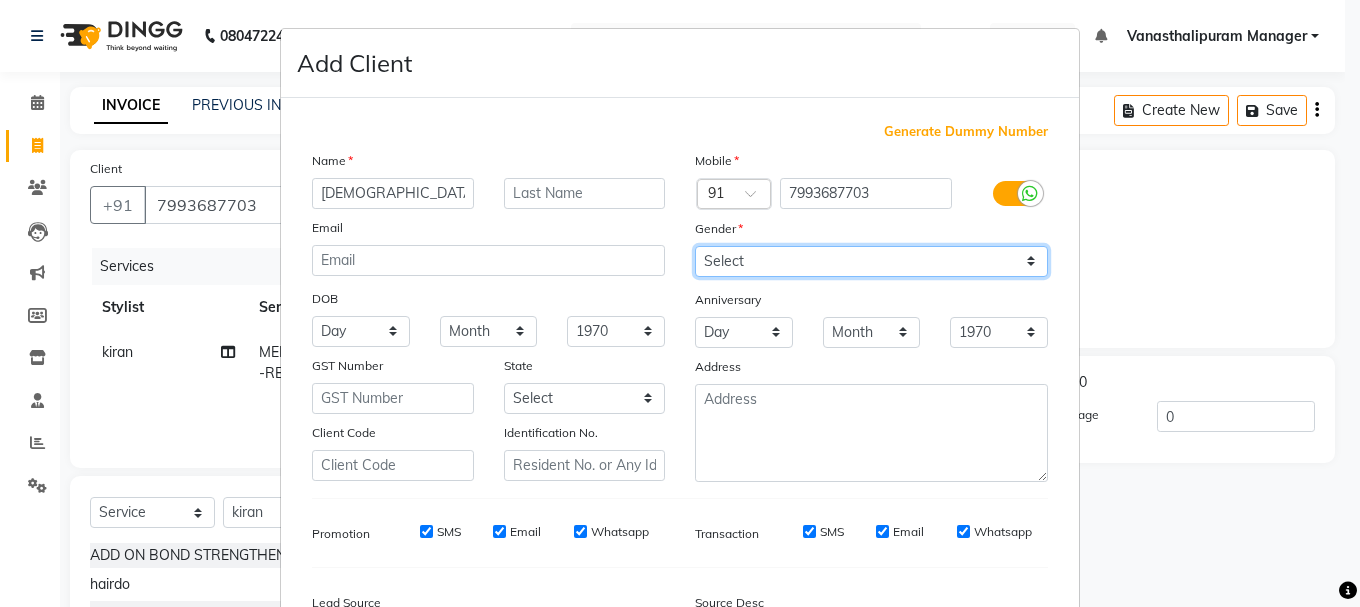 click on "Select [DEMOGRAPHIC_DATA] [DEMOGRAPHIC_DATA] Other Prefer Not To Say" at bounding box center [871, 261] 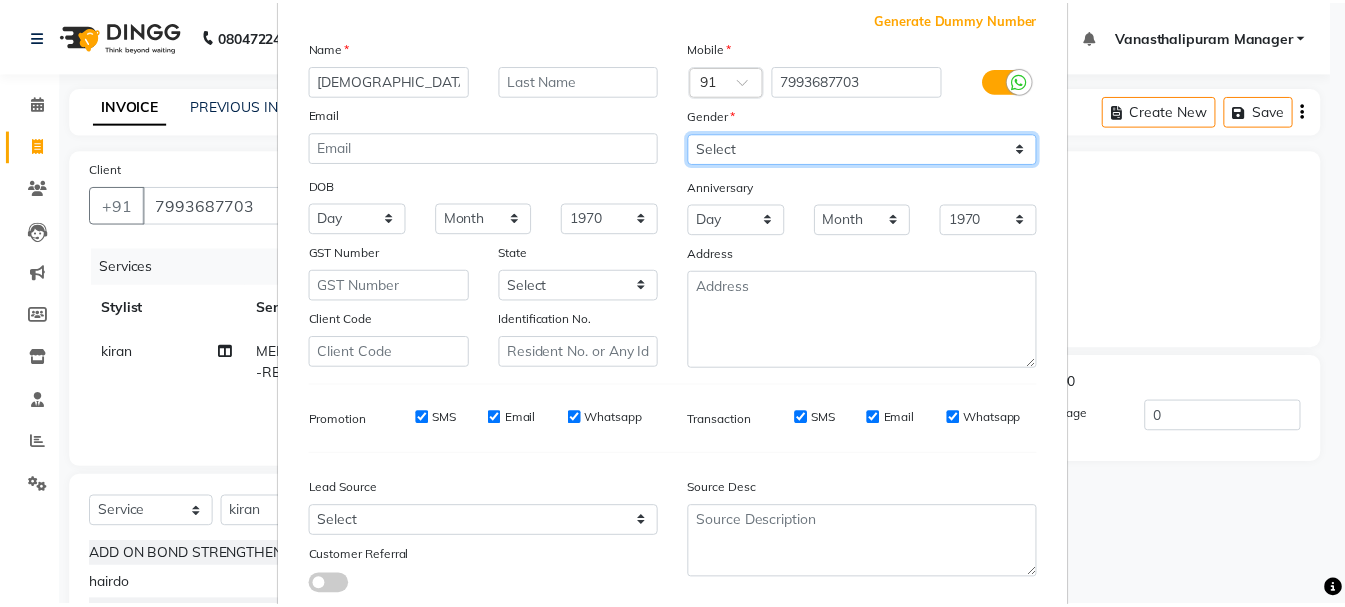 scroll, scrollTop: 200, scrollLeft: 0, axis: vertical 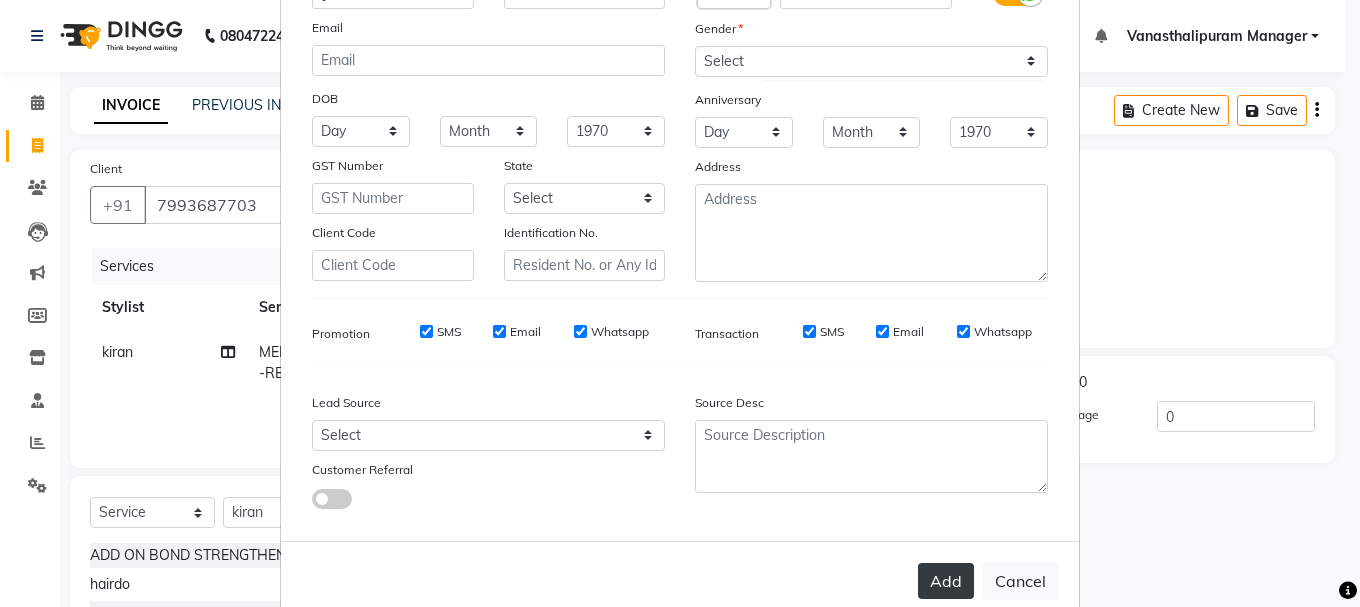 click on "Add" at bounding box center [946, 581] 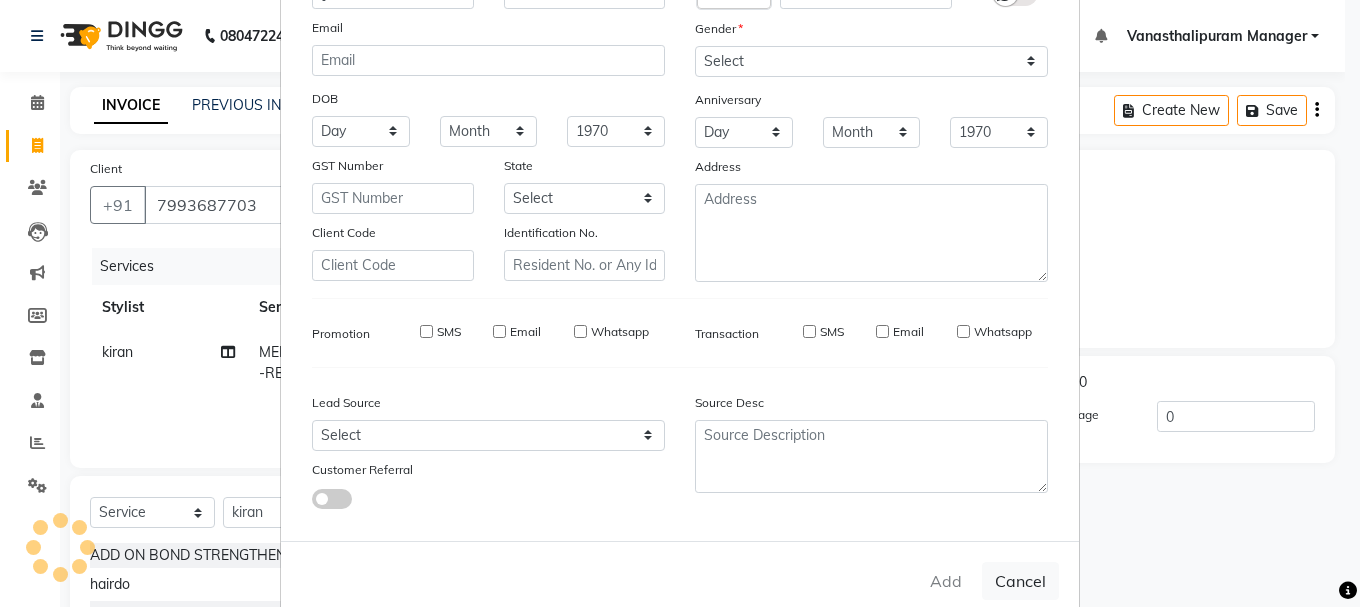 type 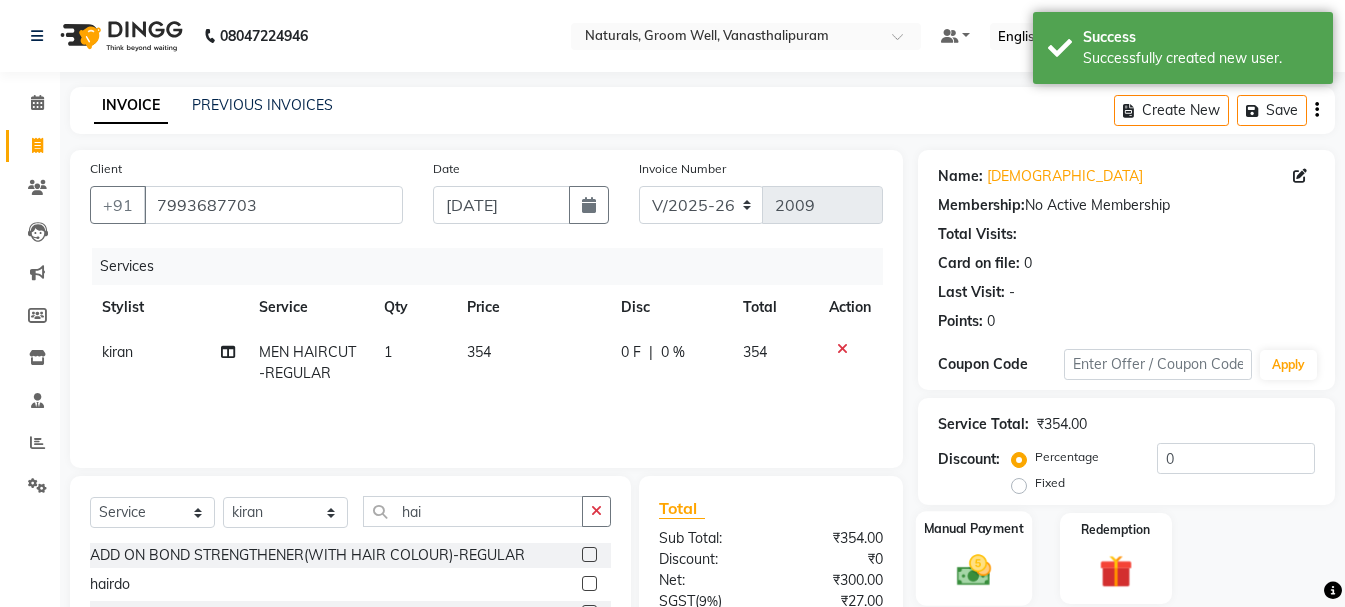 click 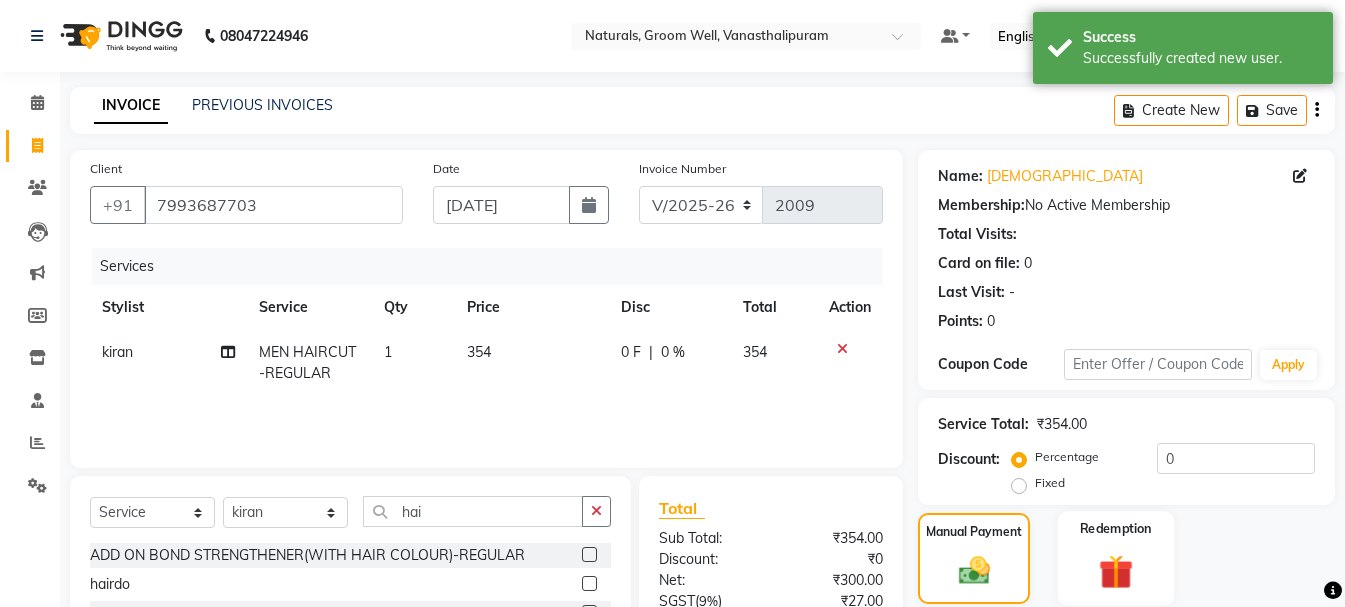 scroll, scrollTop: 196, scrollLeft: 0, axis: vertical 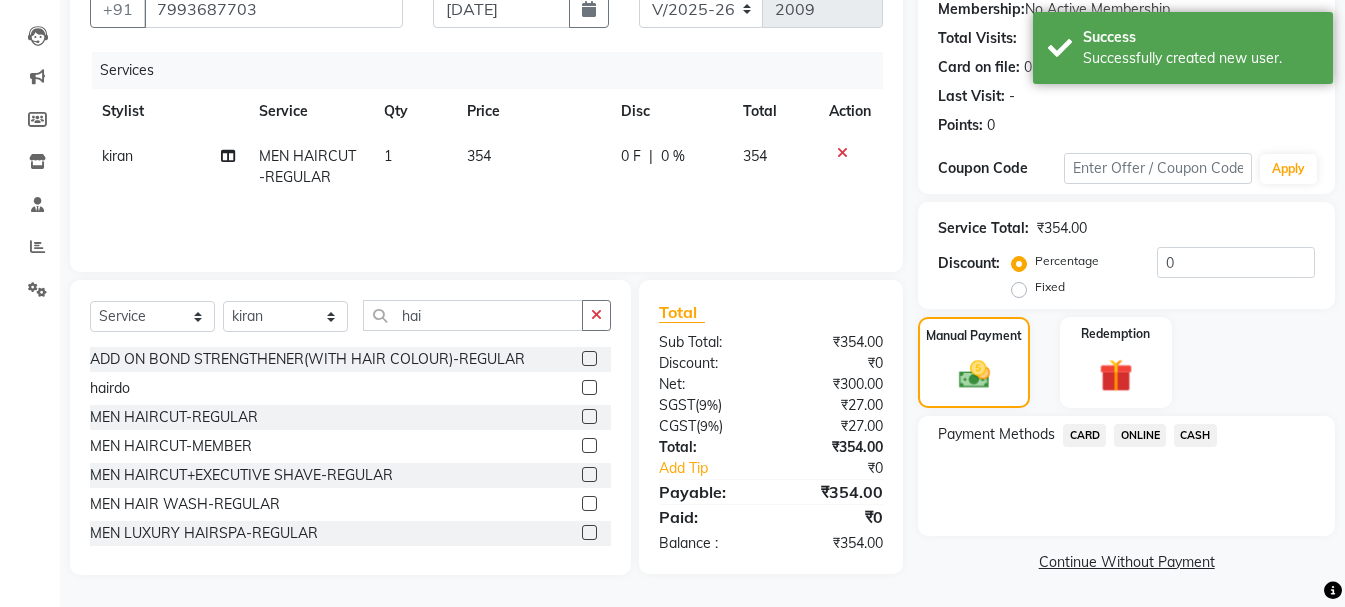 click on "CARD" 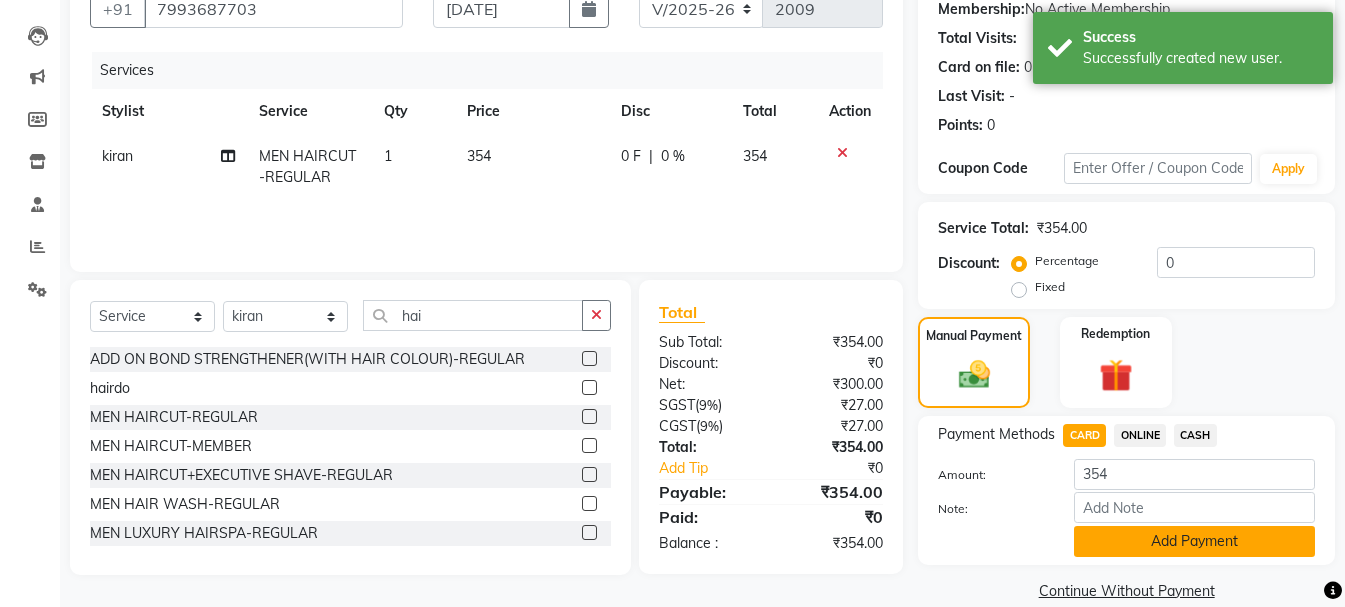 click on "Add Payment" 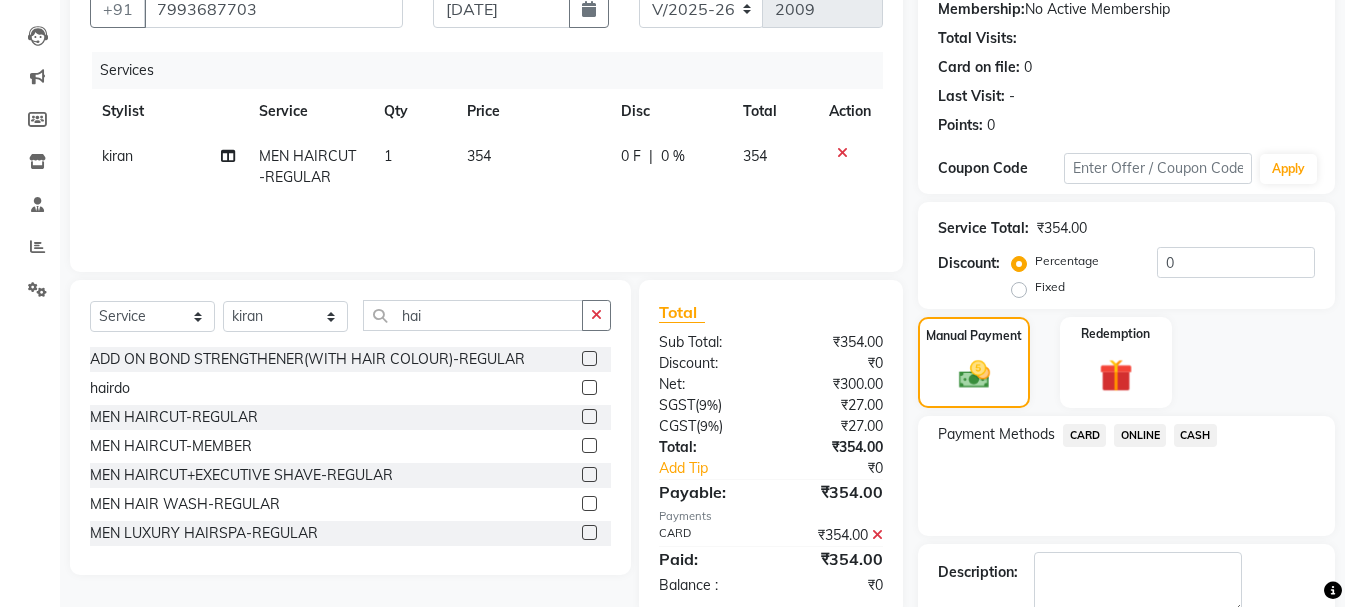 scroll, scrollTop: 309, scrollLeft: 0, axis: vertical 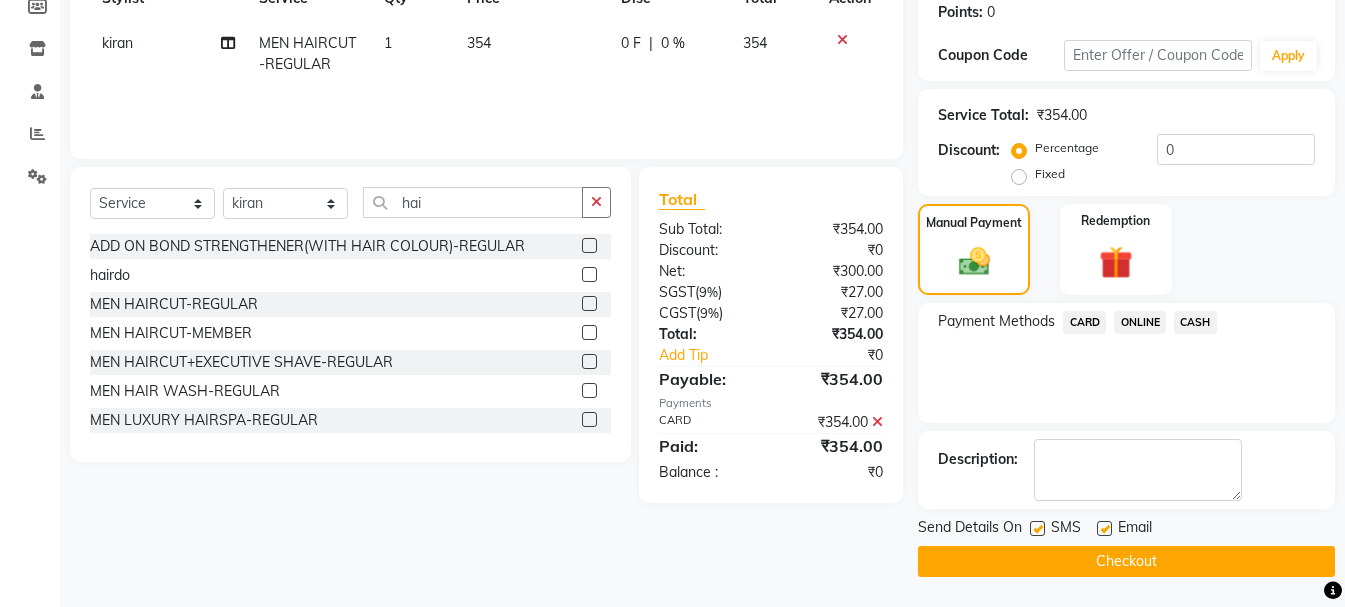 click on "Checkout" 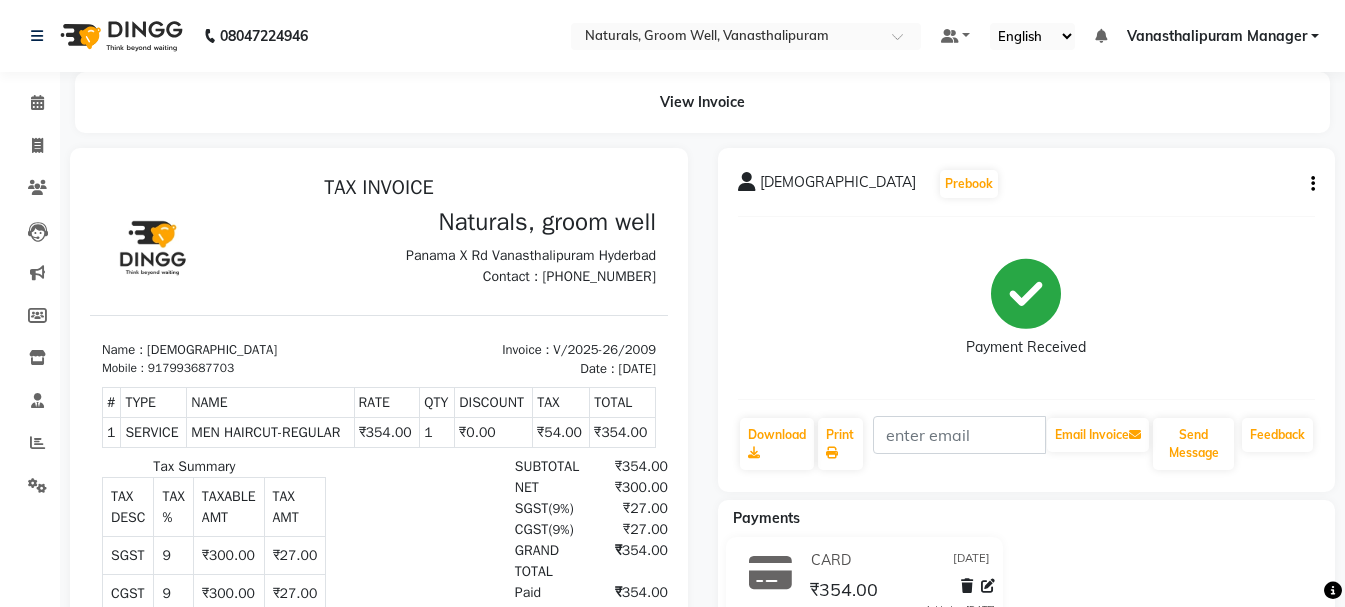 scroll, scrollTop: 0, scrollLeft: 0, axis: both 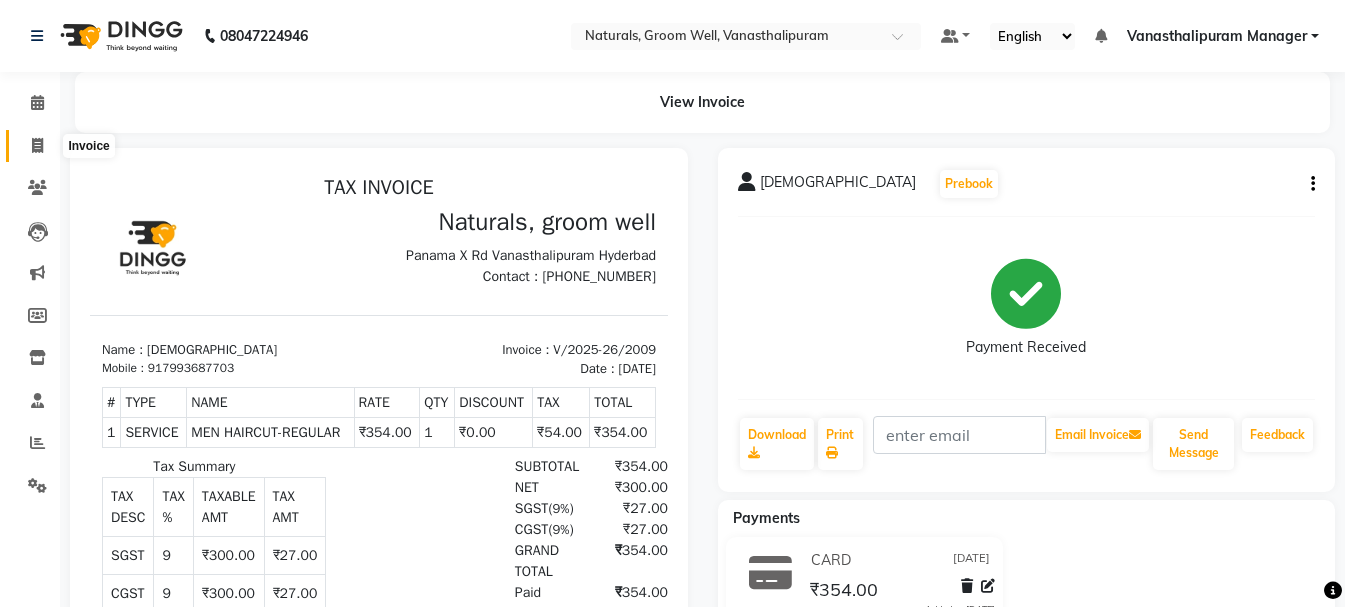 click 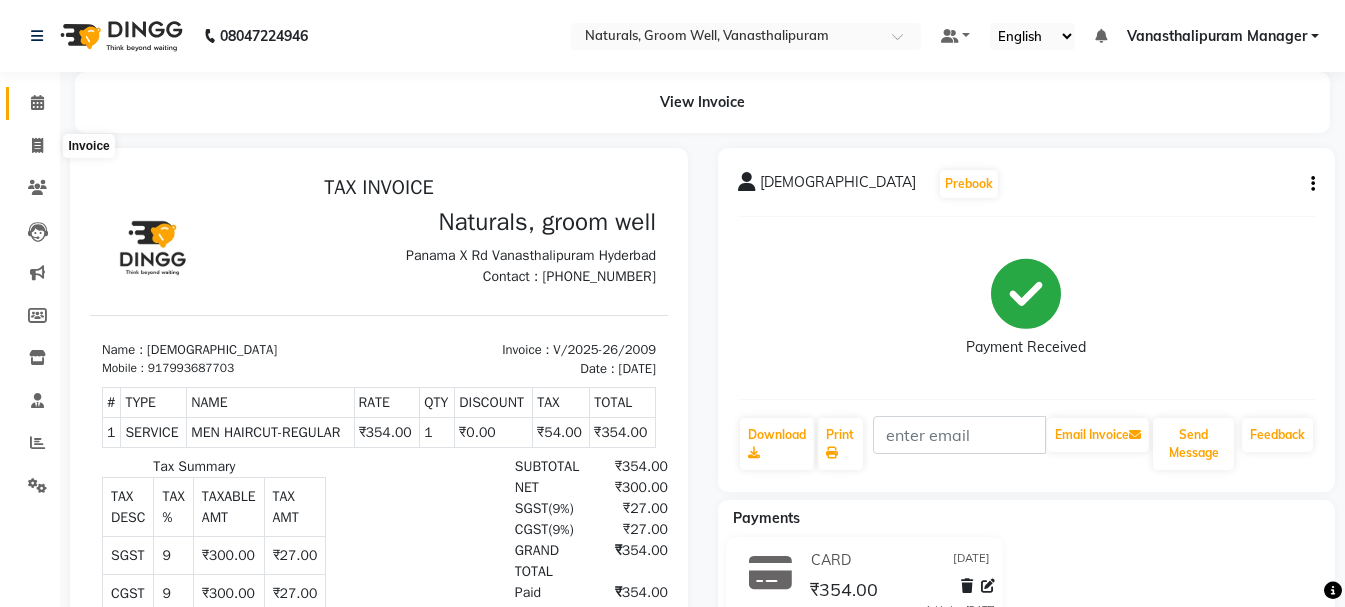 select on "service" 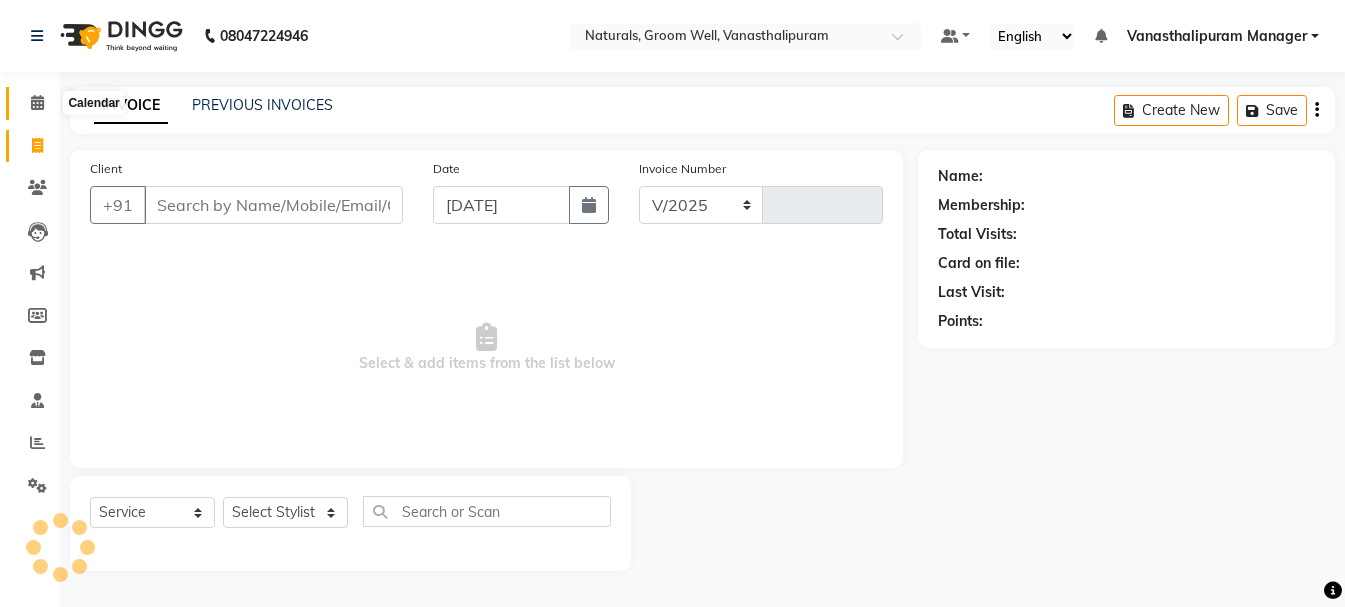 select on "5859" 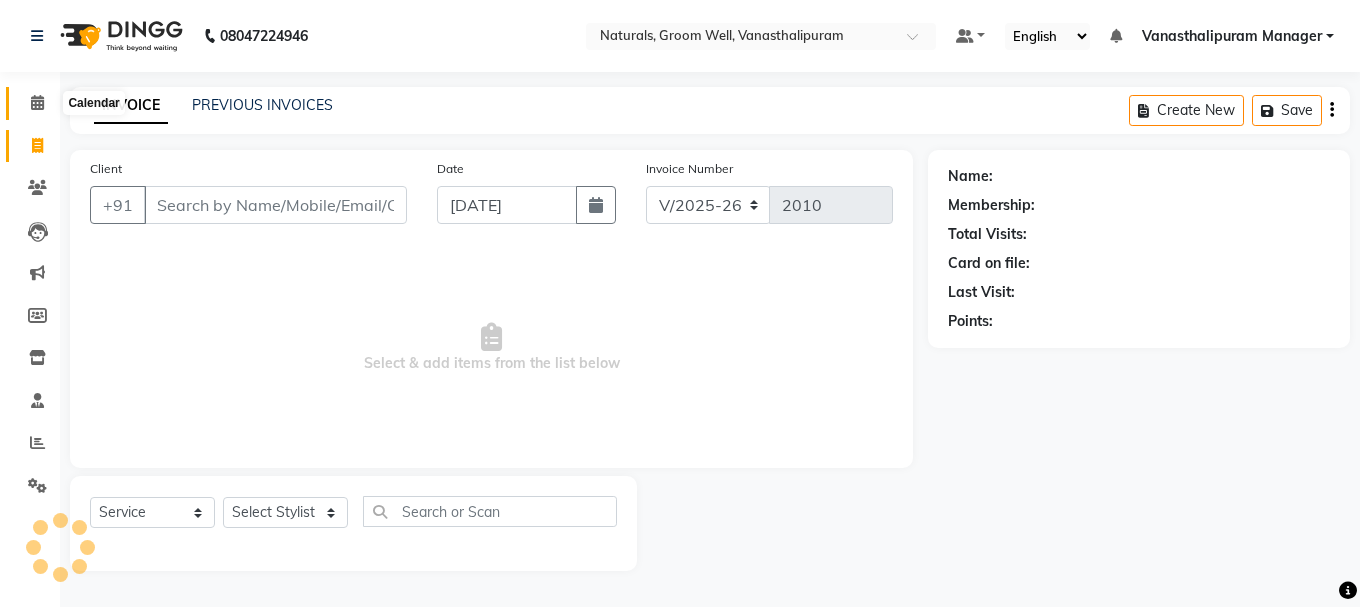 click 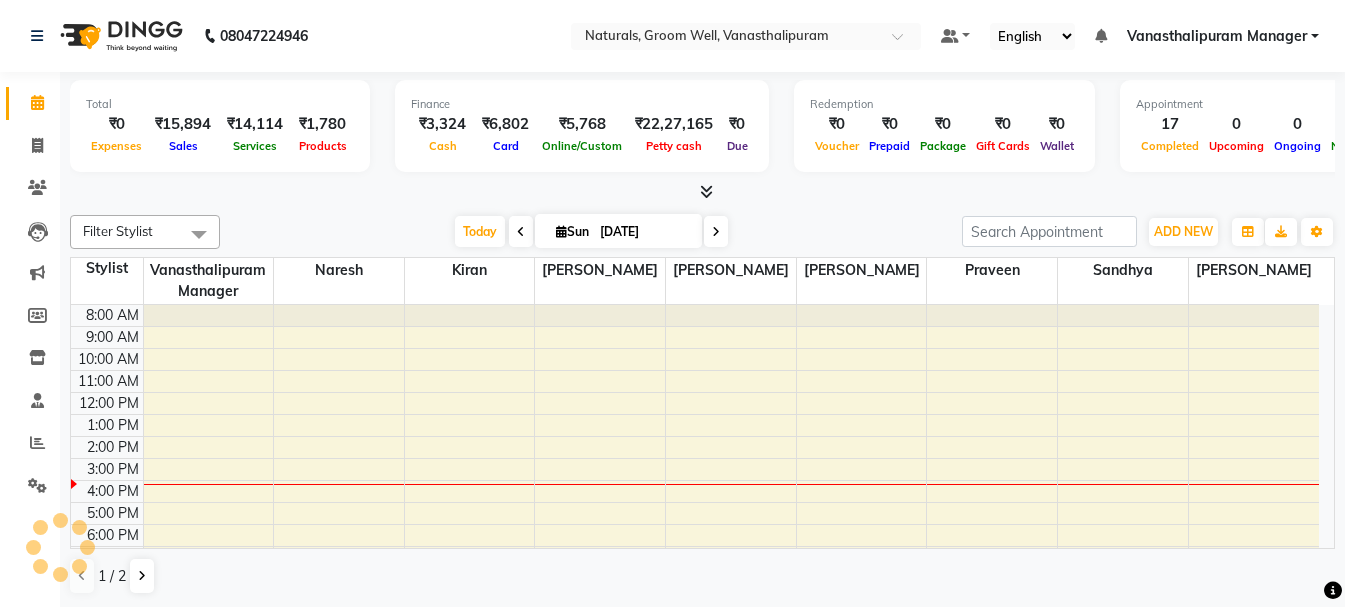 scroll, scrollTop: 0, scrollLeft: 0, axis: both 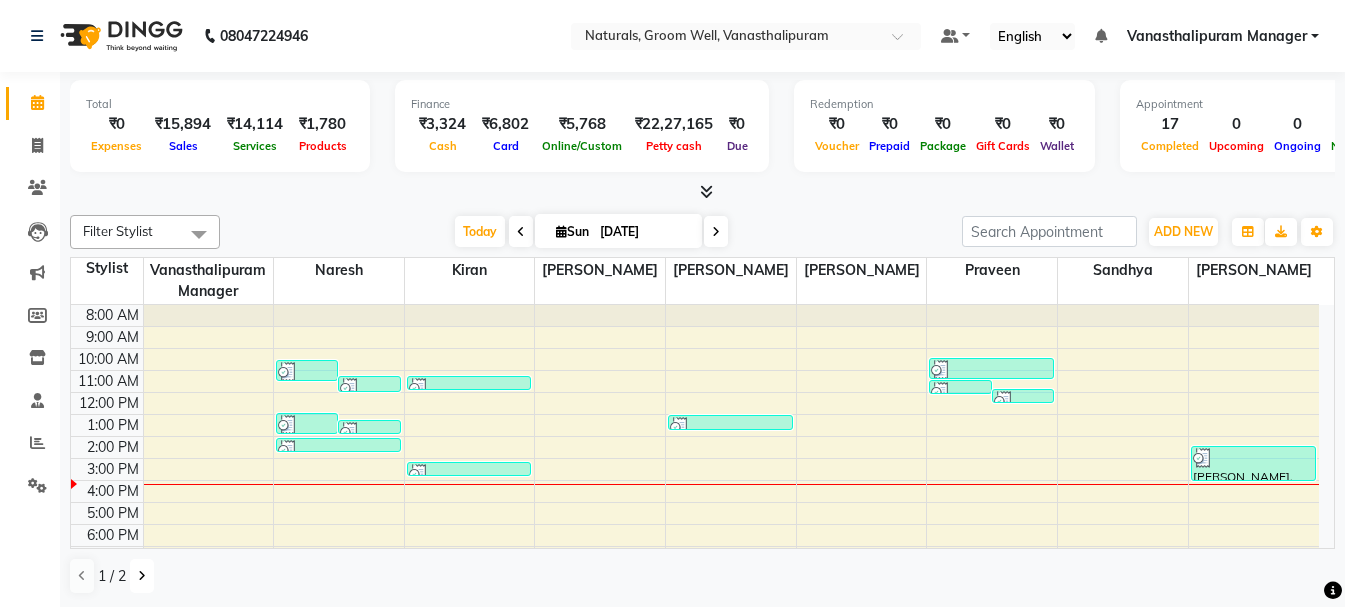 click at bounding box center [142, 576] 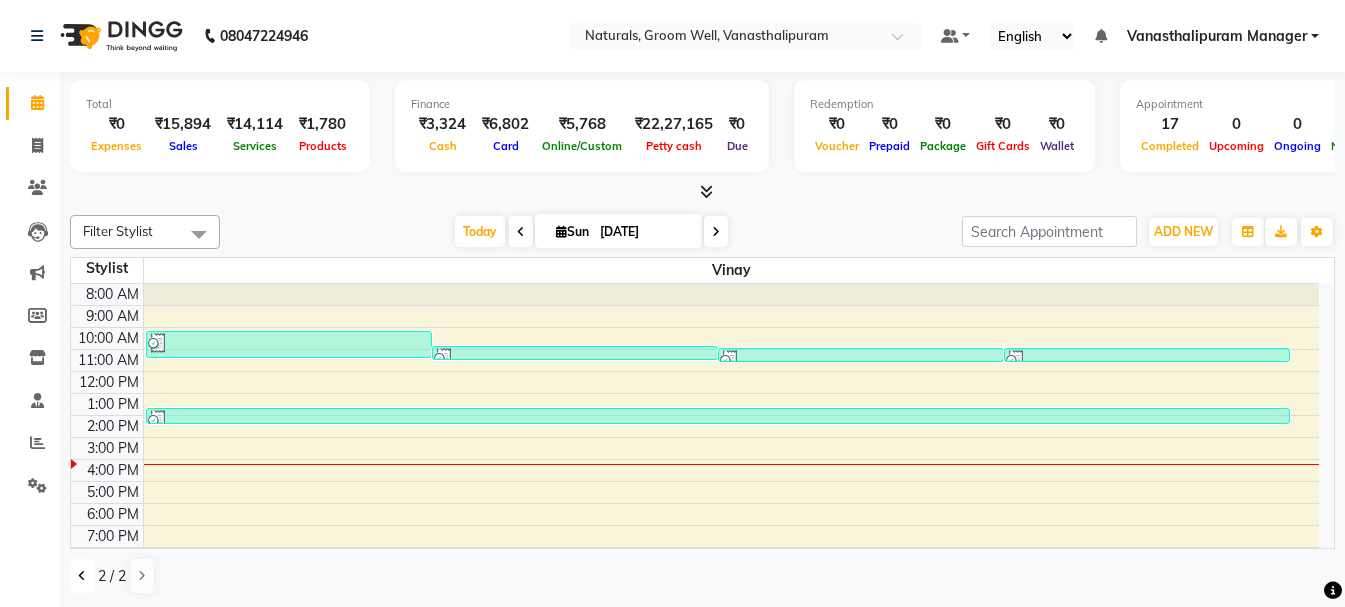 click at bounding box center (82, 576) 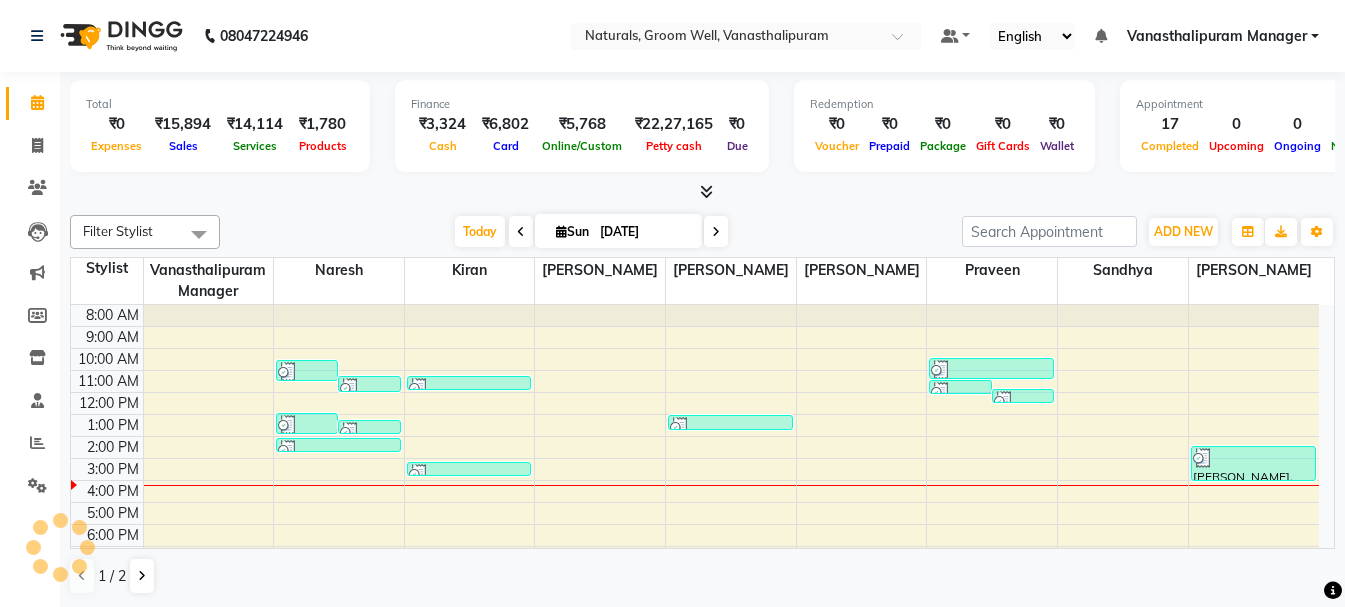 click on "08047224946 Select Location × Naturals, Groom Well, Vanasthalipuram Default Panel My Panel English ENGLISH Español العربية मराठी हिंदी ગુજરાતી தமிழ் 中文 Notifications nothing to show Vanasthalipuram Manager Manage Profile Change Password Sign out  Version:3.15.4" 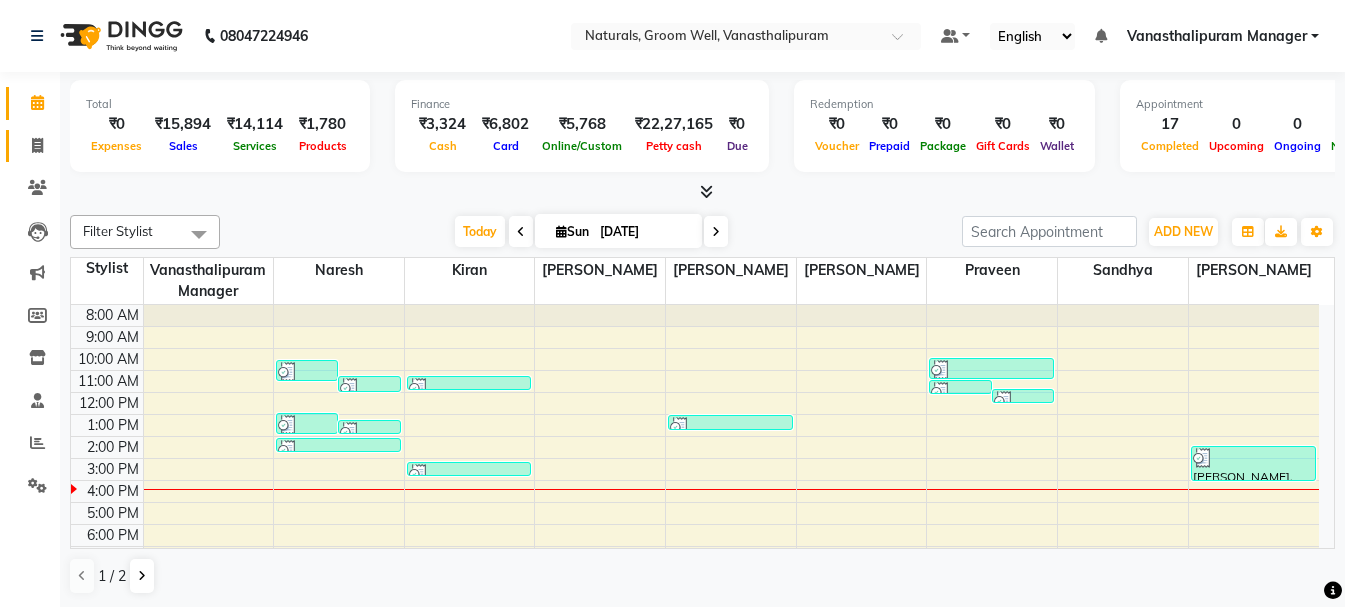 click 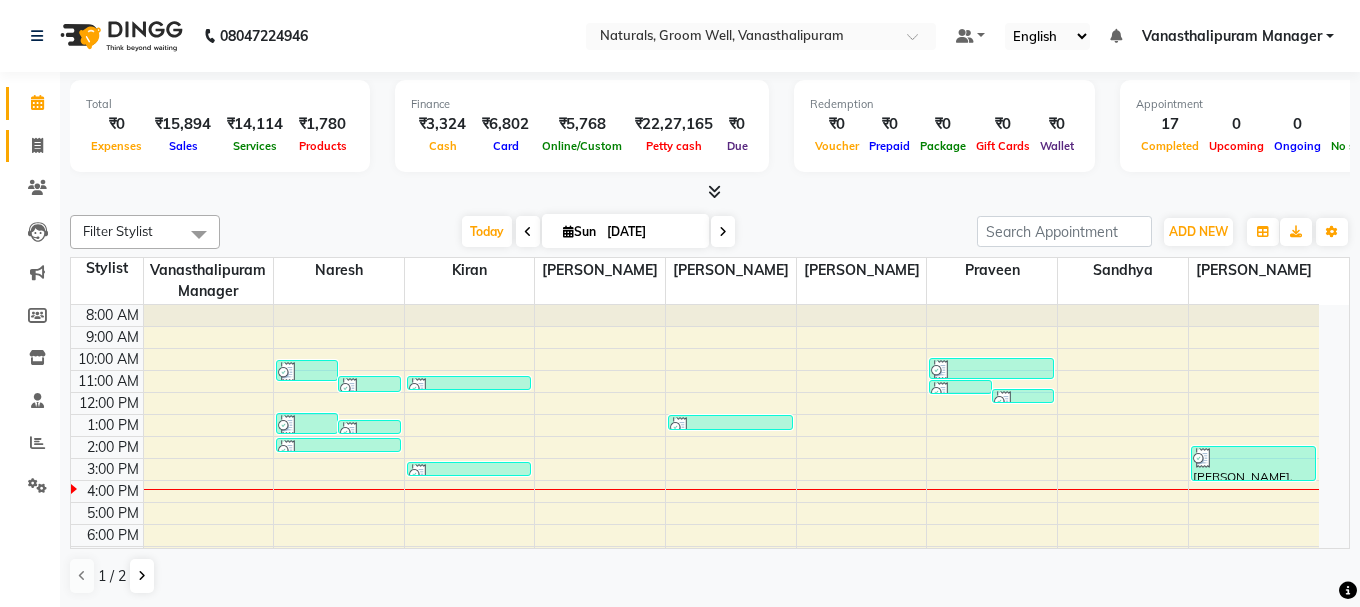 select on "5859" 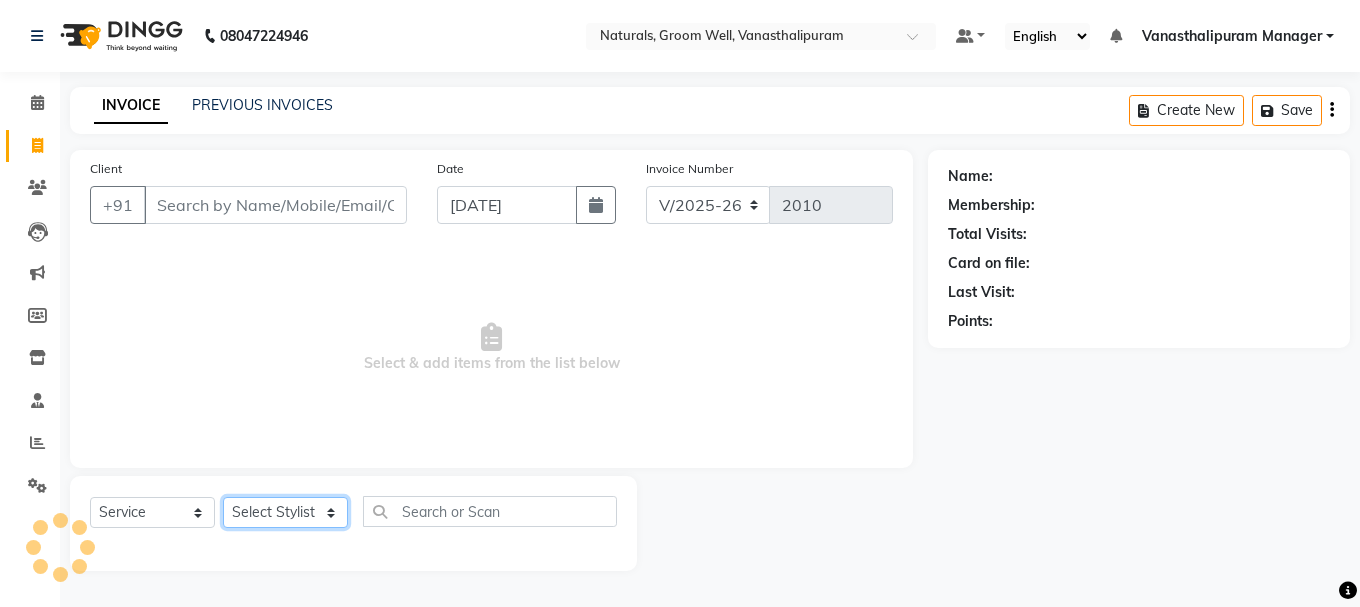 click on "Select Stylist [PERSON_NAME] kiran [PERSON_NAME] [PERSON_NAME] [PERSON_NAME] [PERSON_NAME] sandhya Vanasthalipuram Manager vinay" 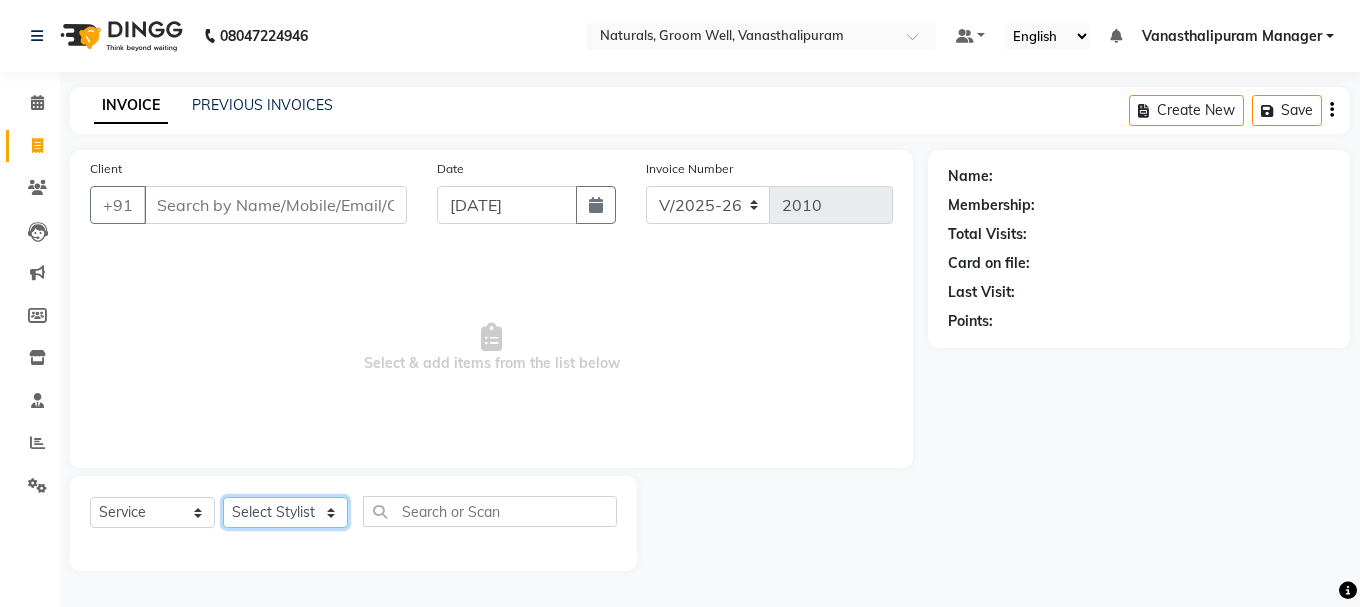 select on "52563" 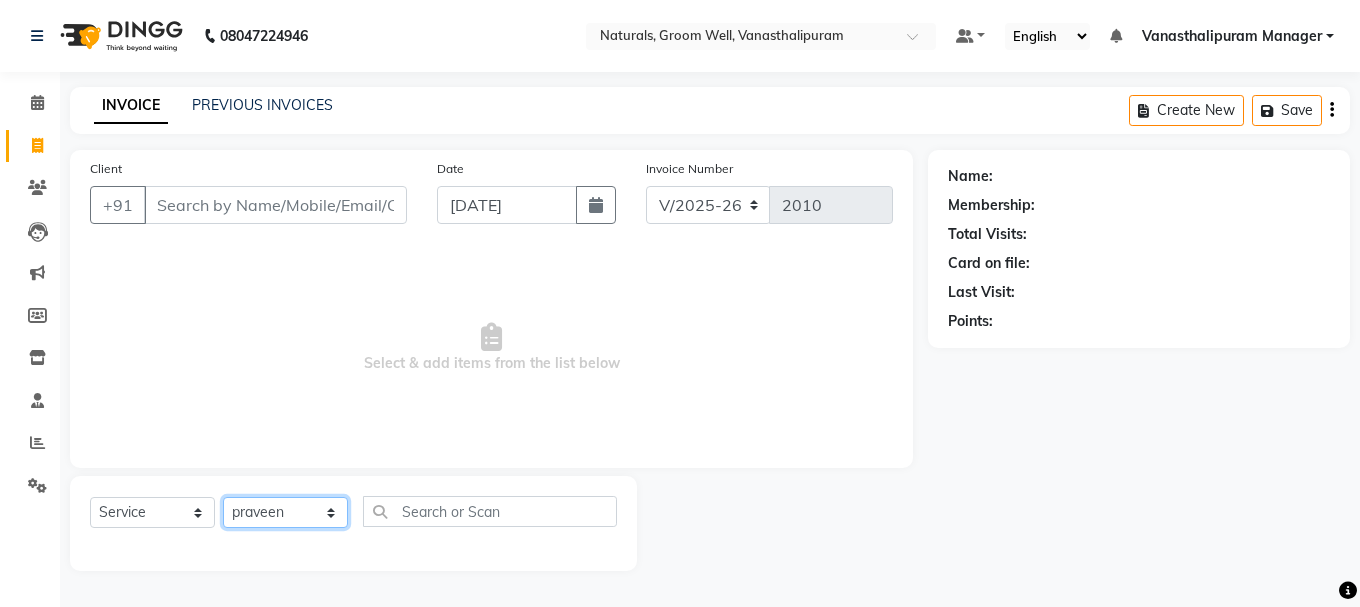 click on "Select Stylist [PERSON_NAME] kiran [PERSON_NAME] [PERSON_NAME] [PERSON_NAME] [PERSON_NAME] sandhya Vanasthalipuram Manager vinay" 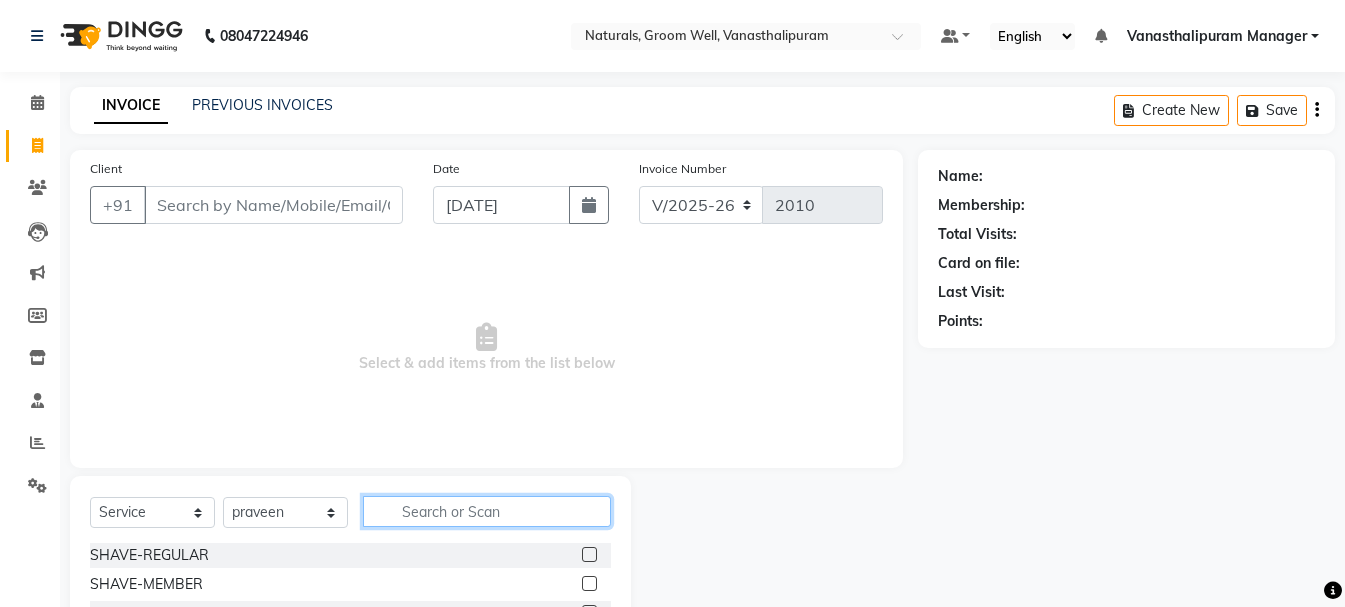 click 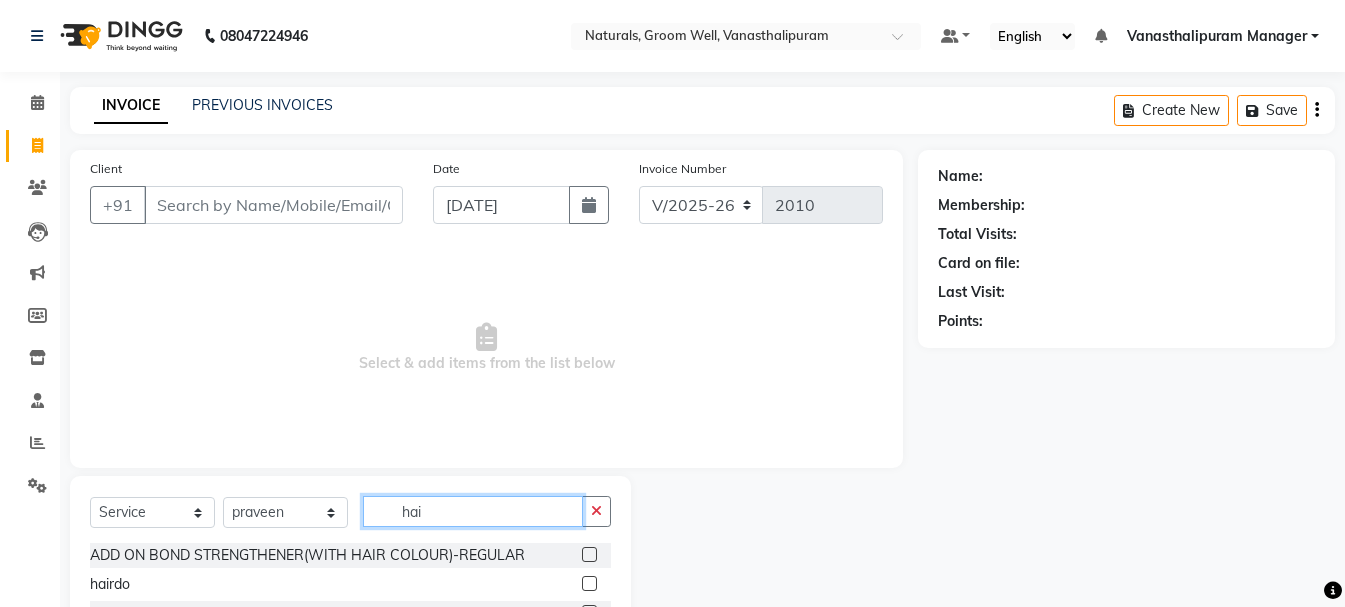 scroll, scrollTop: 194, scrollLeft: 0, axis: vertical 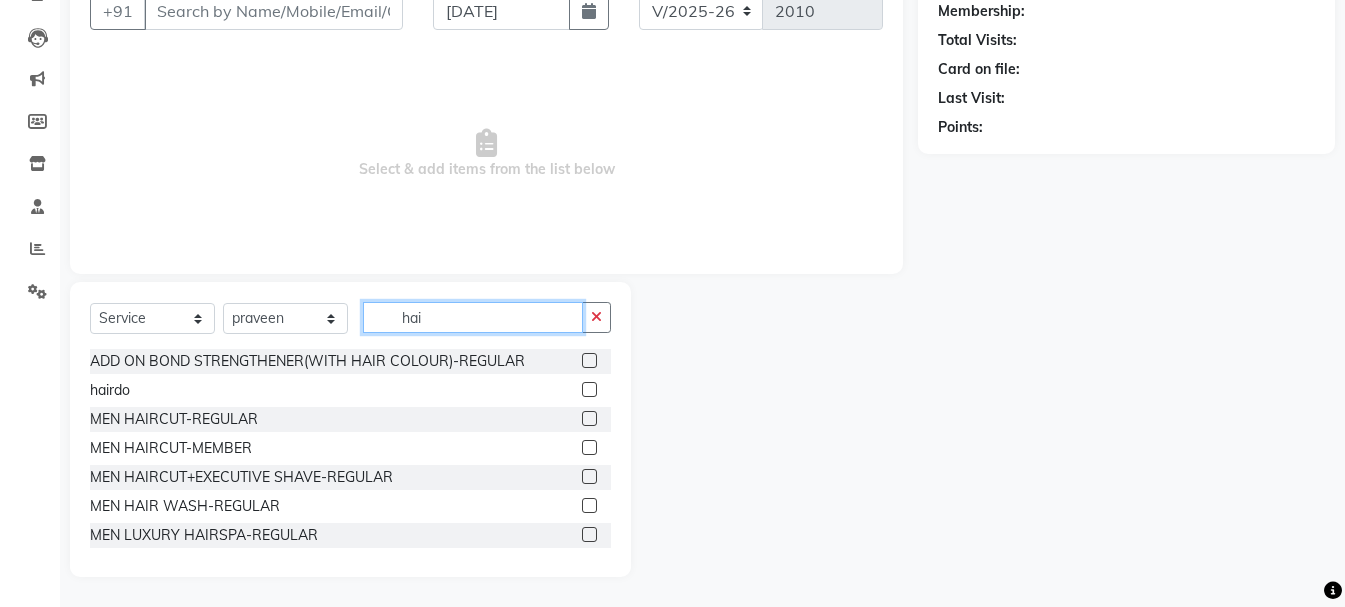 type on "hai" 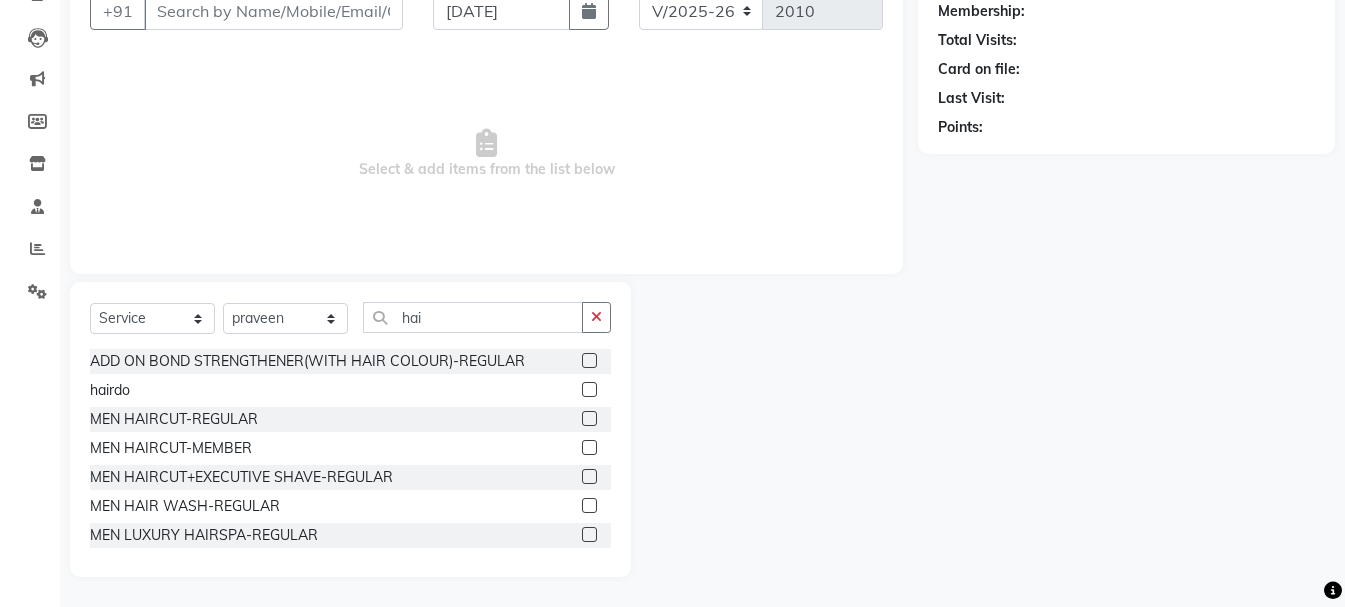 click 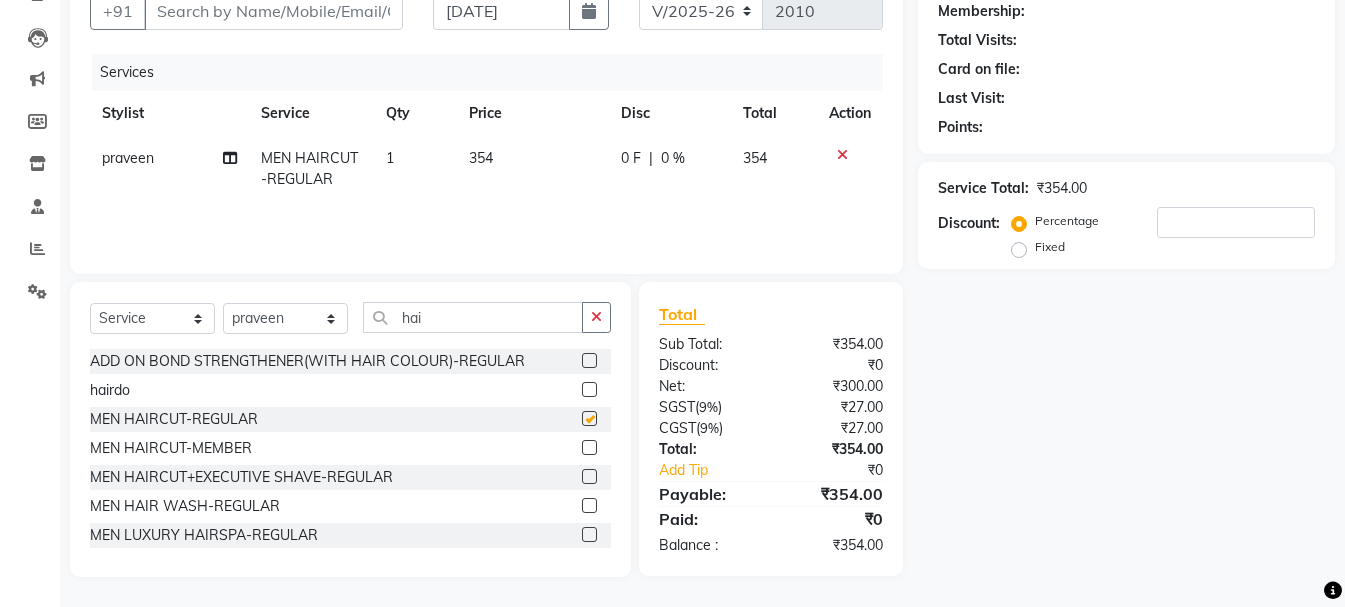 checkbox on "false" 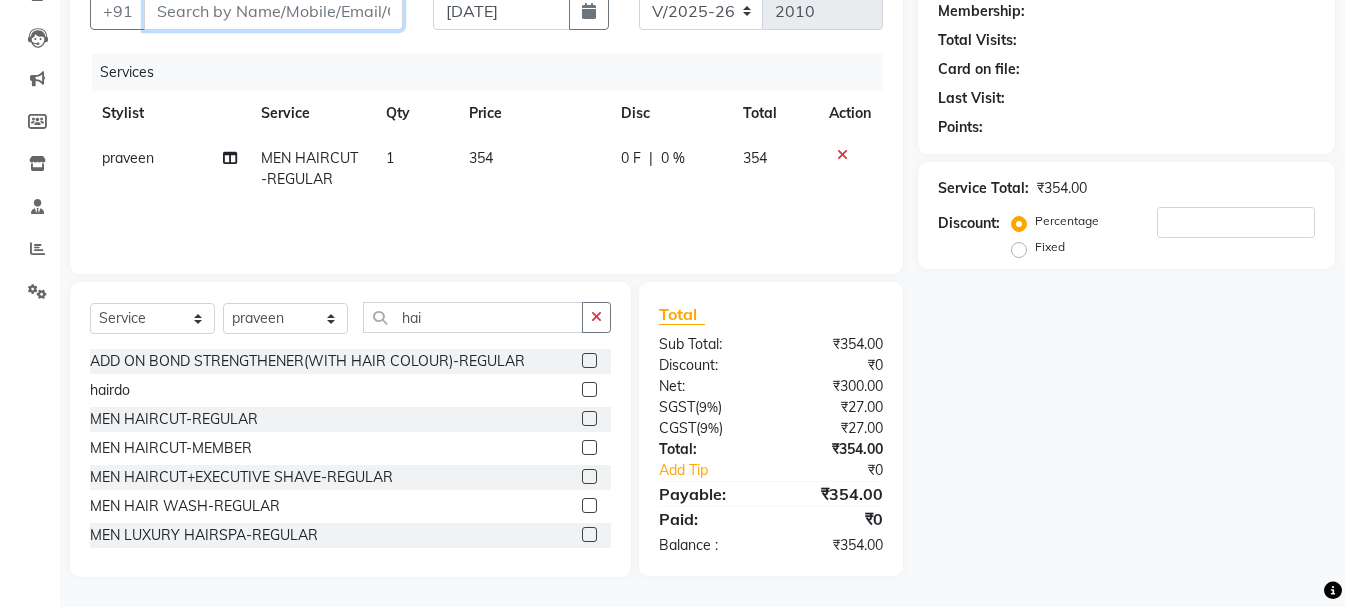 click on "Client" at bounding box center [273, 11] 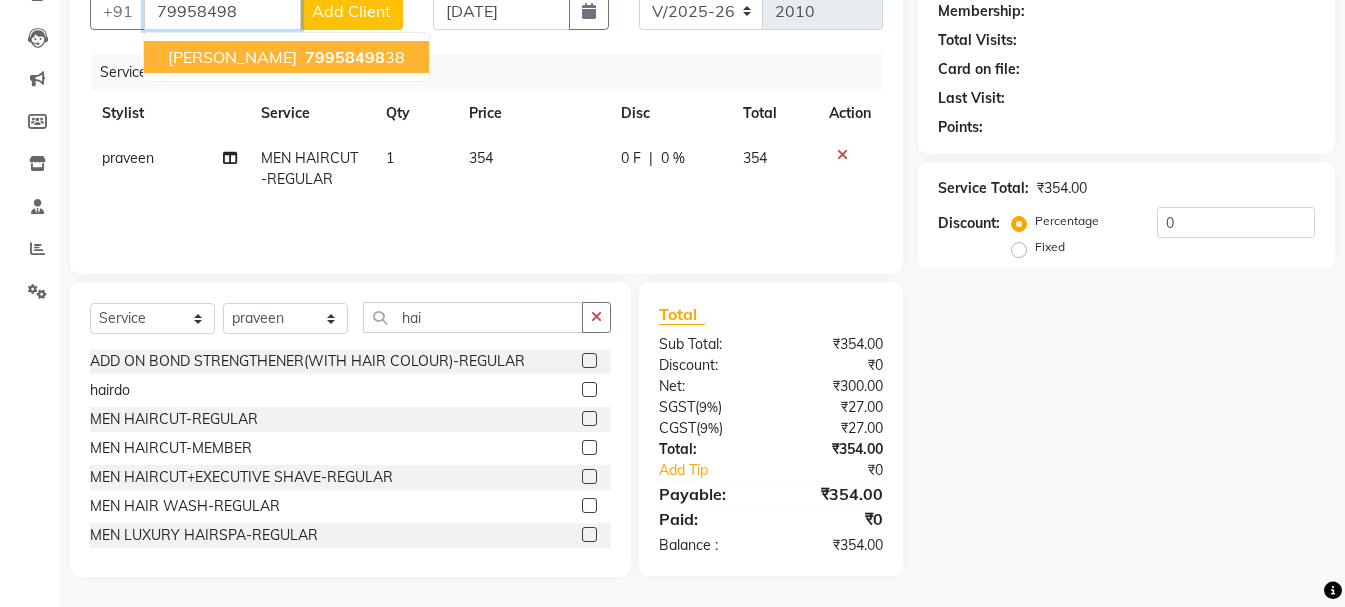 click on "[PERSON_NAME]" at bounding box center [232, 57] 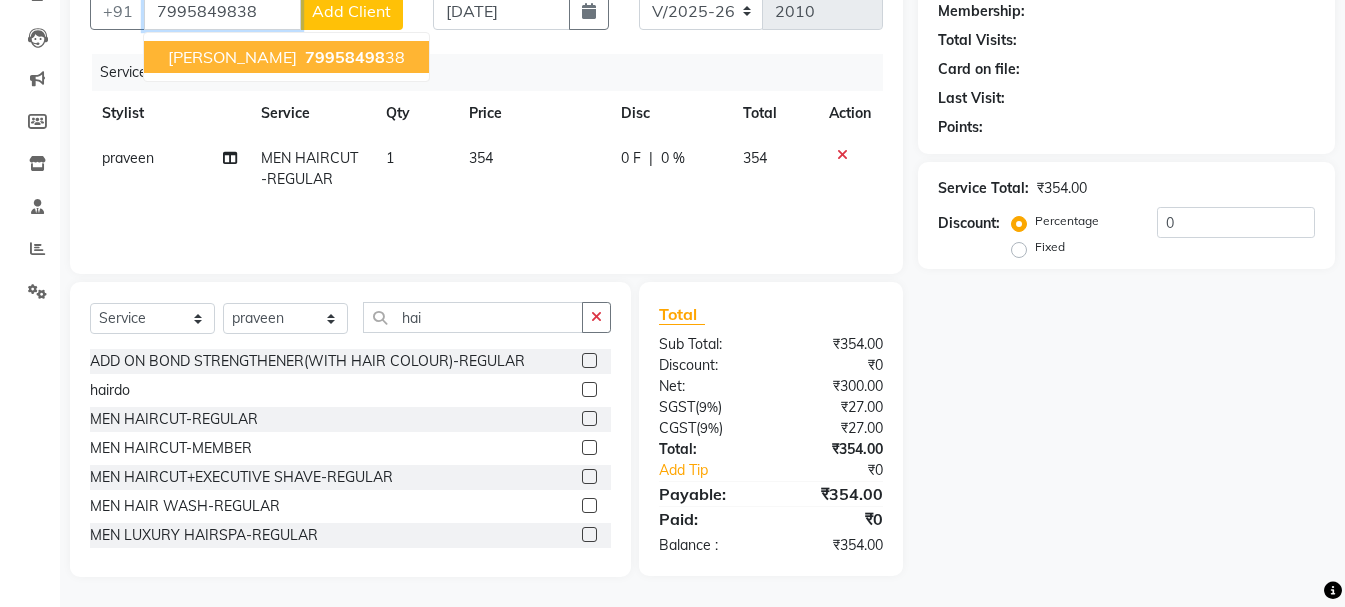 type on "7995849838" 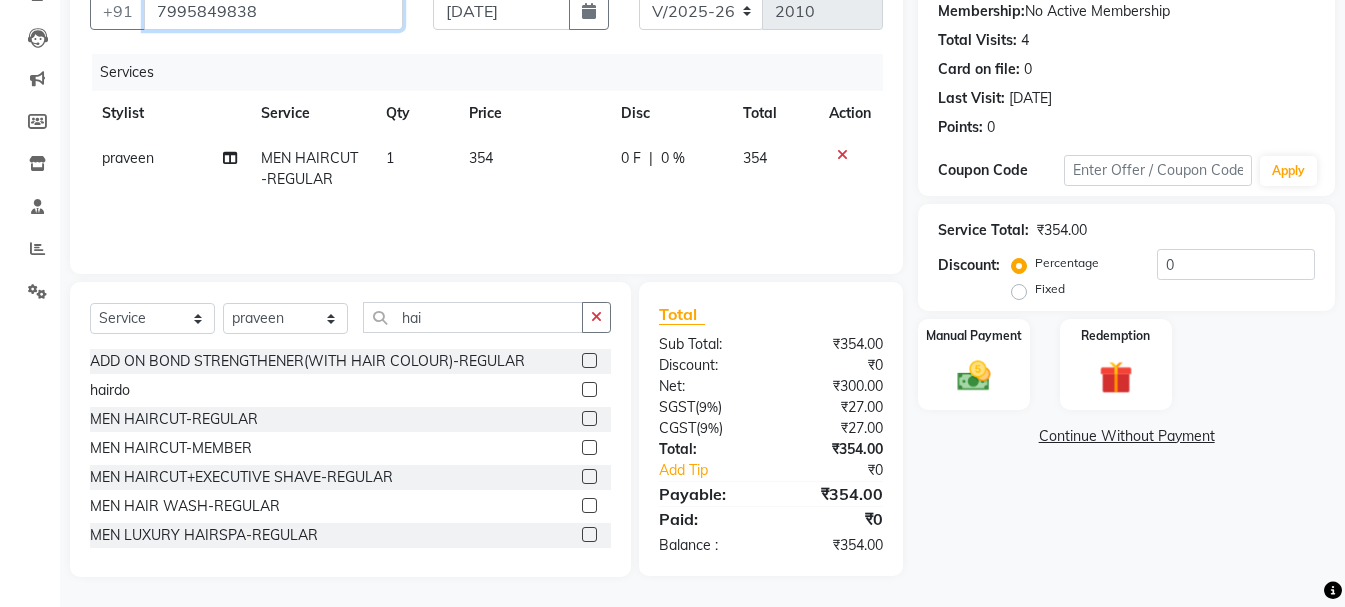 click on "7995849838" at bounding box center (273, 11) 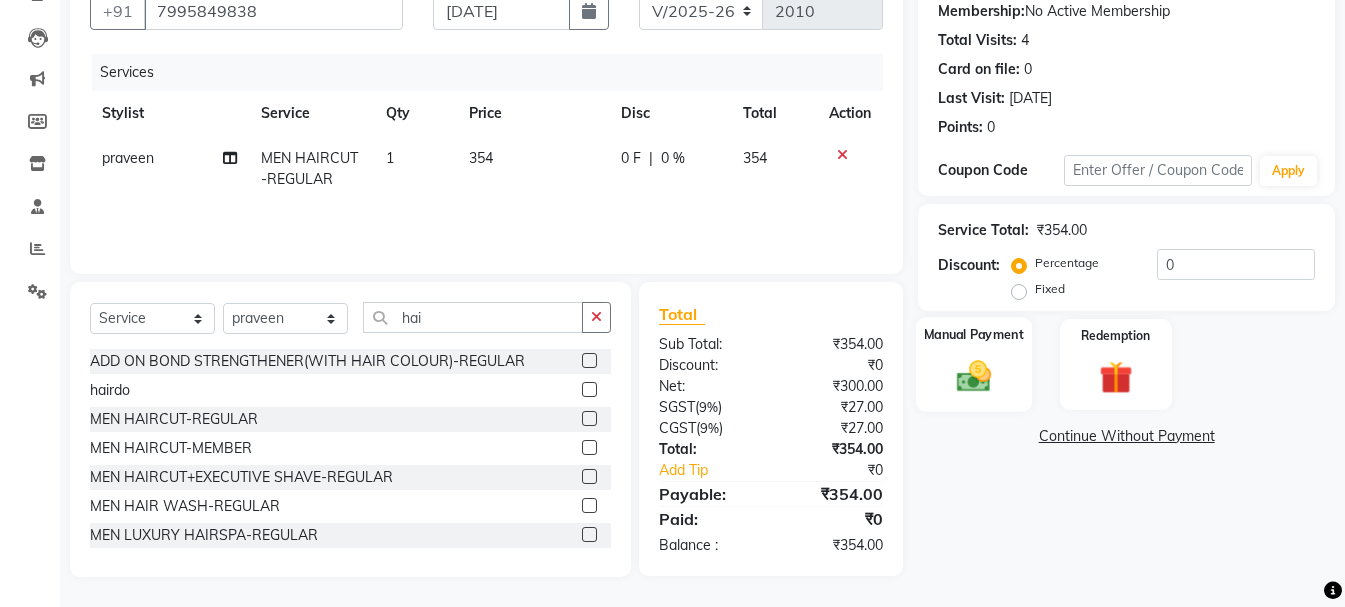 click 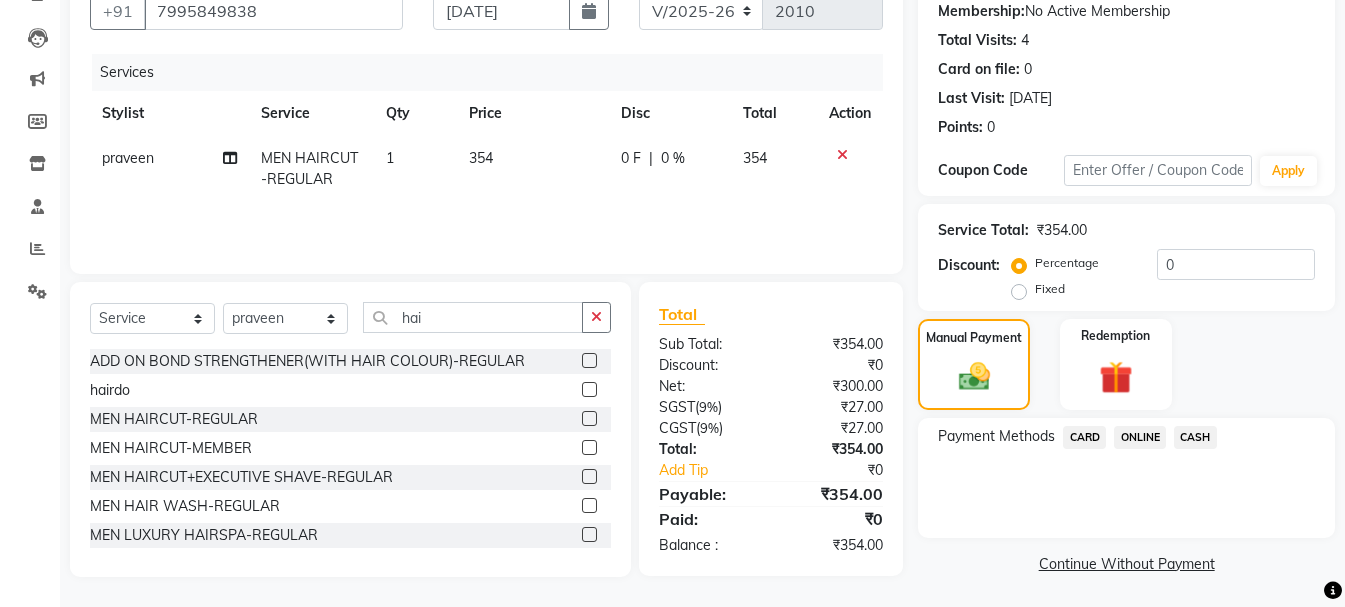 click on "CASH" 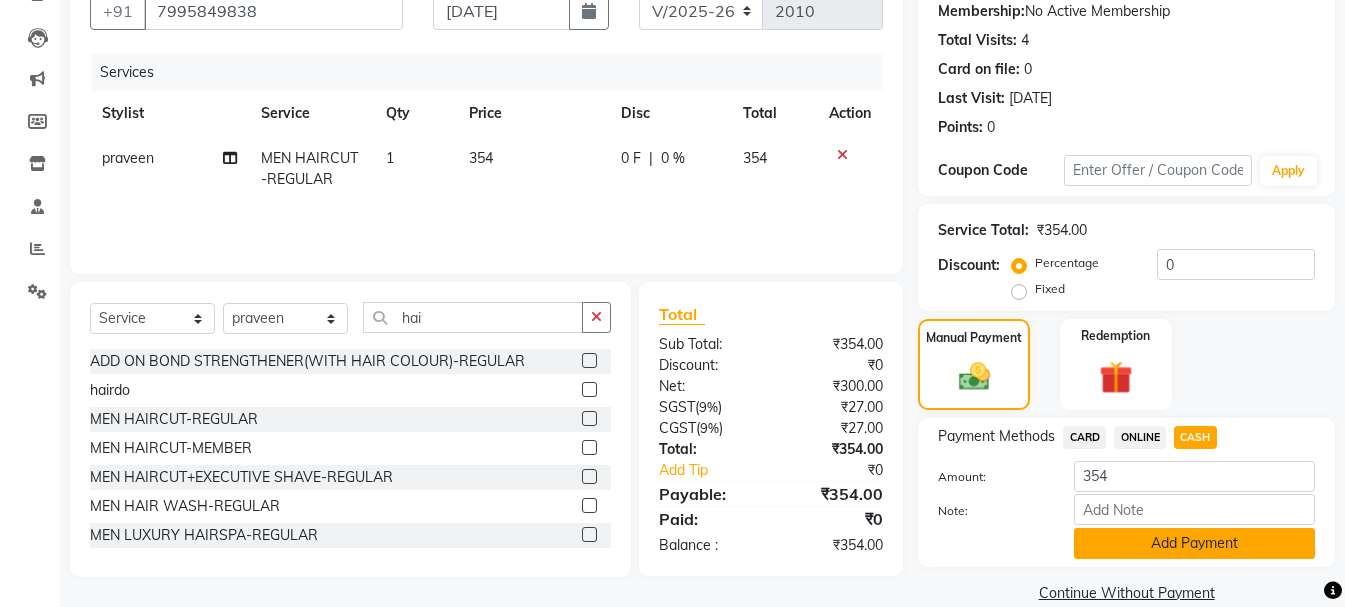 click on "Add Payment" 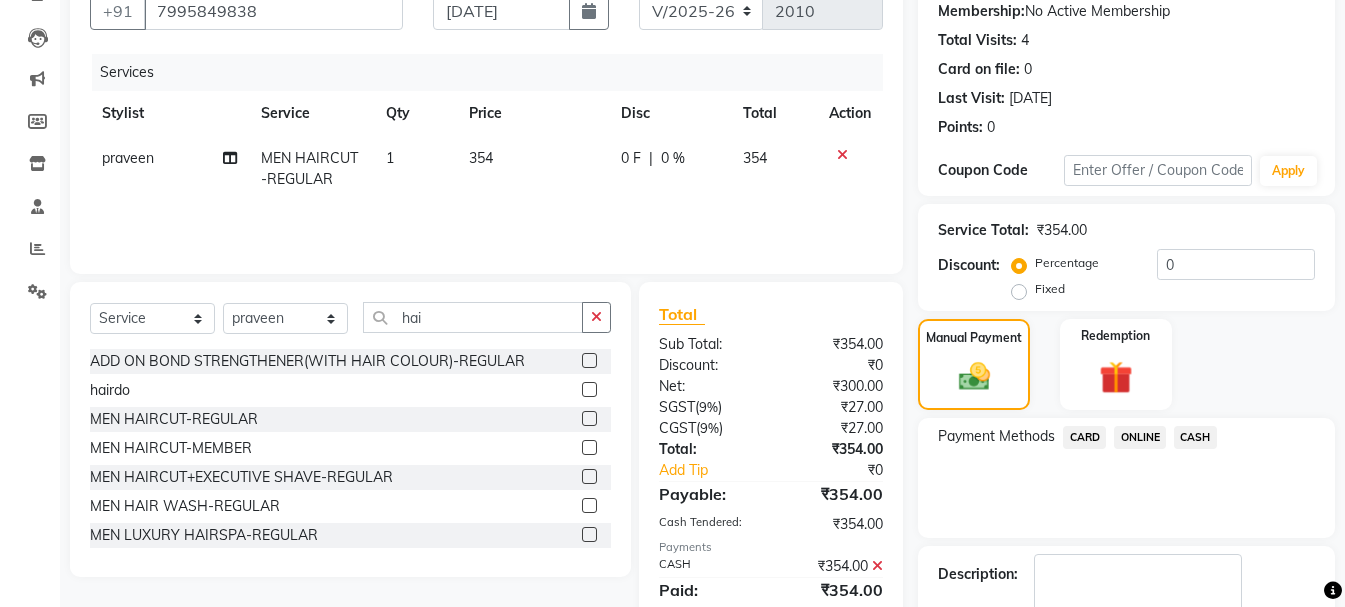 click on "CASH" 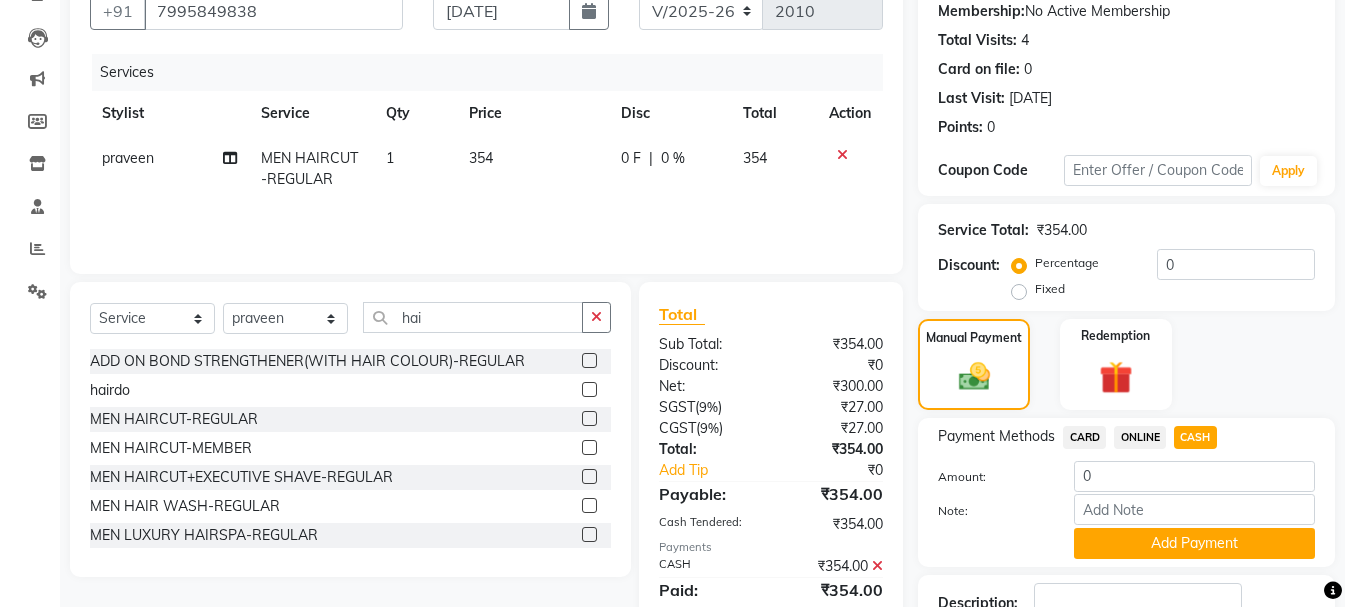 click on "354" 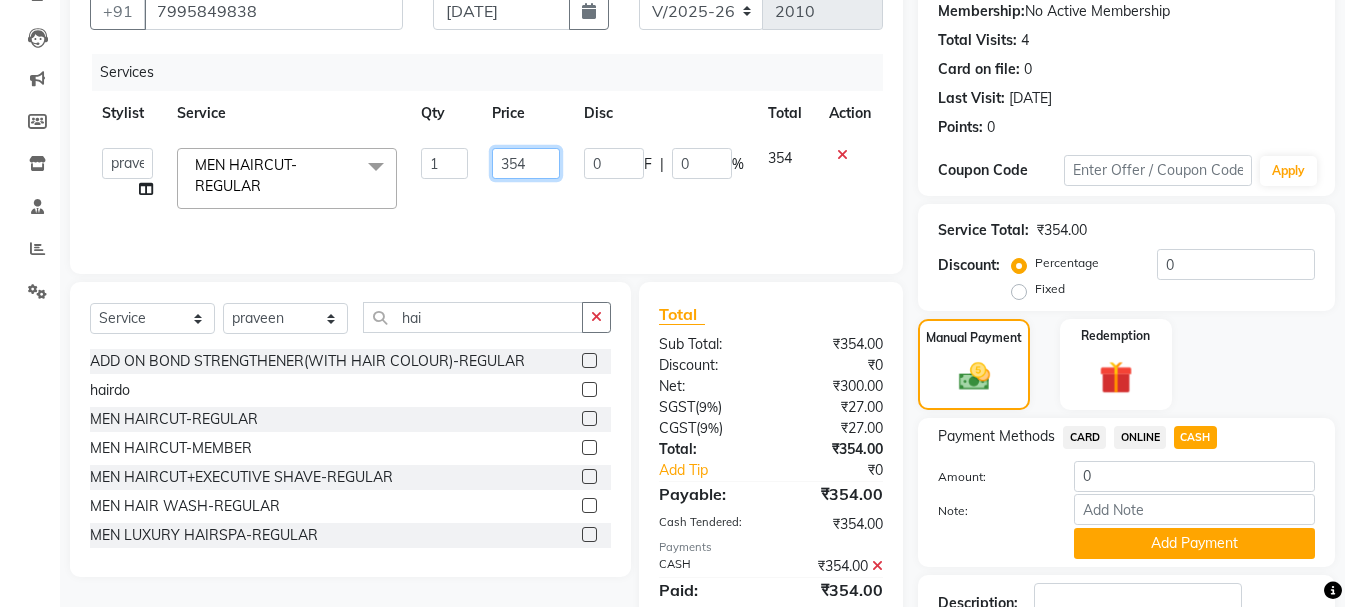 click on "354" 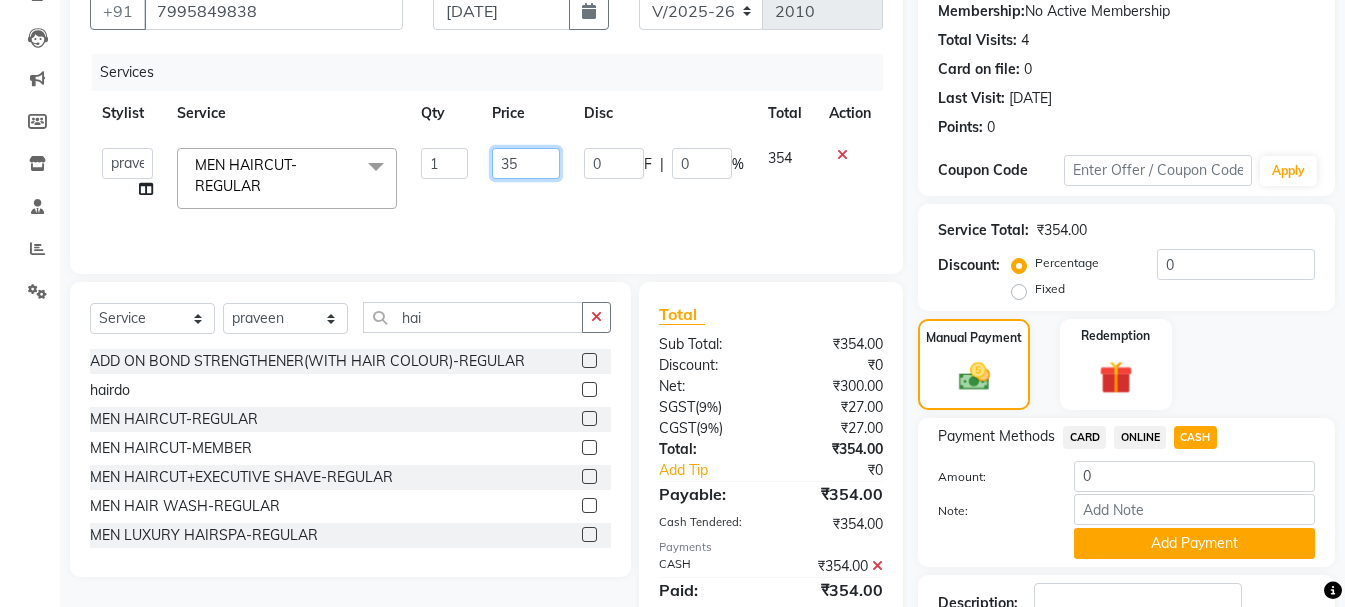type on "350" 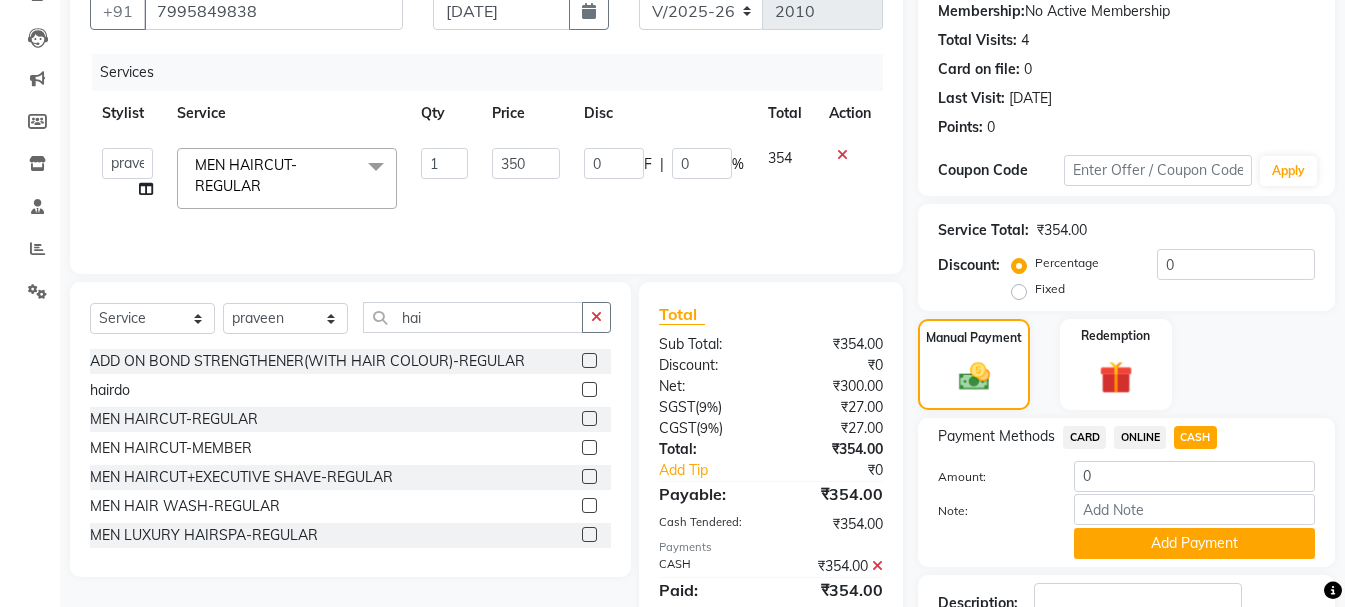 click on "Services" 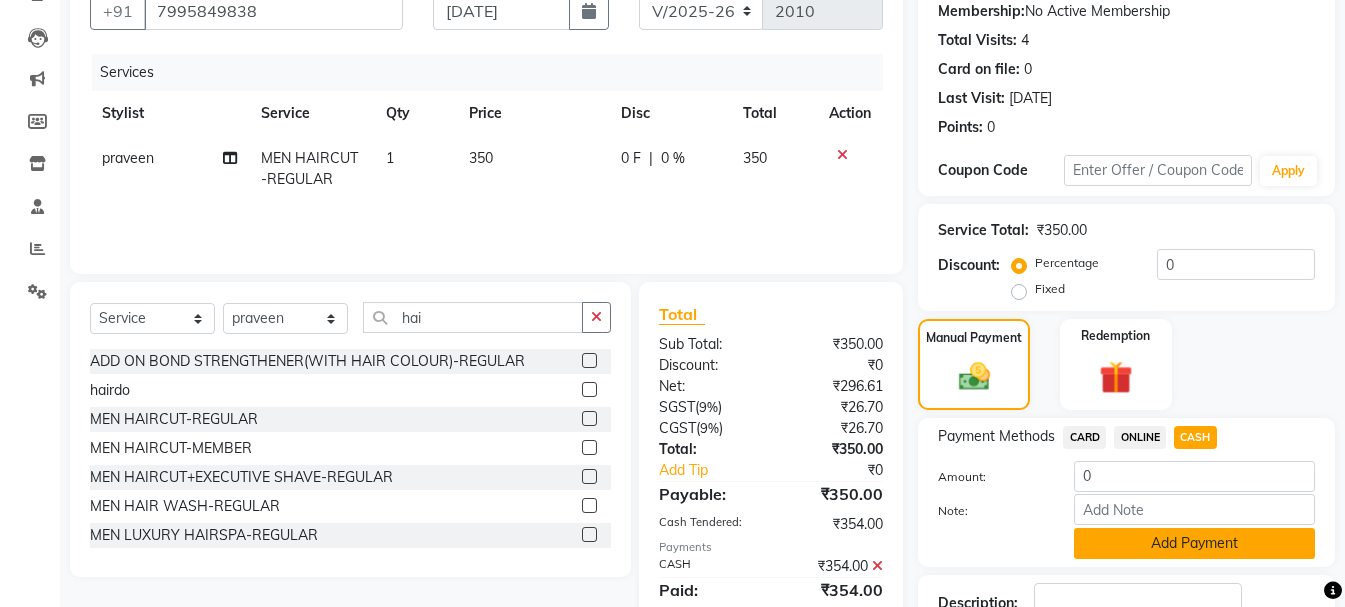 click on "Add Payment" 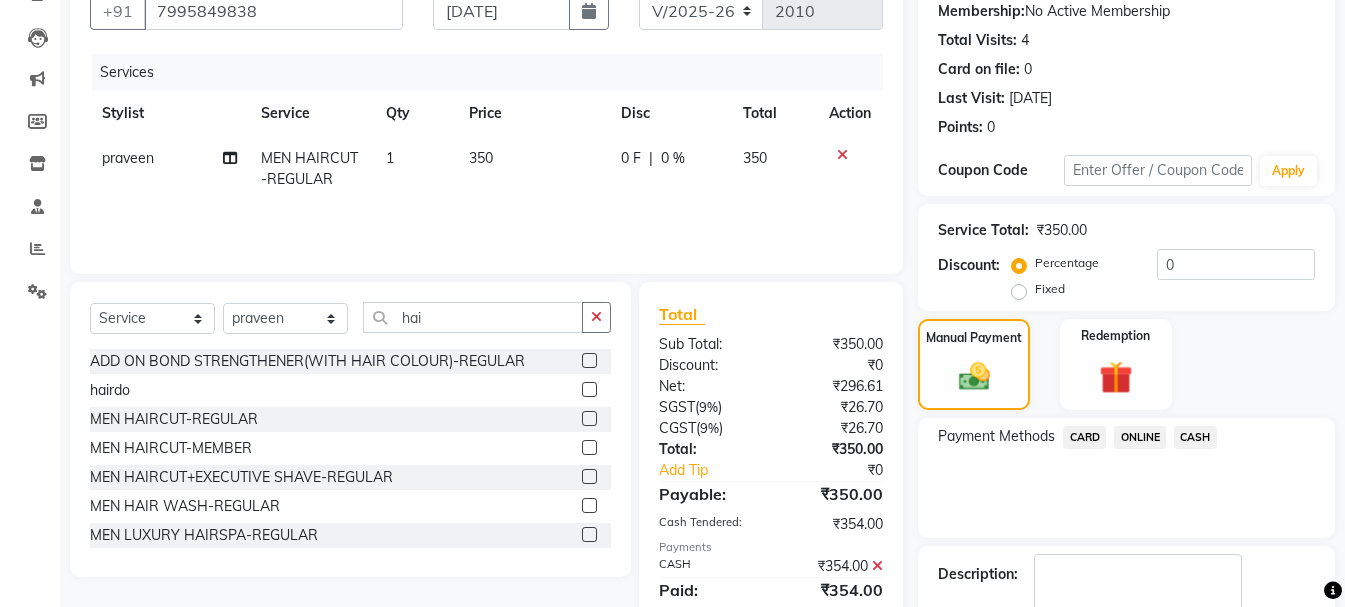 scroll, scrollTop: 309, scrollLeft: 0, axis: vertical 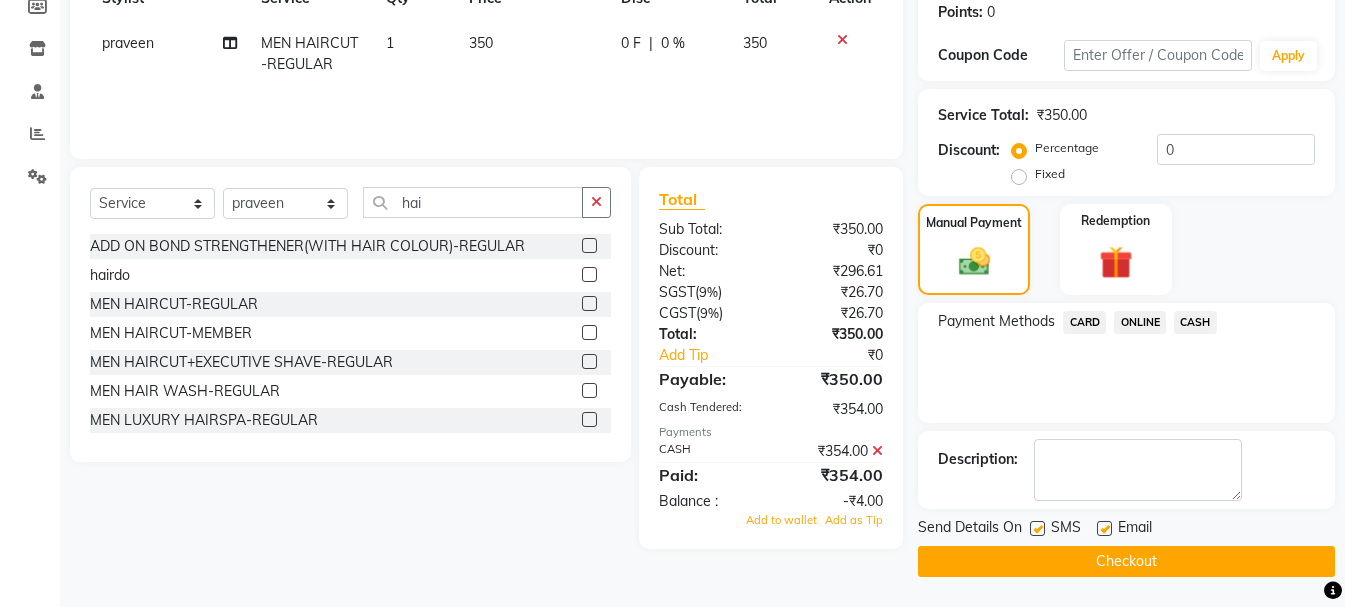 click on "Checkout" 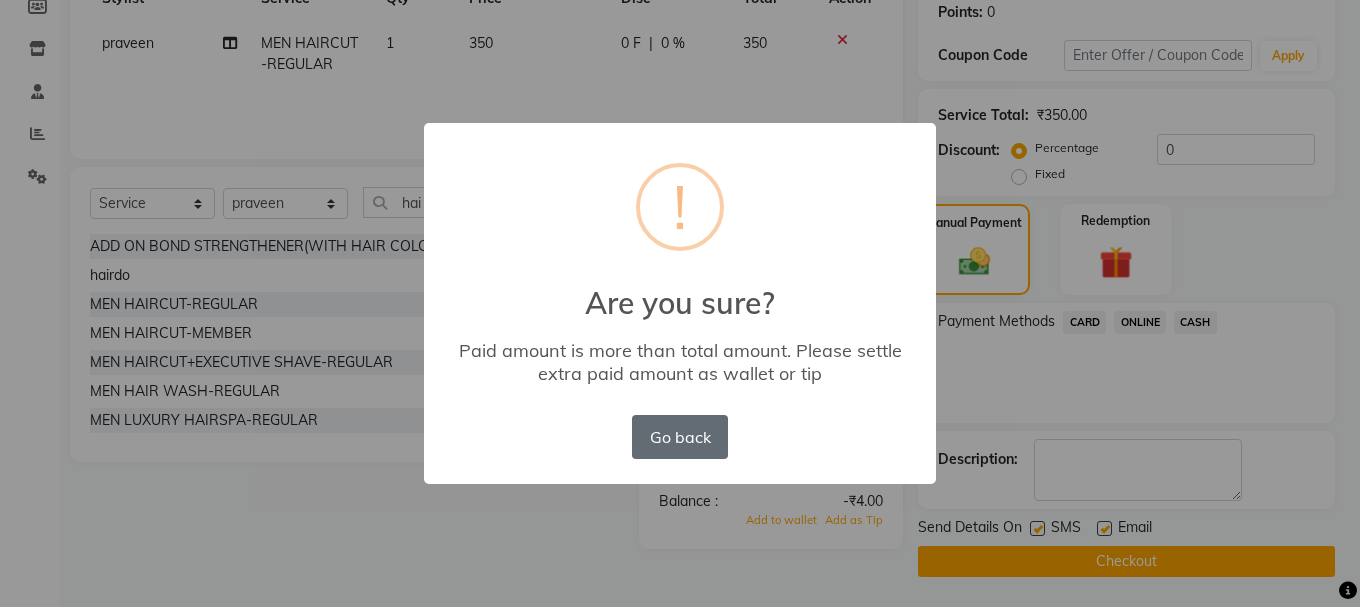 click on "Go back" at bounding box center [680, 437] 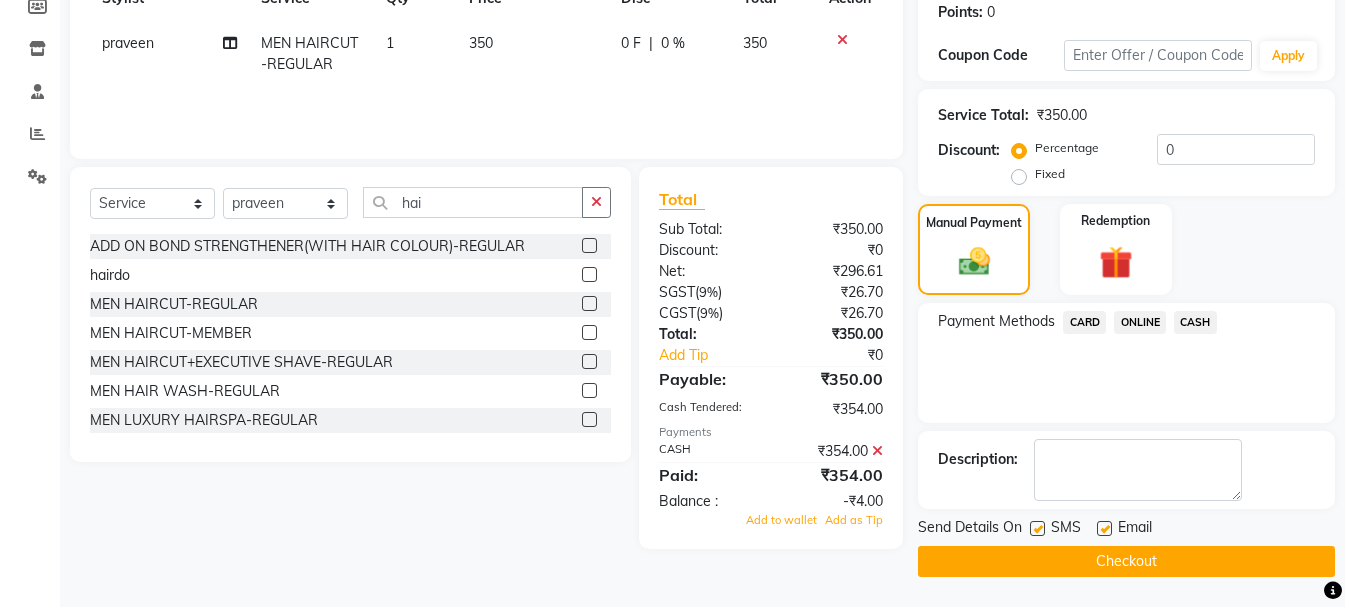 click 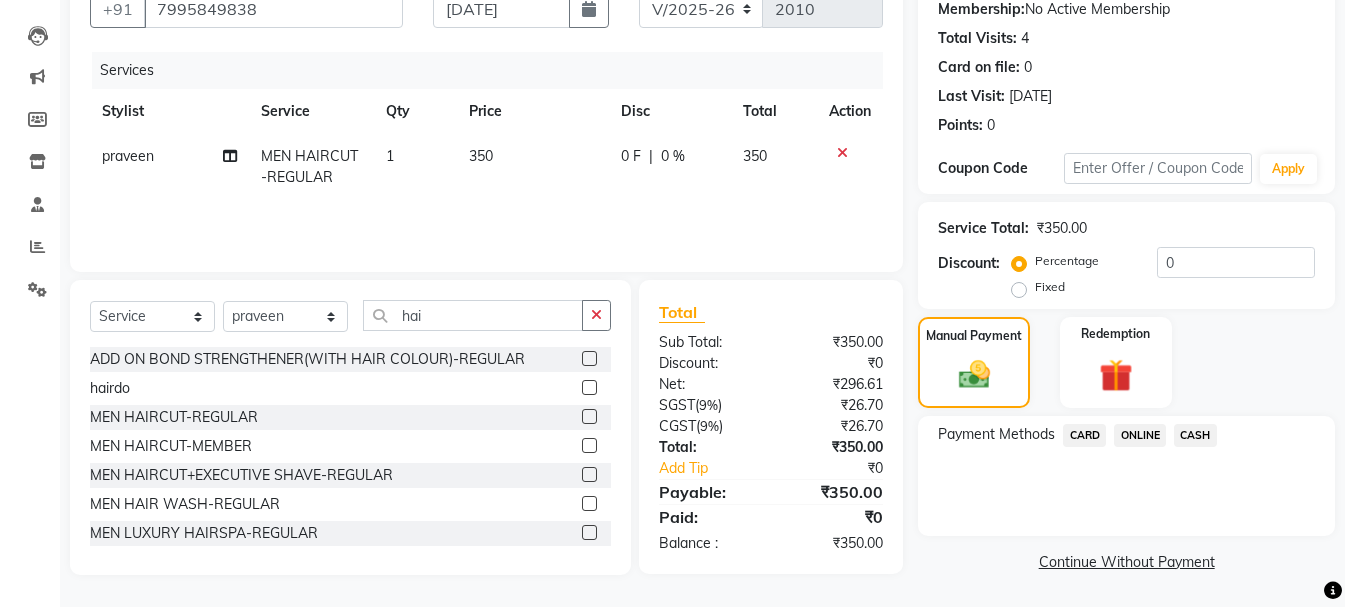 scroll, scrollTop: 196, scrollLeft: 0, axis: vertical 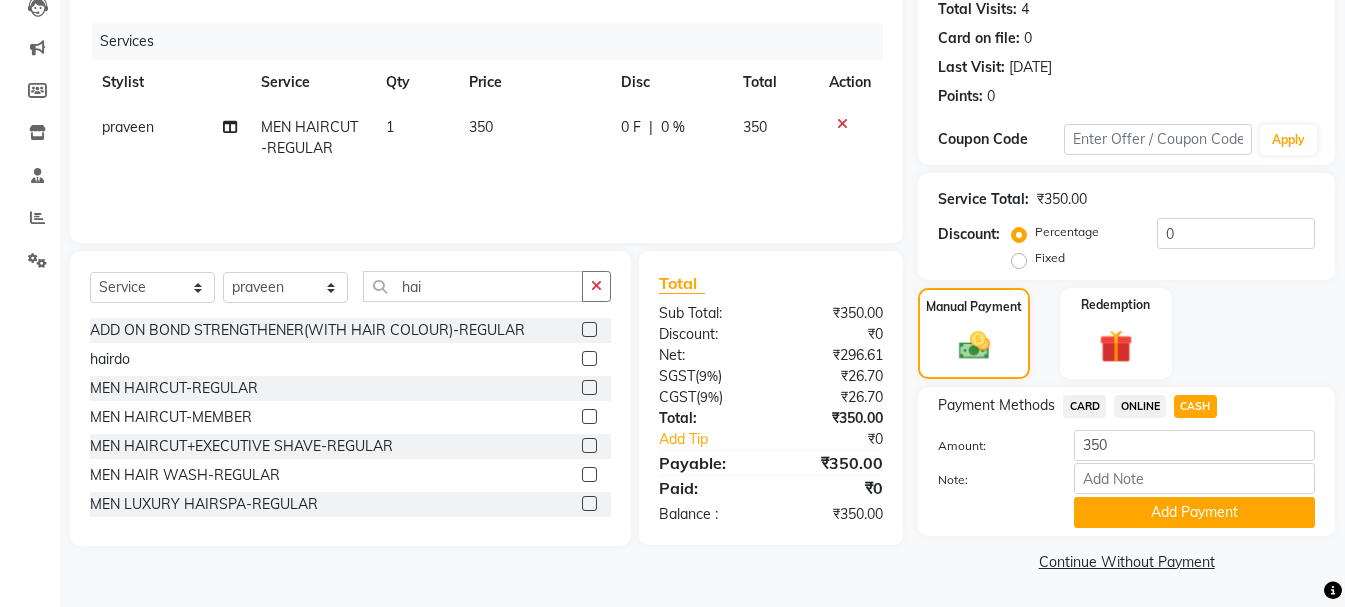 click on "Payment Methods  CARD   ONLINE   CASH  Amount: 350 Note: Add Payment" 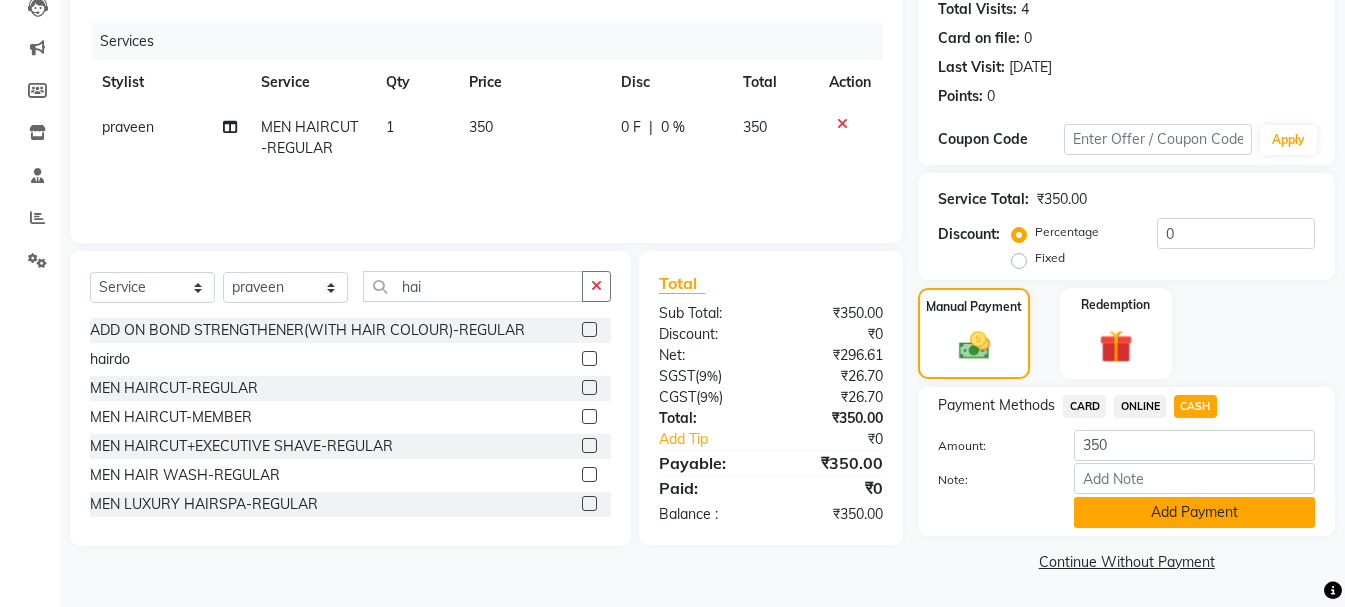 click on "Add Payment" 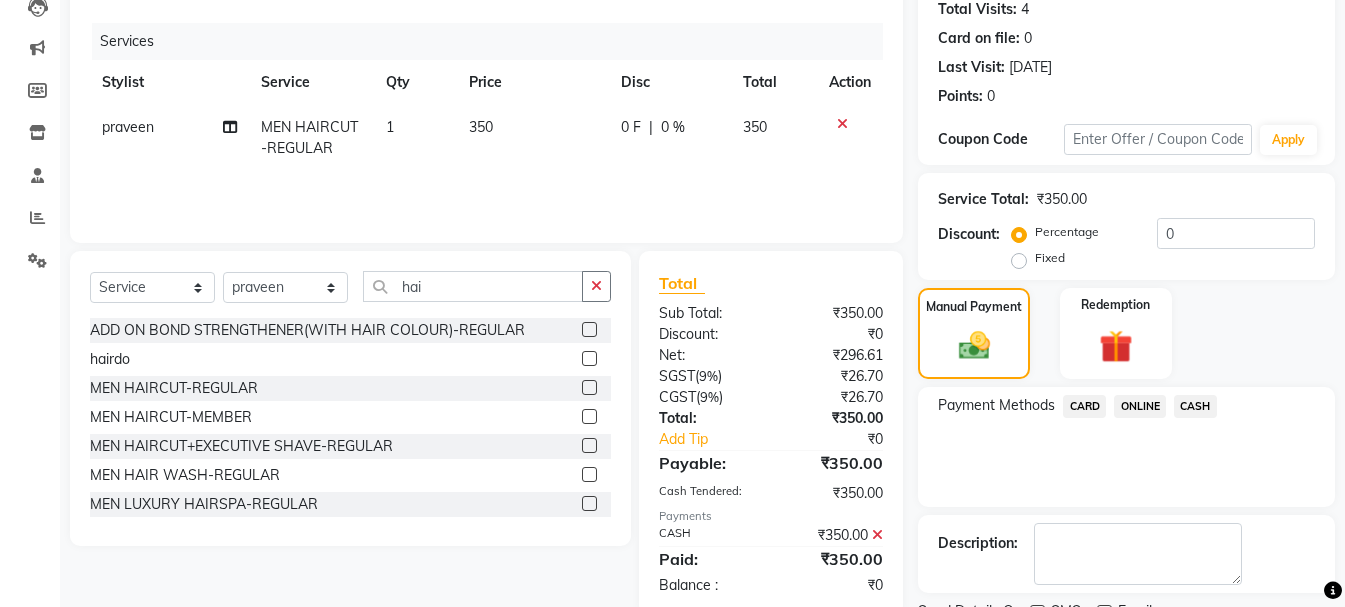 scroll, scrollTop: 309, scrollLeft: 0, axis: vertical 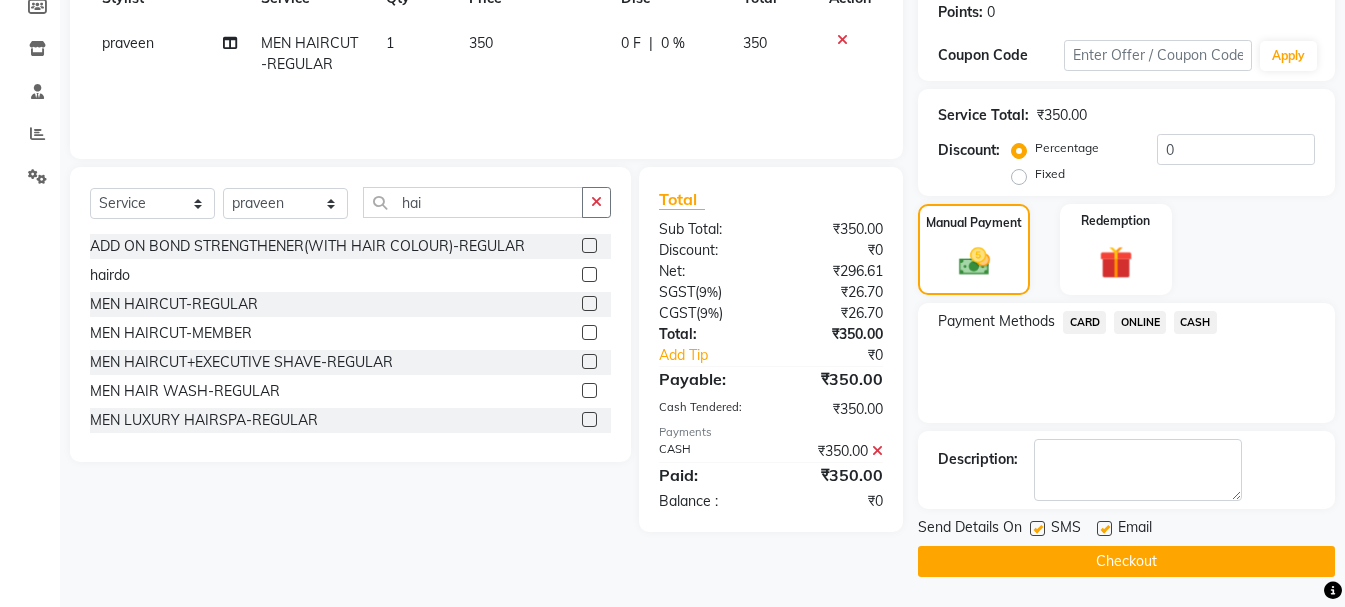 click on "Checkout" 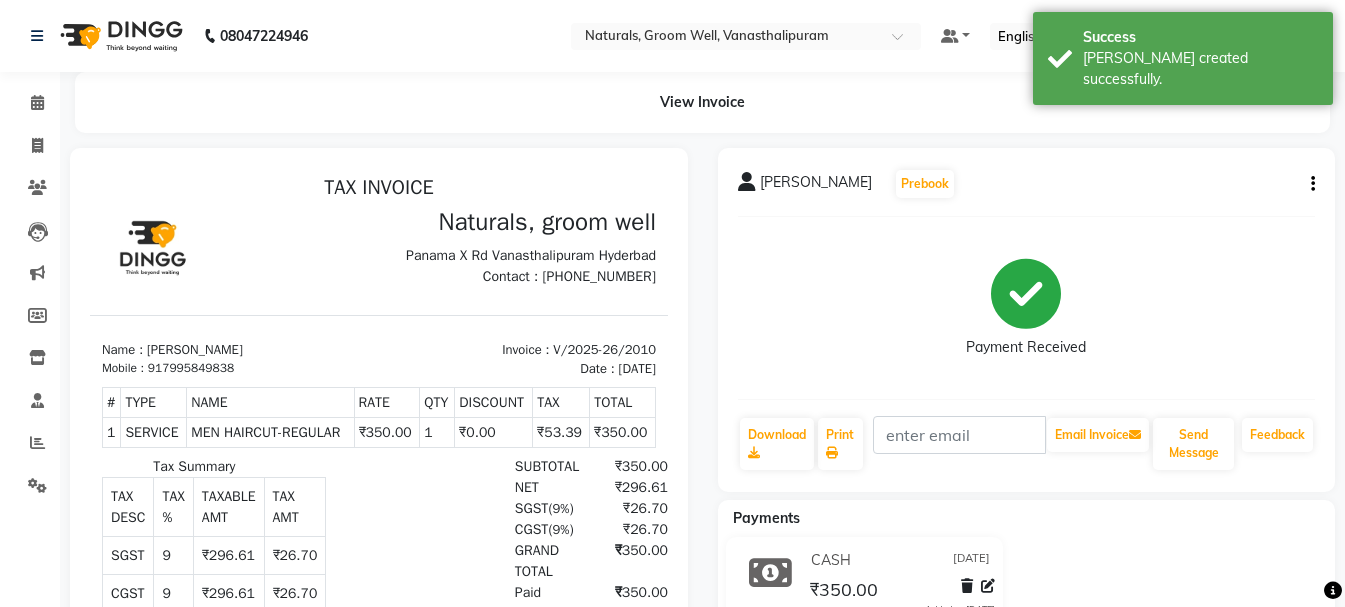 scroll, scrollTop: 0, scrollLeft: 0, axis: both 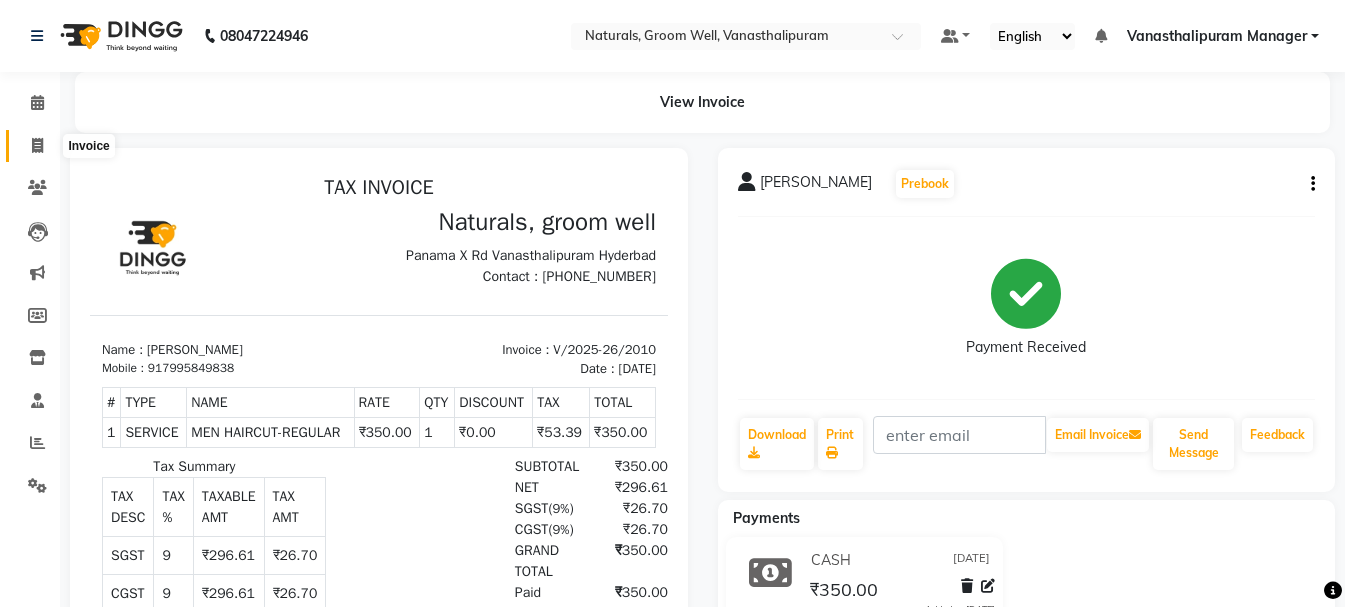 click 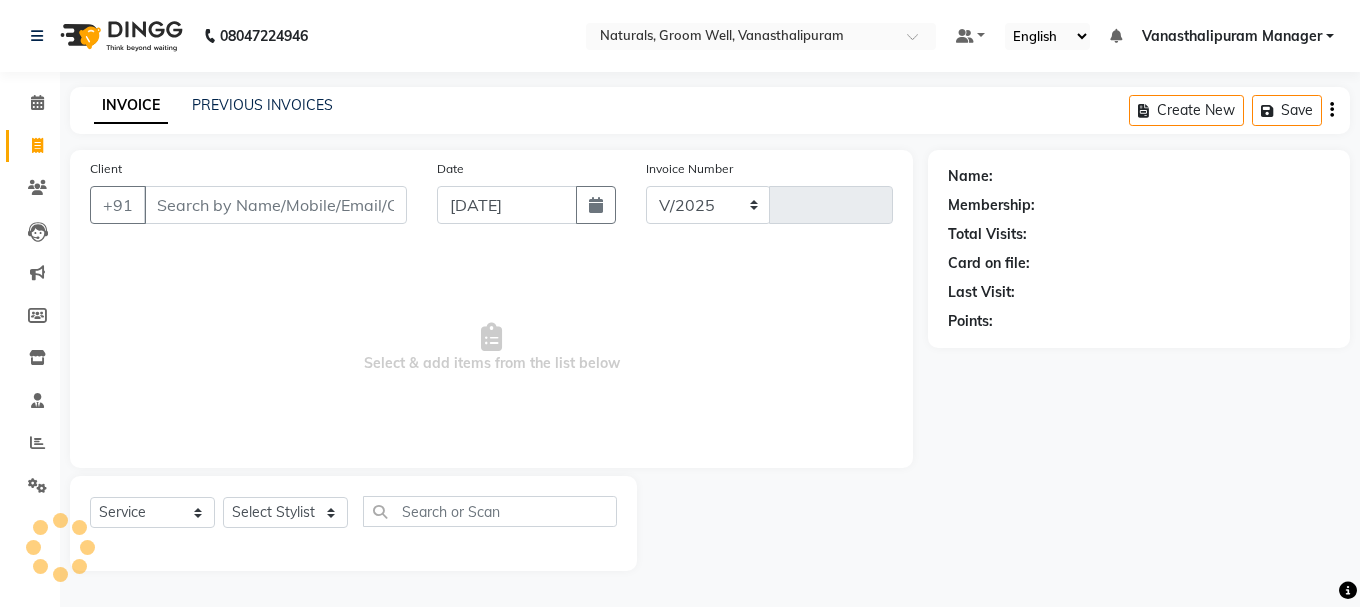 select on "5859" 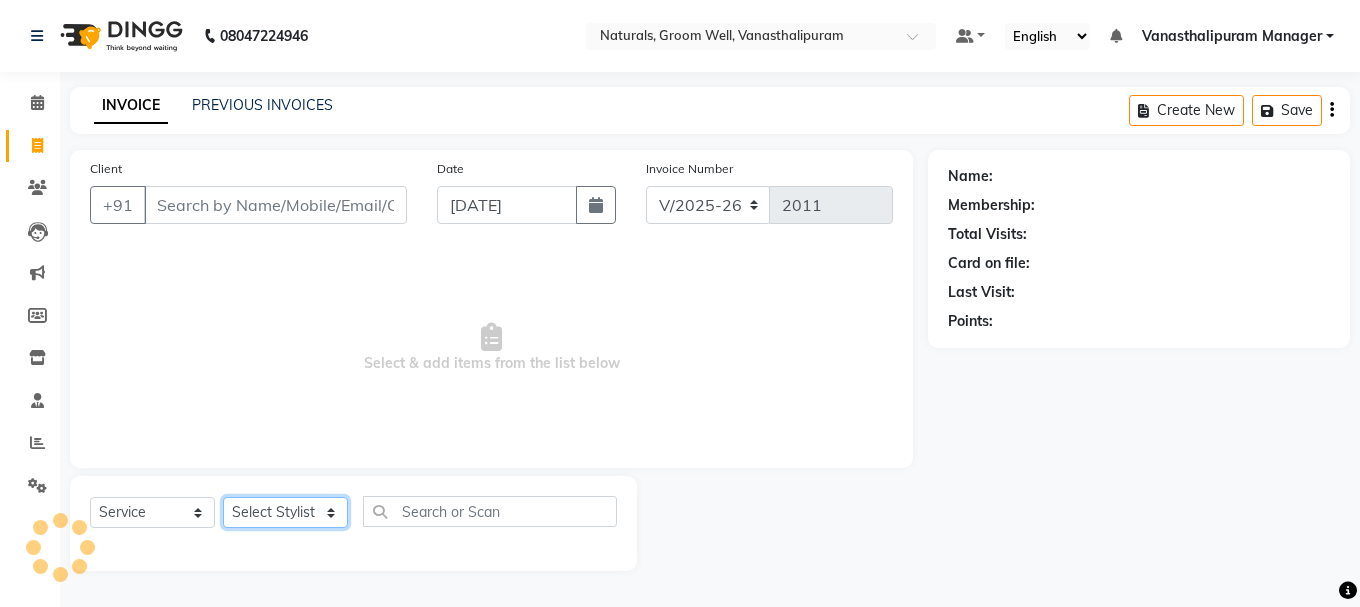 click on "Select Stylist" 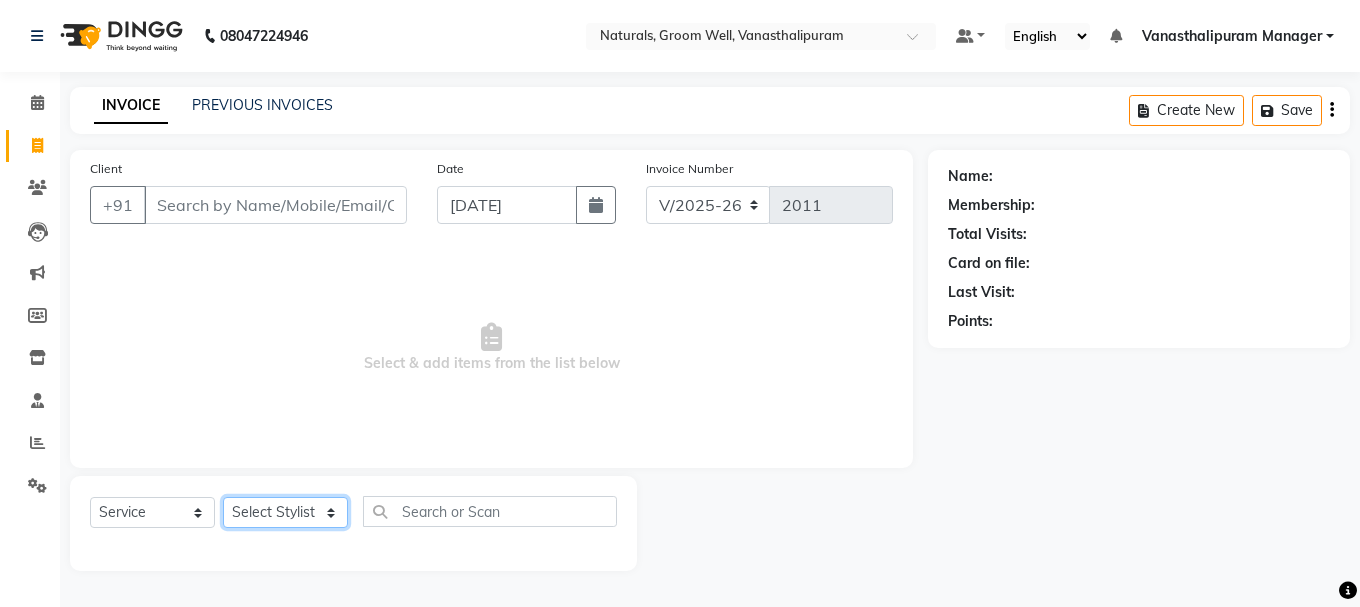 select on "68488" 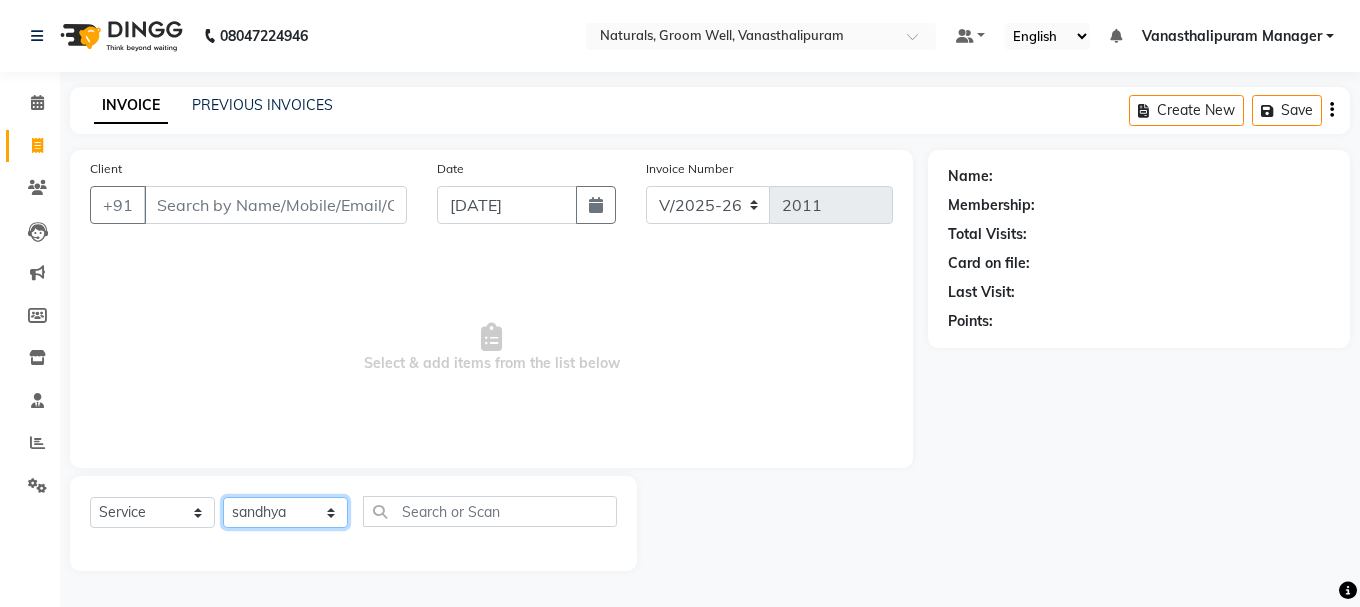 click on "Select Stylist [PERSON_NAME] kiran [PERSON_NAME] [PERSON_NAME] [PERSON_NAME] [PERSON_NAME] sandhya Vanasthalipuram Manager vinay" 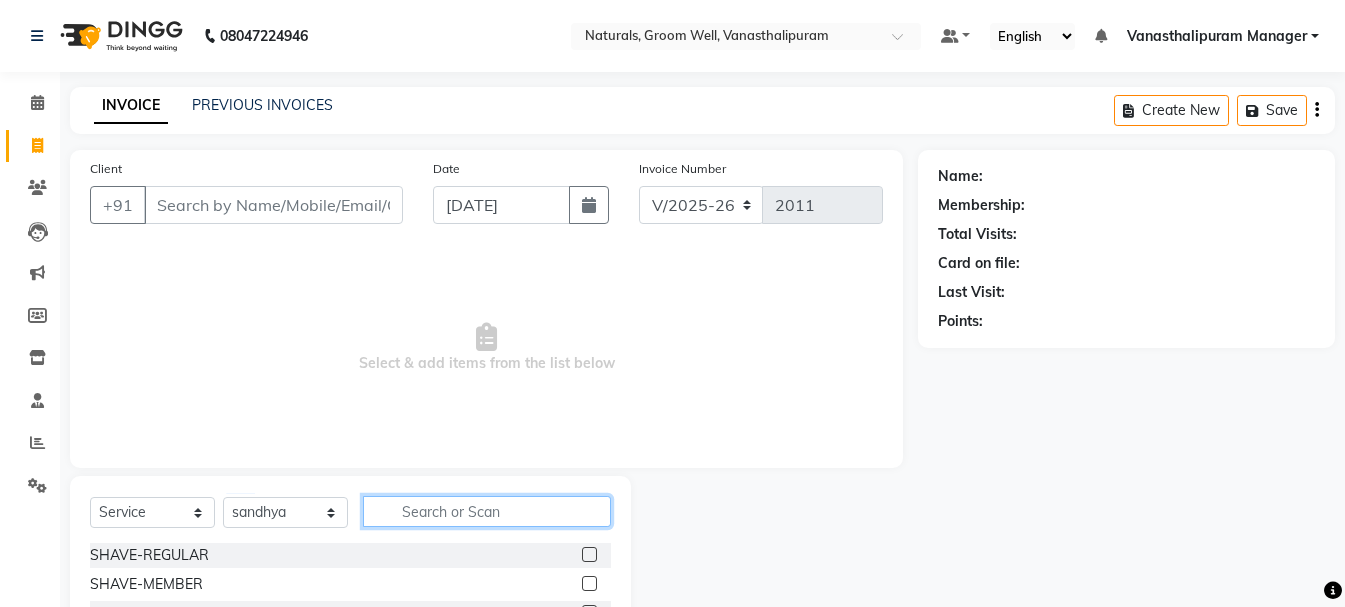 click 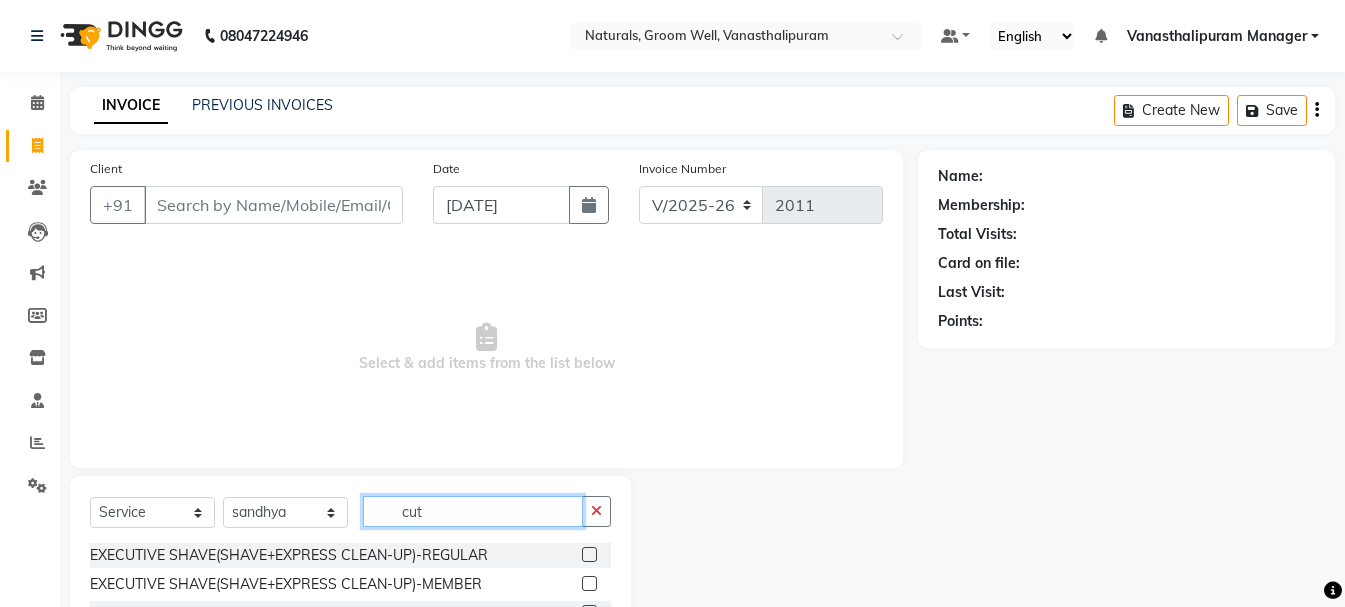 scroll, scrollTop: 194, scrollLeft: 0, axis: vertical 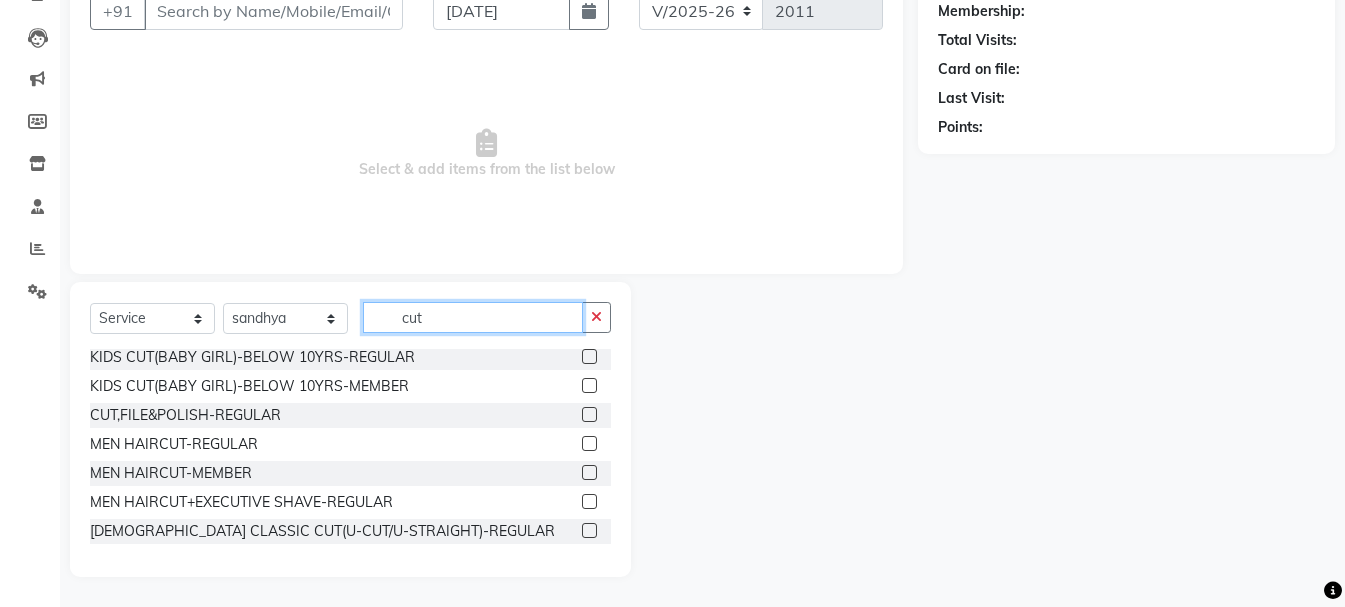 type on "cut" 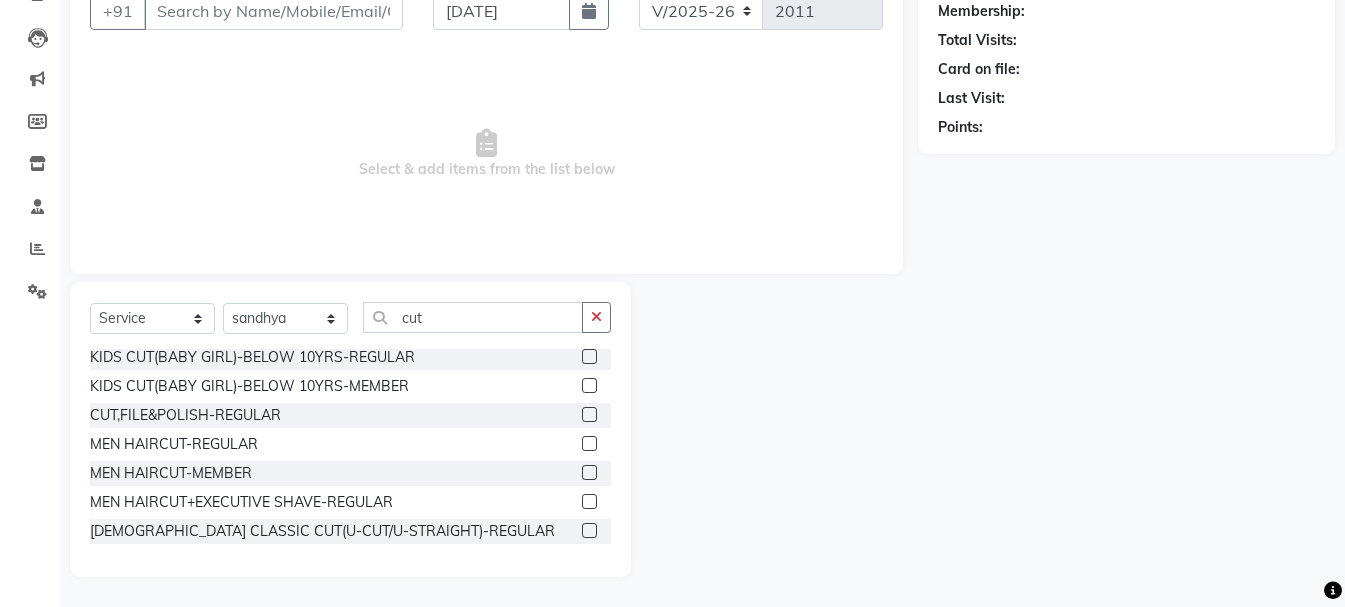 click 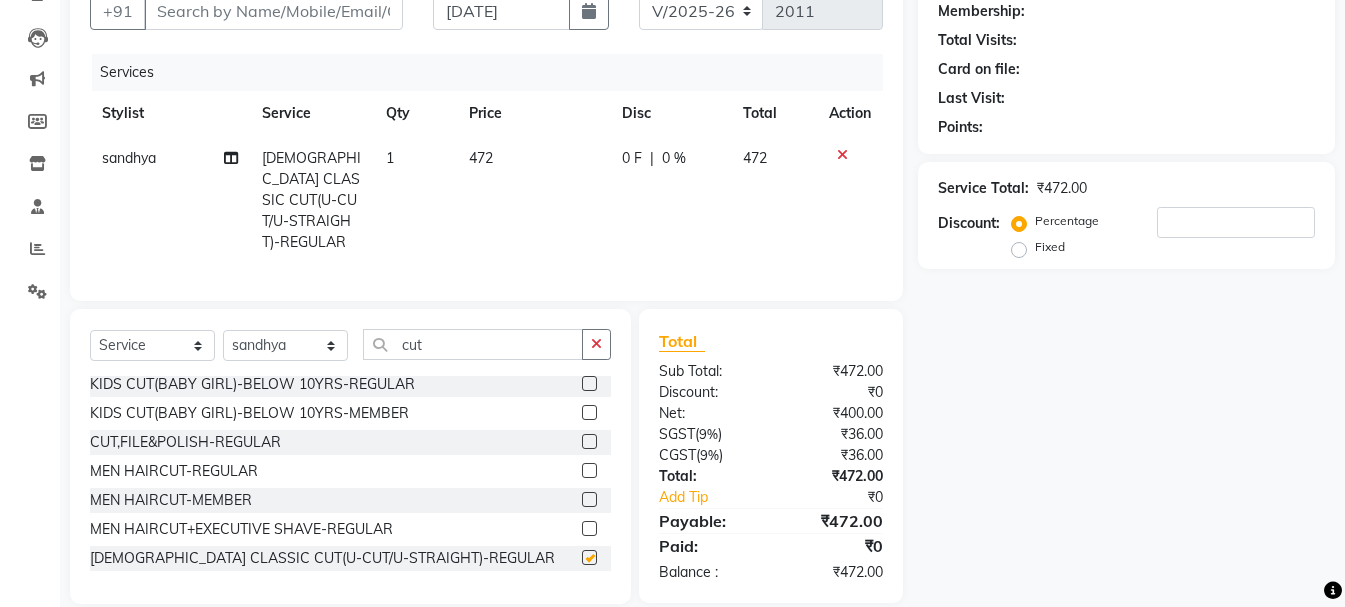 checkbox on "false" 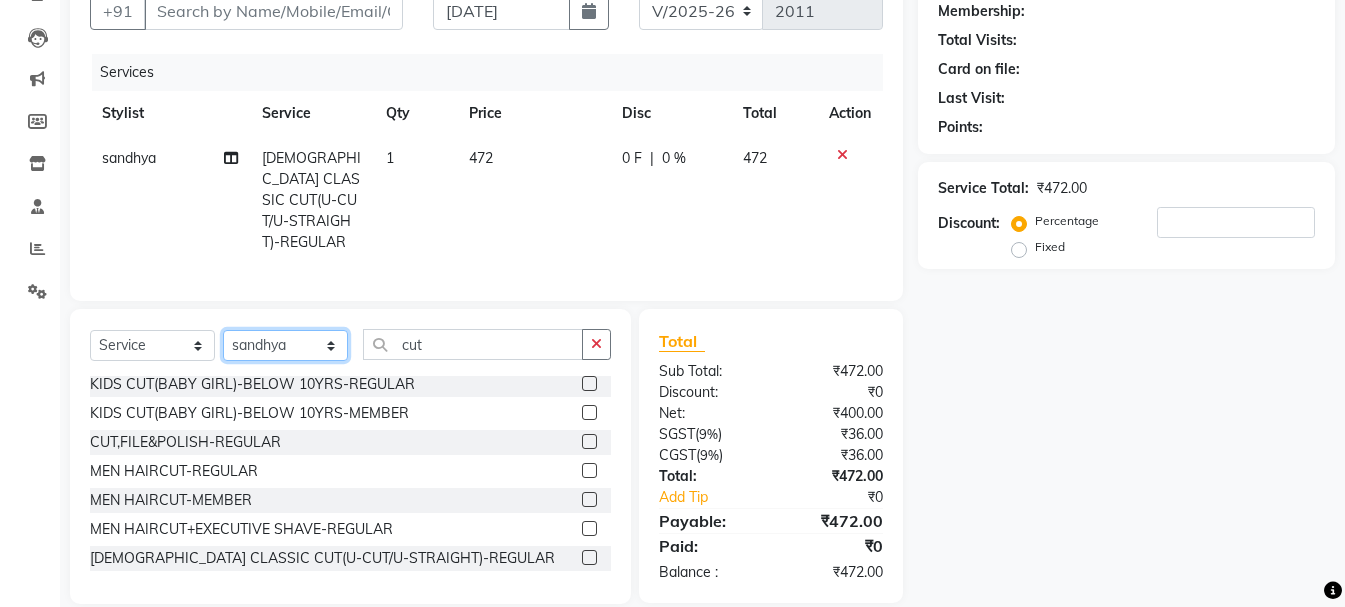 click on "Select Stylist [PERSON_NAME] kiran [PERSON_NAME] [PERSON_NAME] [PERSON_NAME] [PERSON_NAME] sandhya Vanasthalipuram Manager vinay" 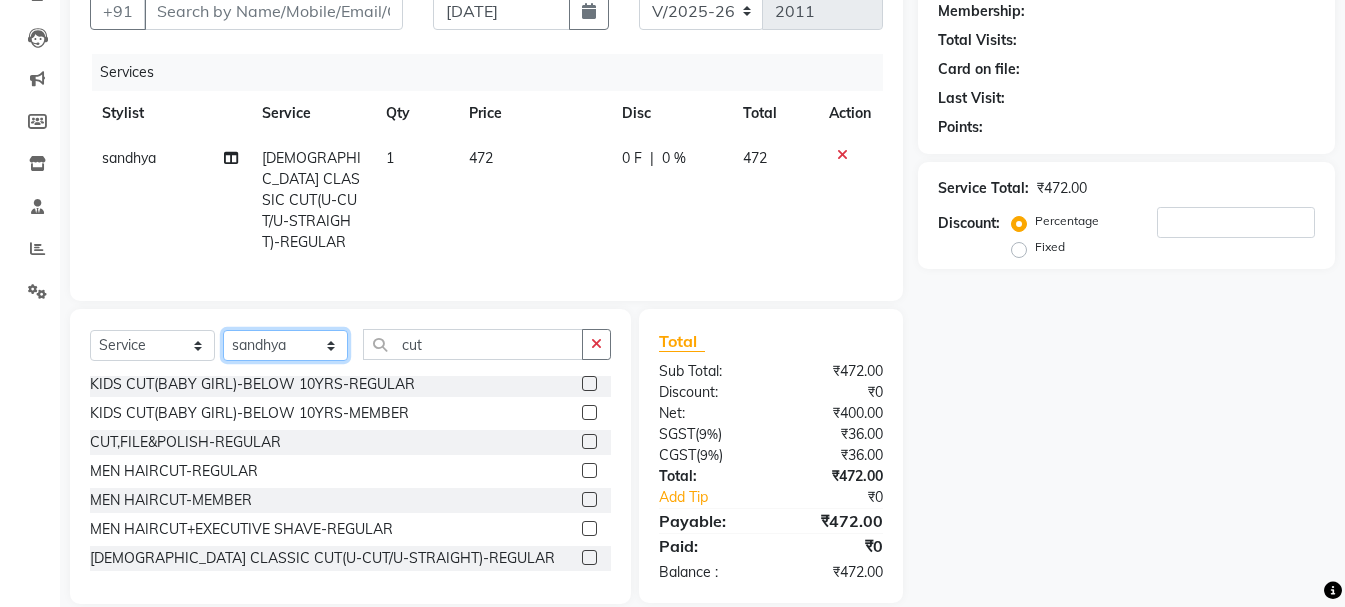 select on "41446" 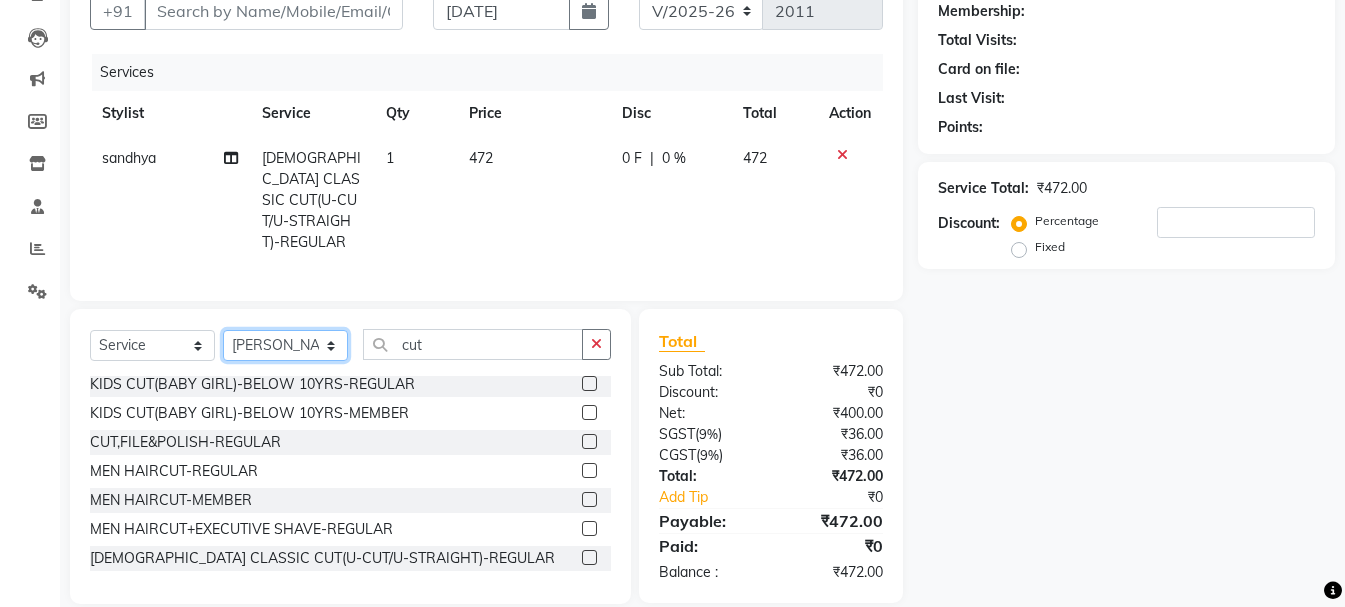 click on "Select Stylist [PERSON_NAME] kiran [PERSON_NAME] [PERSON_NAME] [PERSON_NAME] [PERSON_NAME] sandhya Vanasthalipuram Manager vinay" 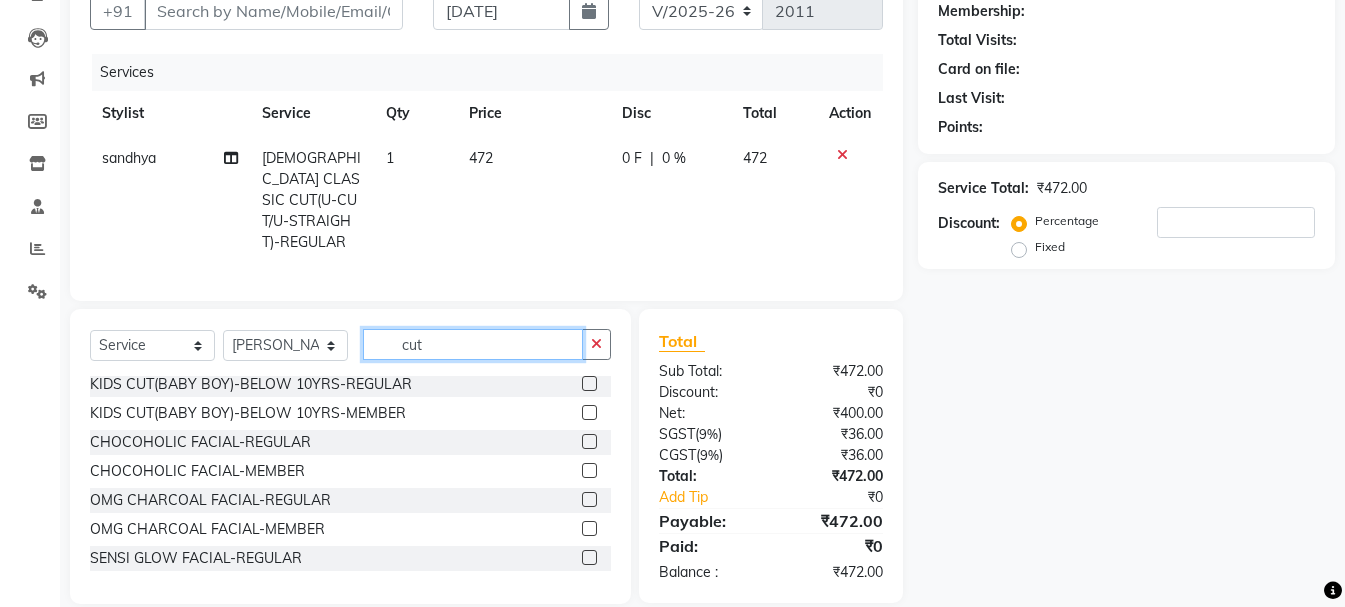 click on "cut" 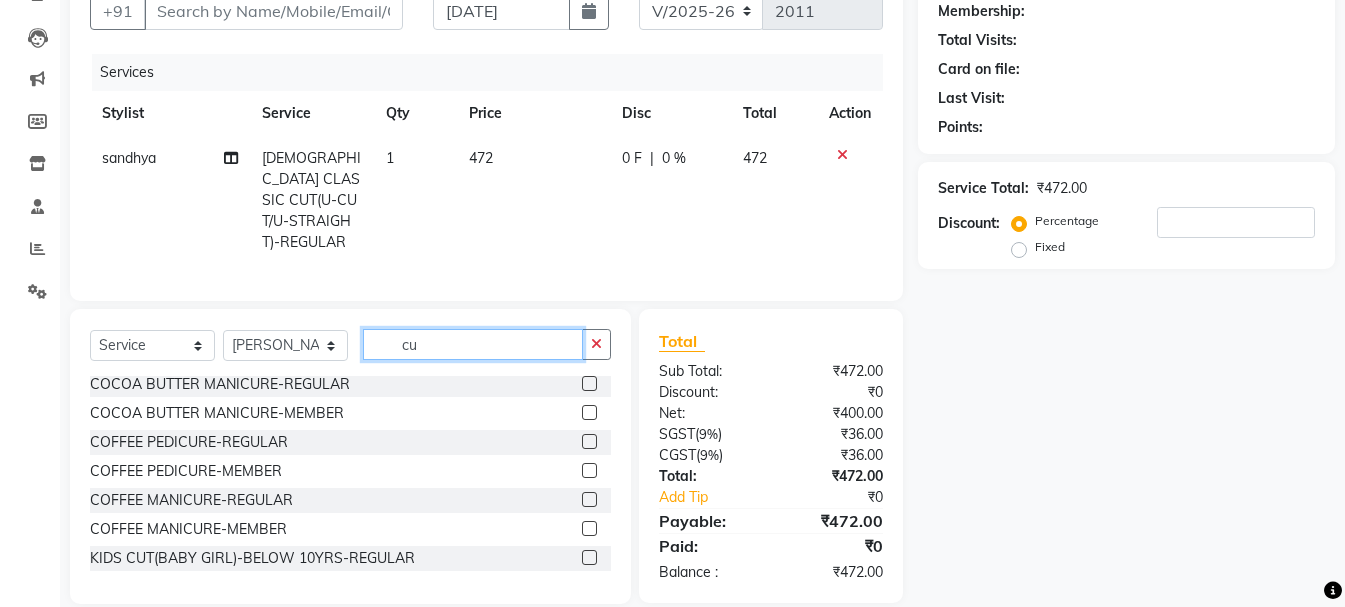 scroll, scrollTop: 62, scrollLeft: 0, axis: vertical 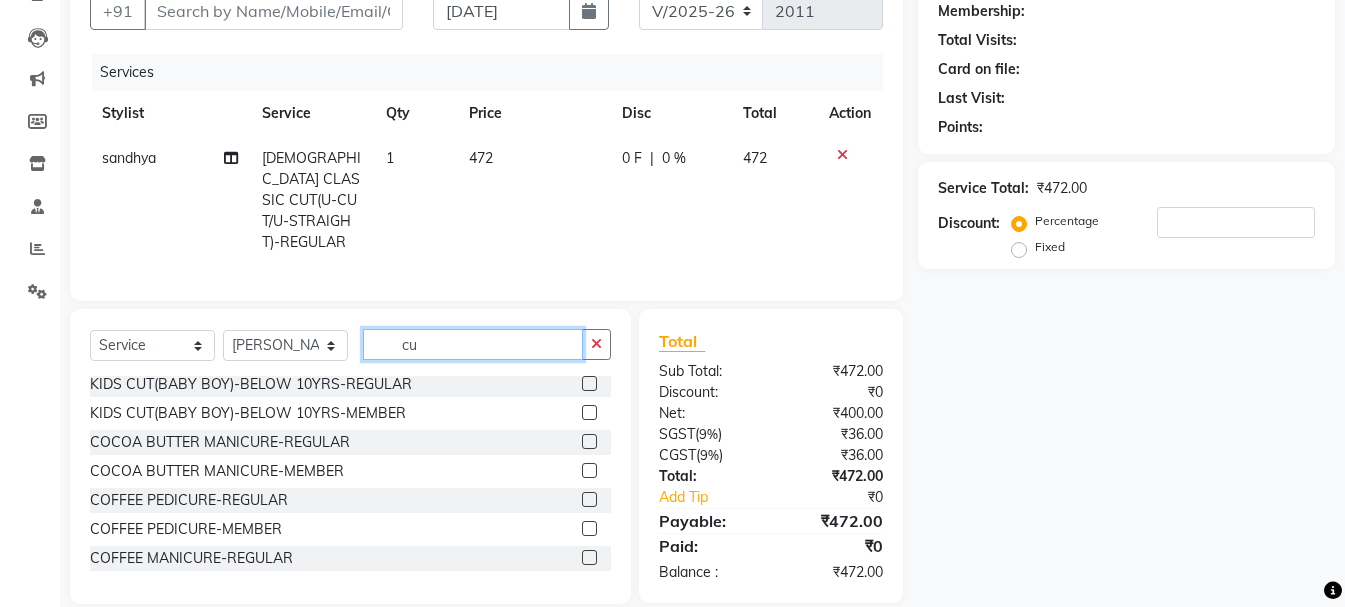 type on "cut" 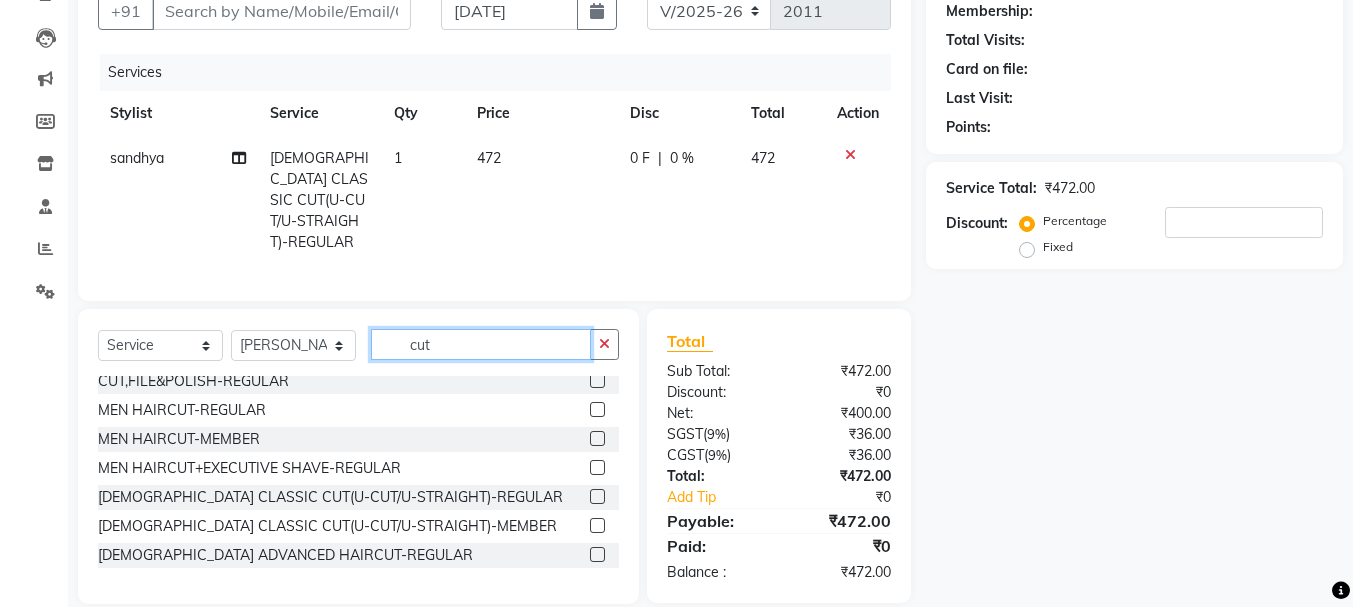 scroll, scrollTop: 182, scrollLeft: 0, axis: vertical 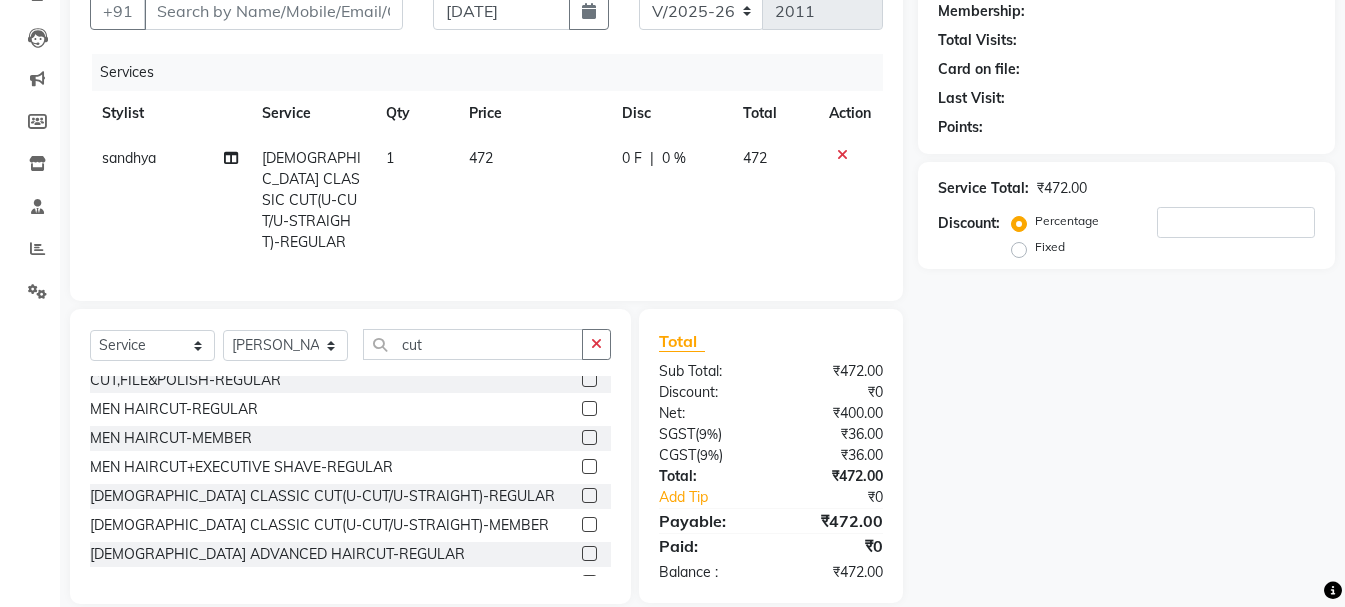click 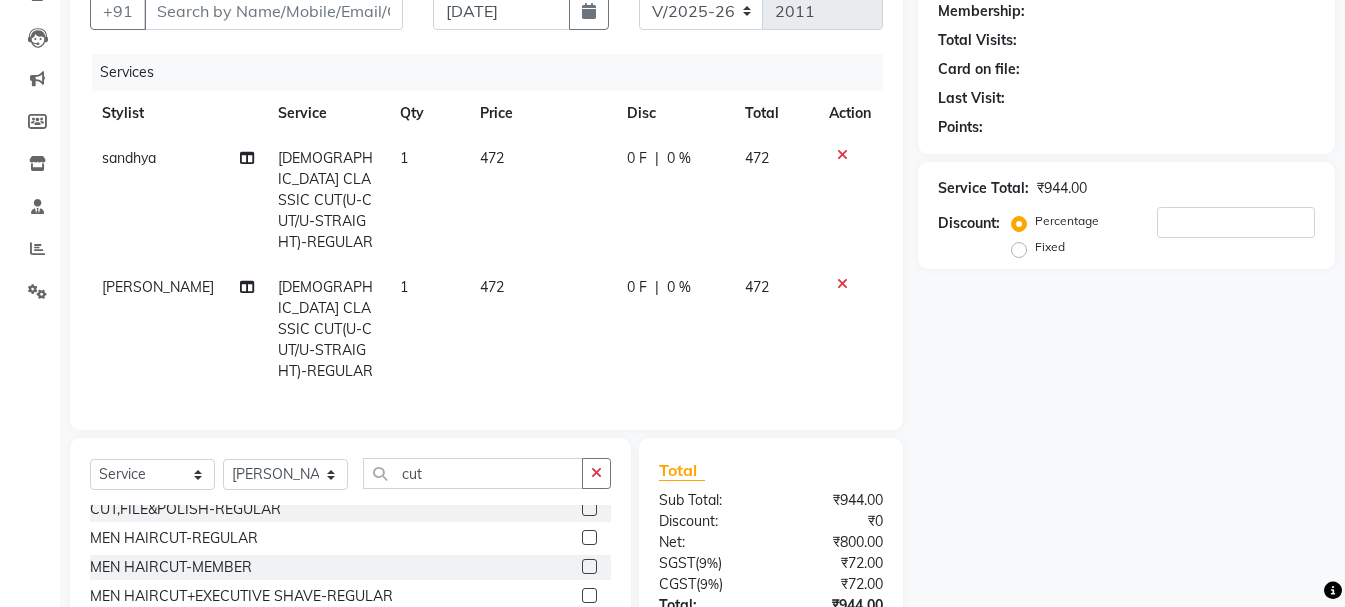 checkbox on "false" 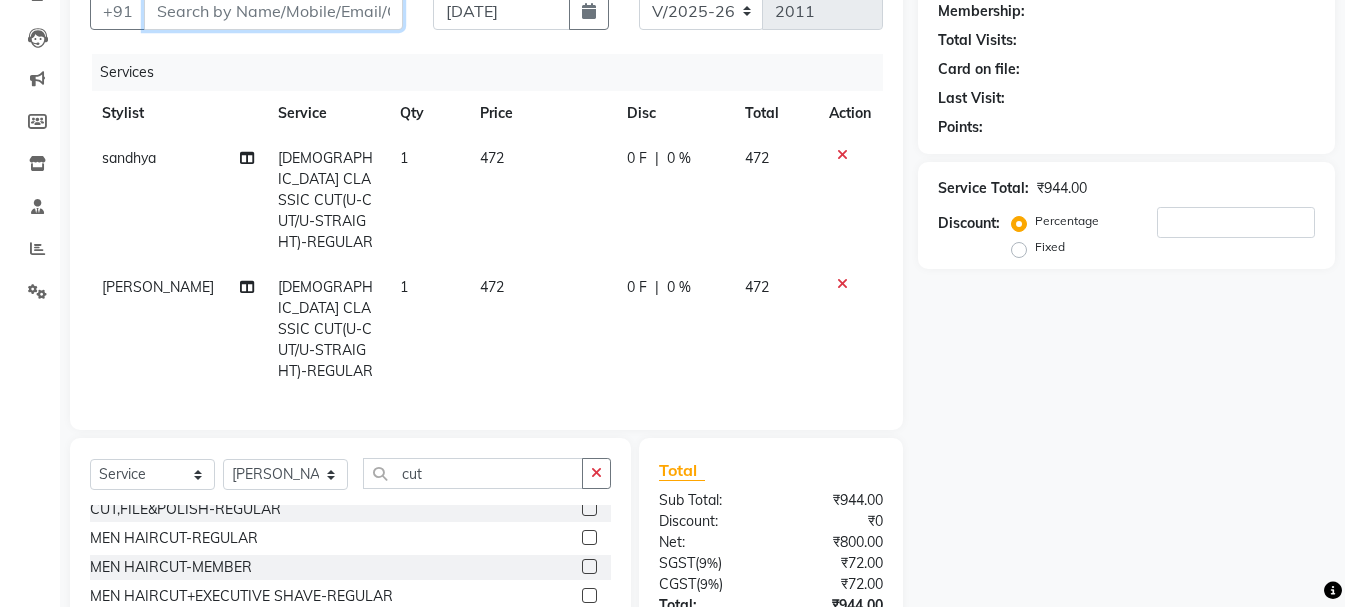 click on "Client" at bounding box center [273, 11] 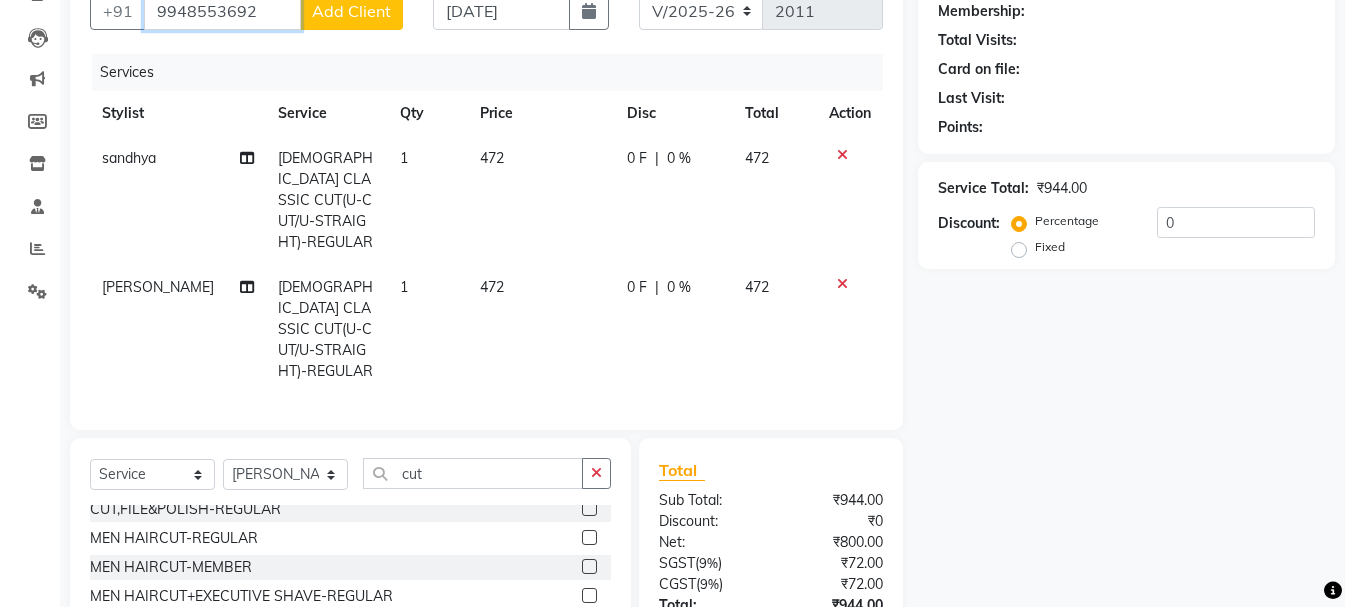 type on "9948553692" 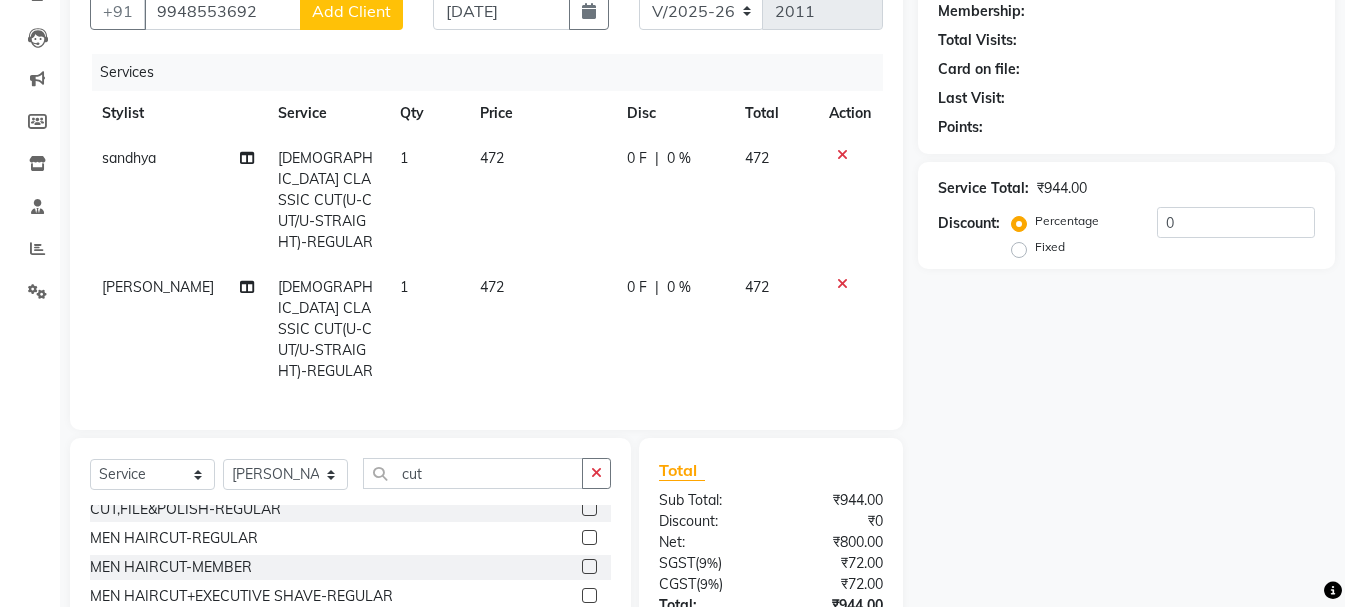 click on "Add Client" 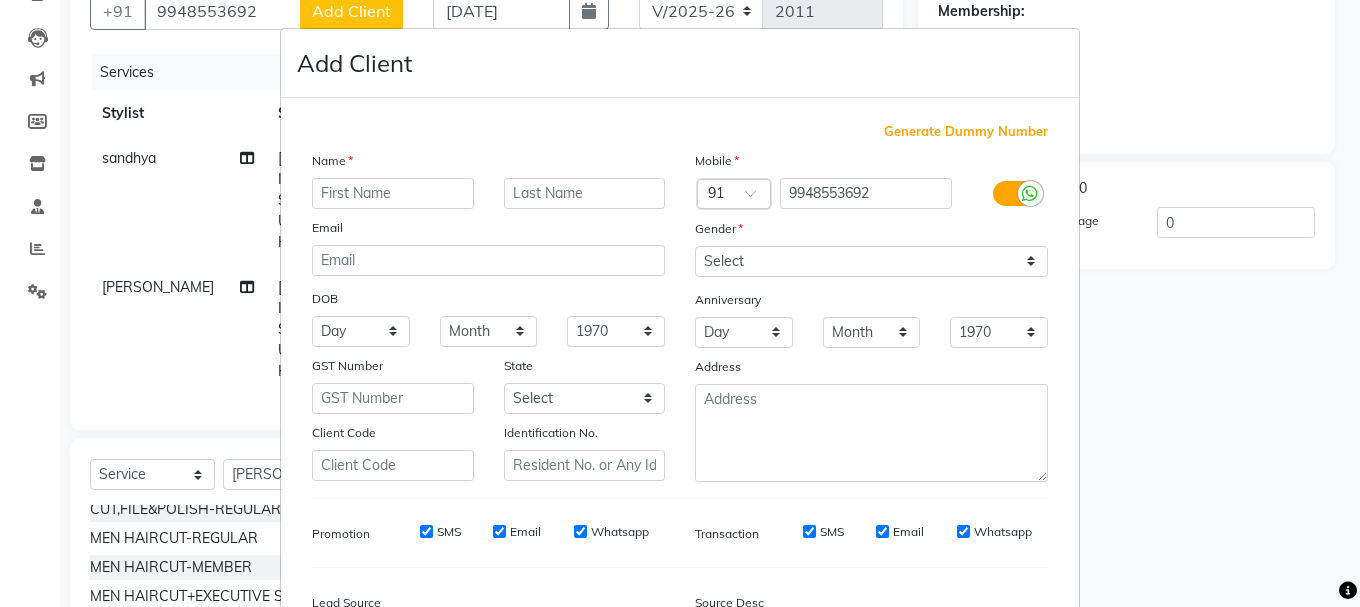 click at bounding box center [393, 193] 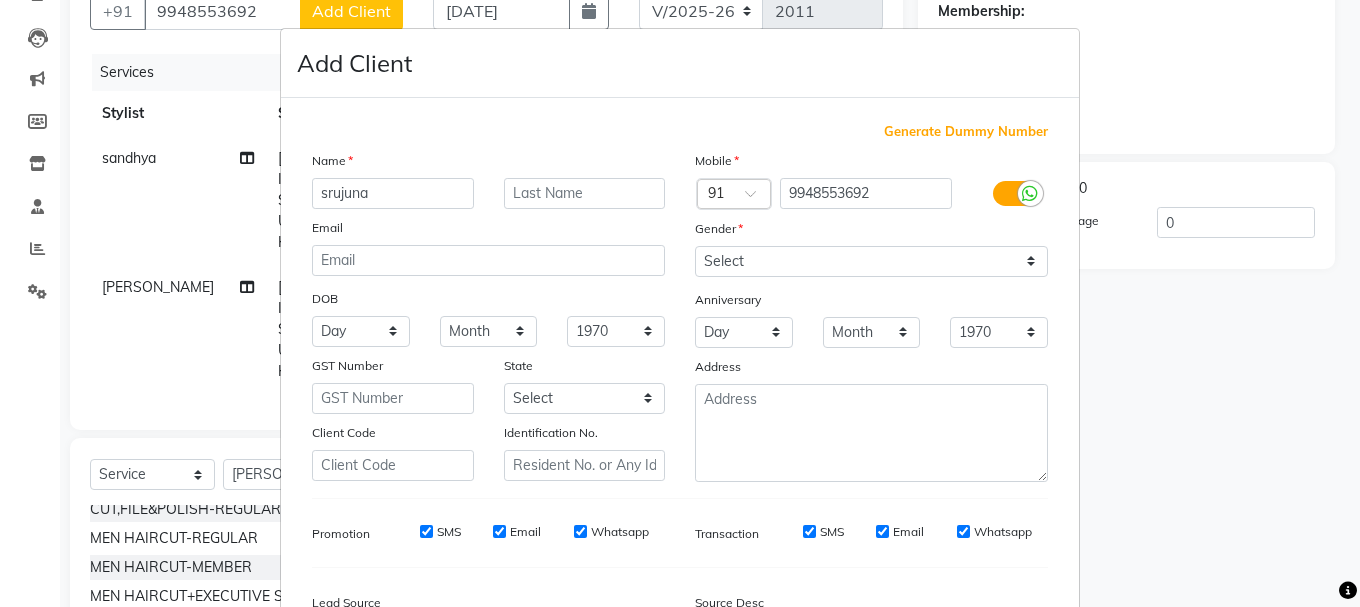 type on "srujuna" 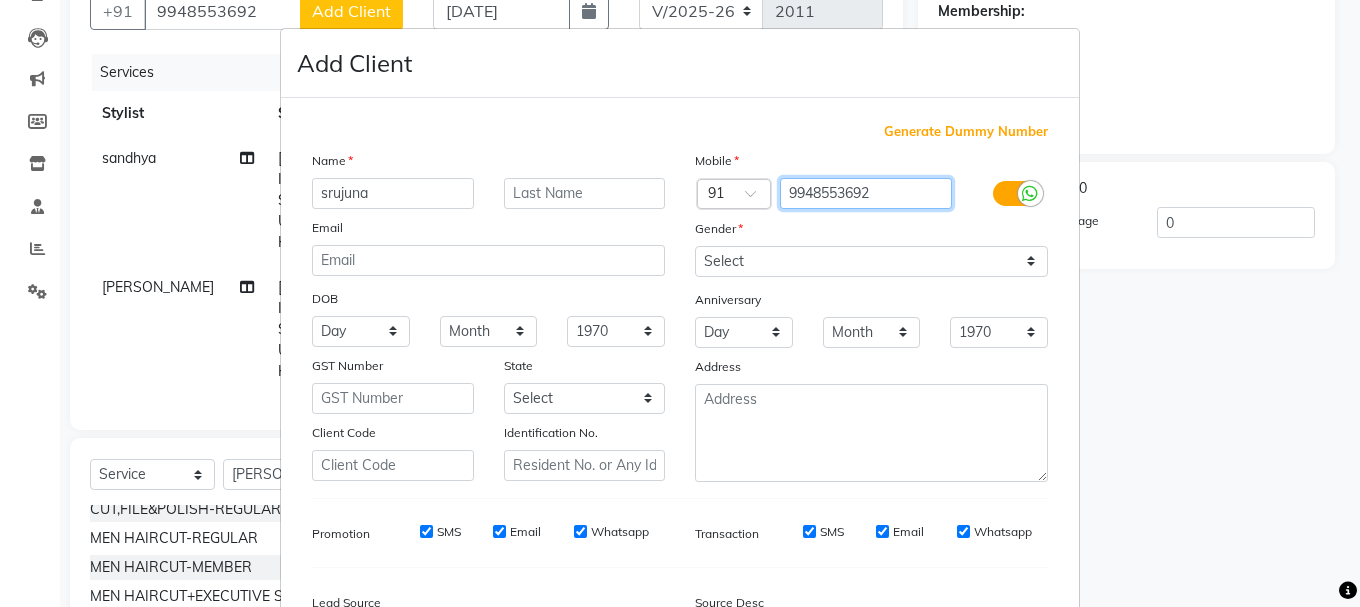 click on "9948553692" at bounding box center [866, 193] 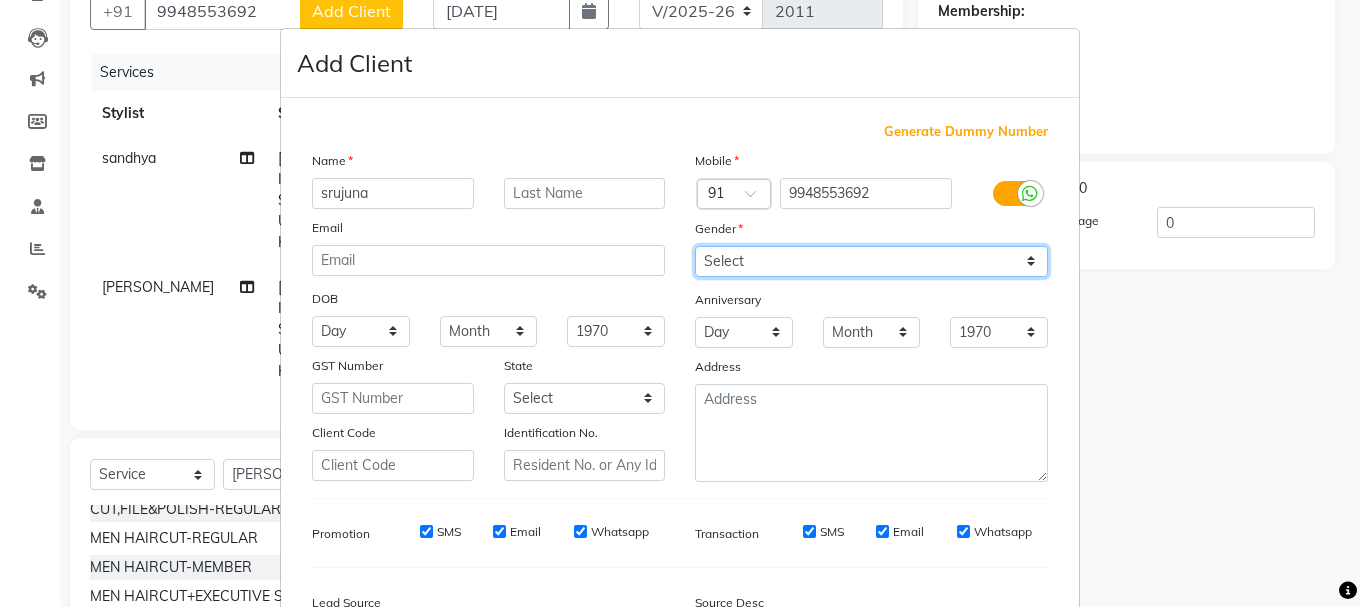 drag, startPoint x: 749, startPoint y: 256, endPoint x: 749, endPoint y: 276, distance: 20 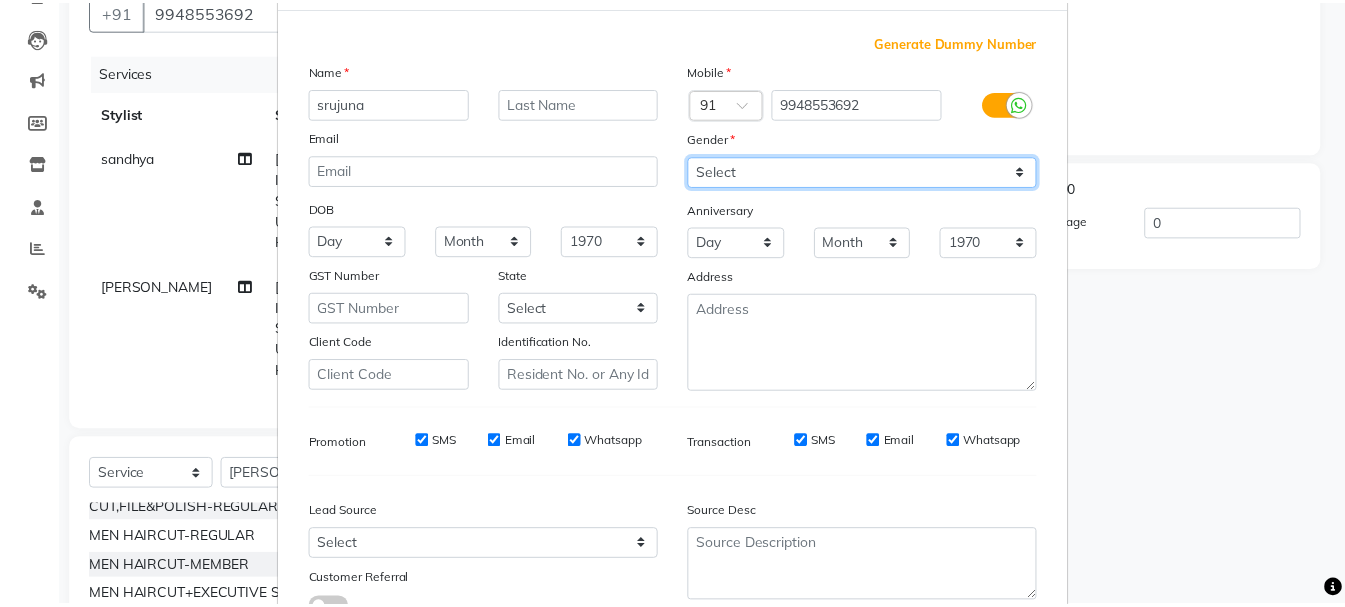 scroll, scrollTop: 200, scrollLeft: 0, axis: vertical 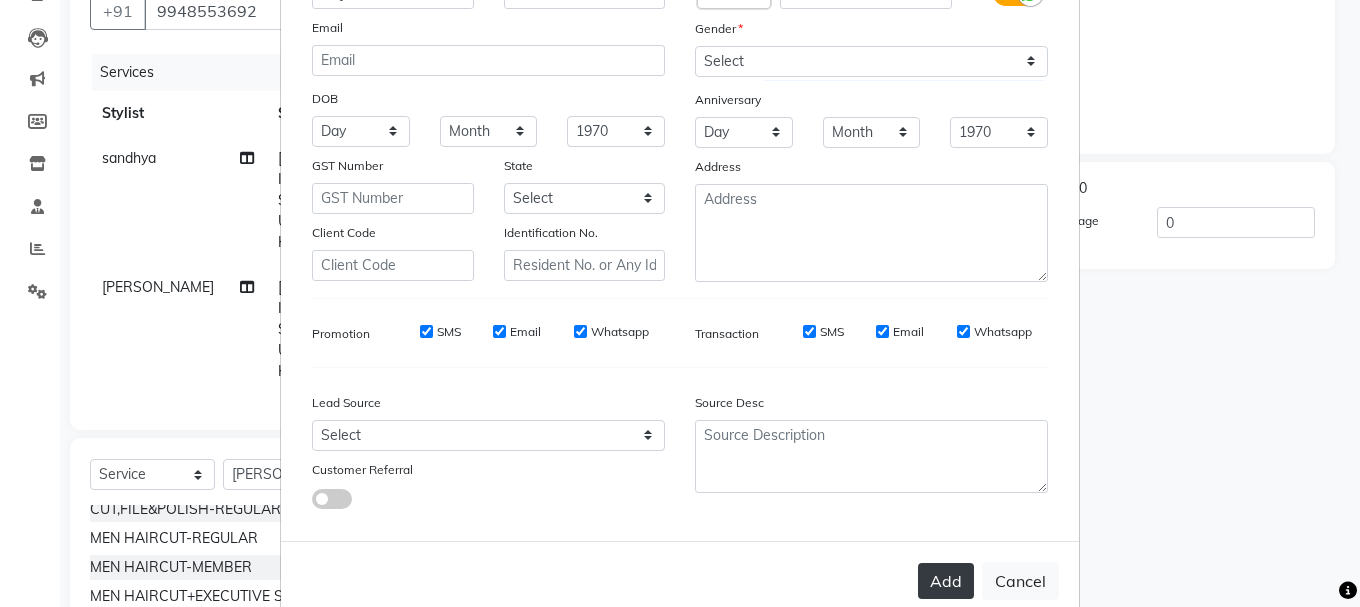click on "Add" at bounding box center [946, 581] 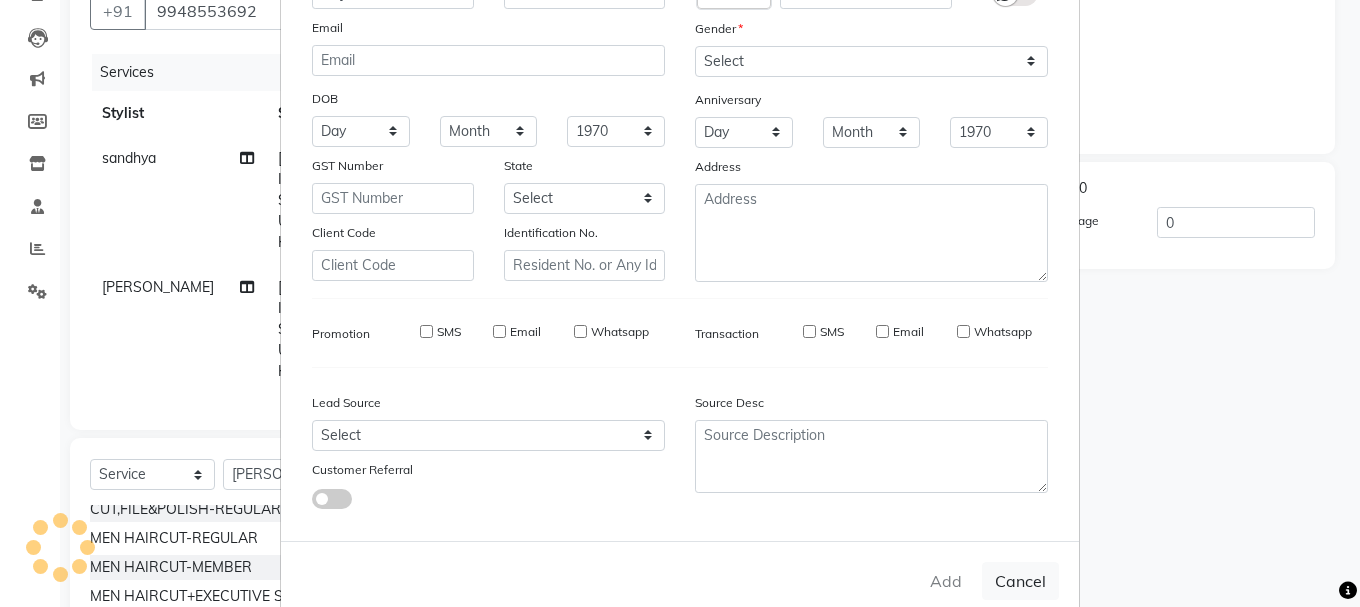 type 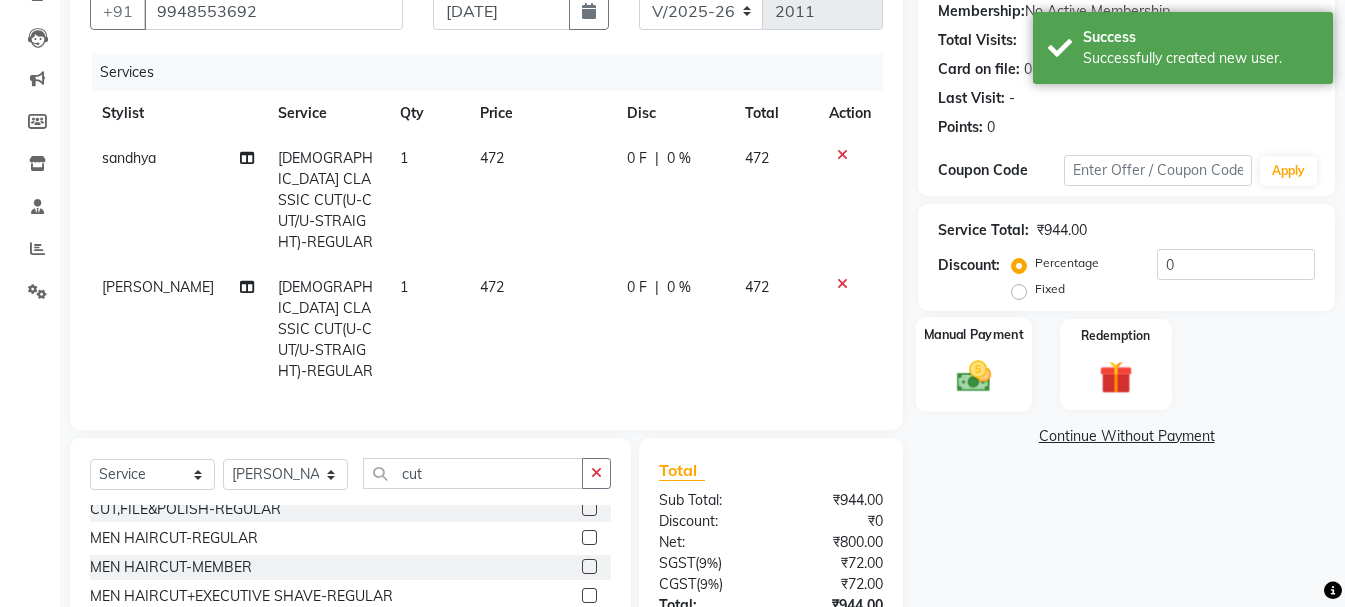 click on "Manual Payment" 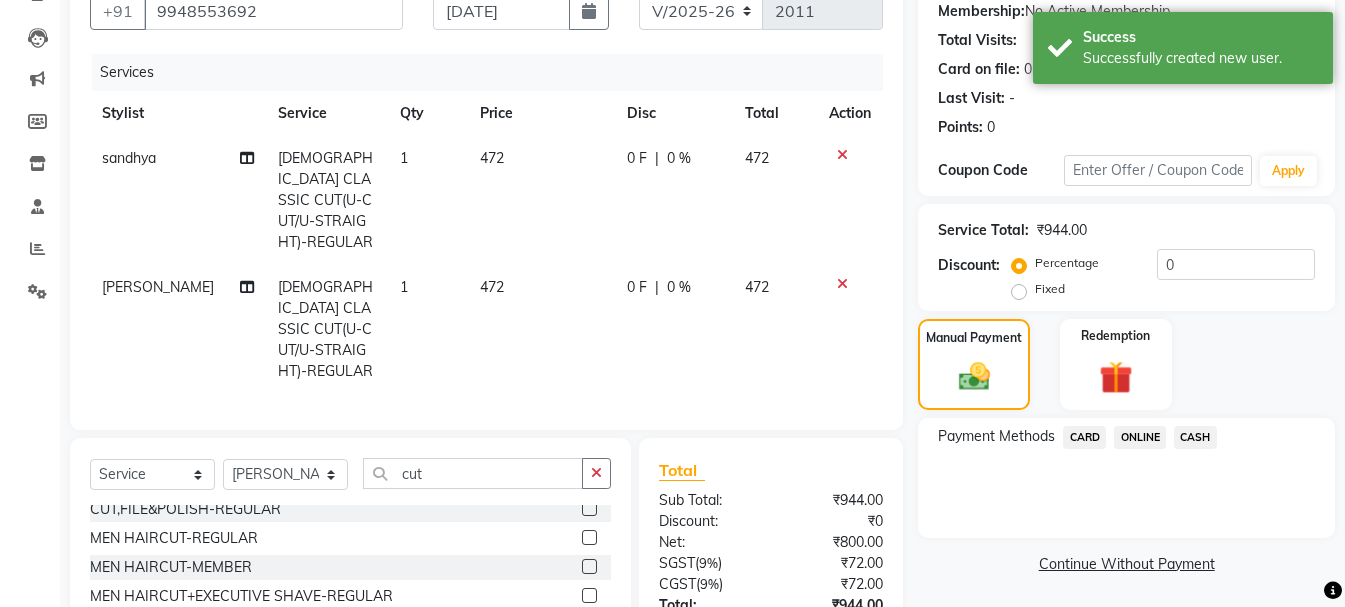 click on "ONLINE" 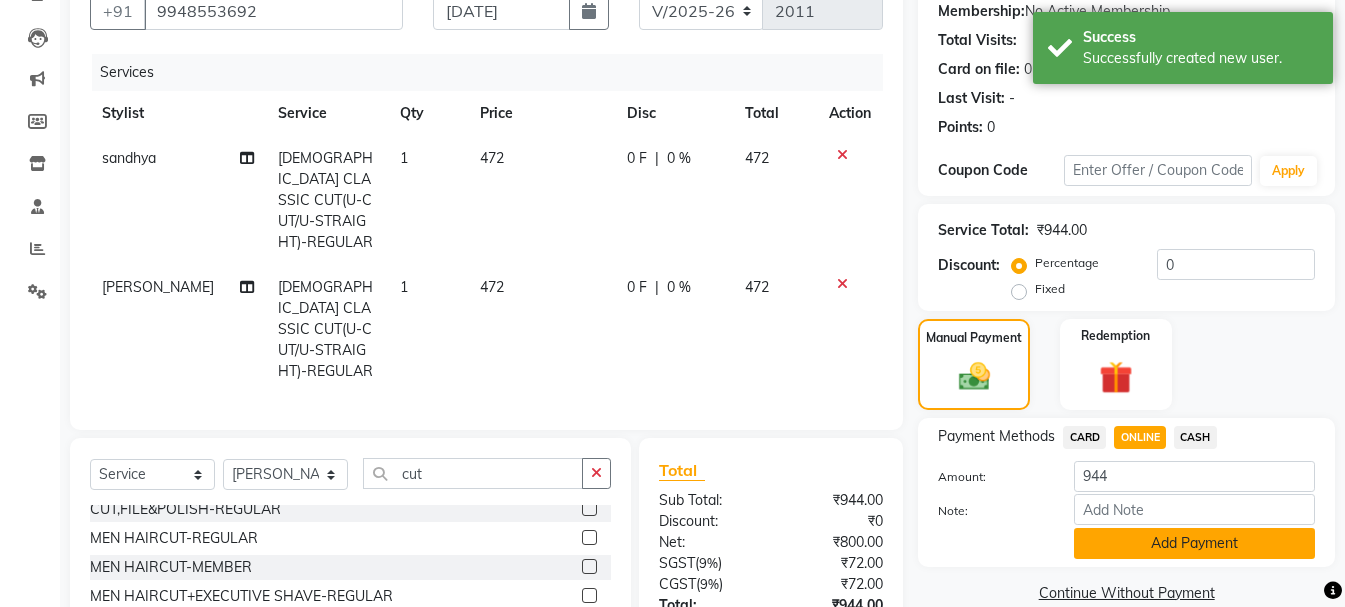 click on "Add Payment" 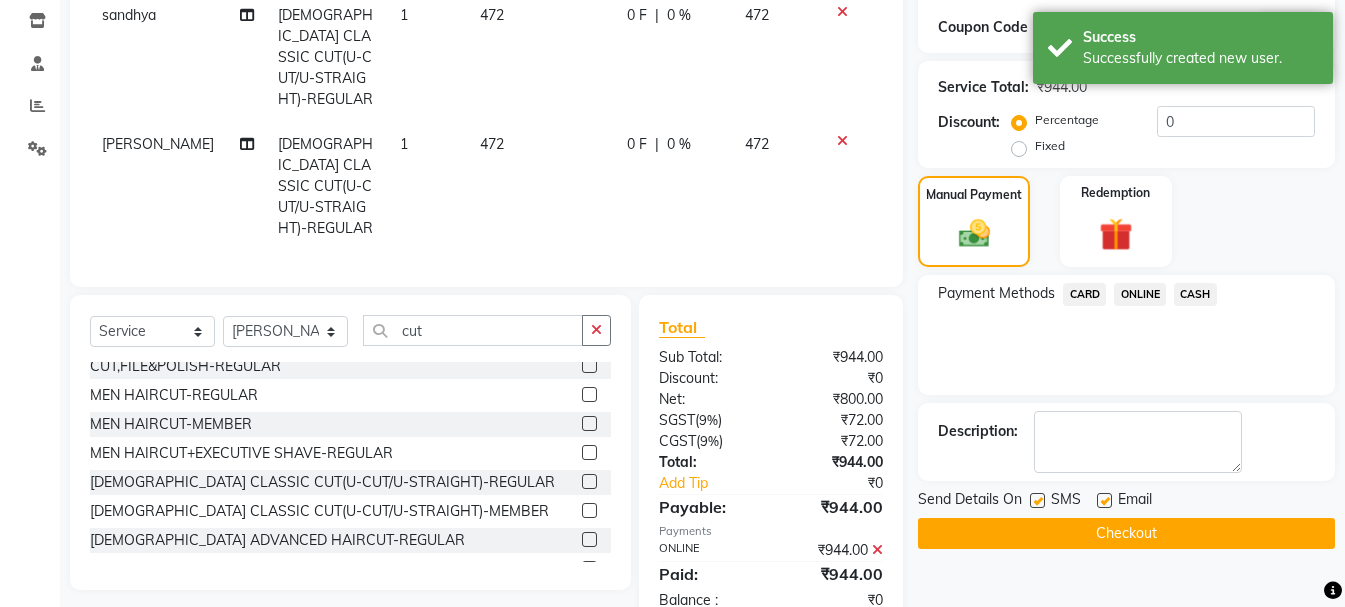 scroll, scrollTop: 364, scrollLeft: 0, axis: vertical 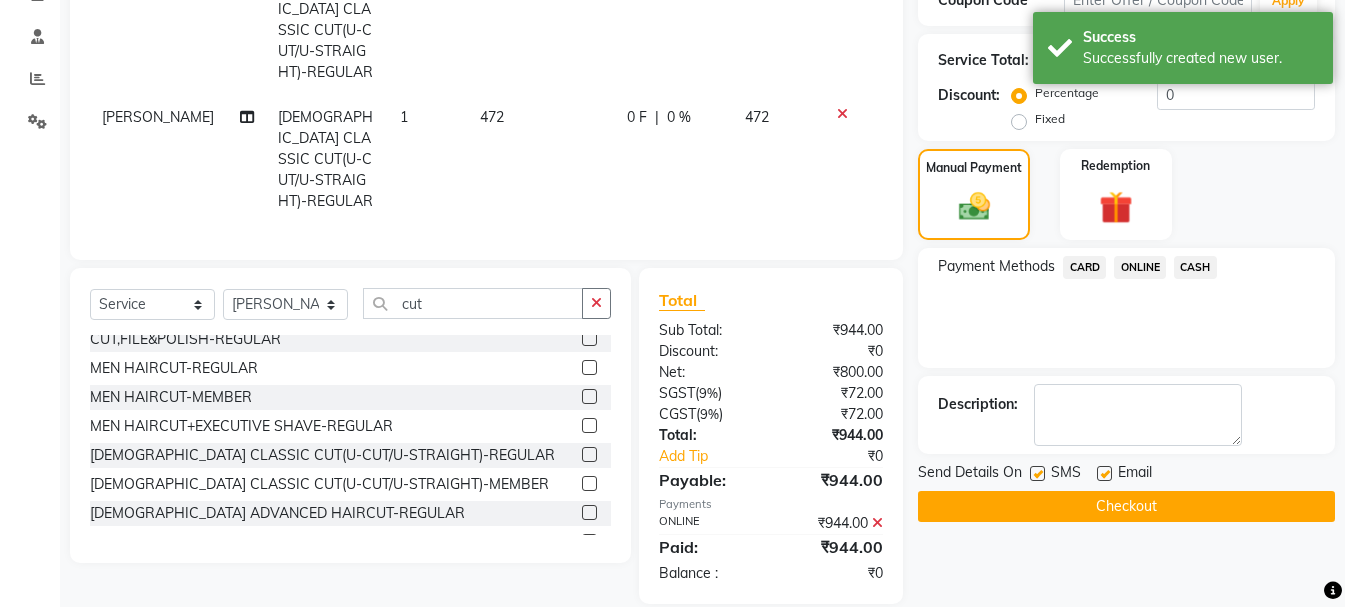 click on "Checkout" 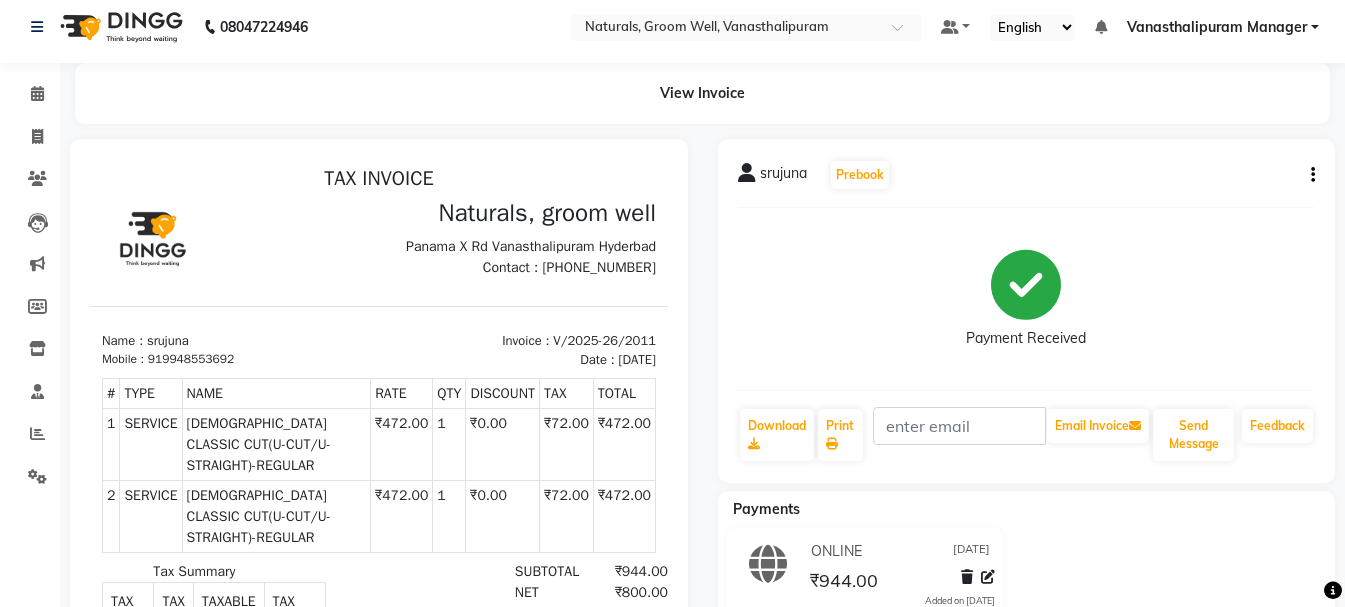 scroll, scrollTop: 0, scrollLeft: 0, axis: both 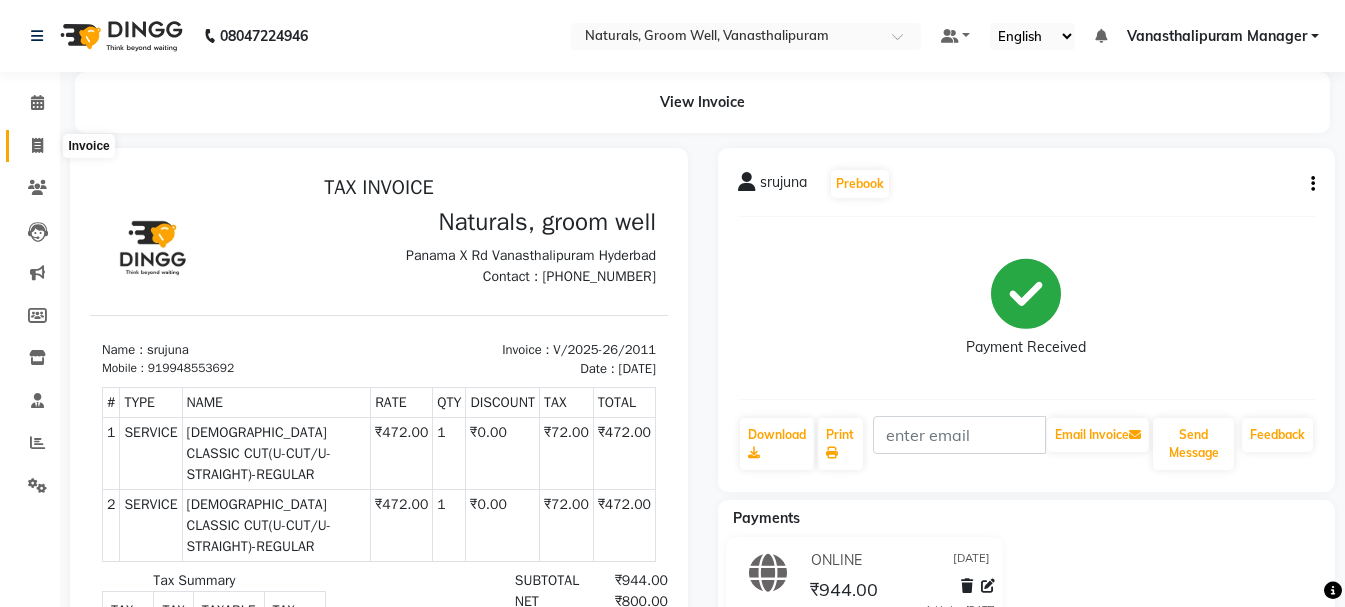 click 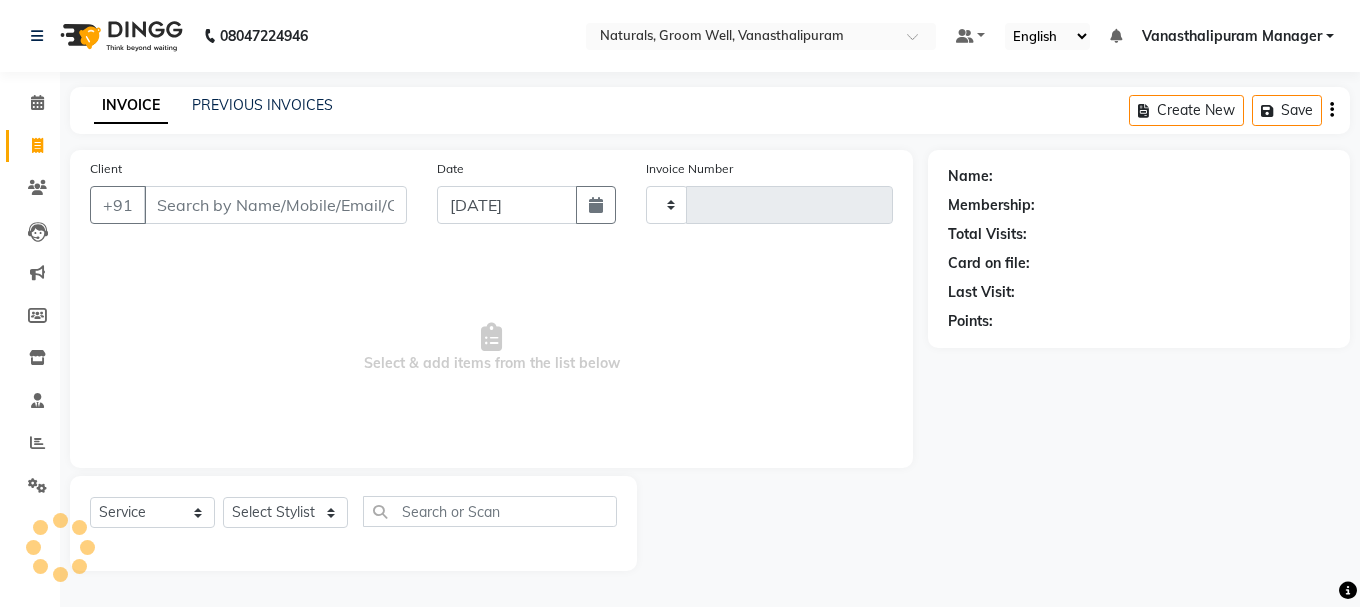 type on "2012" 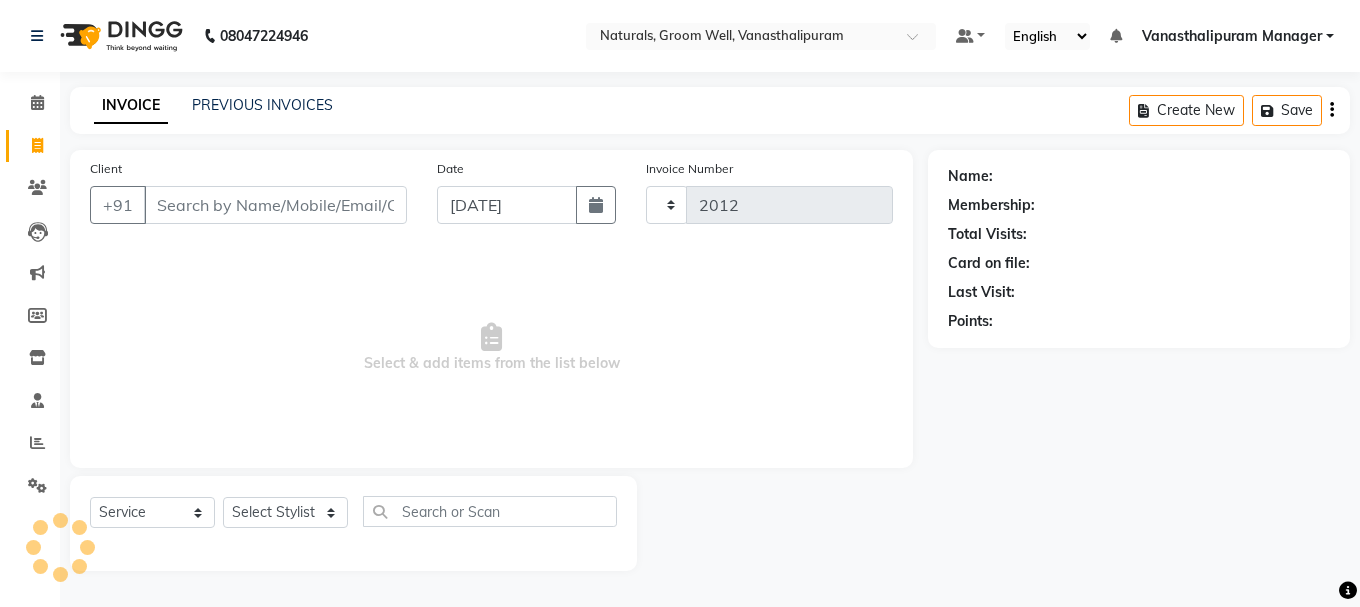 select on "5859" 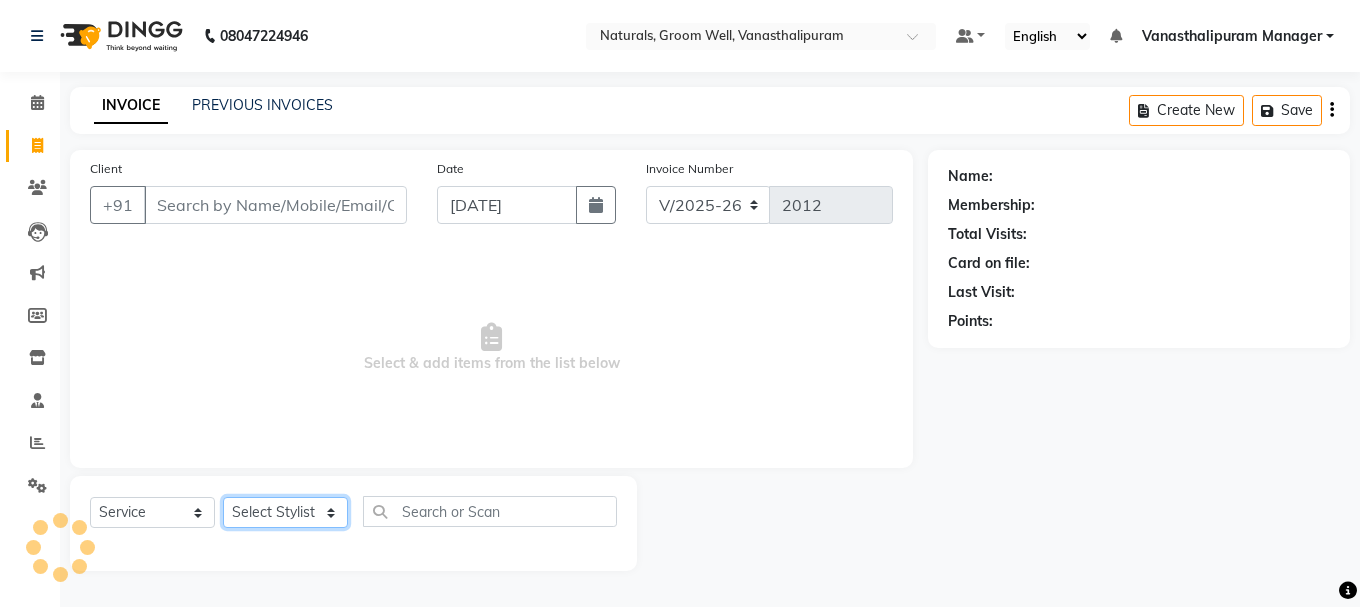 click on "Select Stylist" 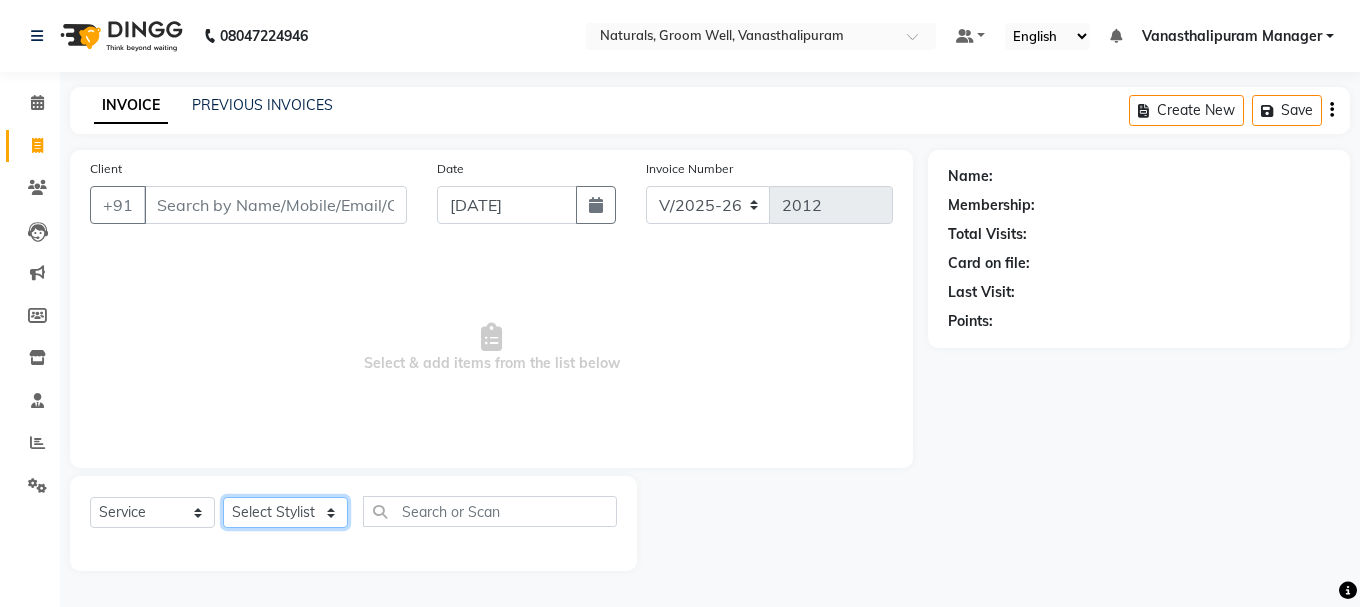 select on "52563" 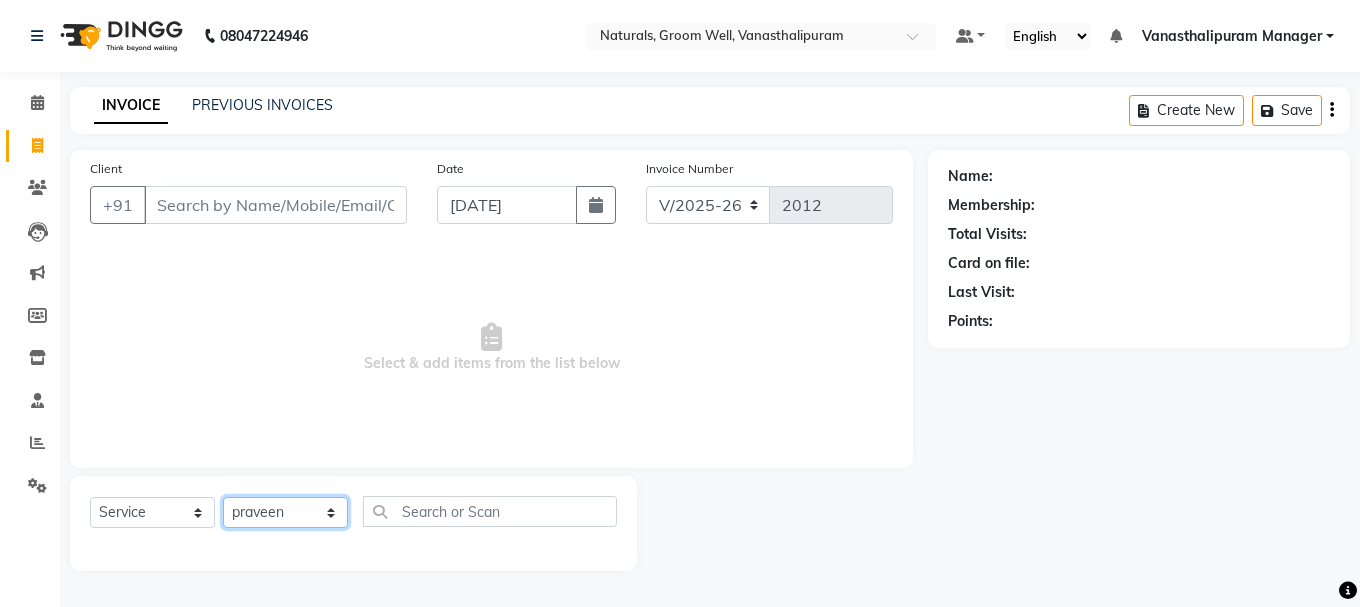 click on "Select Stylist [PERSON_NAME] kiran [PERSON_NAME] [PERSON_NAME] [PERSON_NAME] [PERSON_NAME] sandhya Vanasthalipuram Manager vinay" 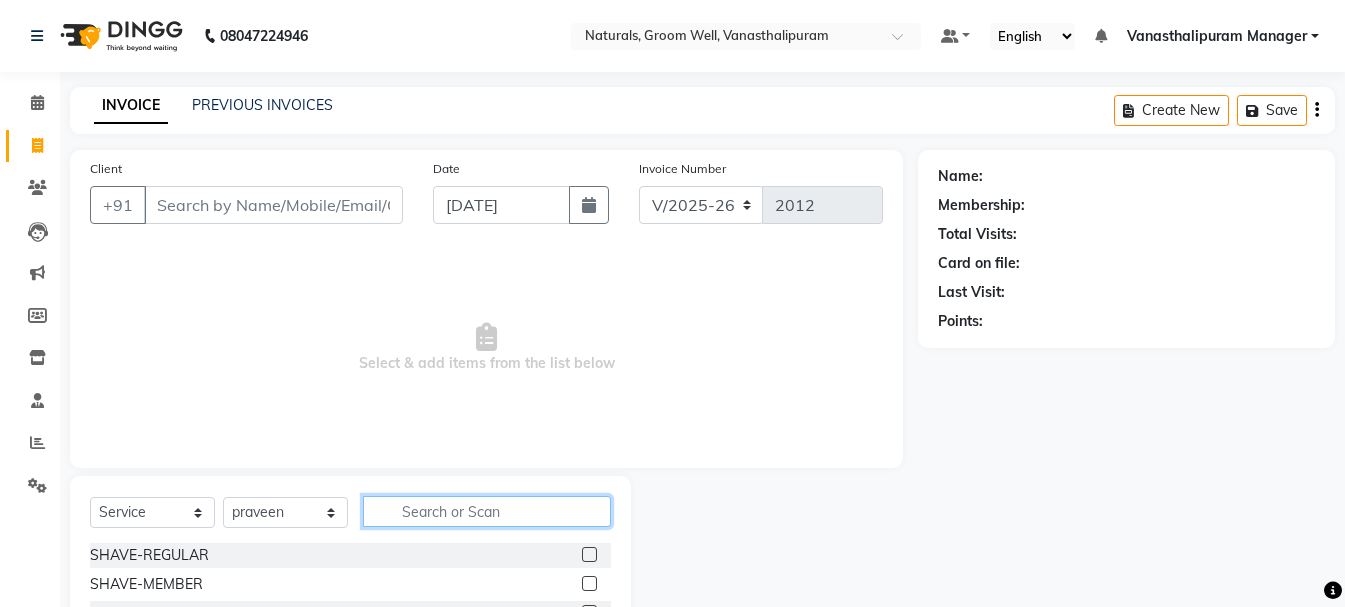 click 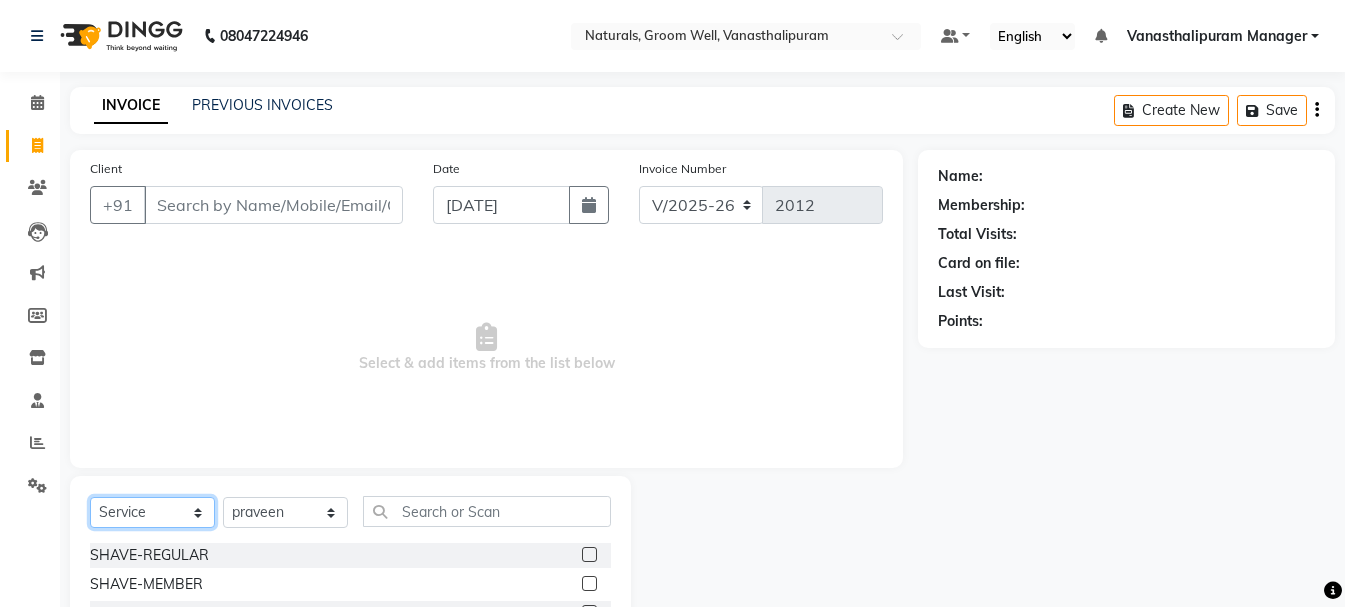 click on "Select  Service  Product  Membership  Package Voucher Prepaid Gift Card" 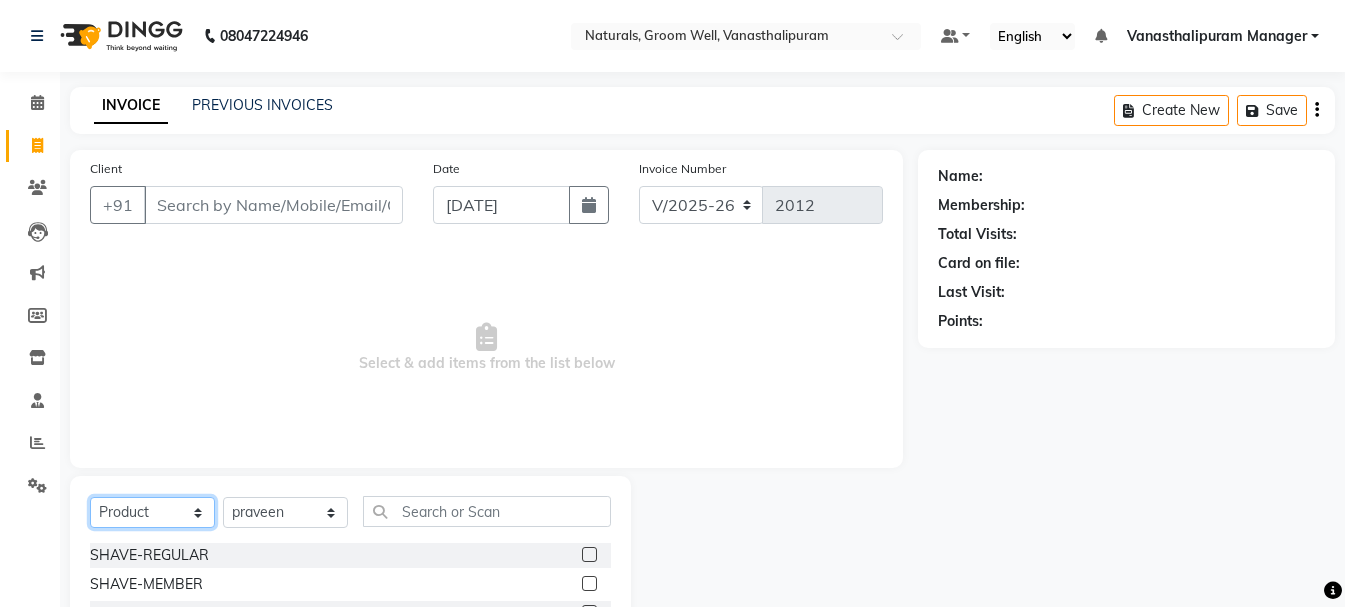 click on "Select  Service  Product  Membership  Package Voucher Prepaid Gift Card" 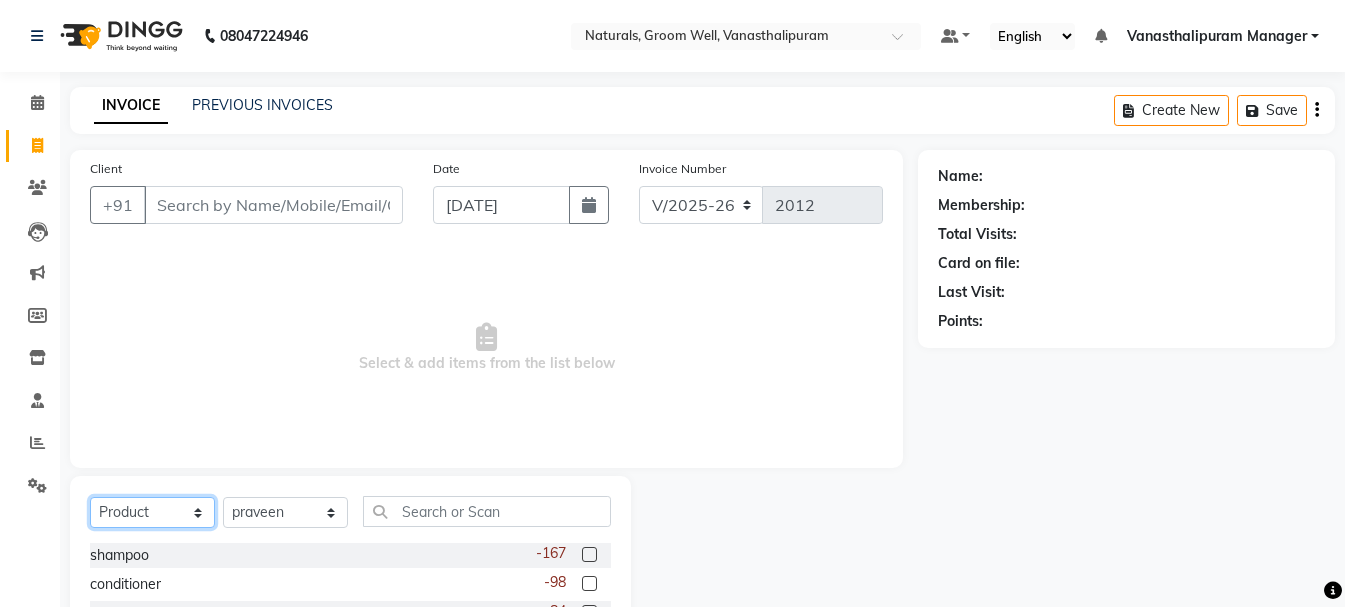 scroll, scrollTop: 139, scrollLeft: 0, axis: vertical 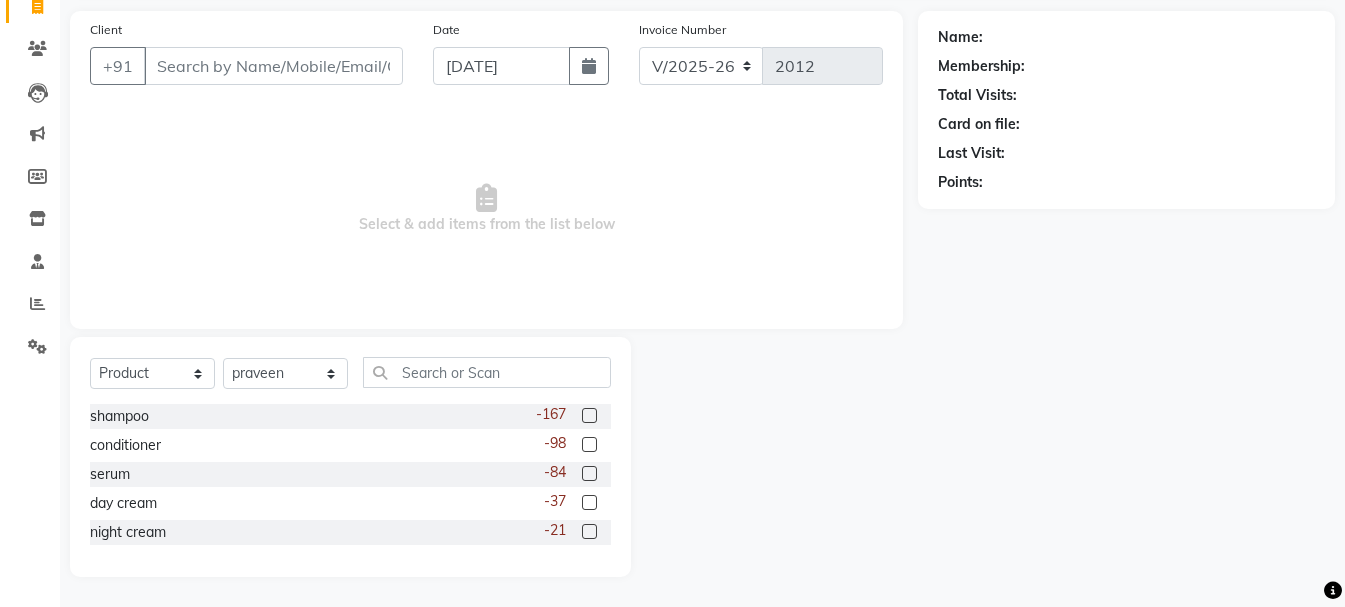 click 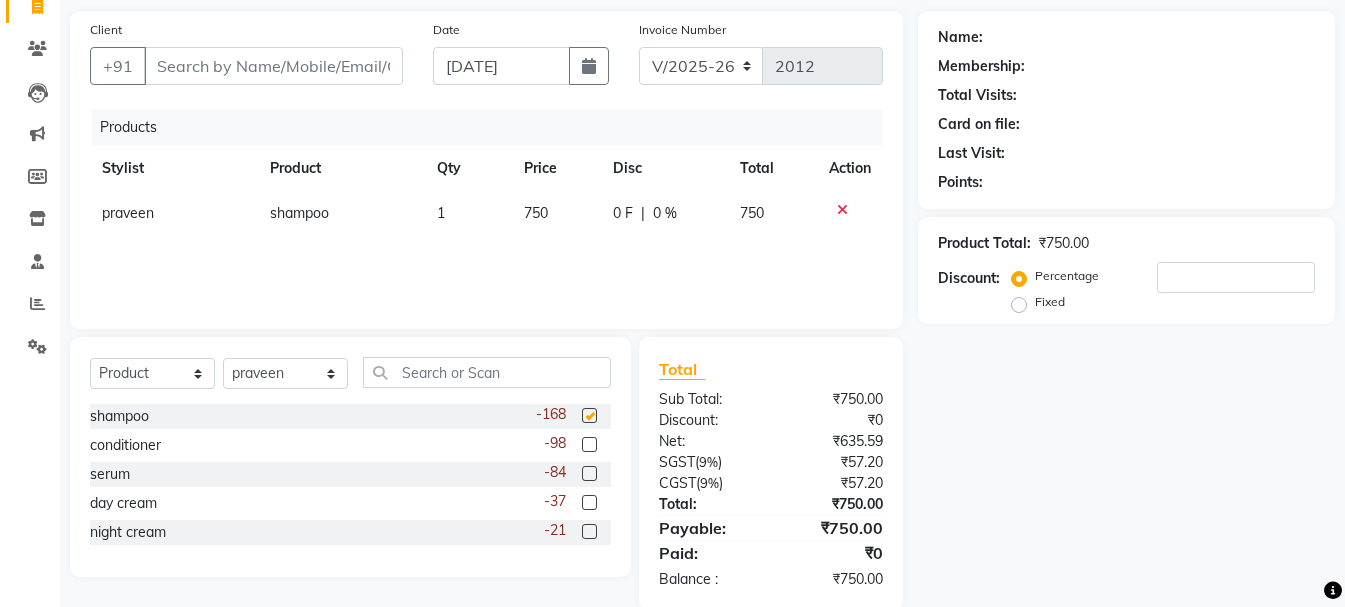 checkbox on "false" 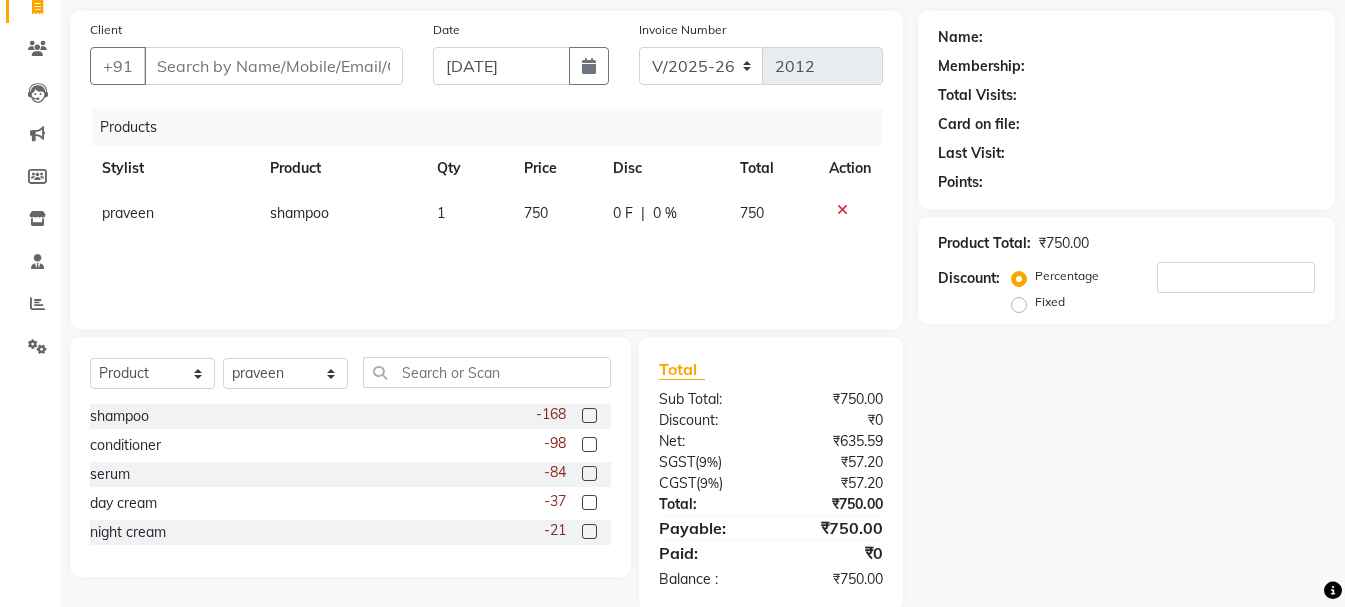 click 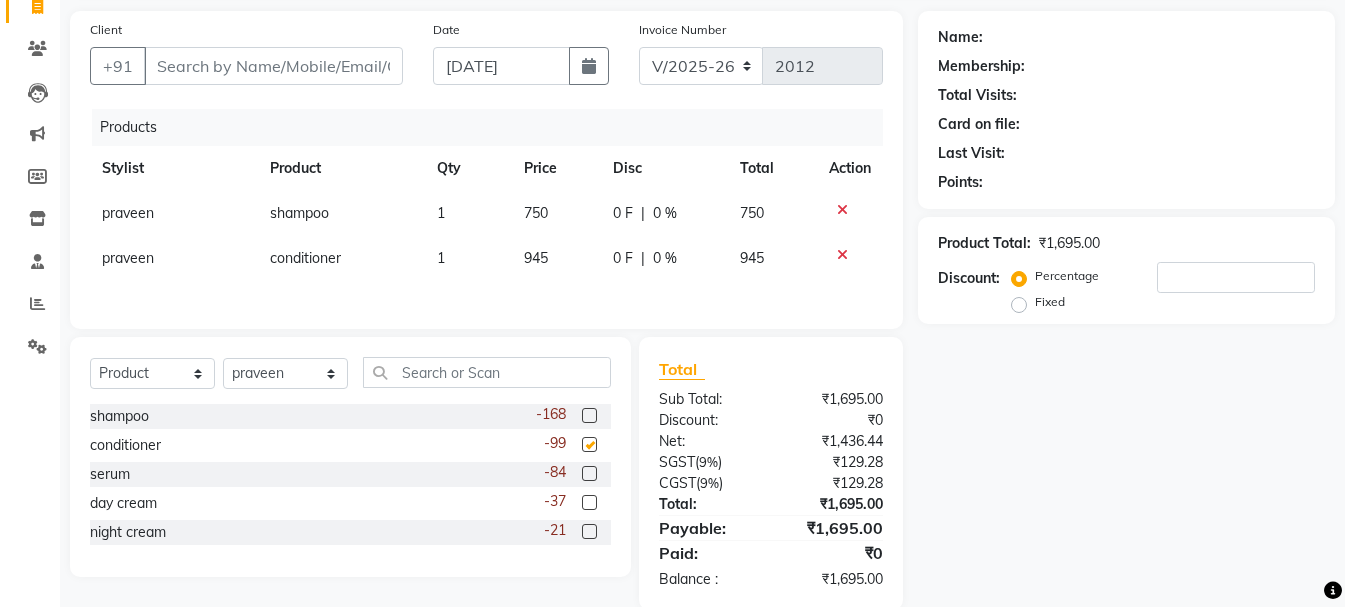 checkbox on "false" 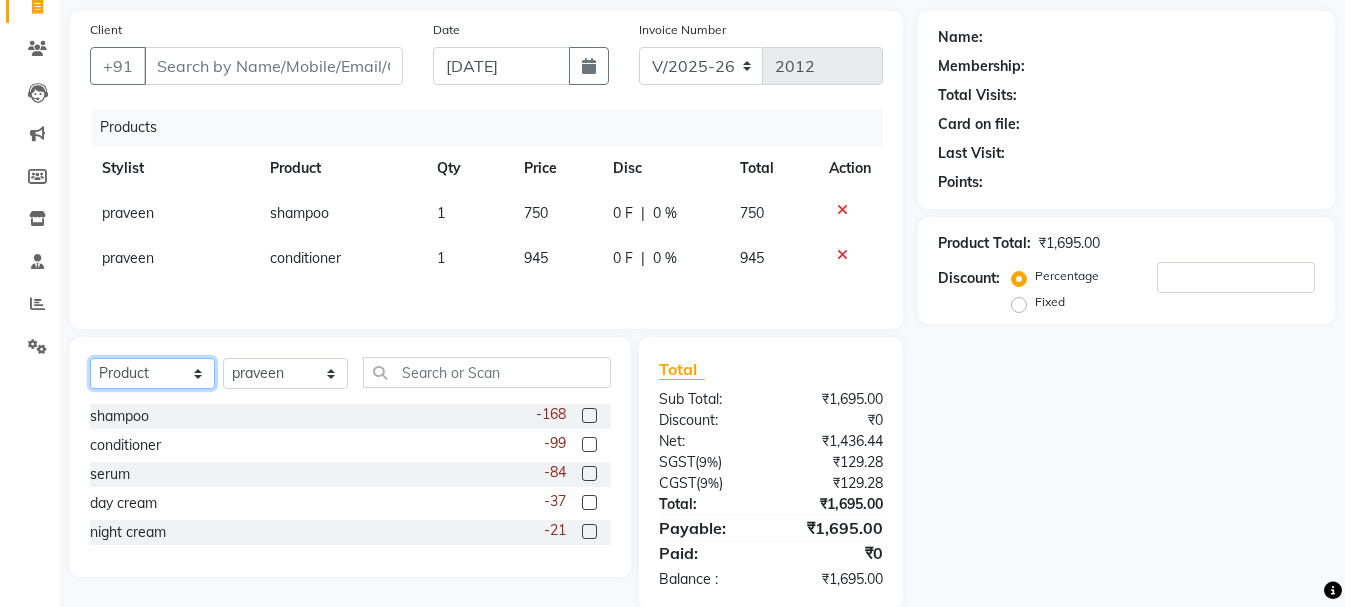 click on "Select  Service  Product  Membership  Package Voucher Prepaid Gift Card" 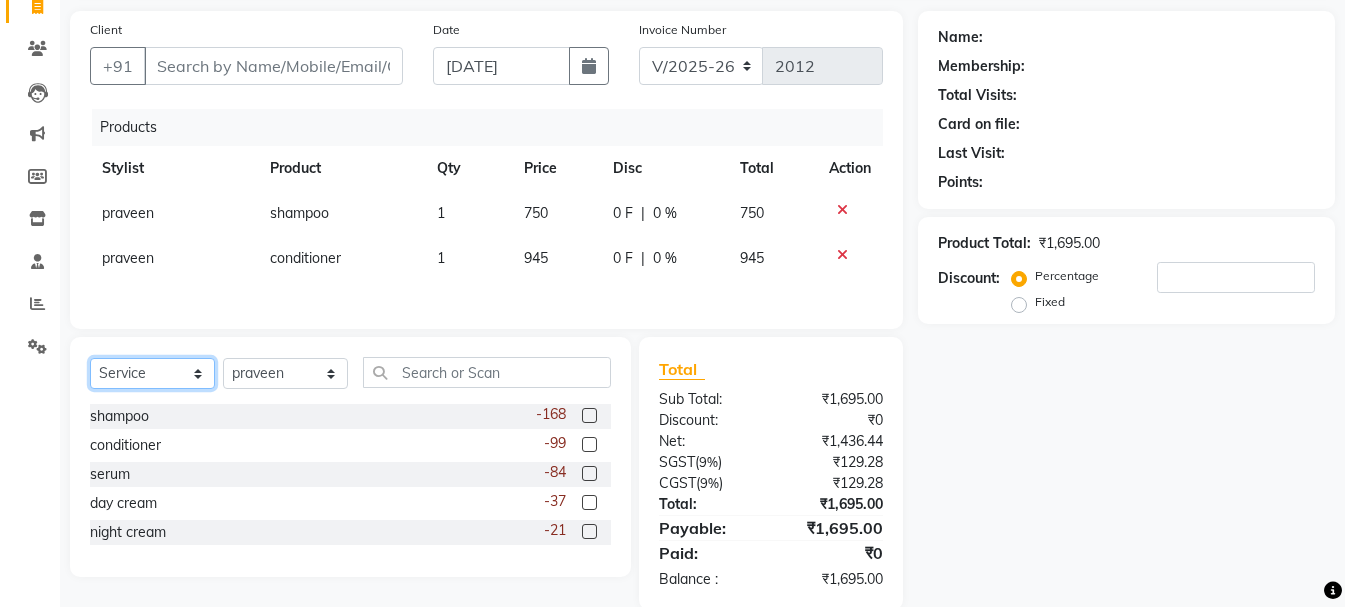 click on "Select  Service  Product  Membership  Package Voucher Prepaid Gift Card" 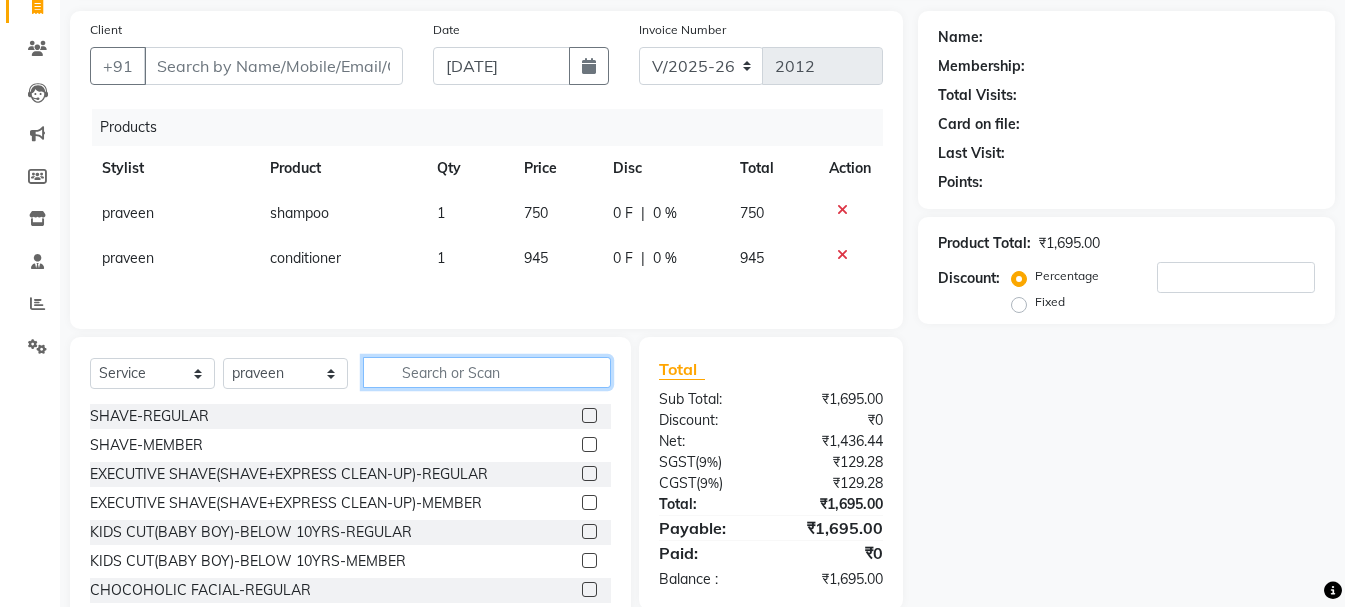 click 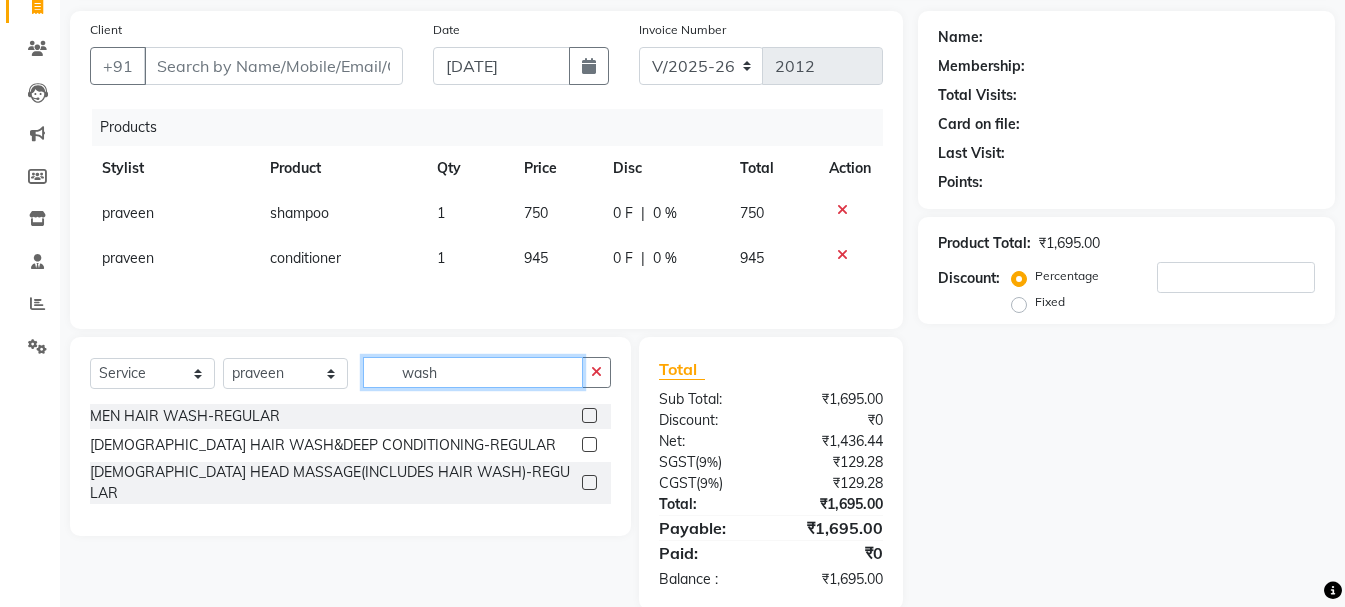 type on "wash" 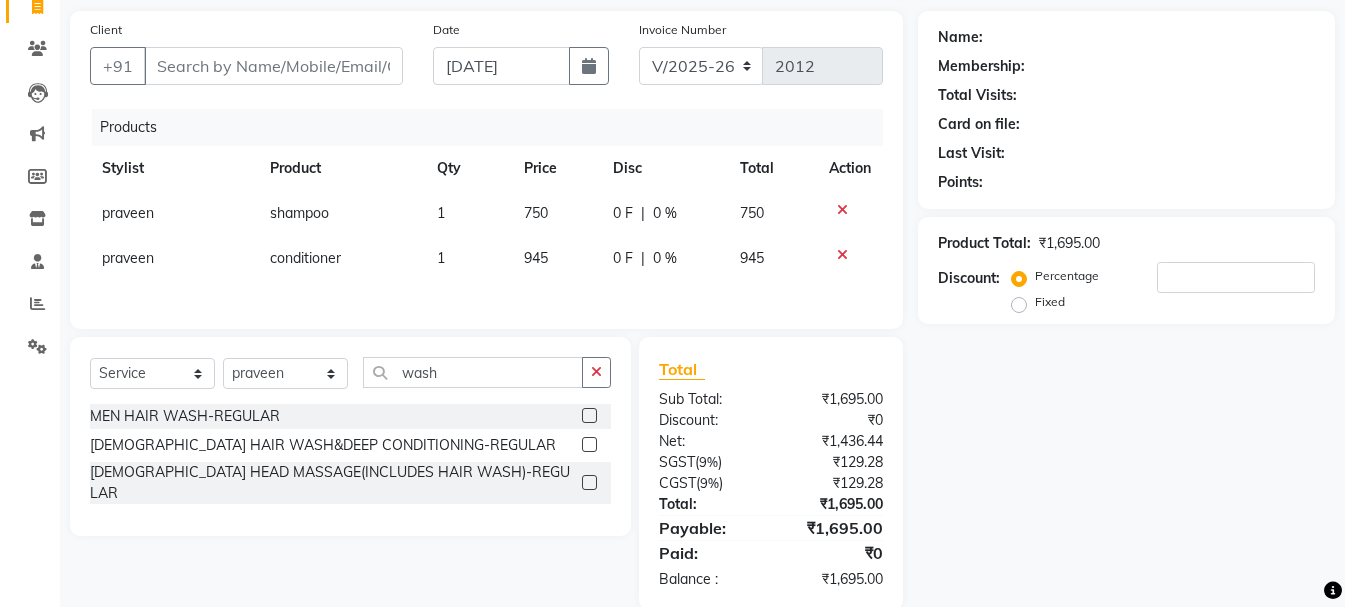 click 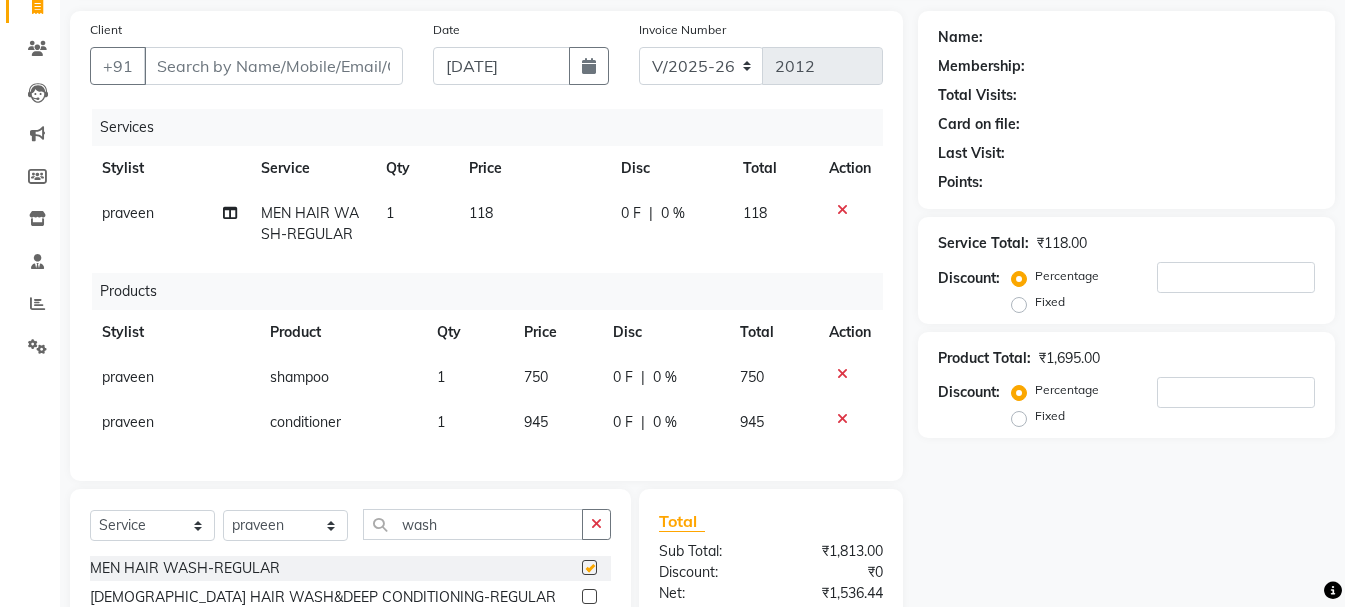 checkbox on "false" 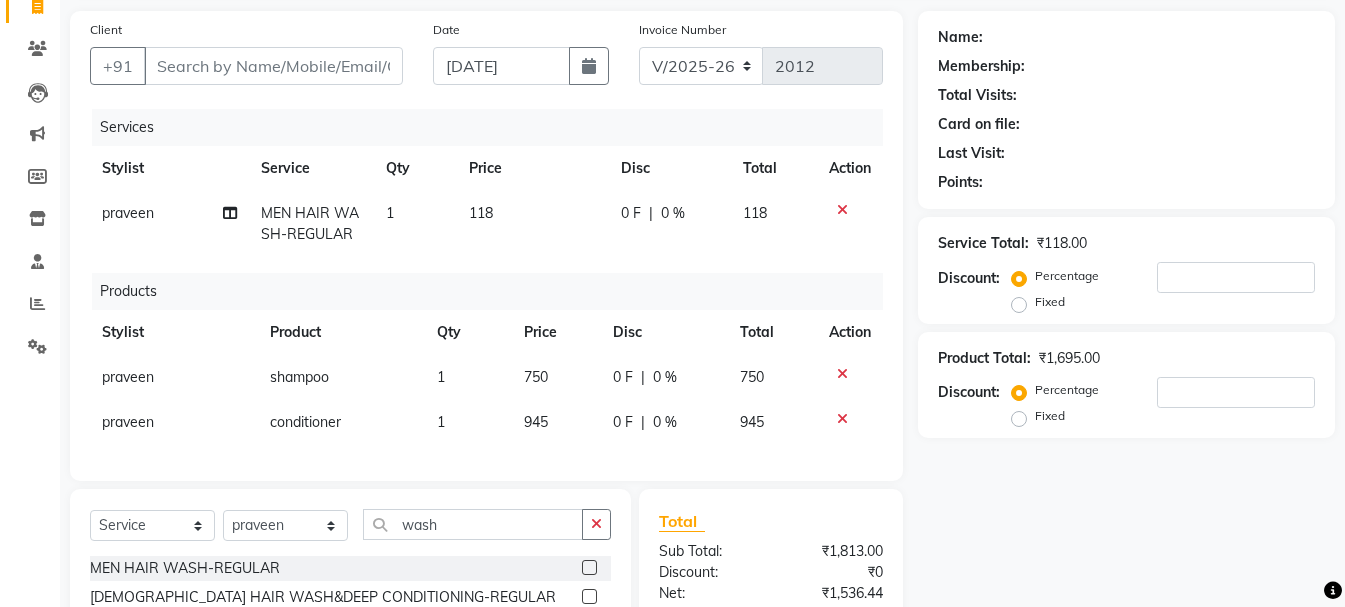 click on "750" 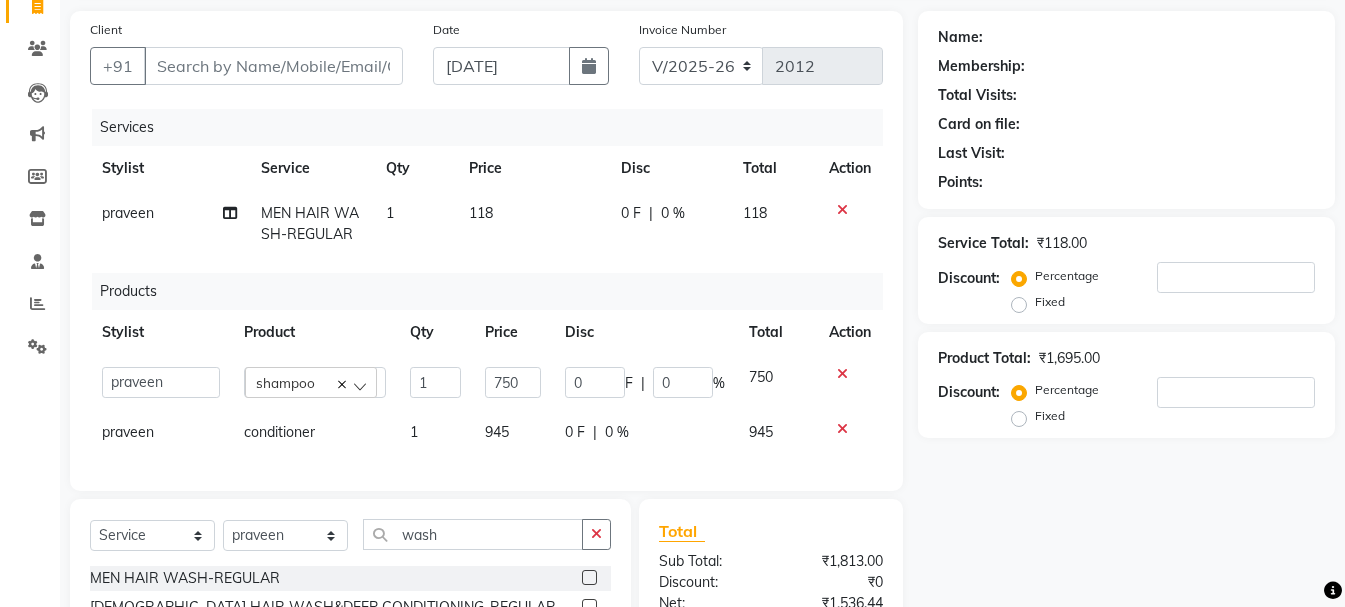 click on "0 F | 0 %" 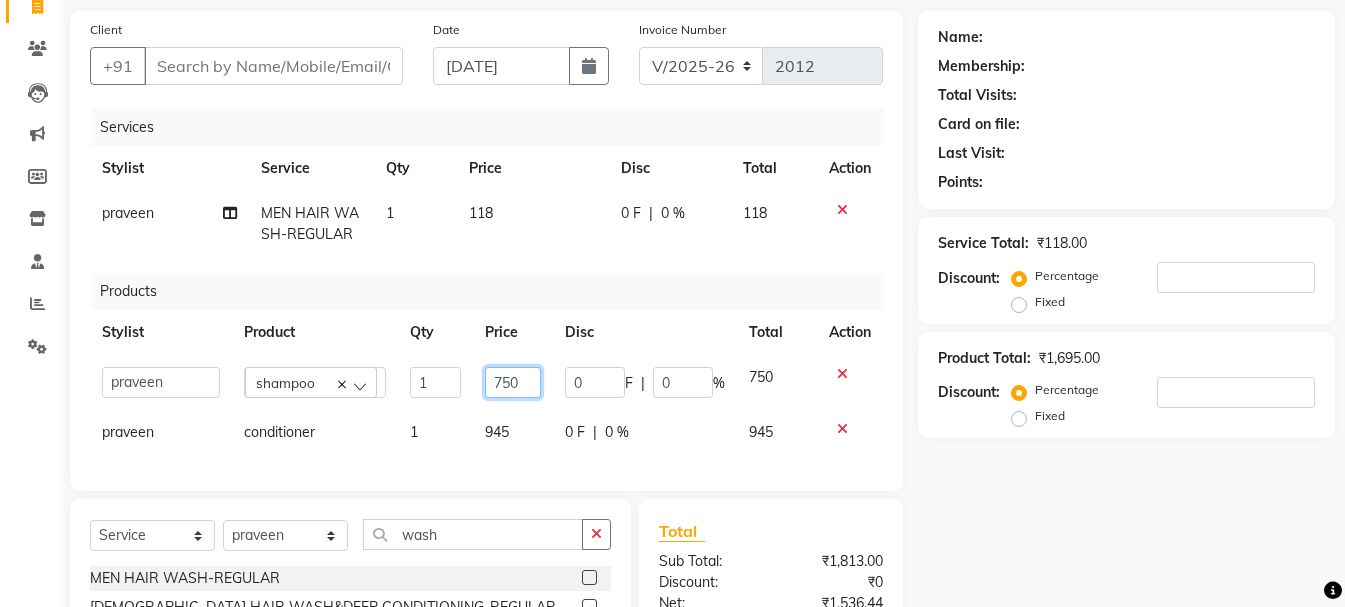 click on "750" 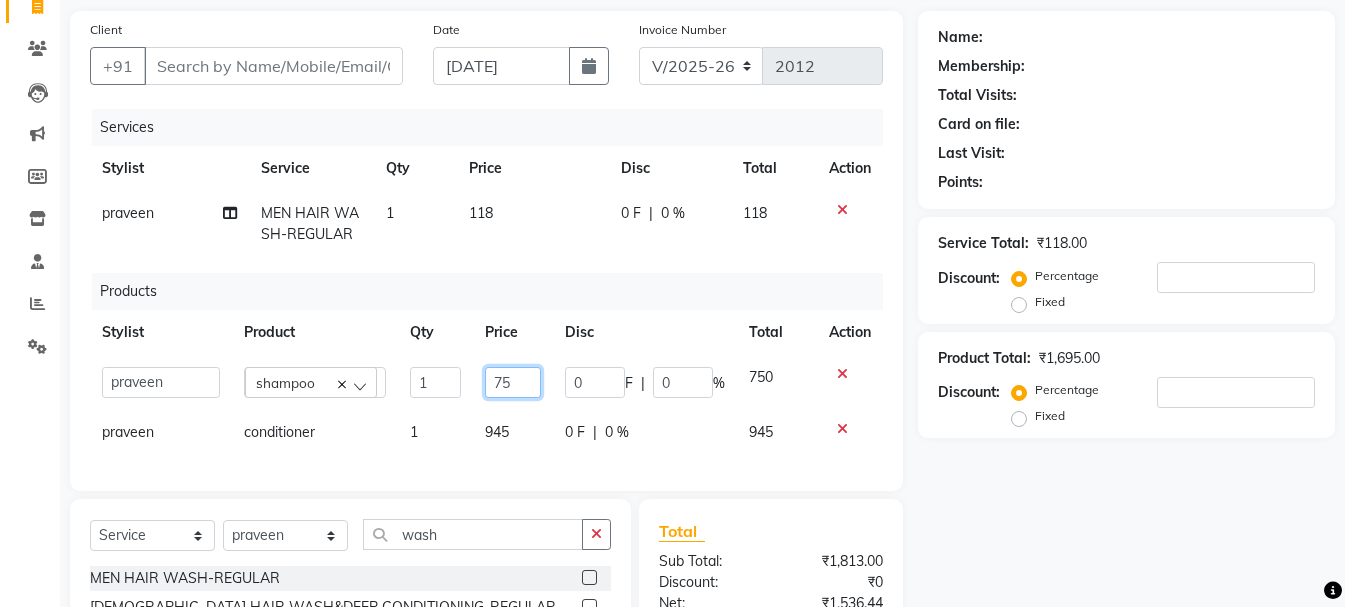 type on "7" 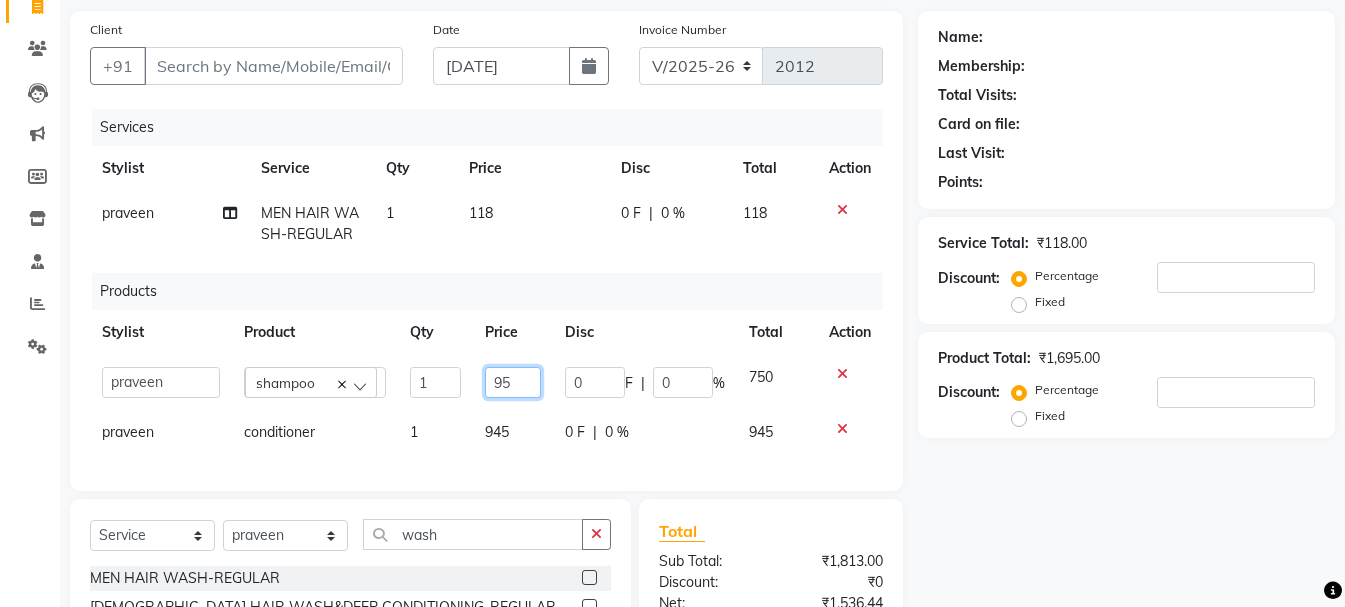 type on "950" 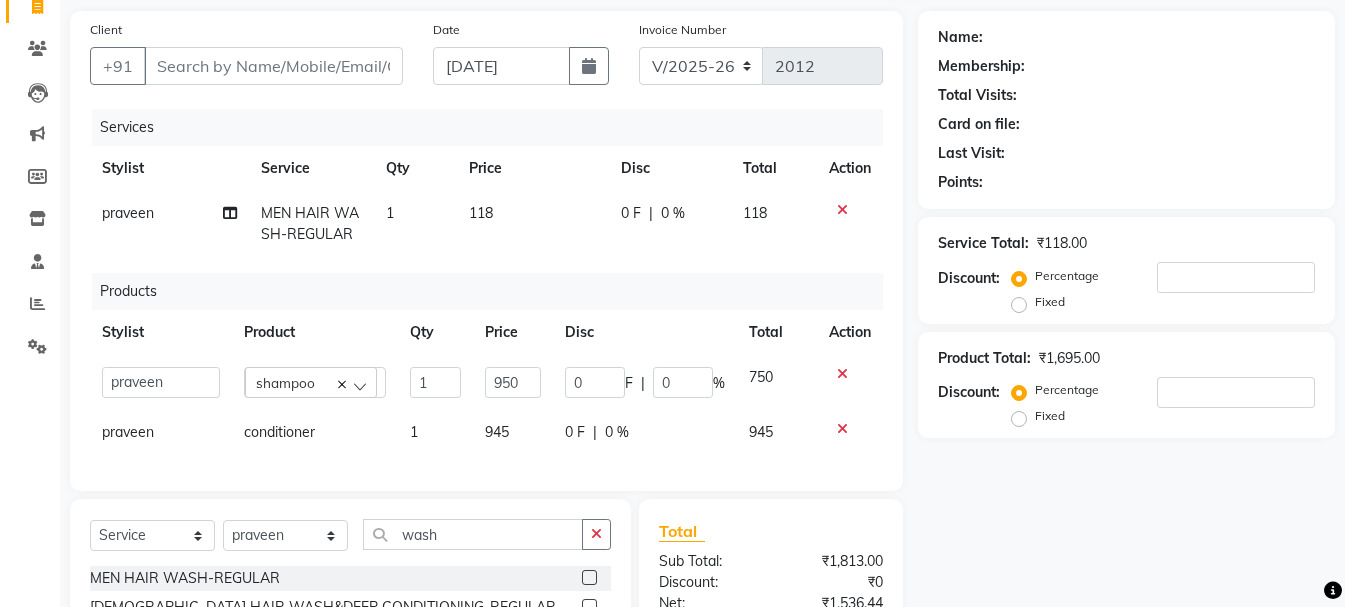 click on "945" 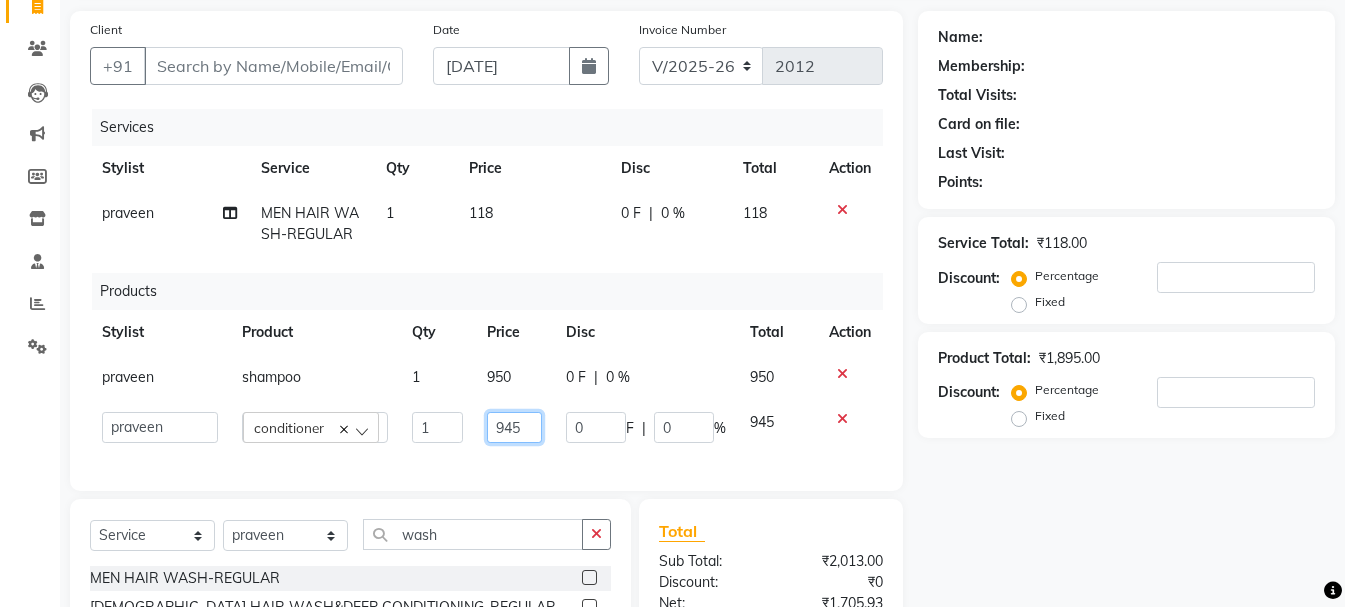 click on "945" 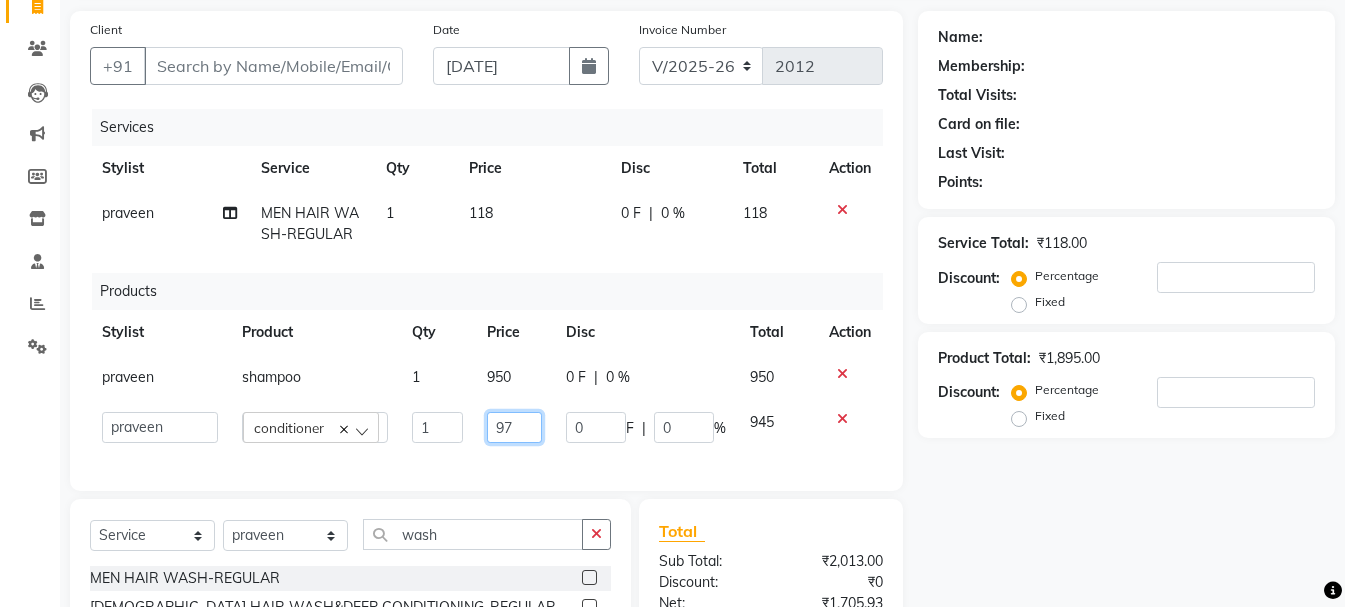 type on "975" 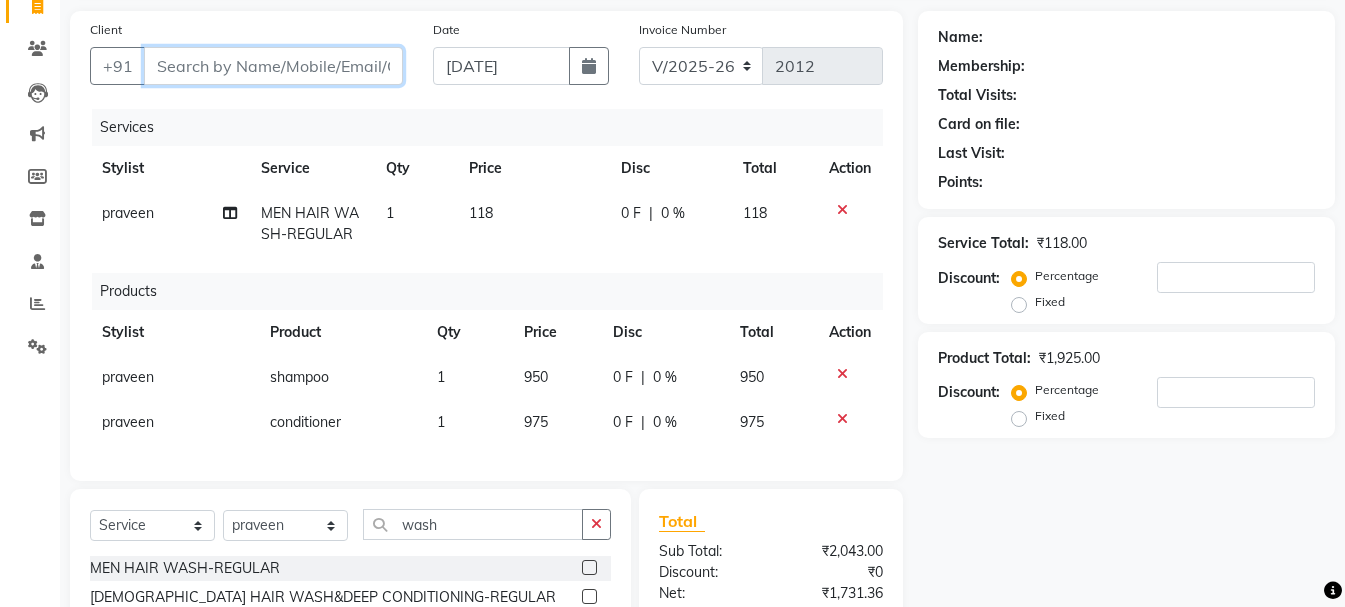 click on "Client" at bounding box center [273, 66] 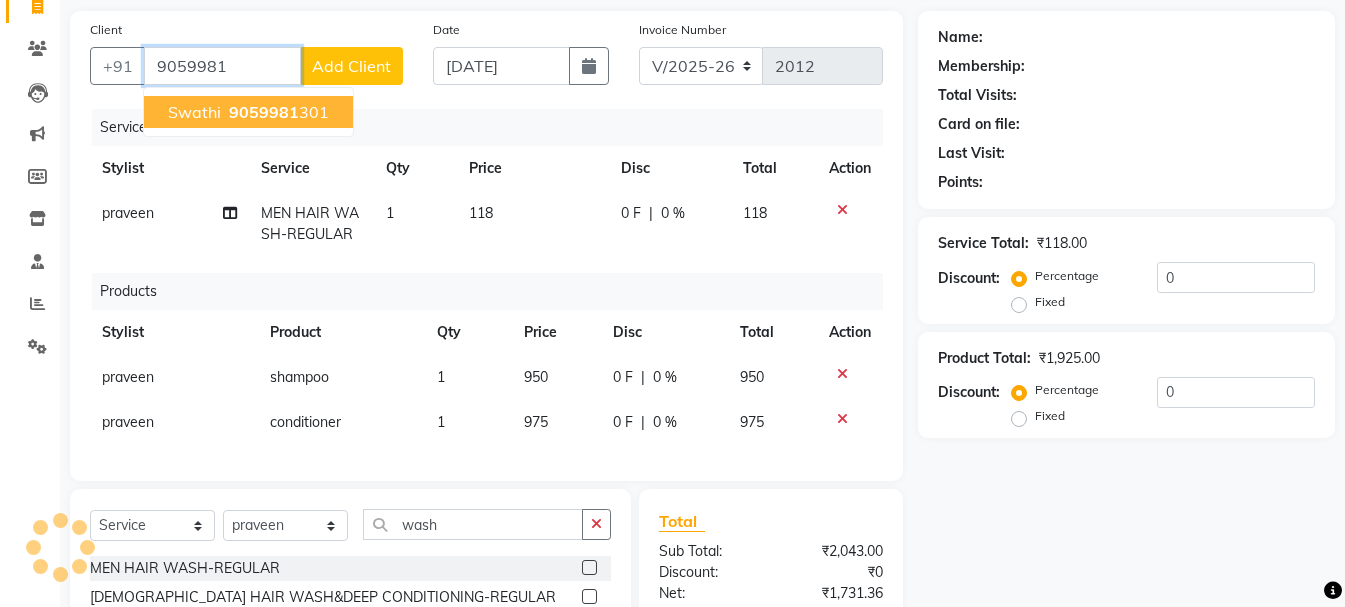 click on "9059981 301" at bounding box center (277, 112) 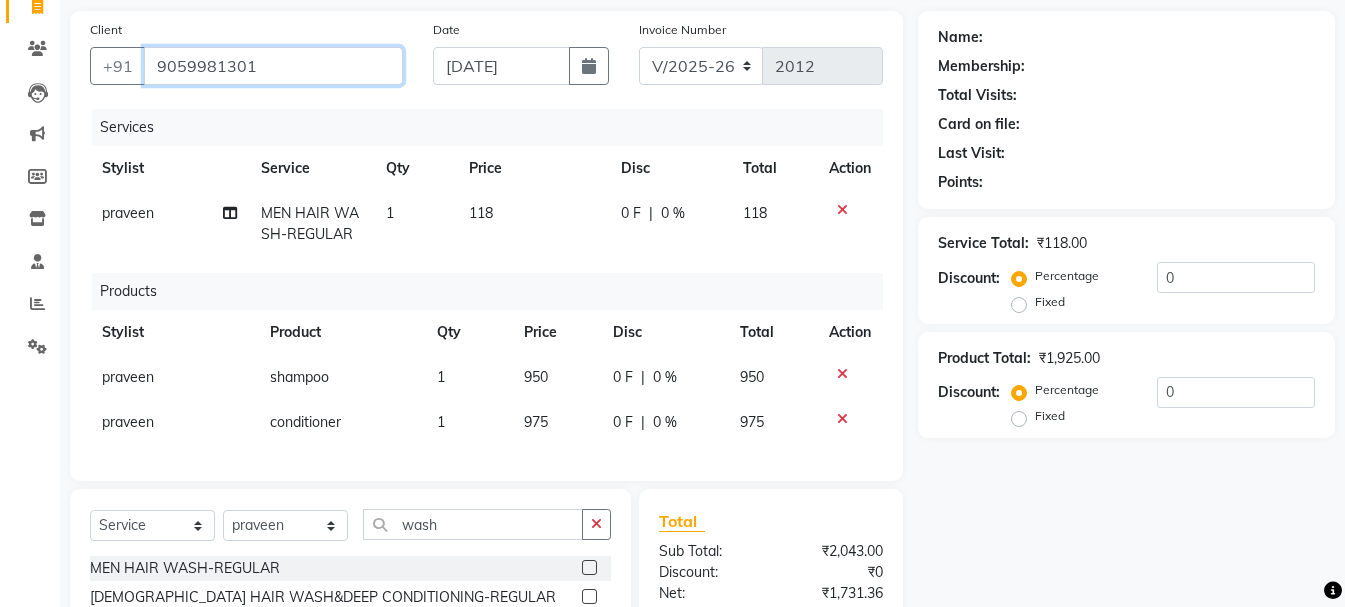 type on "9059981301" 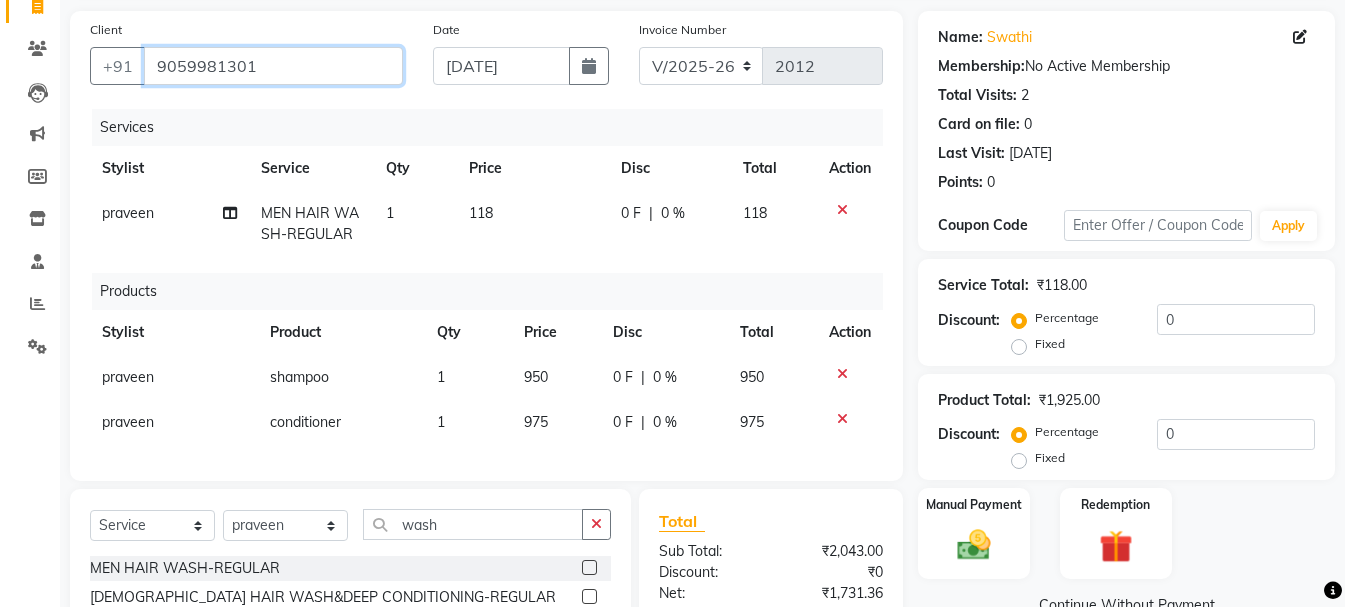 click on "9059981301" at bounding box center (273, 66) 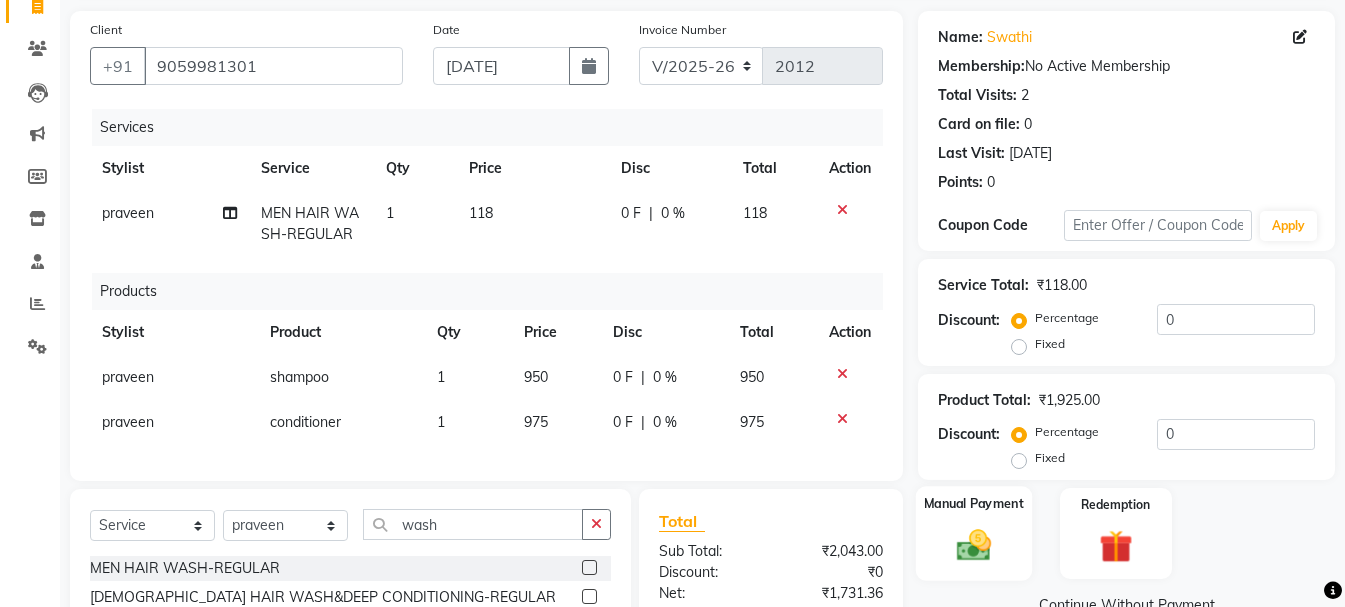 click on "Manual Payment" 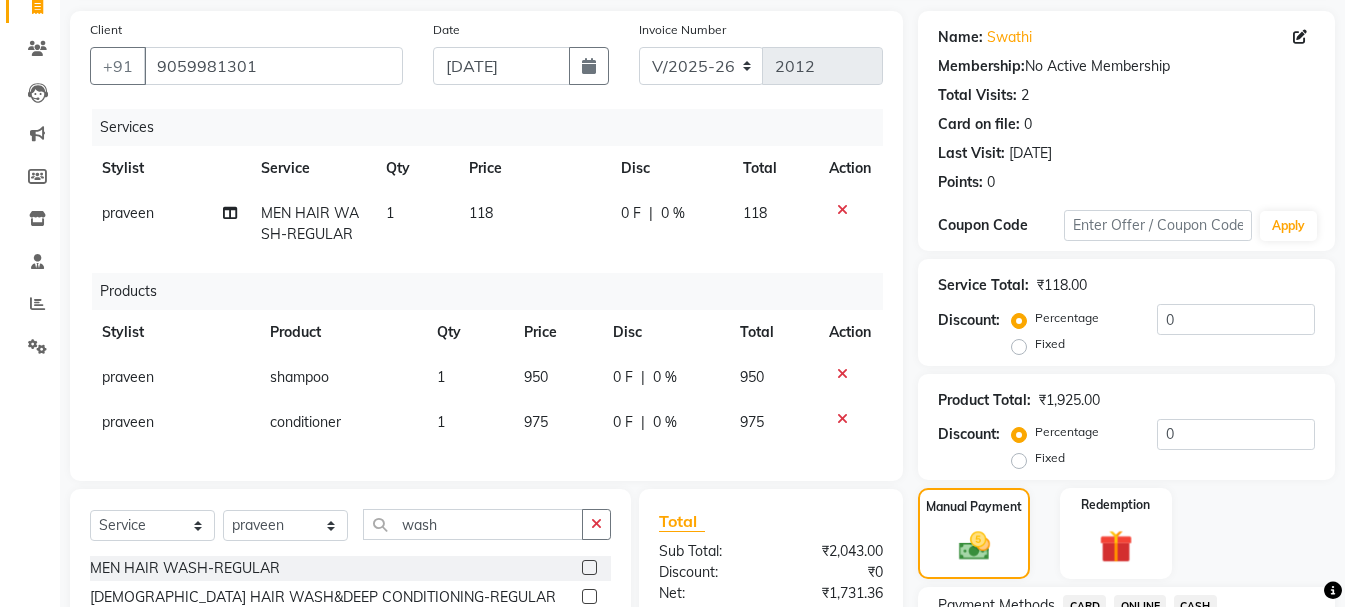 scroll, scrollTop: 339, scrollLeft: 0, axis: vertical 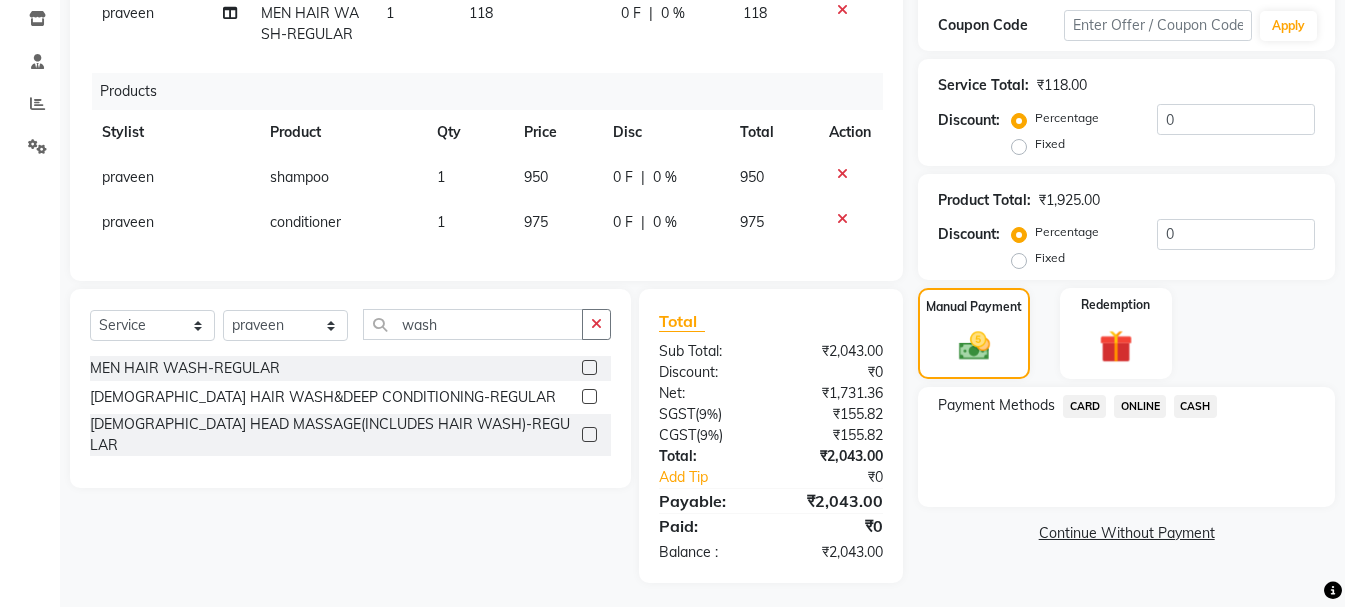 click on "ONLINE" 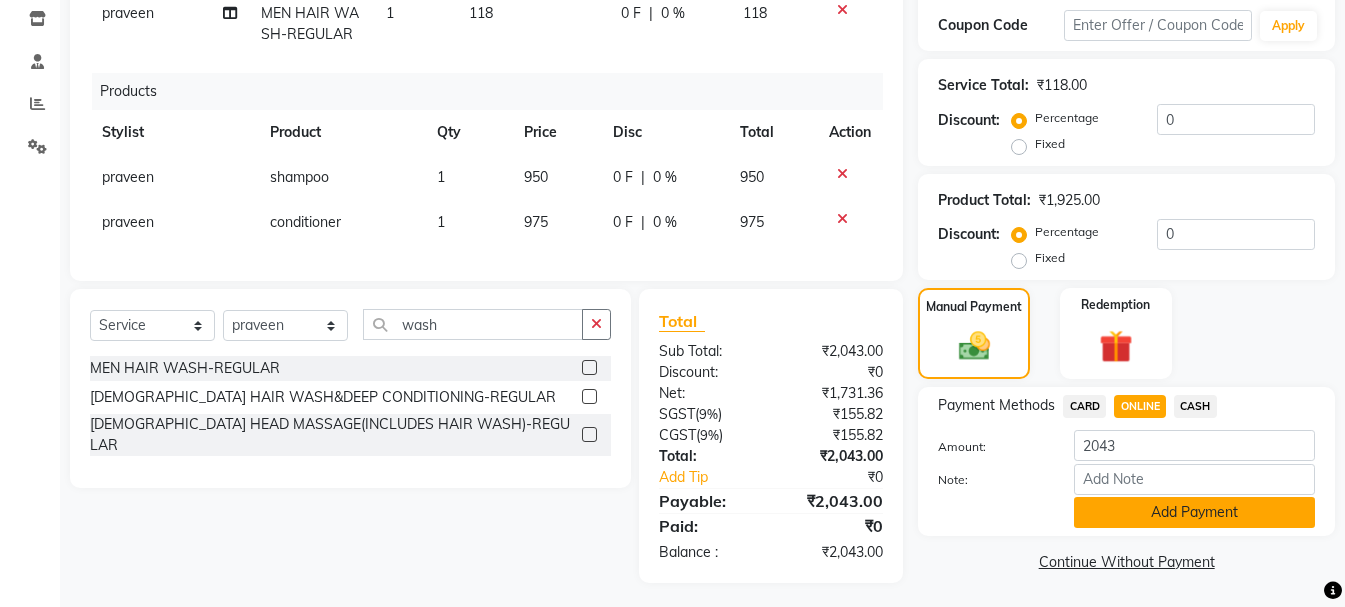 click on "Add Payment" 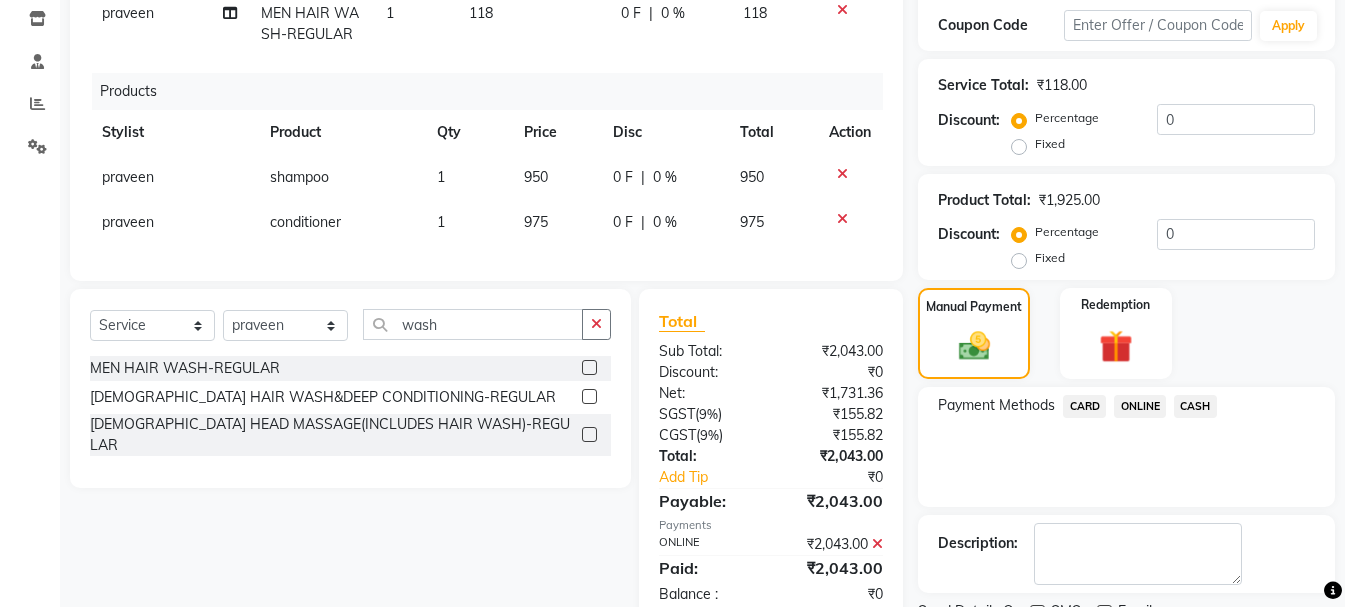 scroll, scrollTop: 423, scrollLeft: 0, axis: vertical 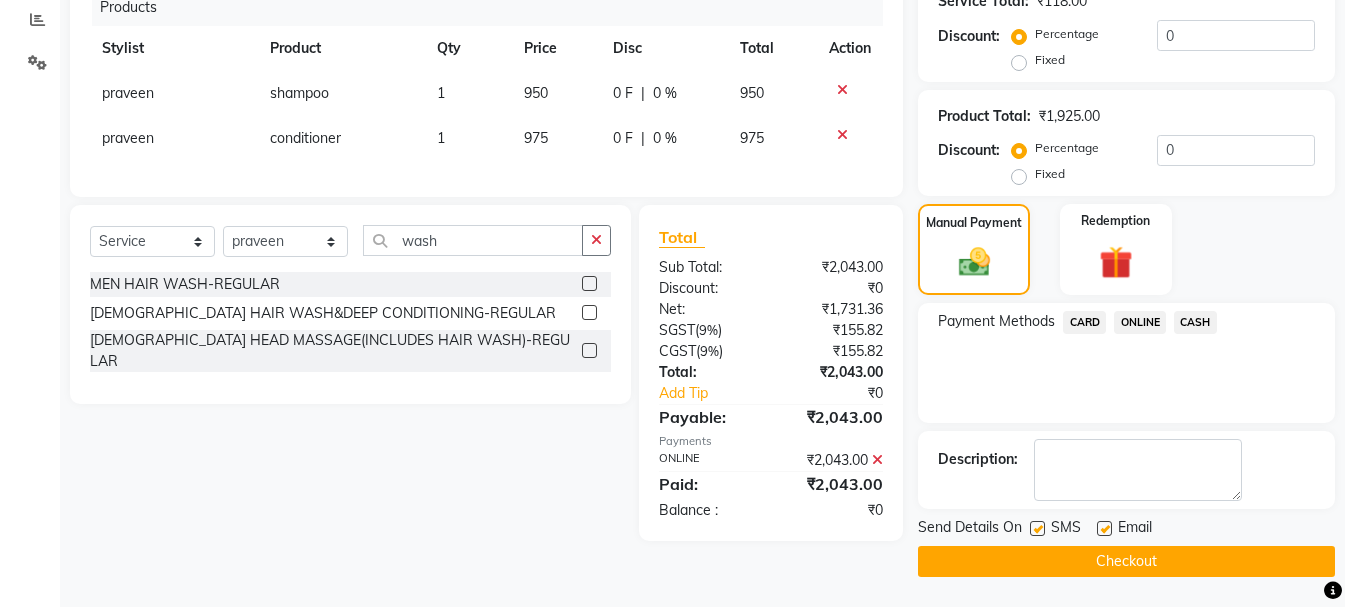 click on "Checkout" 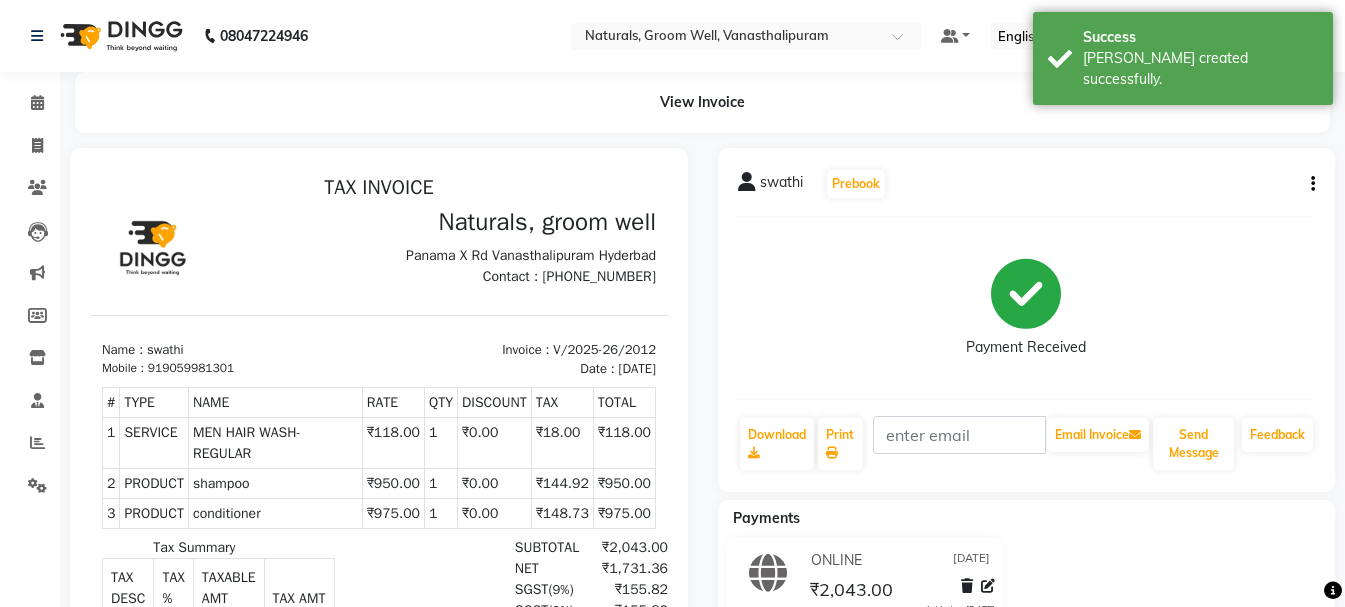 scroll, scrollTop: 0, scrollLeft: 0, axis: both 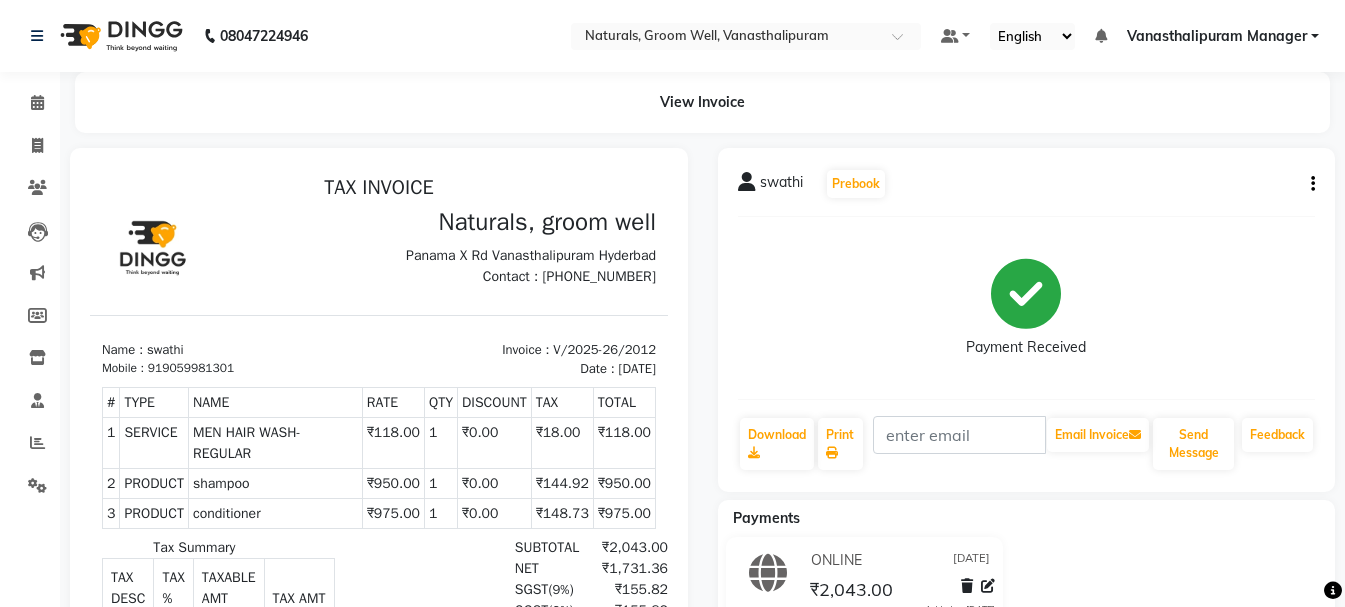click on "Calendar" 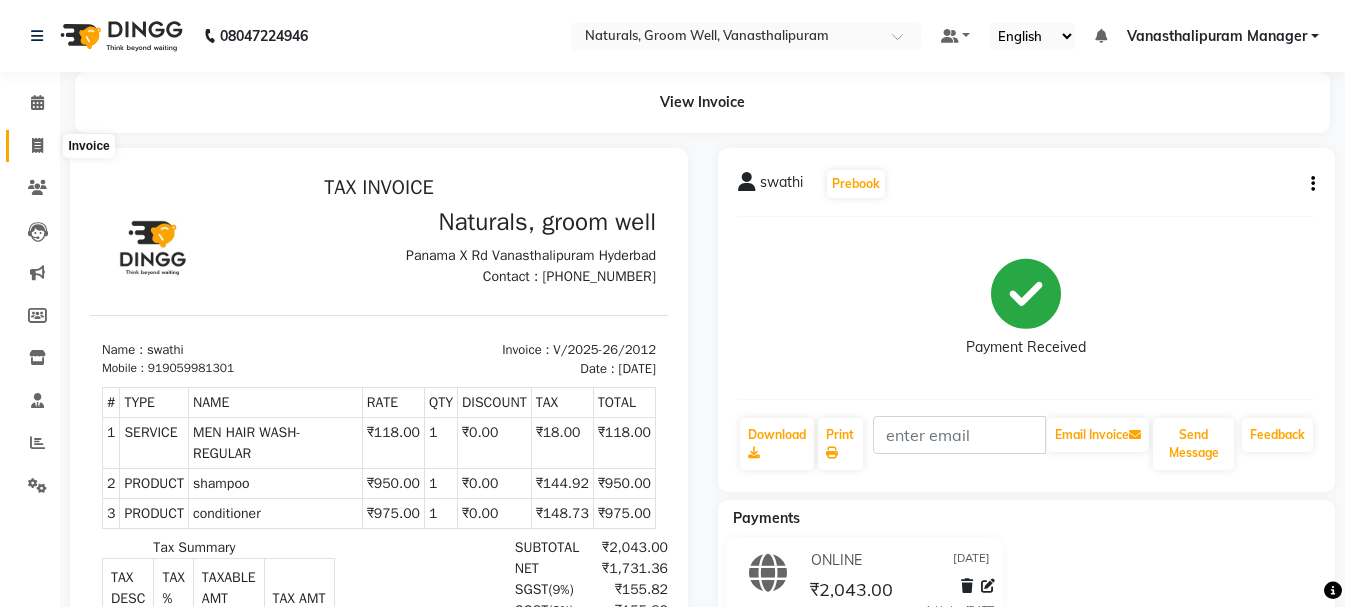 click 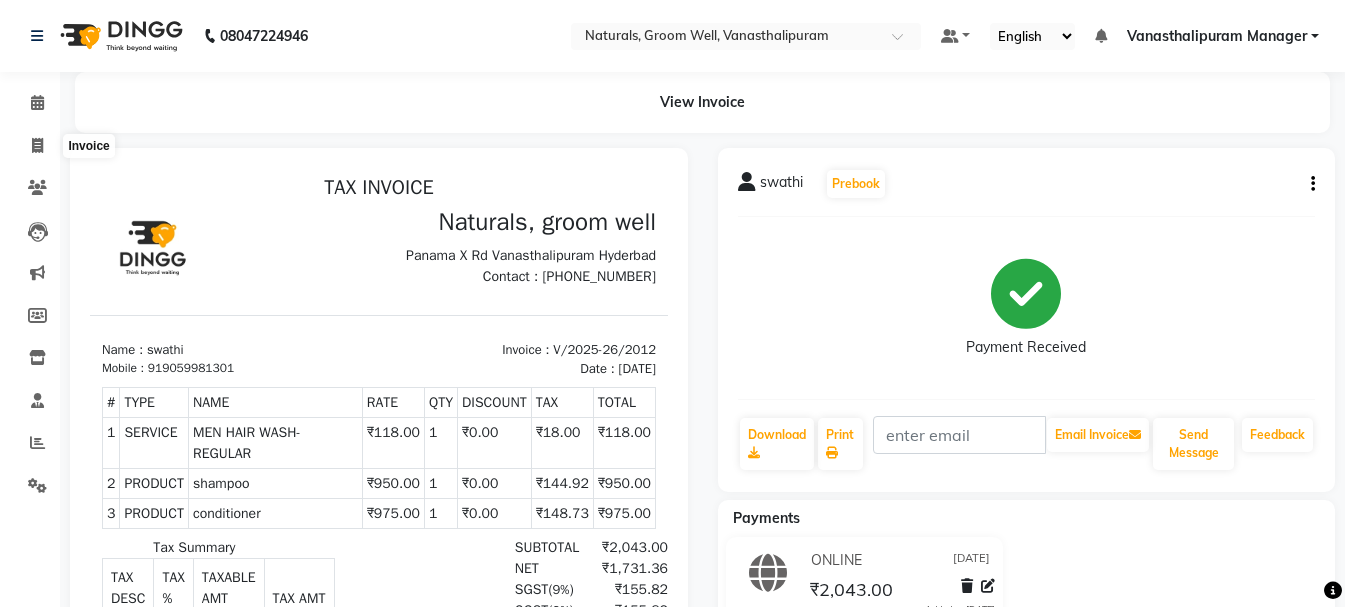 select on "service" 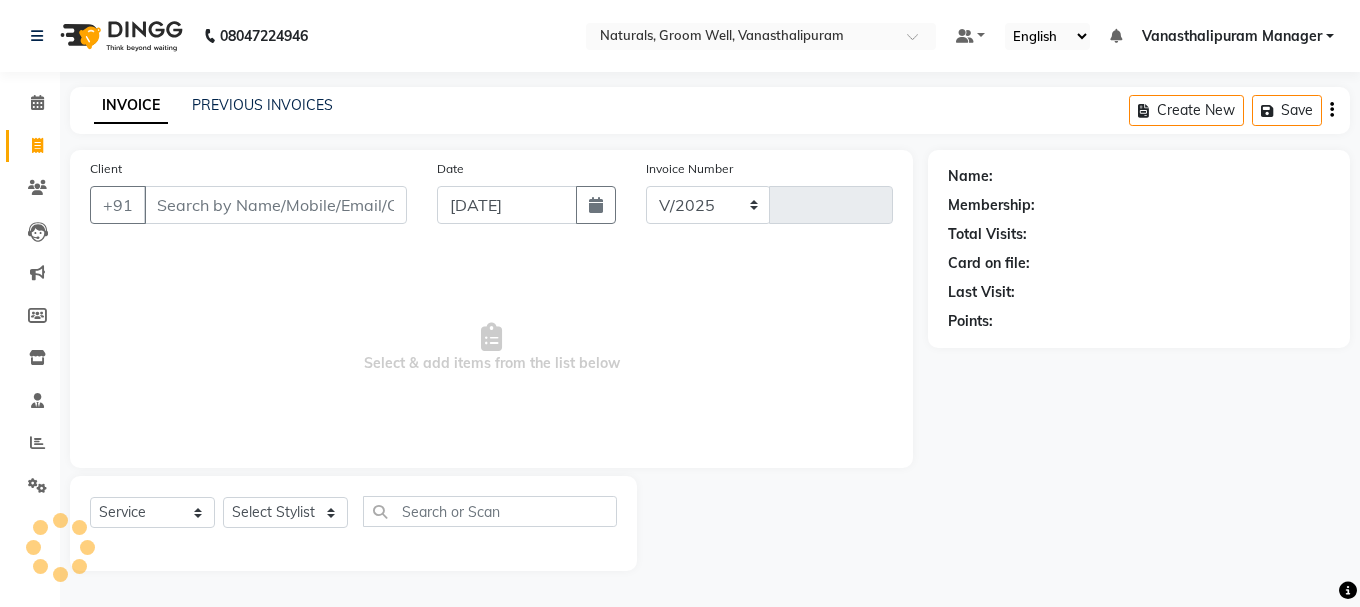 select on "5859" 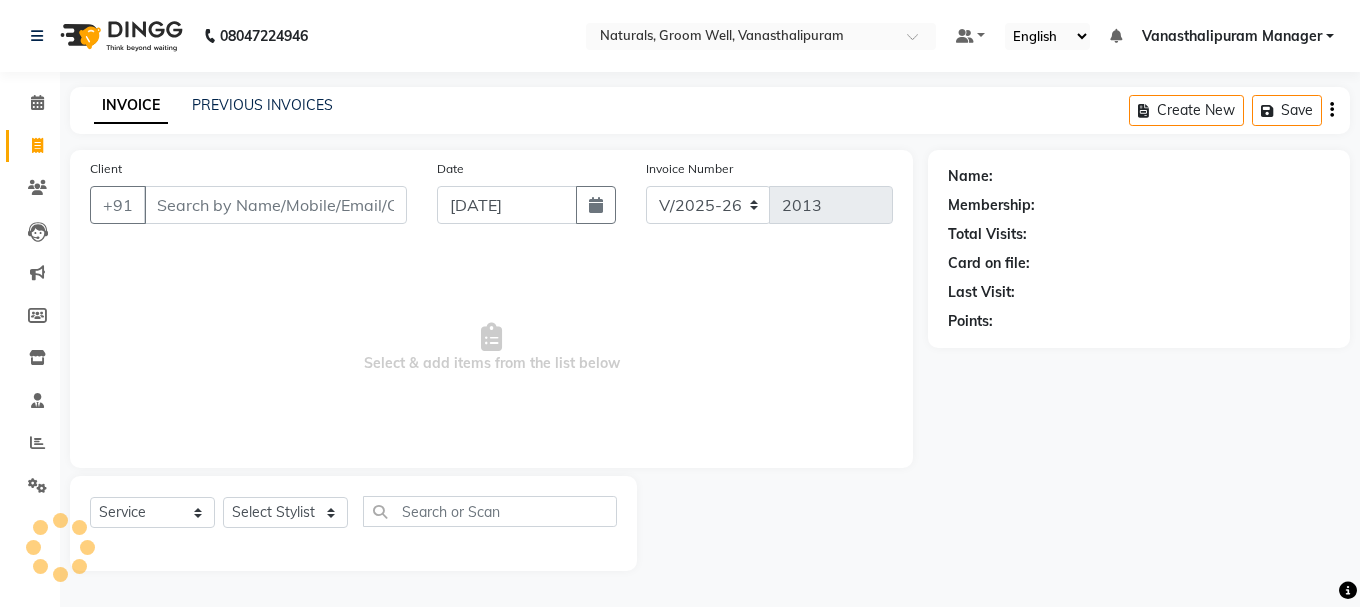 click on "Client" at bounding box center (275, 205) 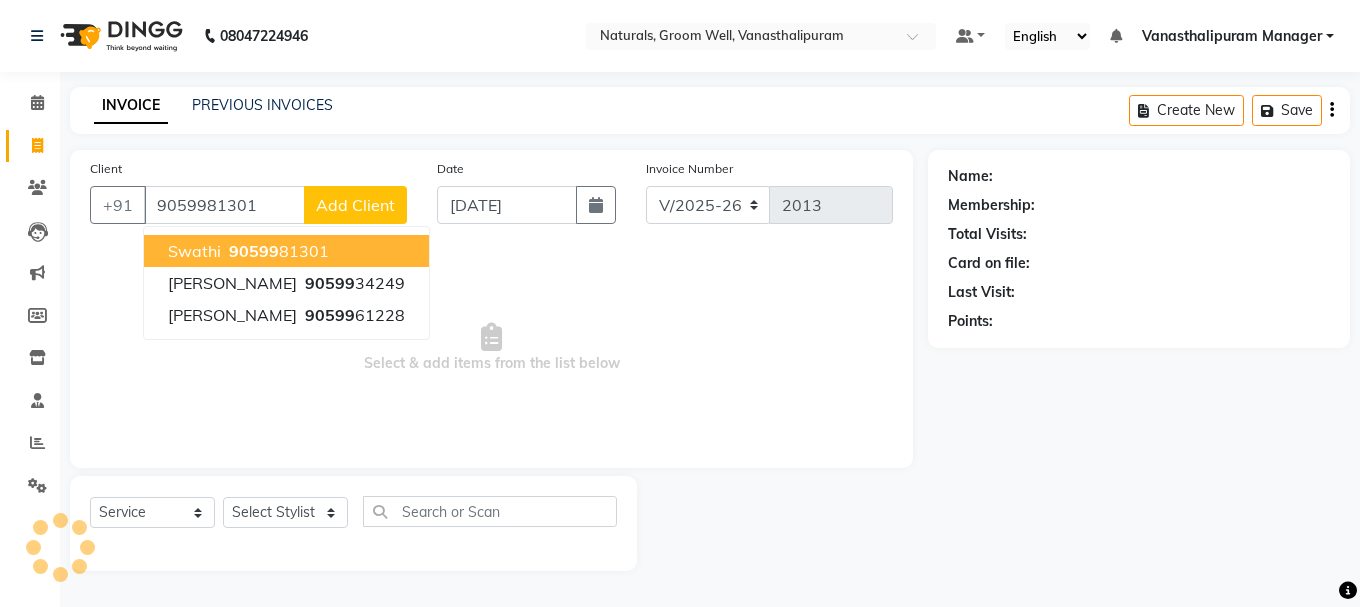 type on "9059981301" 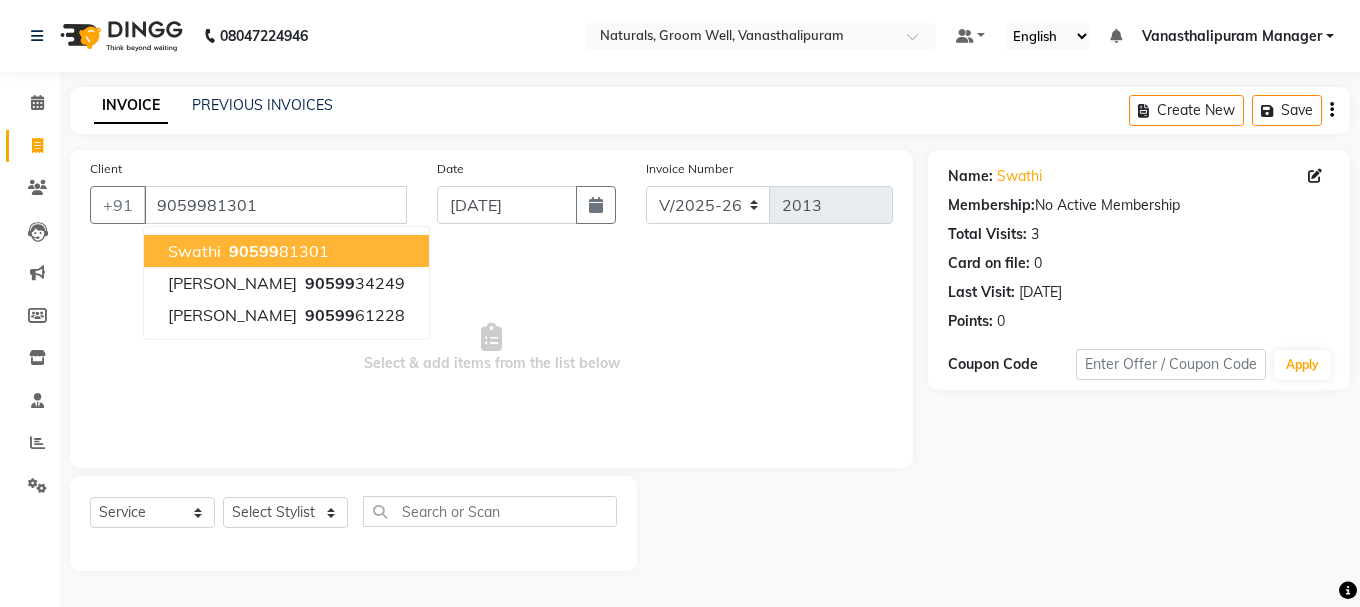 click on "swathi" at bounding box center [194, 251] 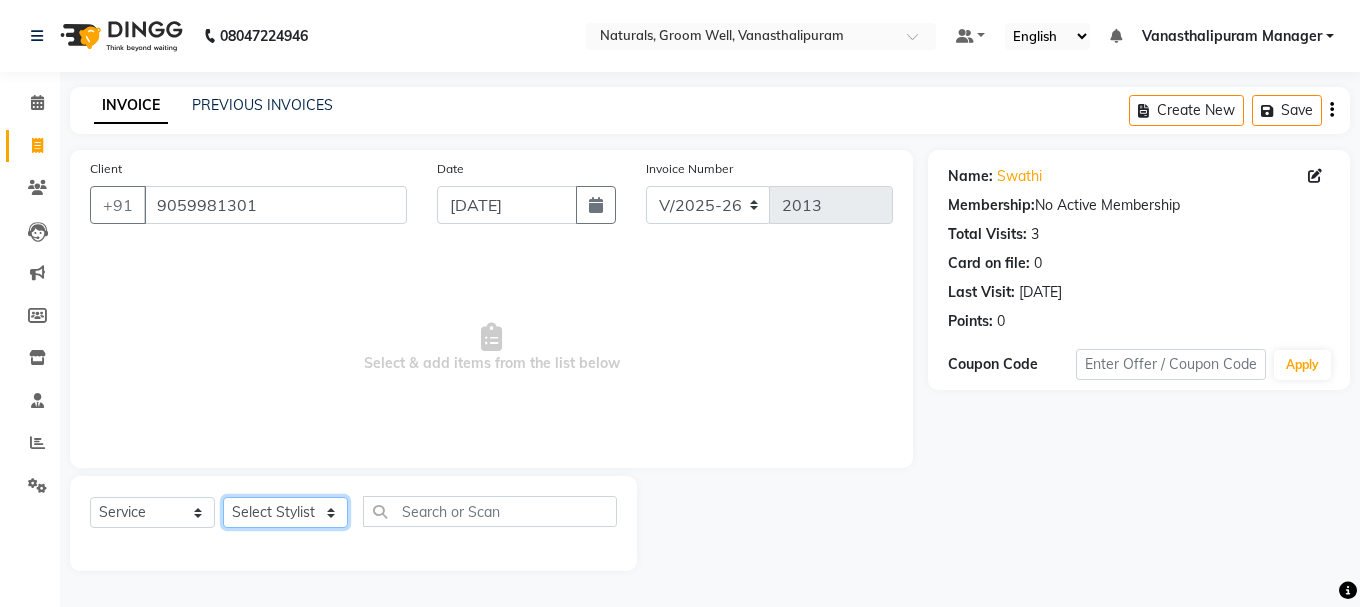 click on "Select Stylist [PERSON_NAME] kiran [PERSON_NAME] [PERSON_NAME] [PERSON_NAME] [PERSON_NAME] sandhya Vanasthalipuram Manager vinay" 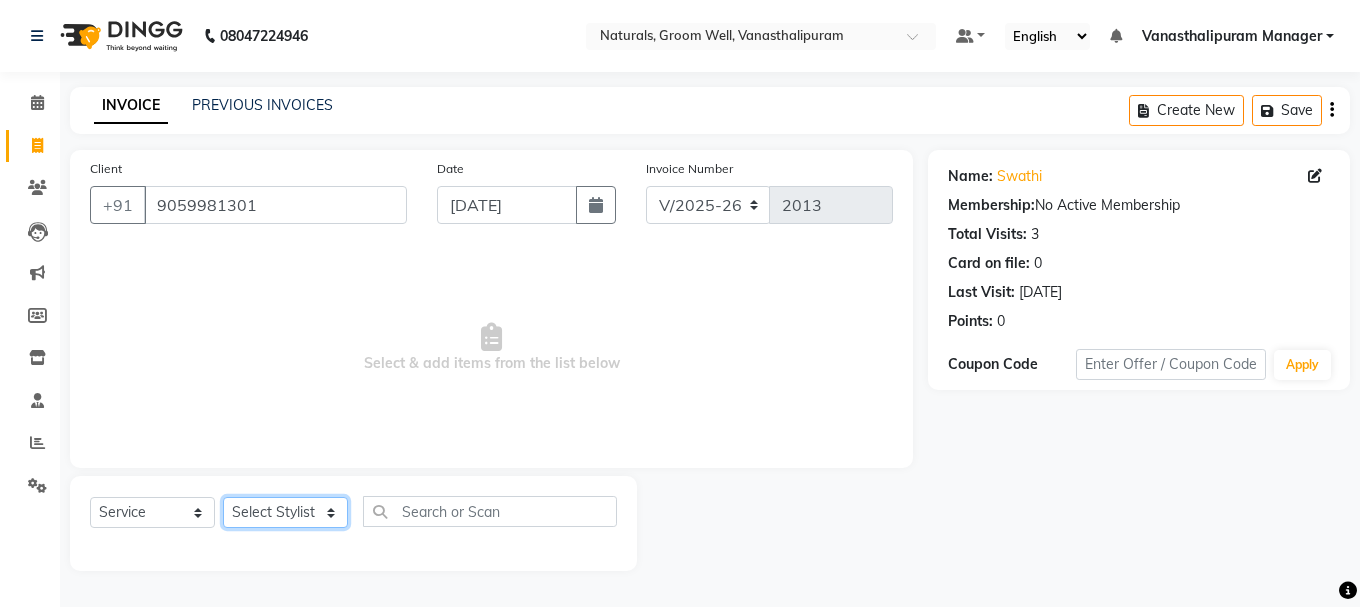 select on "52563" 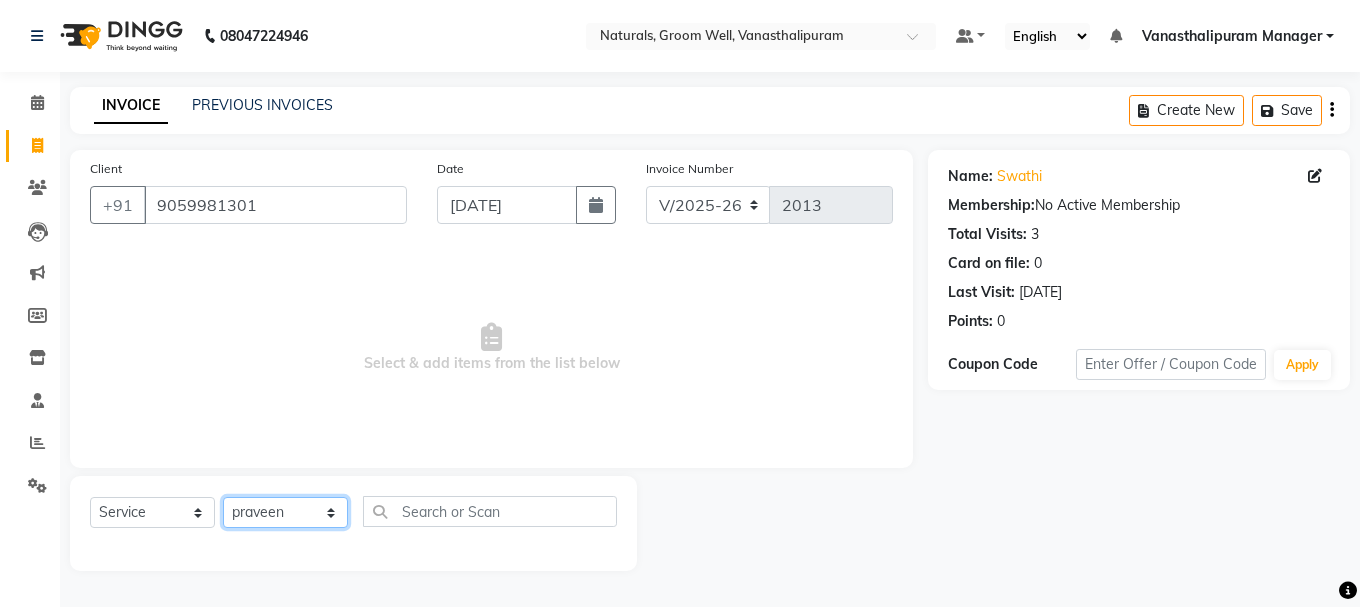 click on "Select Stylist [PERSON_NAME] kiran [PERSON_NAME] [PERSON_NAME] [PERSON_NAME] [PERSON_NAME] sandhya Vanasthalipuram Manager vinay" 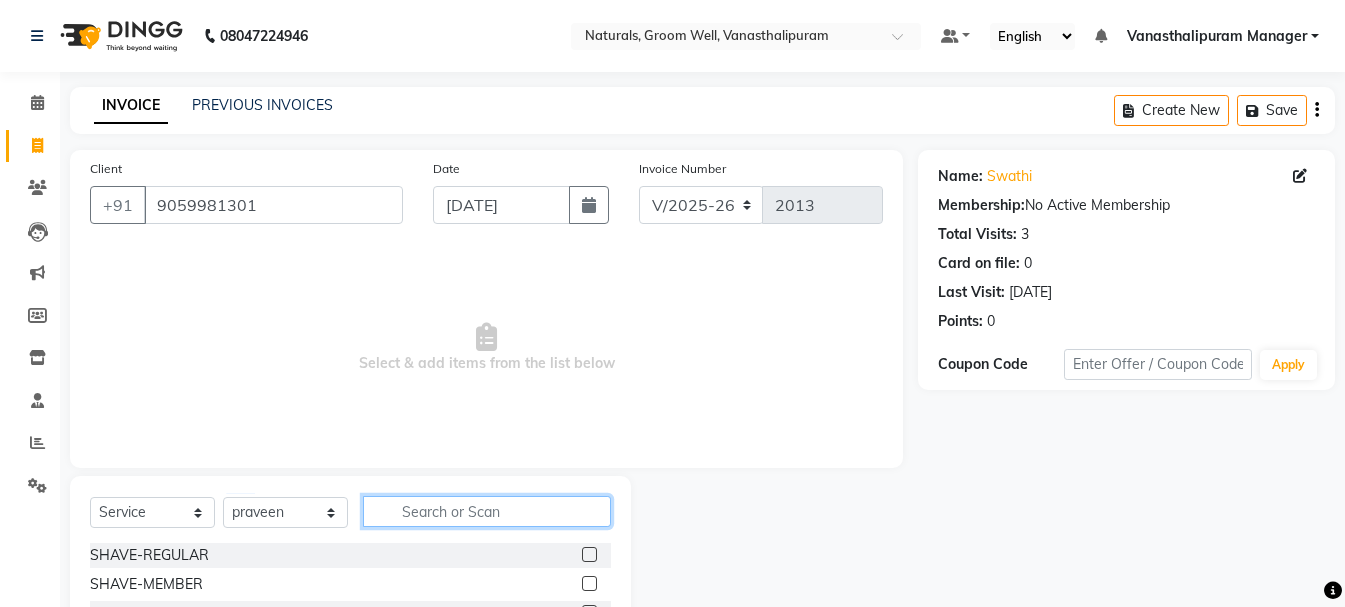 click 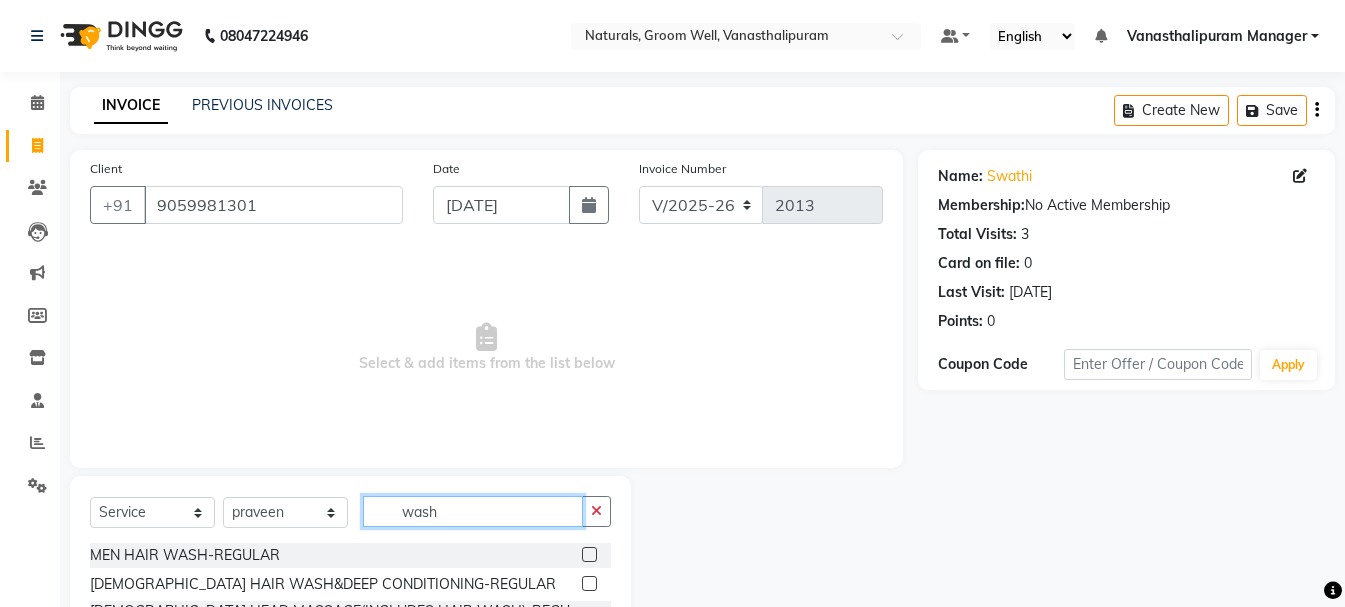 type on "wash" 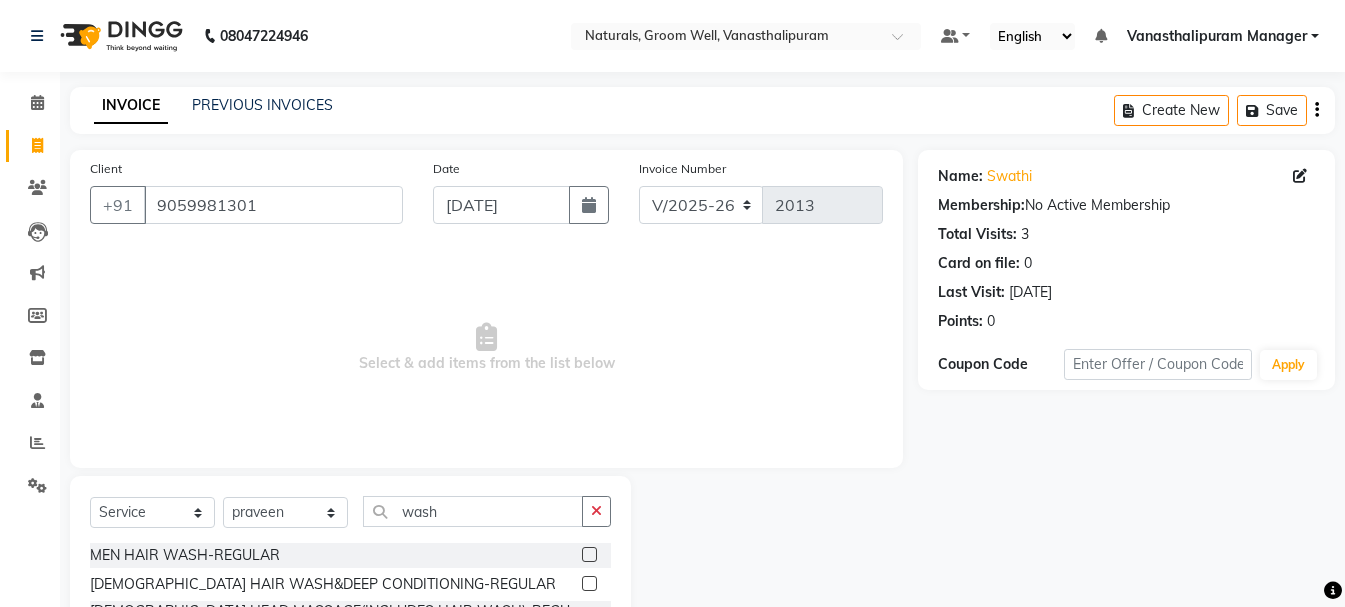 click 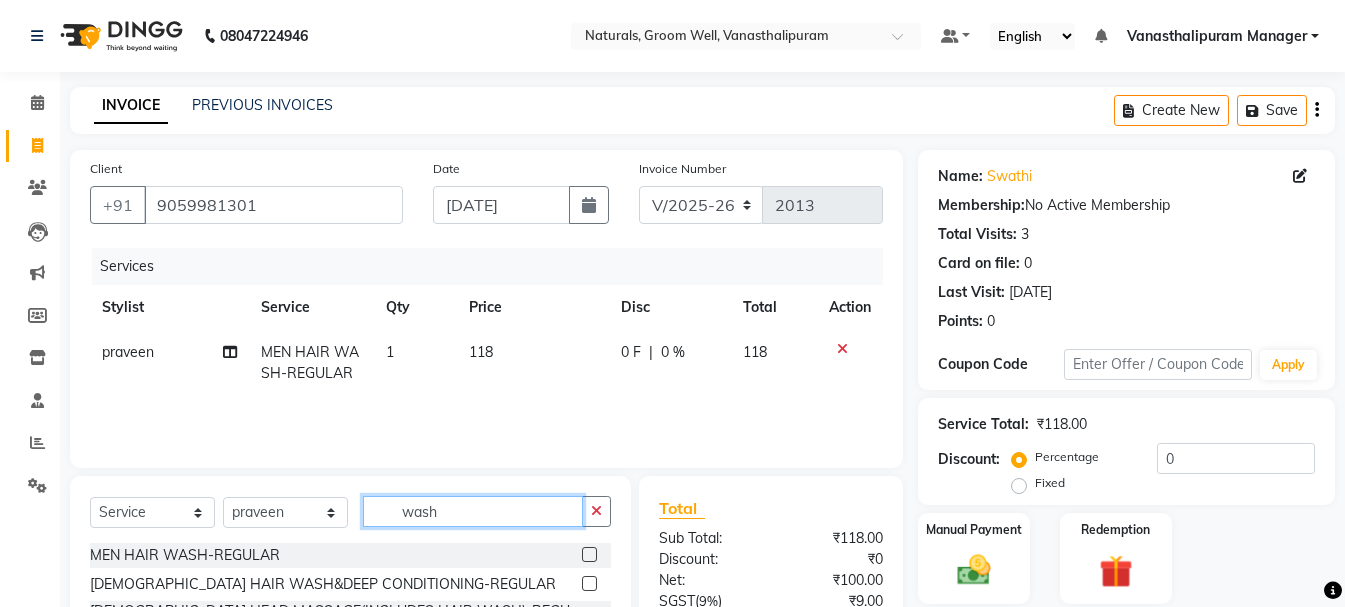 checkbox on "false" 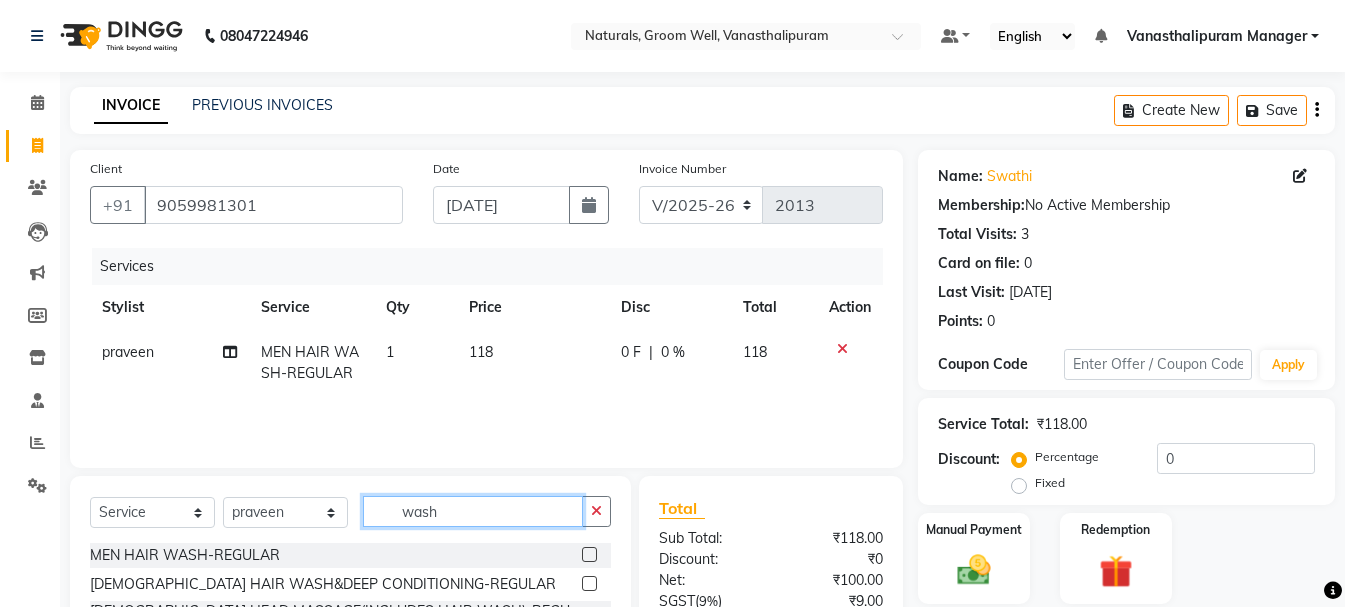 click on "wash" 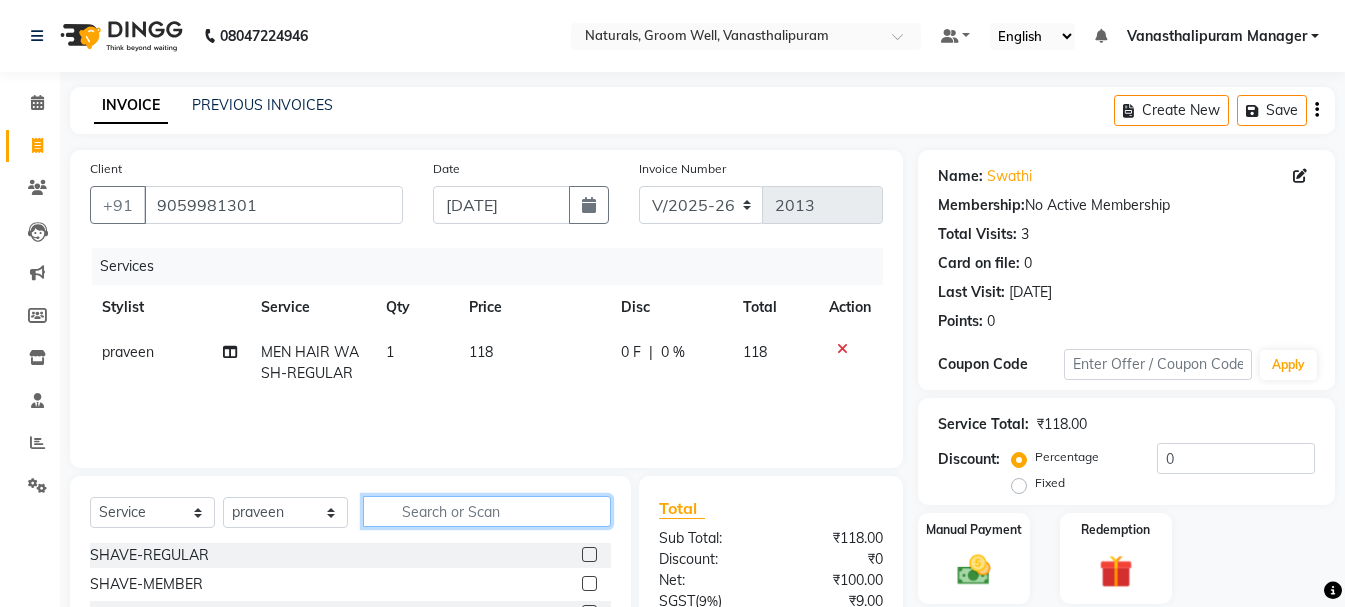 type 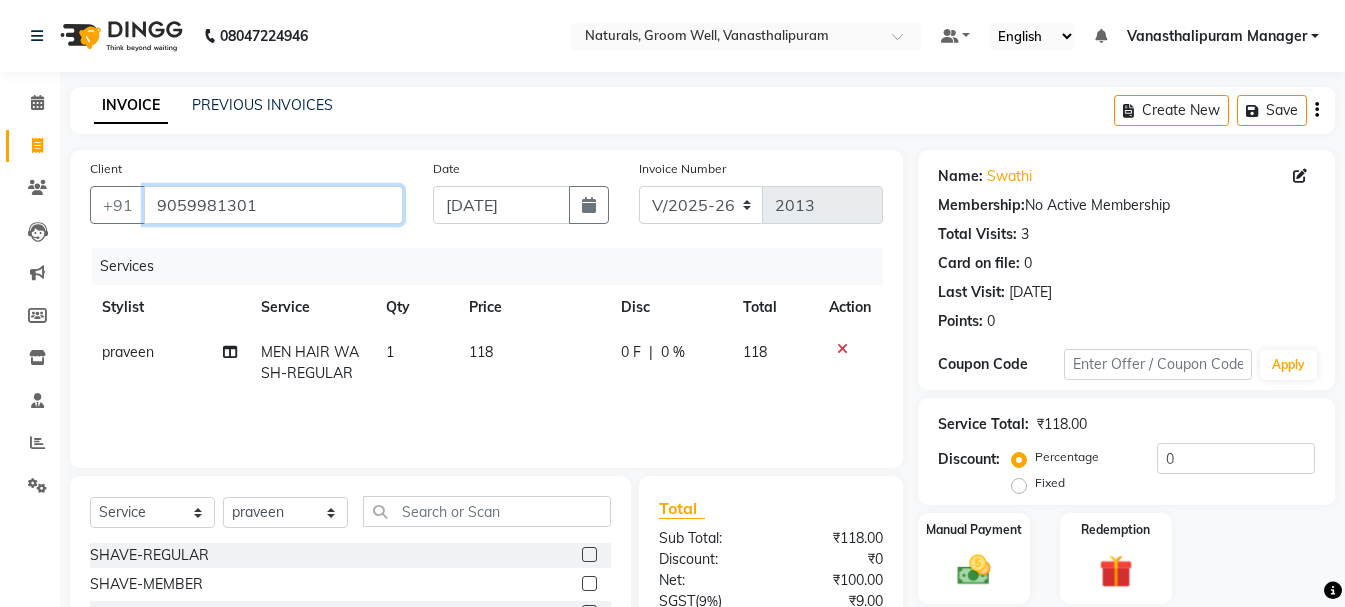 click on "9059981301" at bounding box center [273, 205] 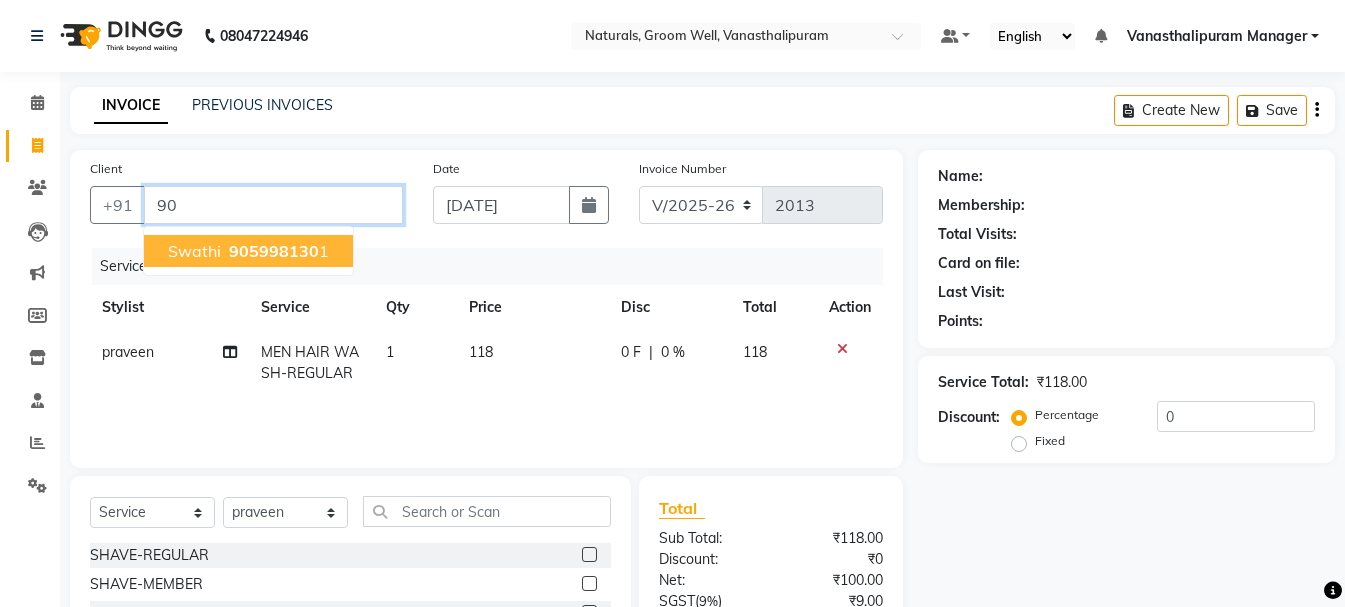 type on "9" 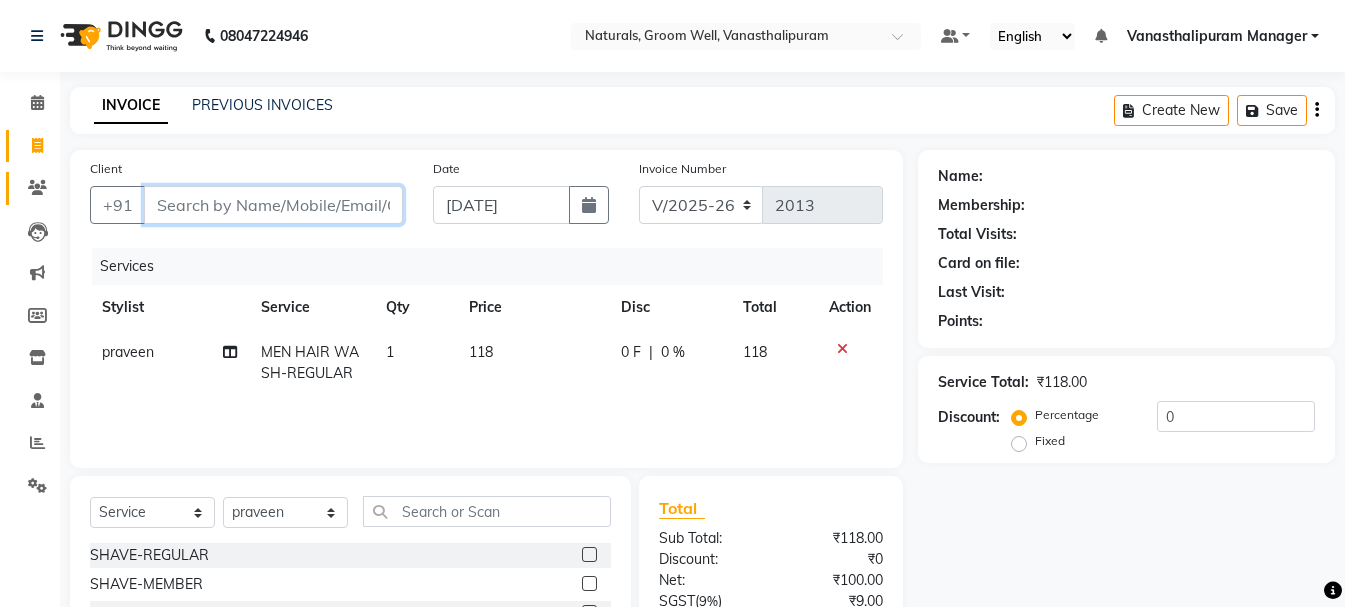 type 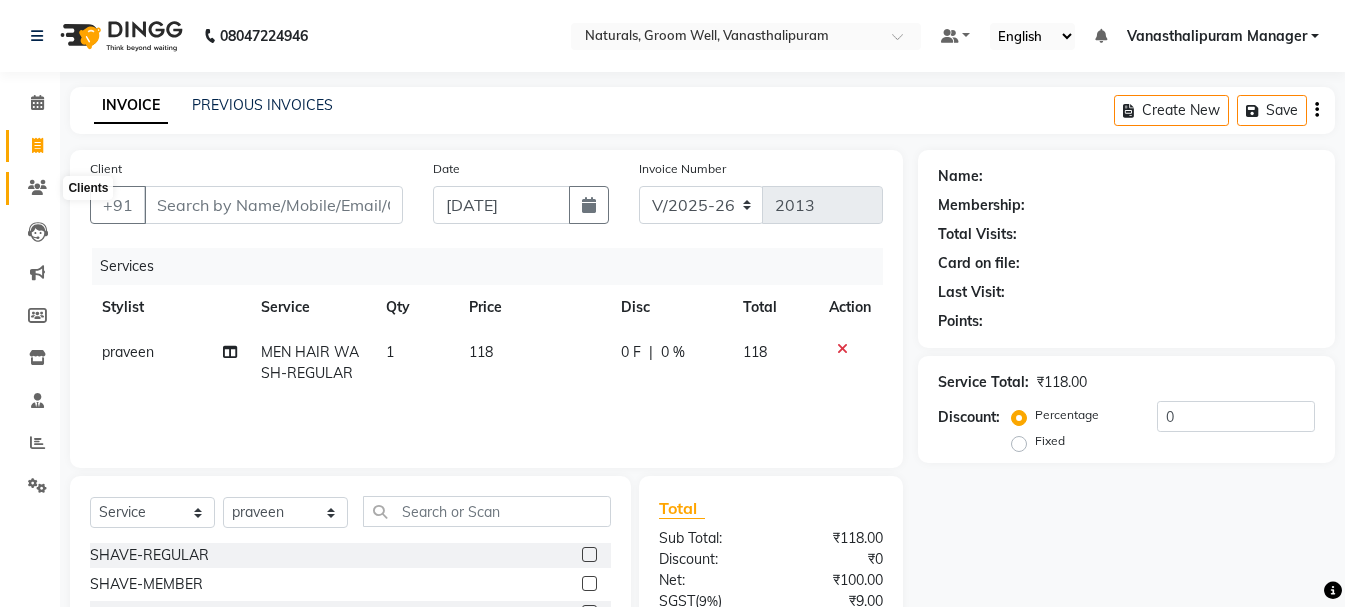 click 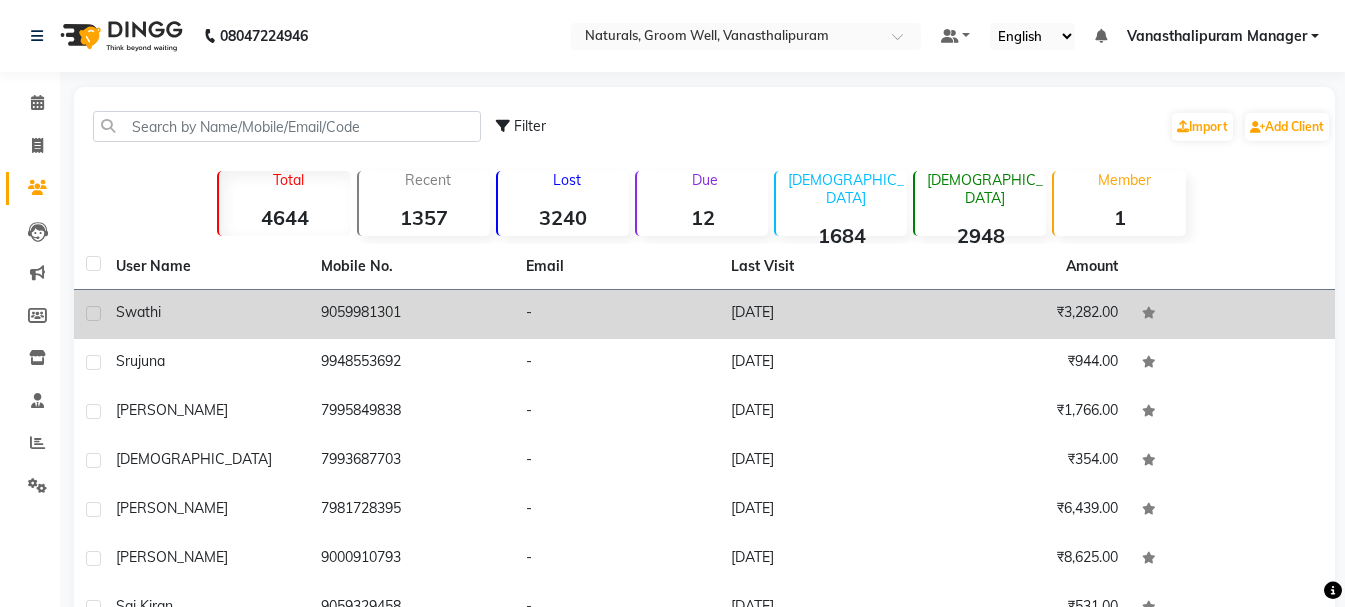click on "swathi" 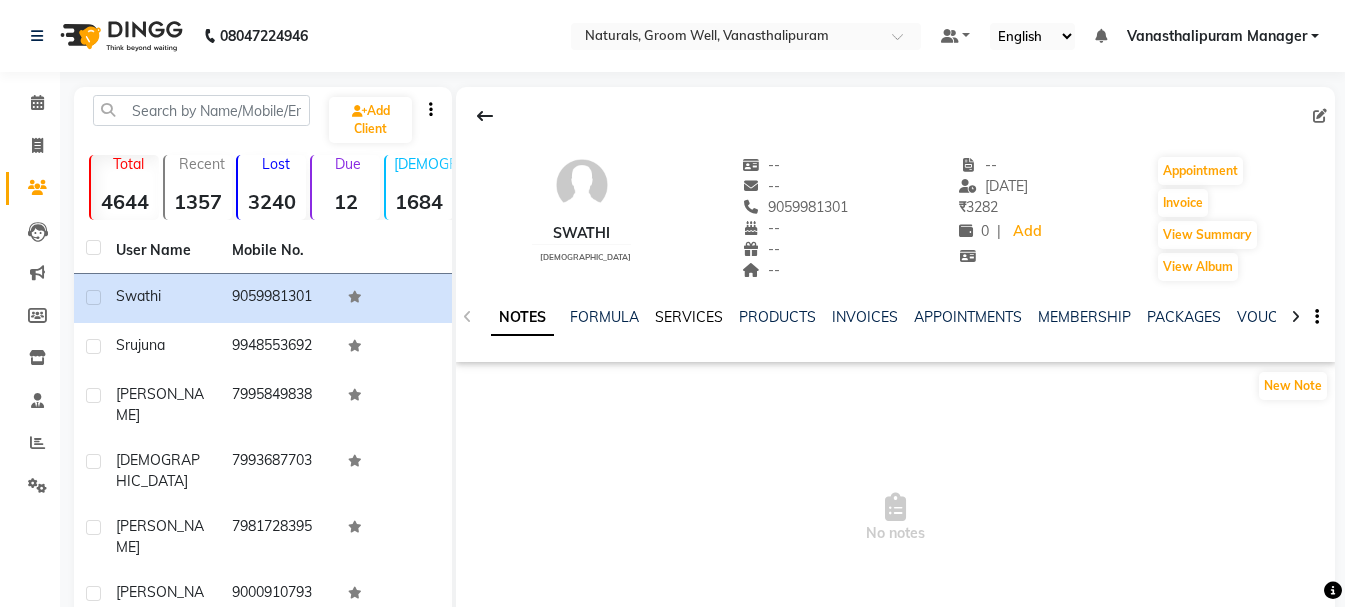 click on "SERVICES" 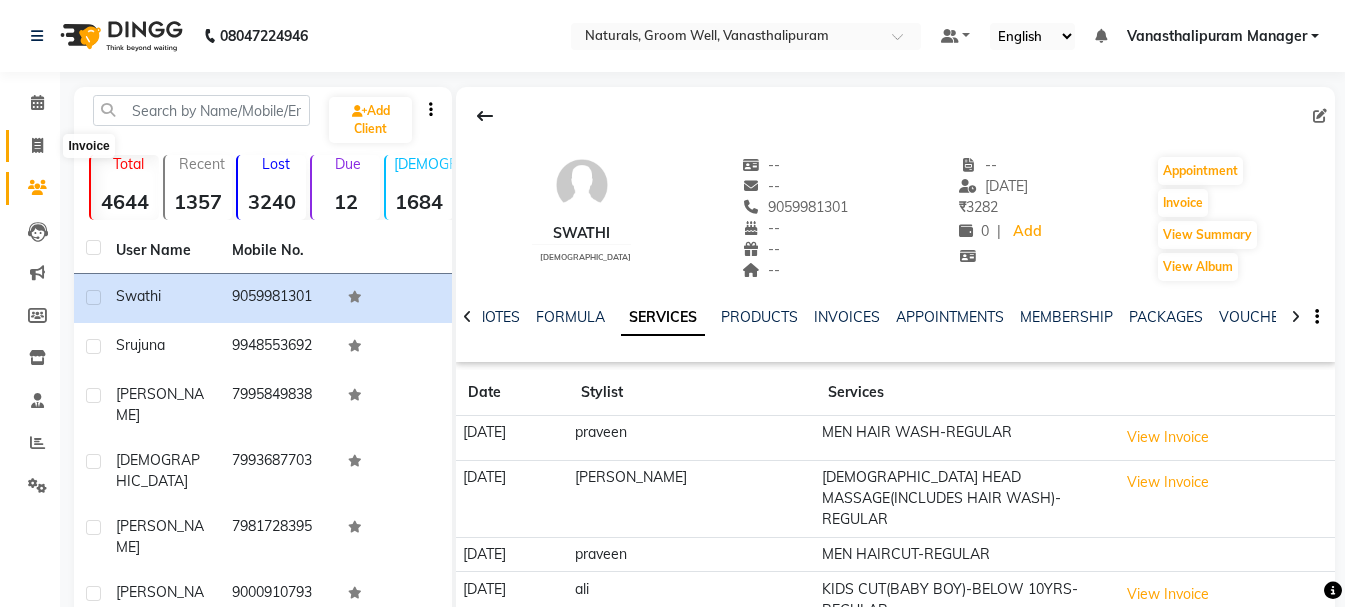 click 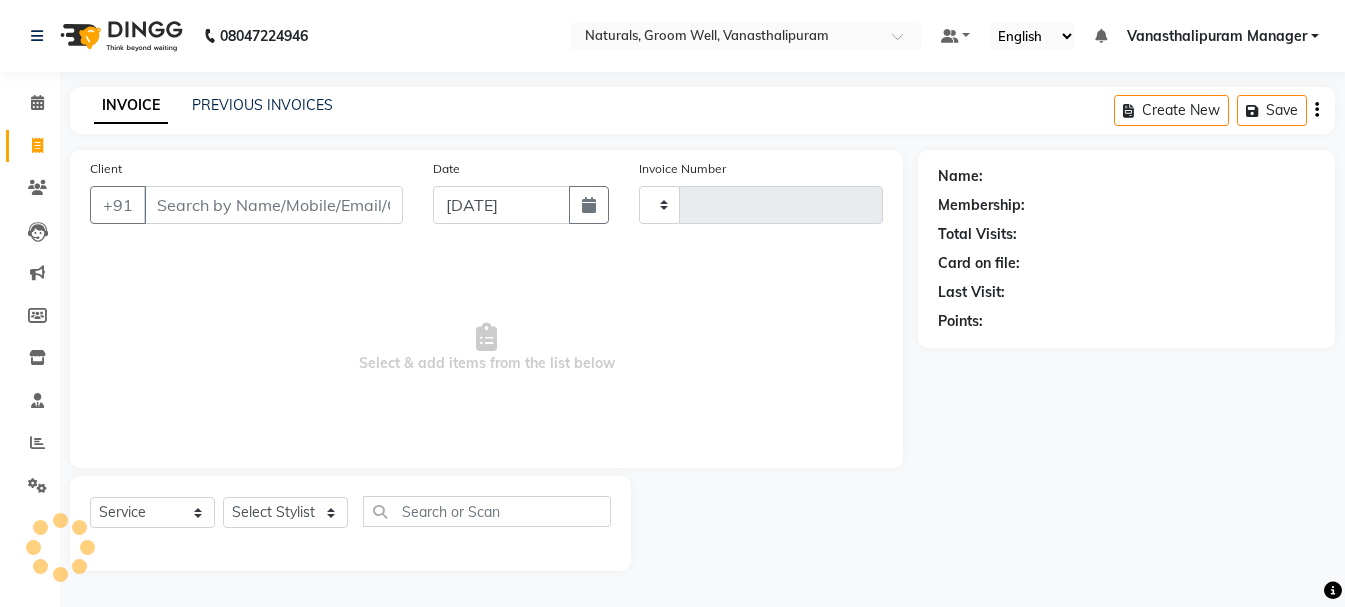 type on "2013" 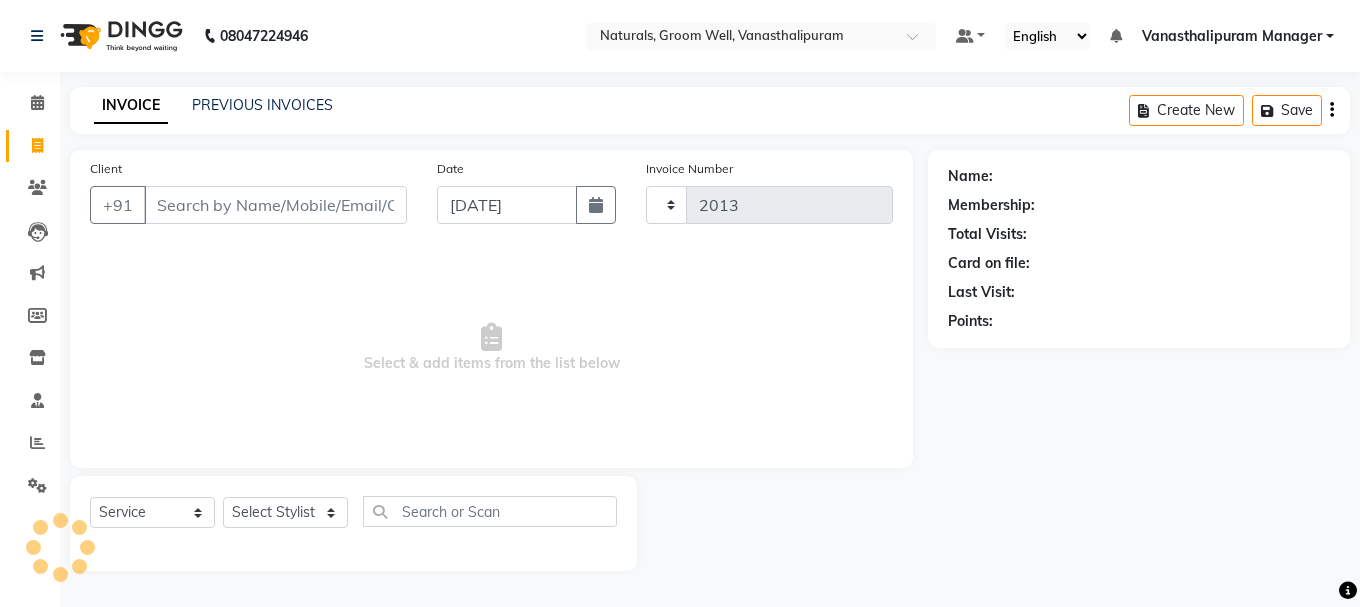 select on "5859" 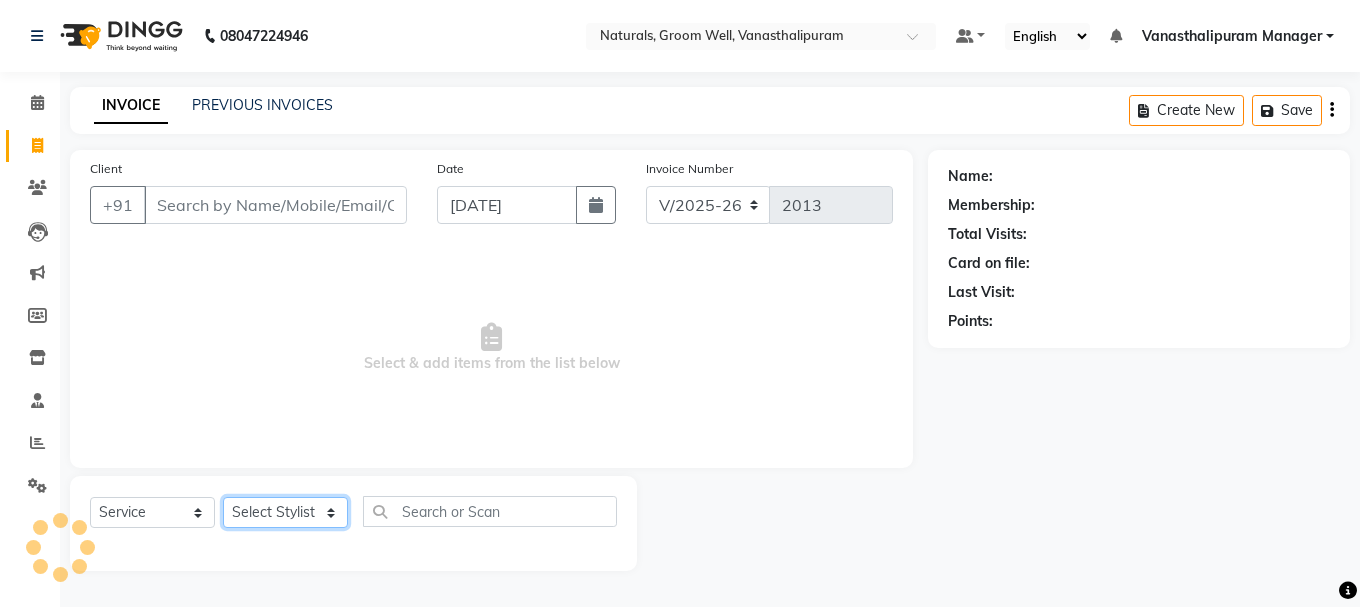 click on "Select Stylist" 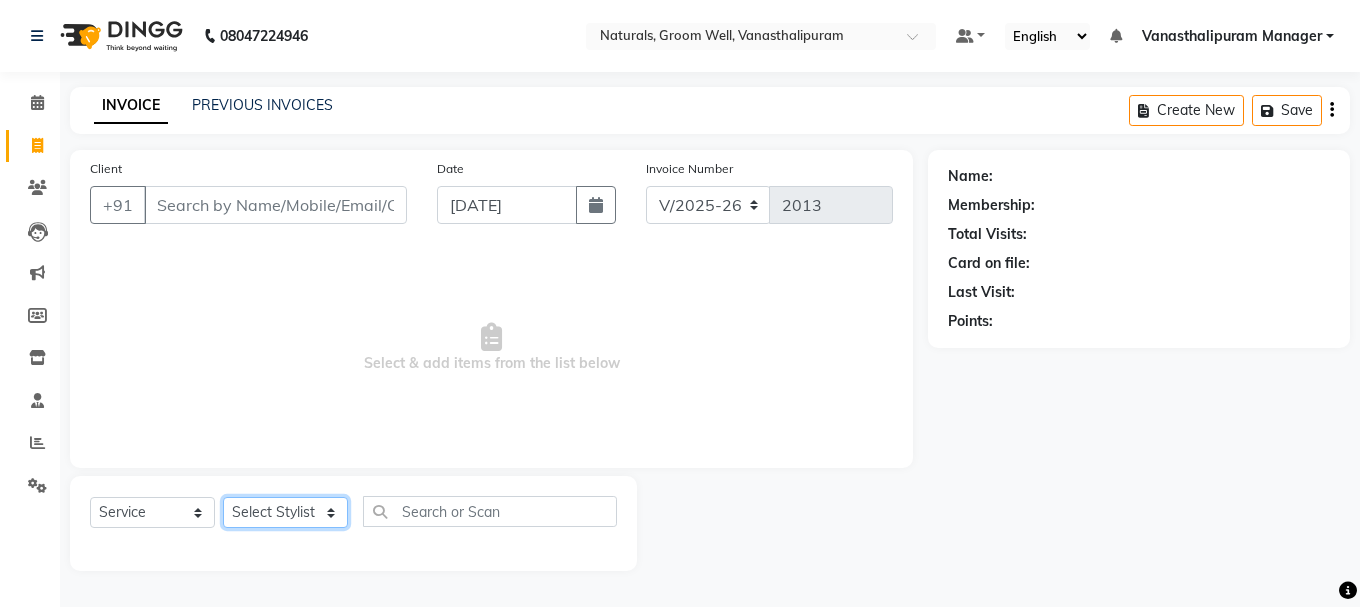 select on "84994" 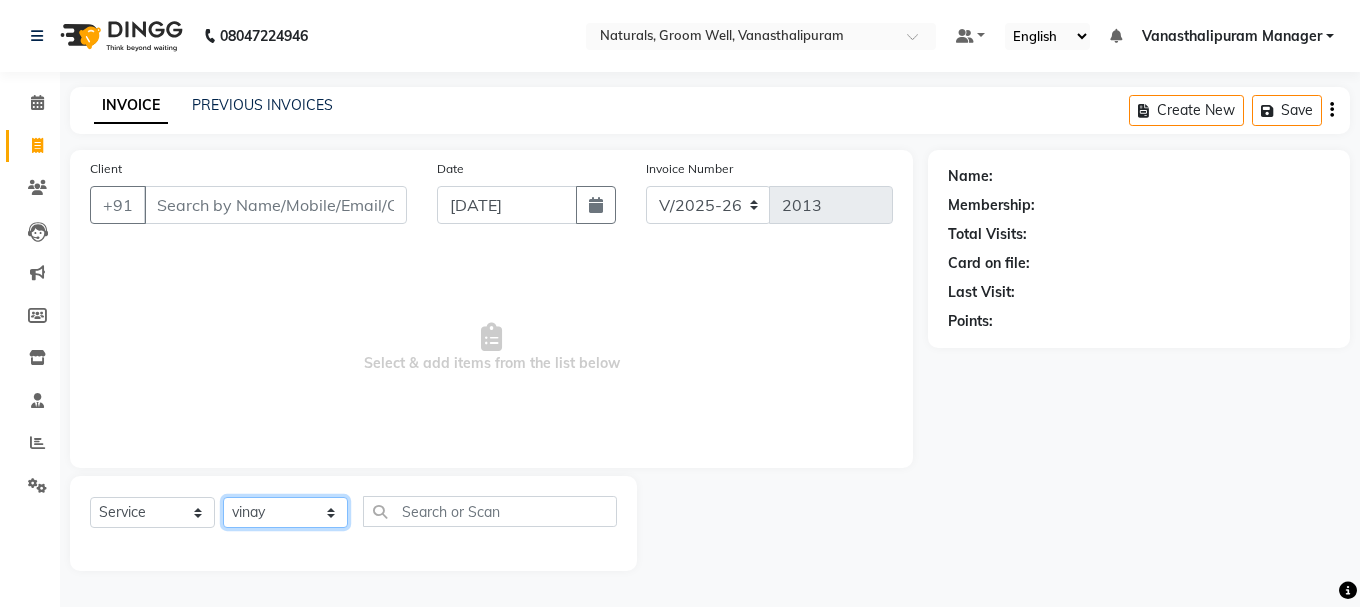 click on "Select Stylist [PERSON_NAME] kiran [PERSON_NAME] [PERSON_NAME] [PERSON_NAME] [PERSON_NAME] sandhya Vanasthalipuram Manager vinay" 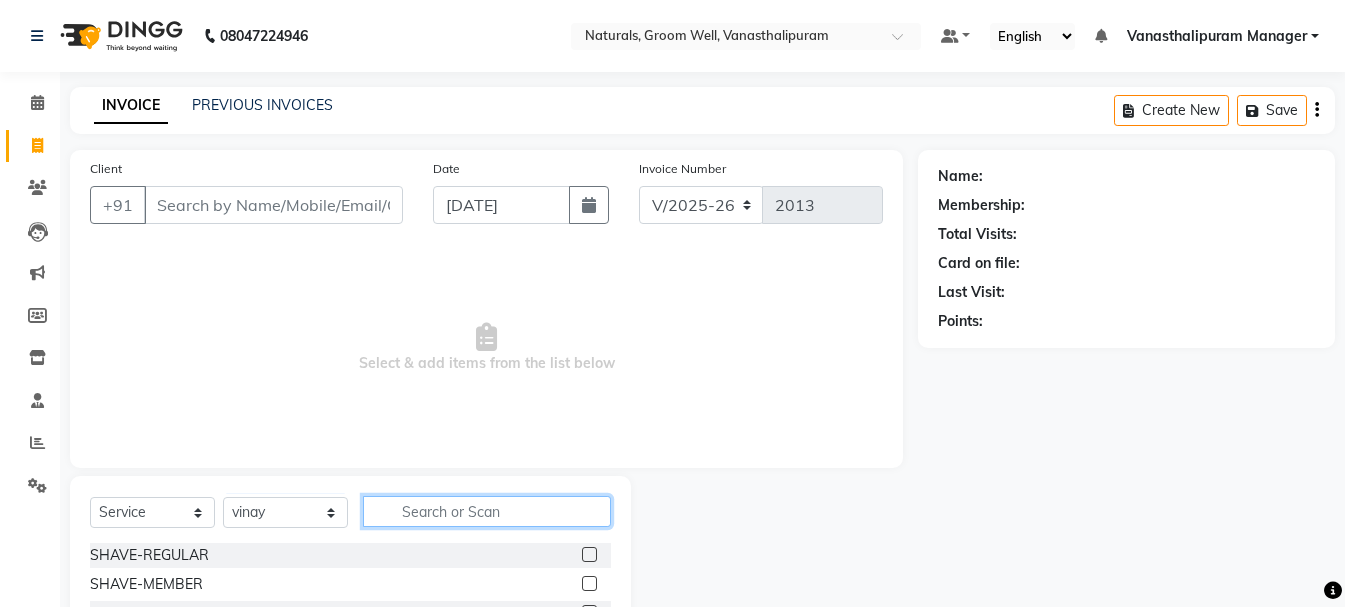 click 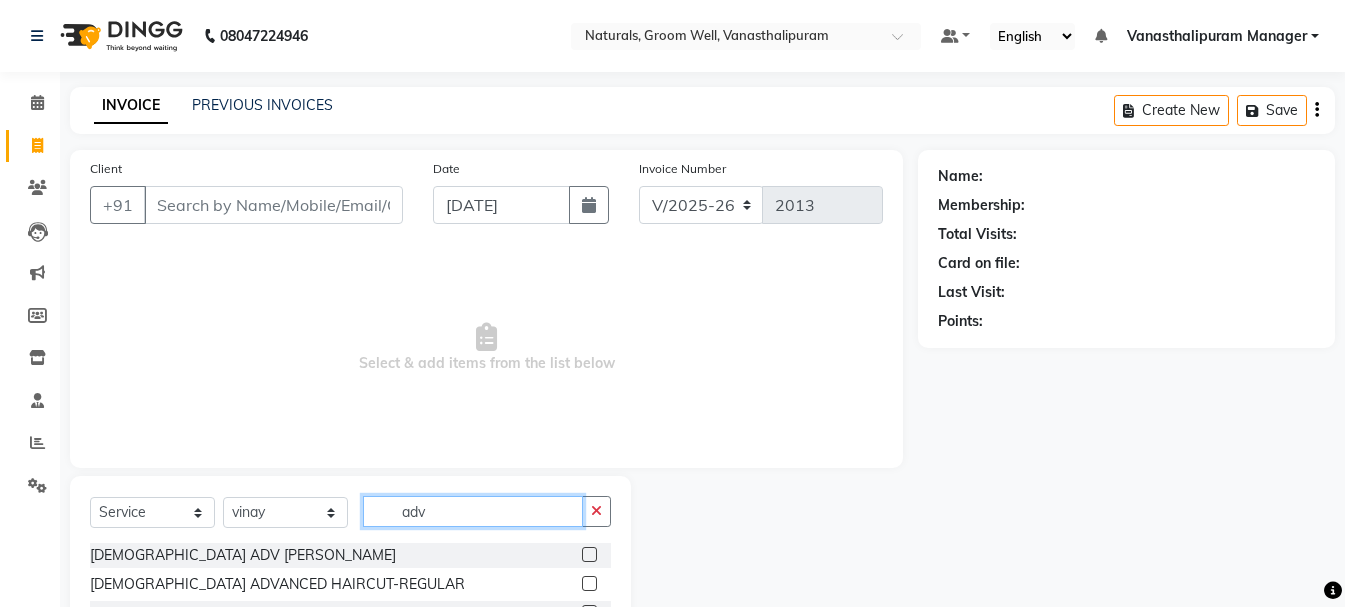 type on "adv" 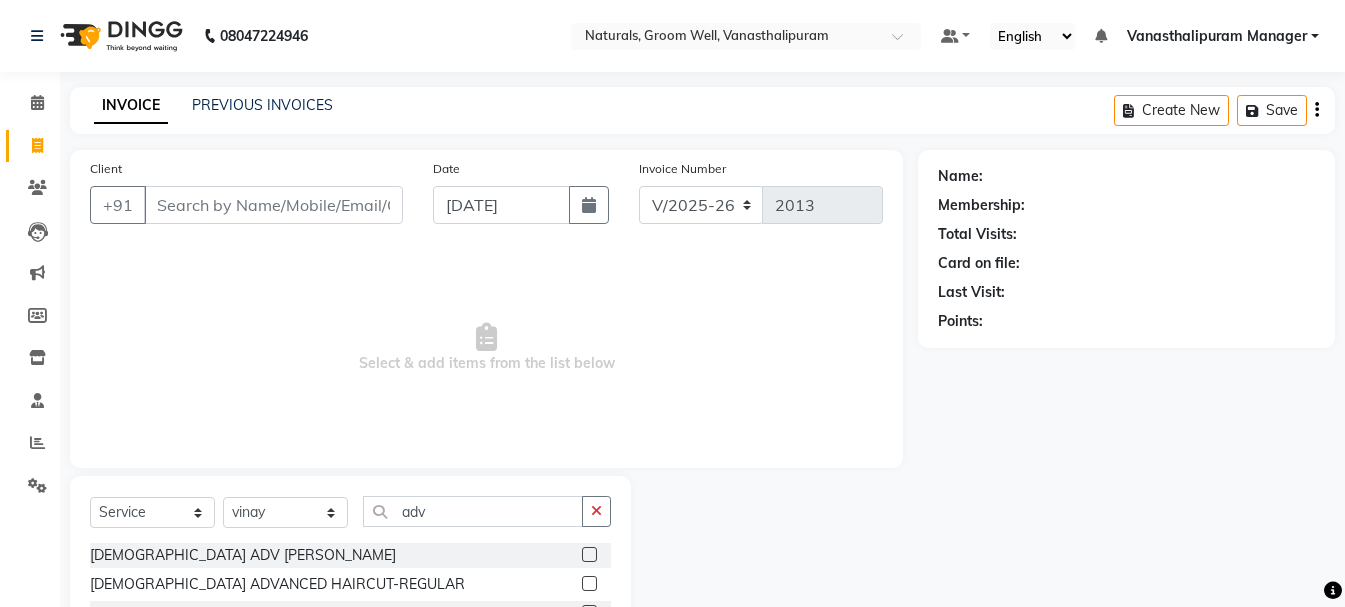 click 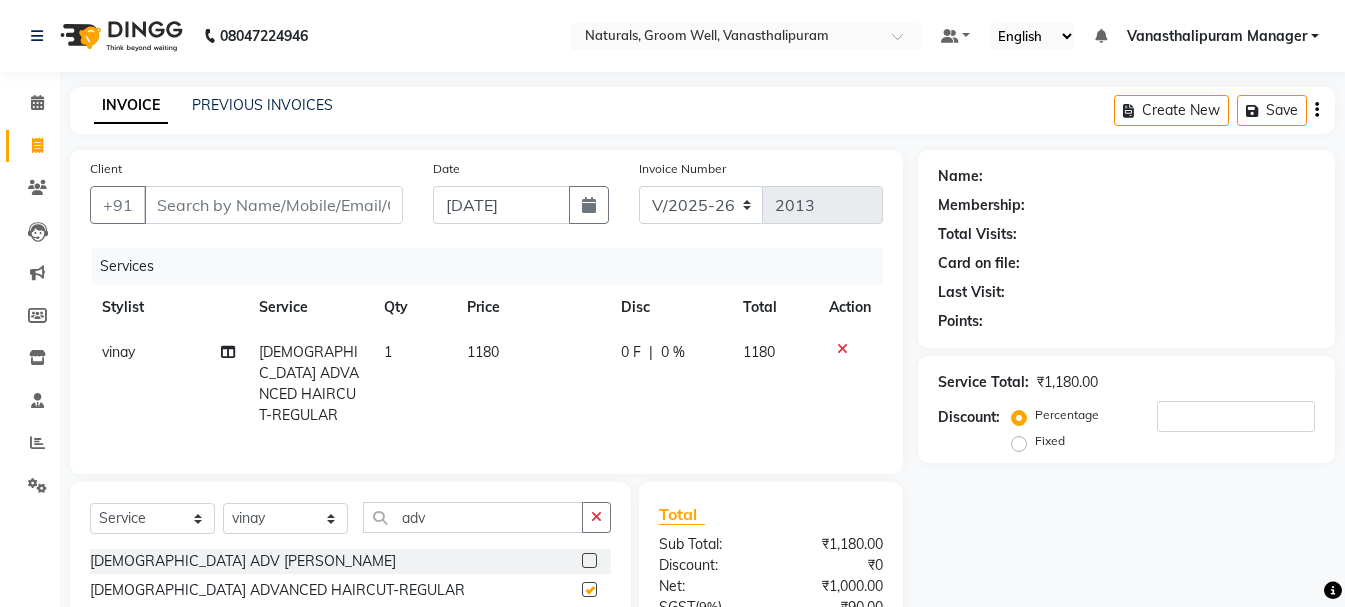checkbox on "false" 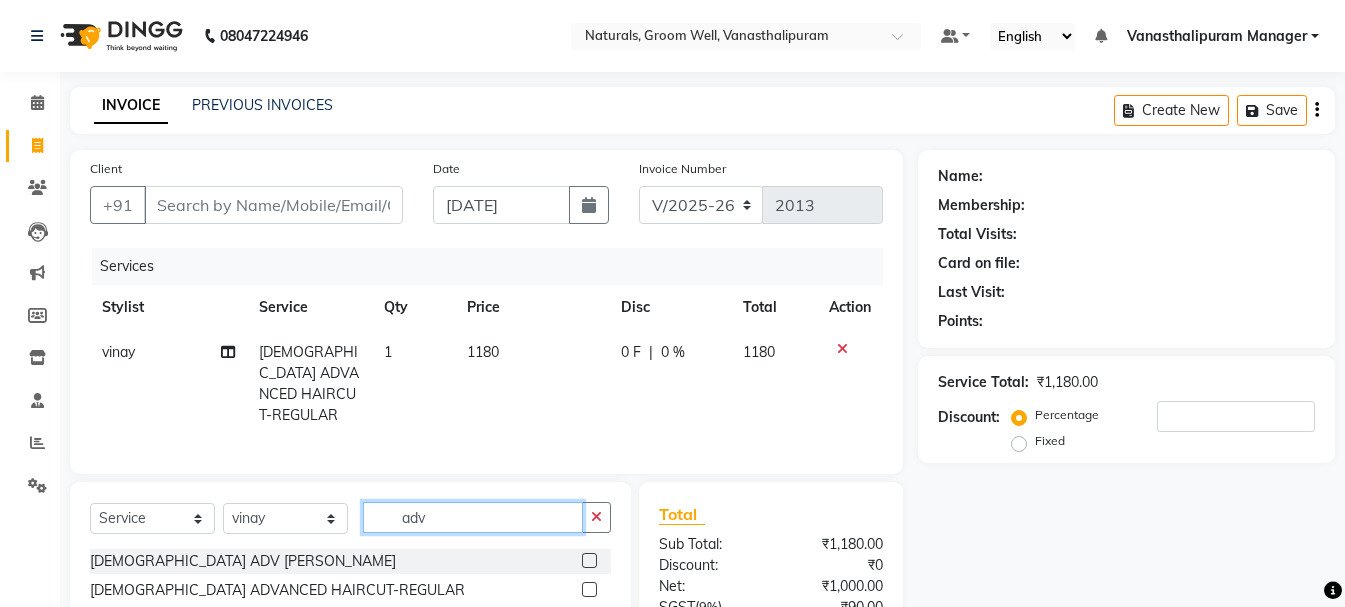 click on "adv" 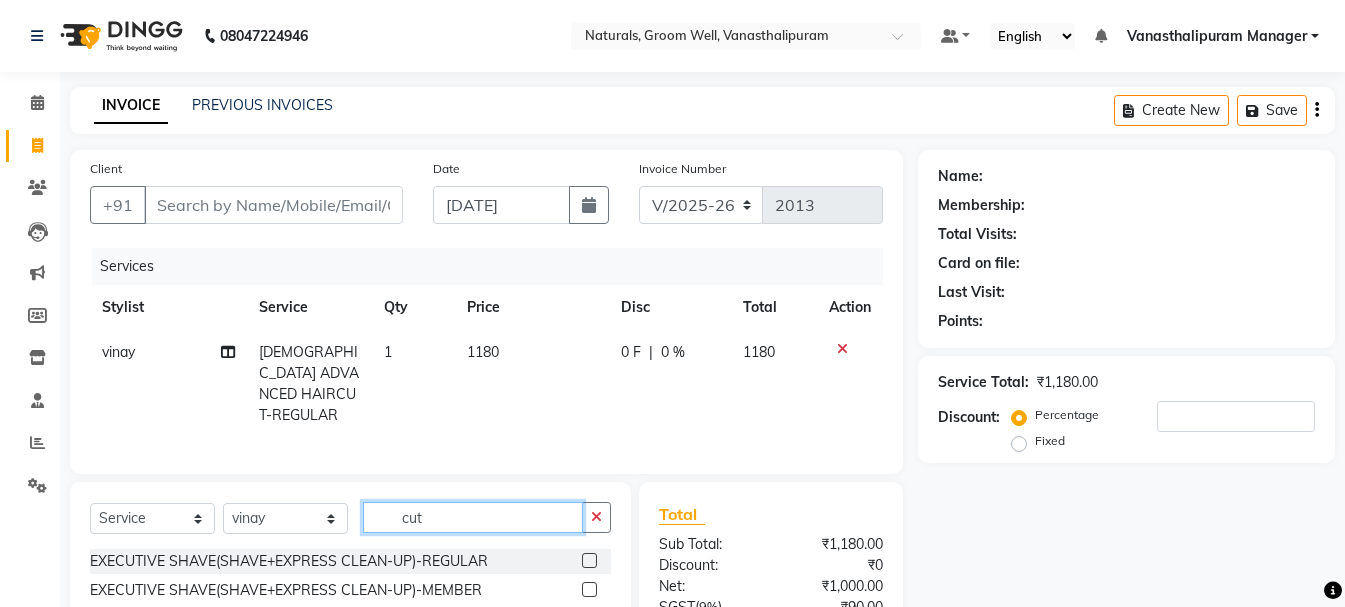 scroll, scrollTop: 194, scrollLeft: 0, axis: vertical 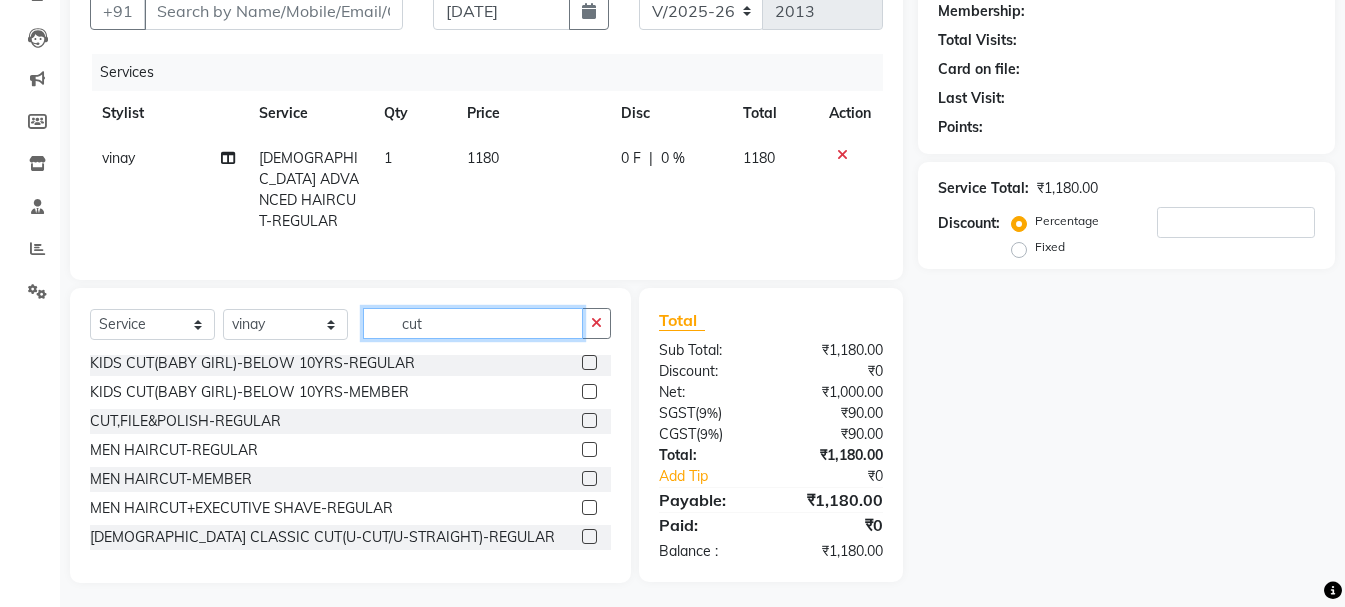 type on "cut" 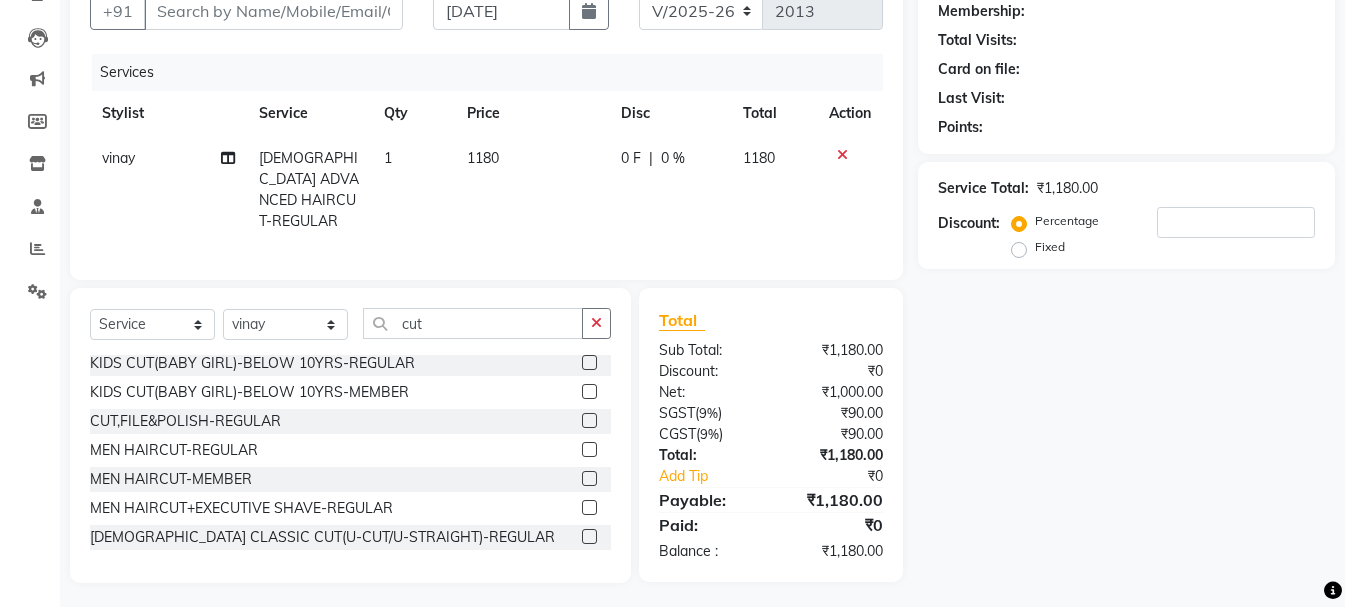 click 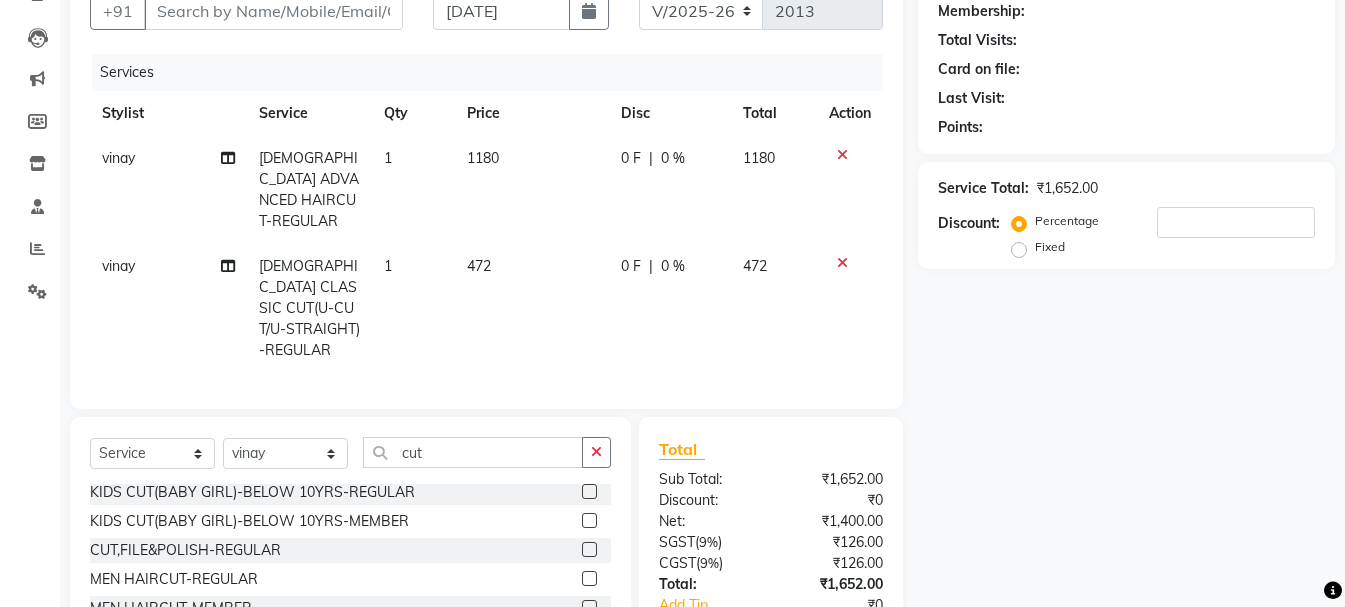 checkbox on "false" 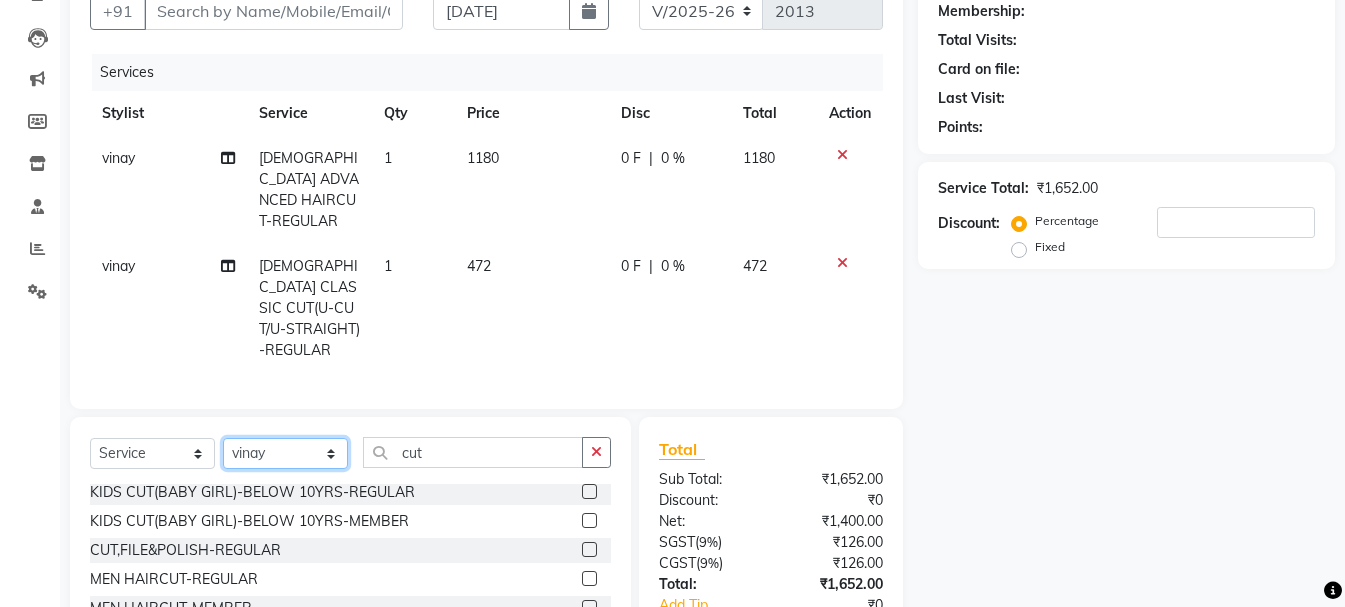click on "Select Stylist [PERSON_NAME] kiran [PERSON_NAME] [PERSON_NAME] [PERSON_NAME] [PERSON_NAME] sandhya Vanasthalipuram Manager vinay" 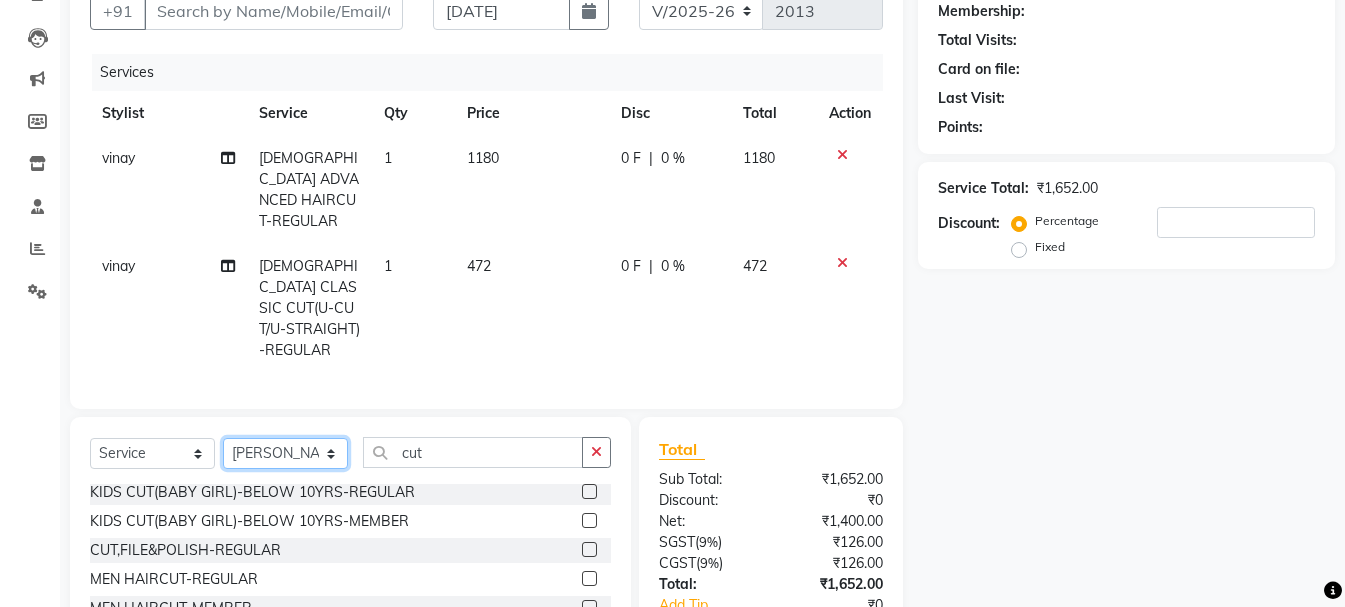 click on "Select Stylist [PERSON_NAME] kiran [PERSON_NAME] [PERSON_NAME] [PERSON_NAME] [PERSON_NAME] sandhya Vanasthalipuram Manager vinay" 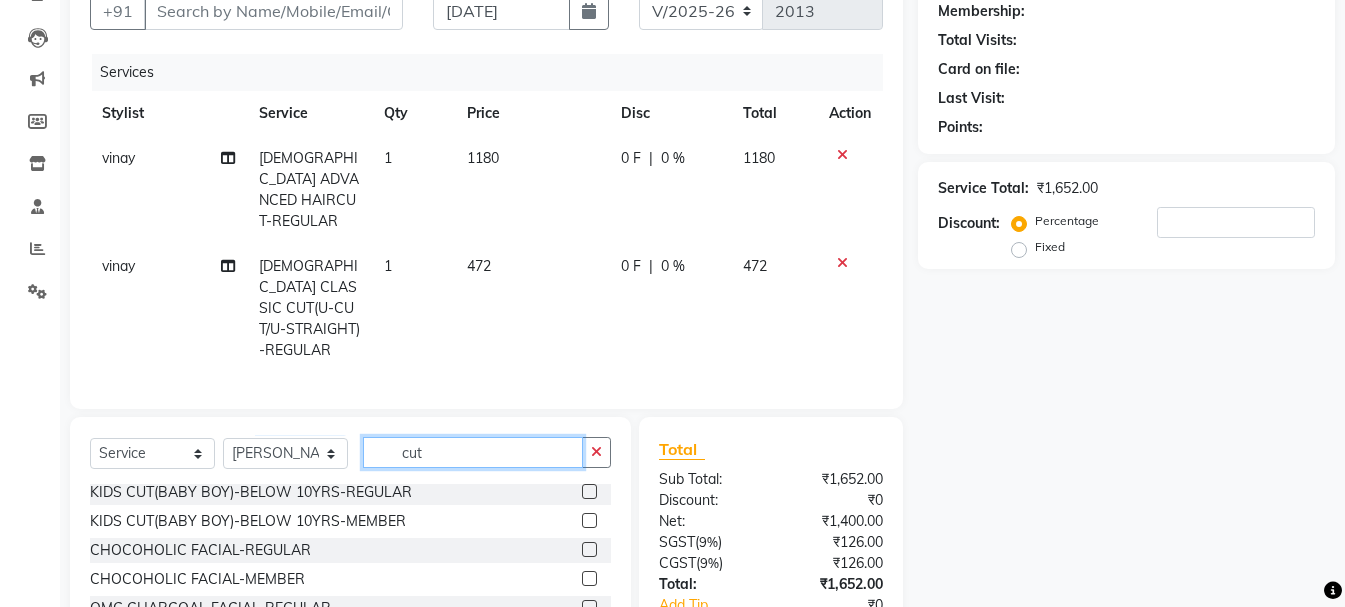 click on "cut" 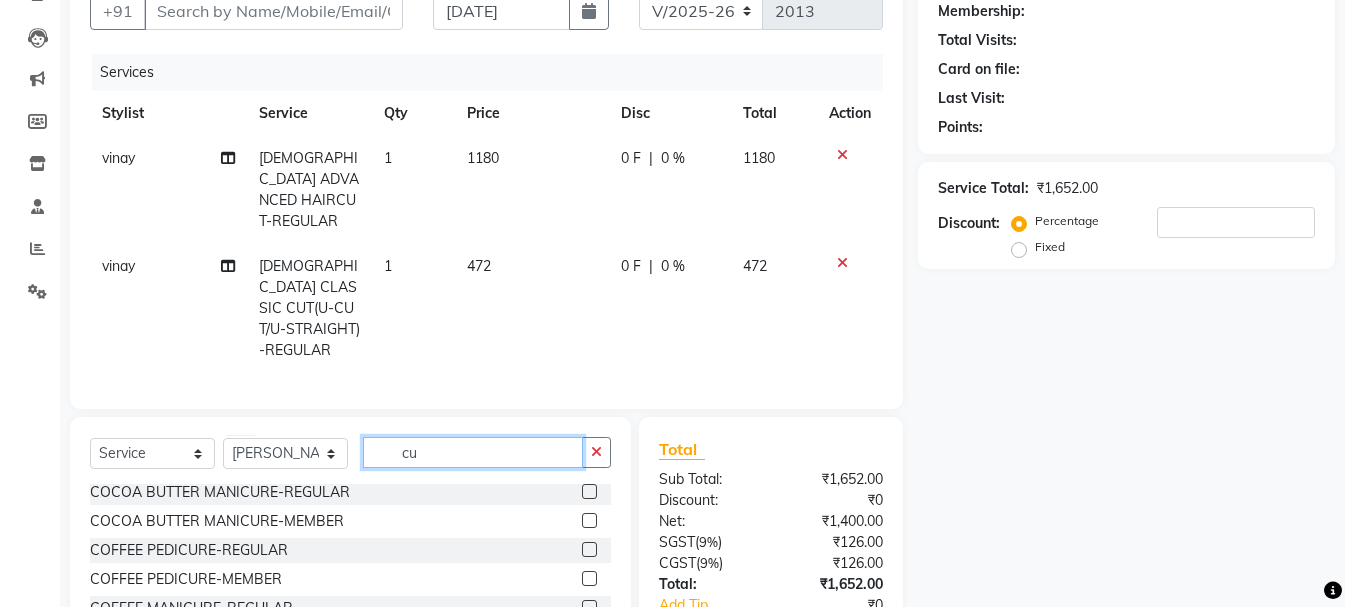 type on "c" 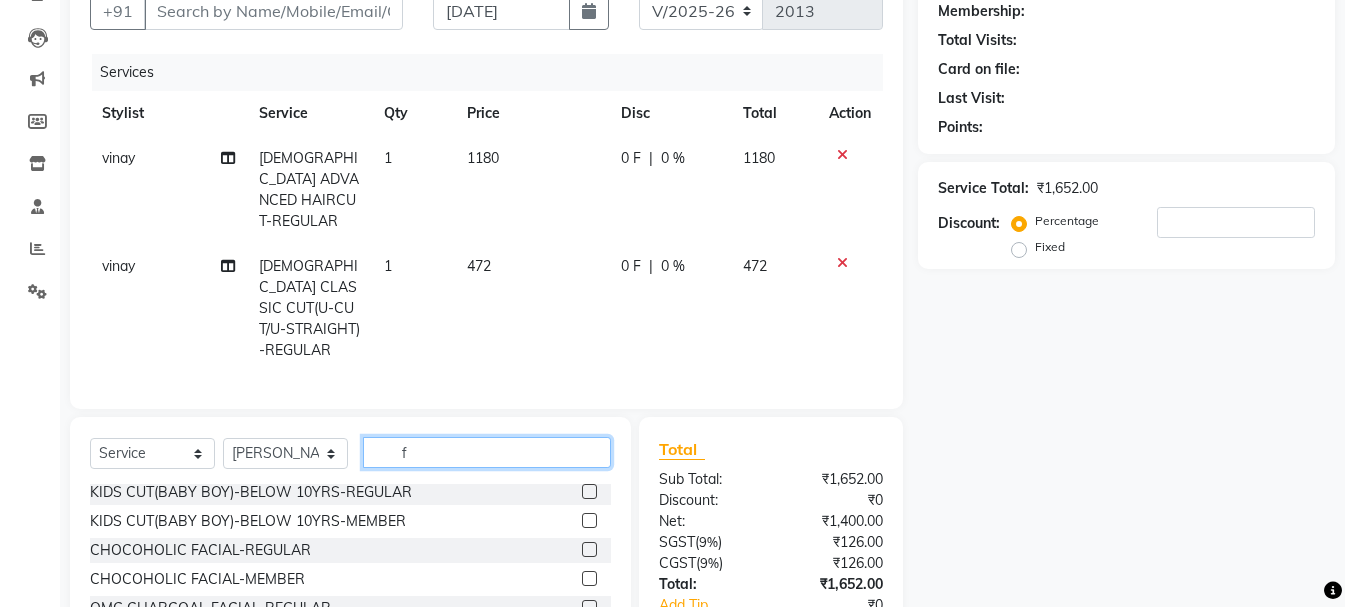 scroll, scrollTop: 0, scrollLeft: 0, axis: both 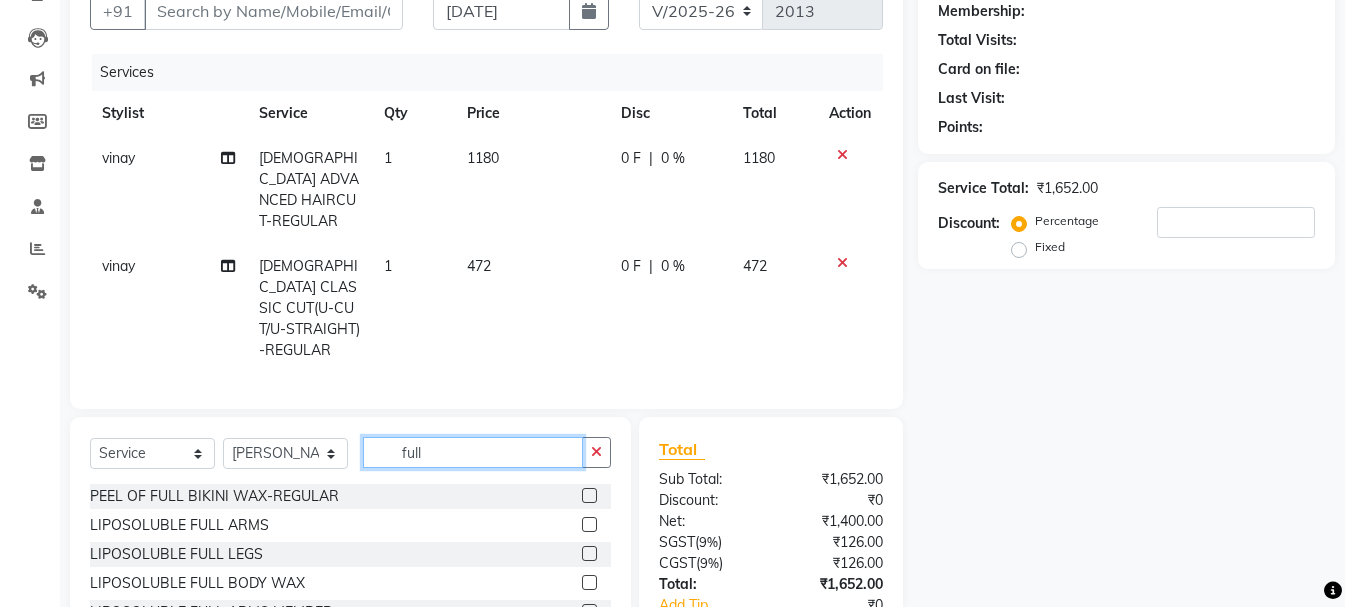 type on "full" 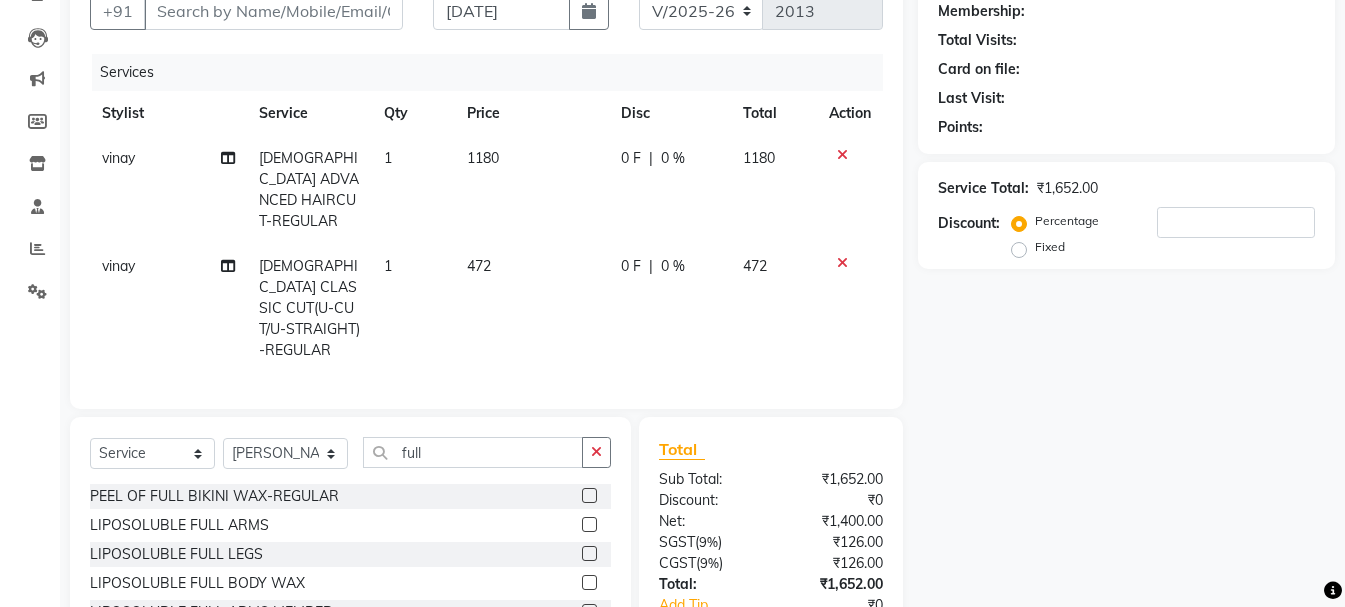 click 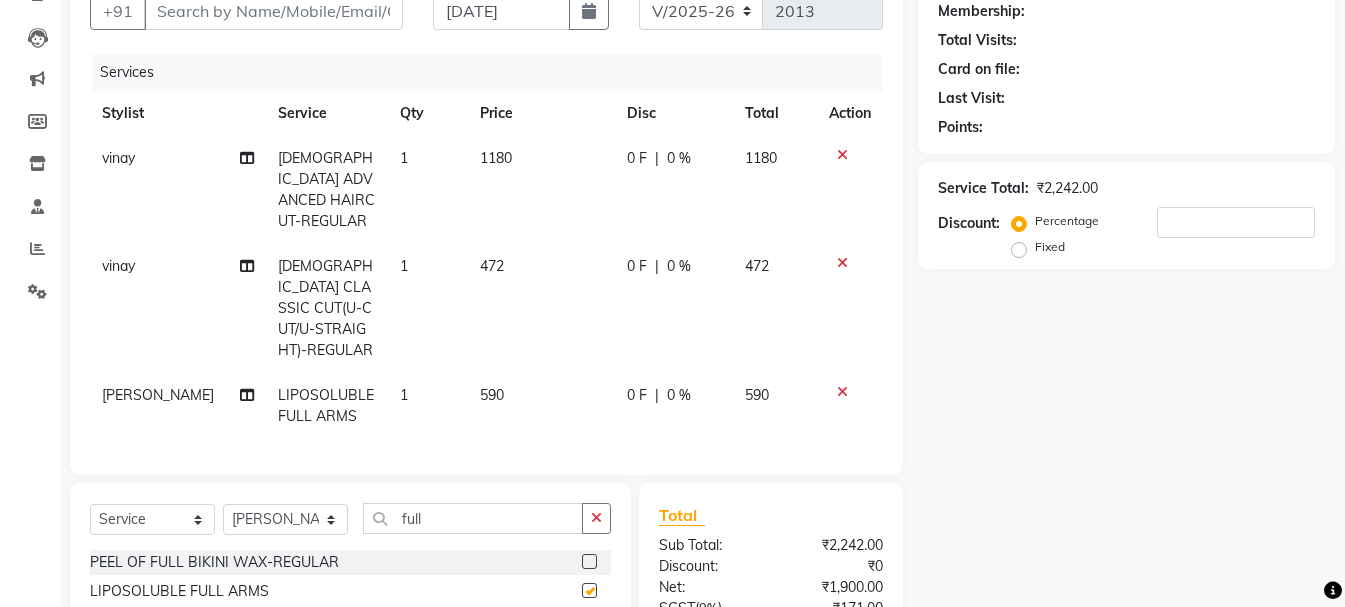 checkbox on "false" 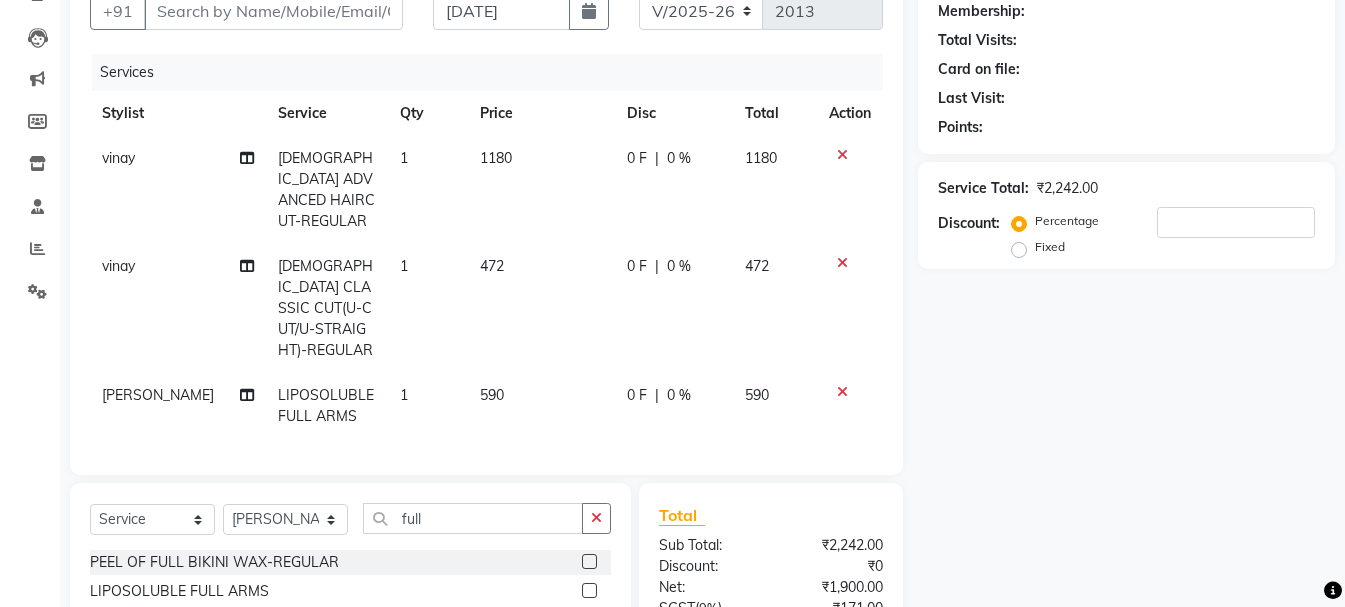scroll, scrollTop: 294, scrollLeft: 0, axis: vertical 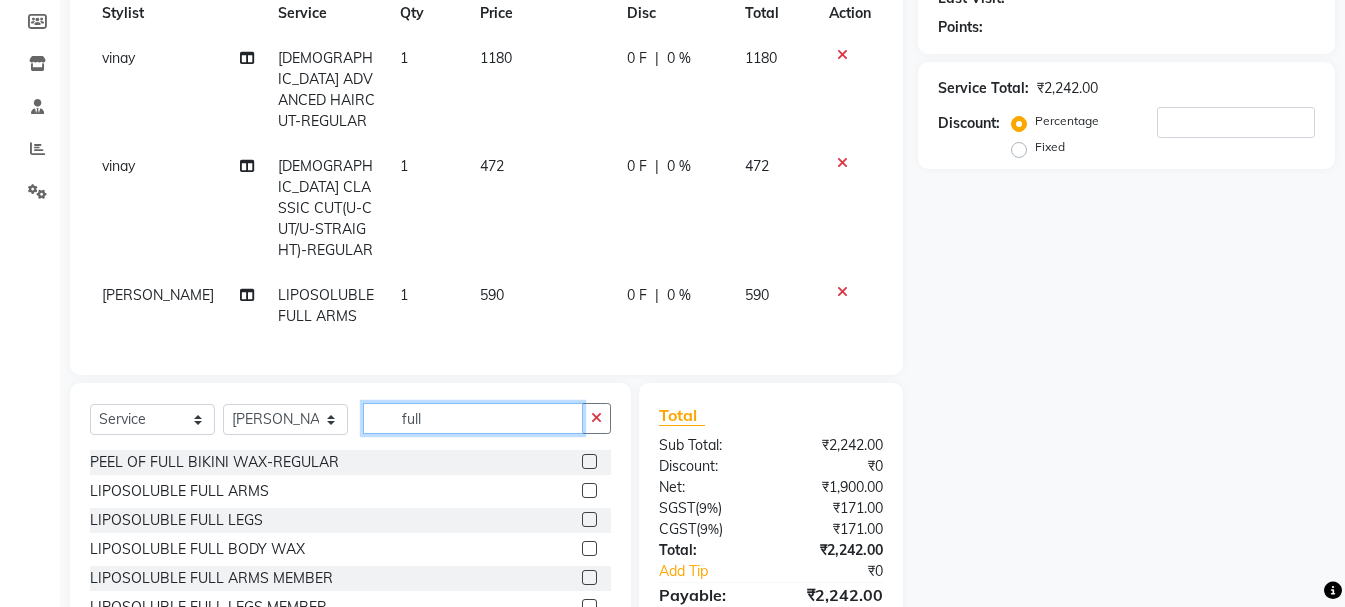 click on "full" 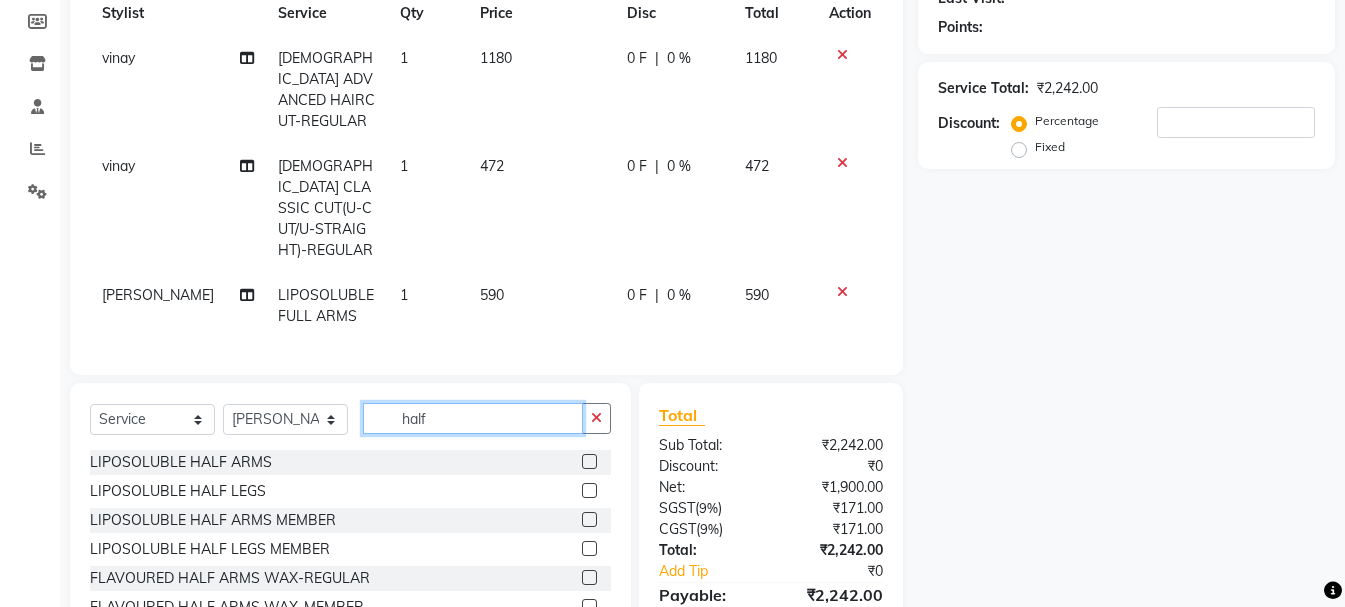 type on "half" 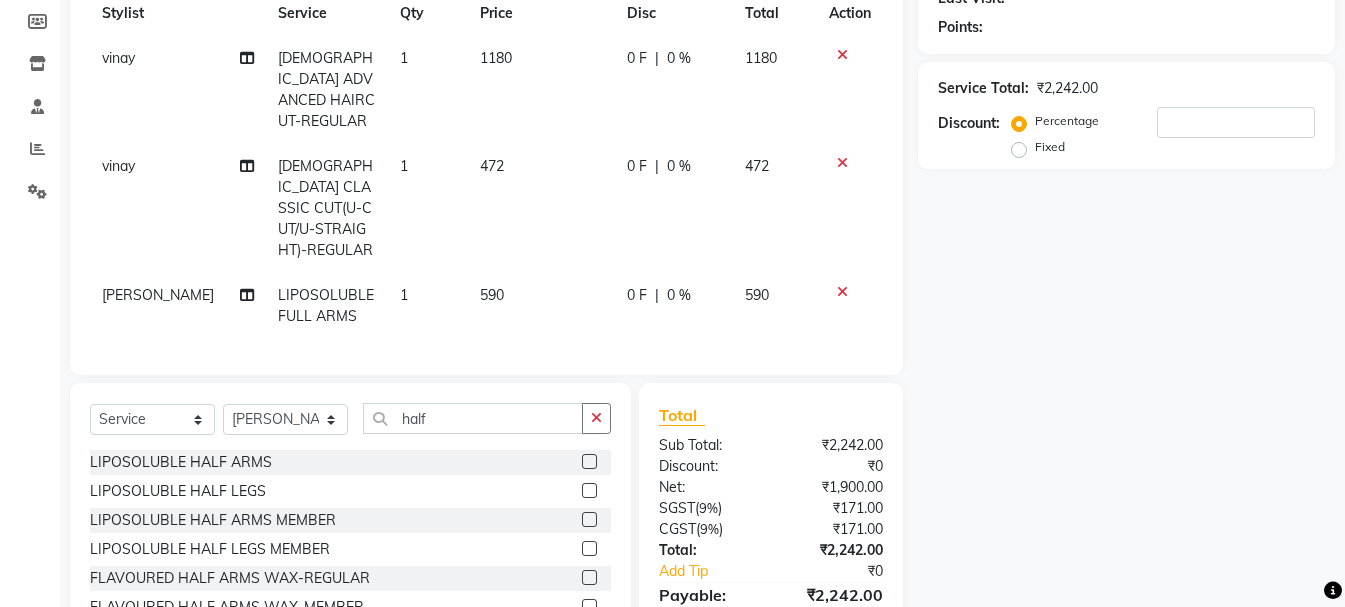 click 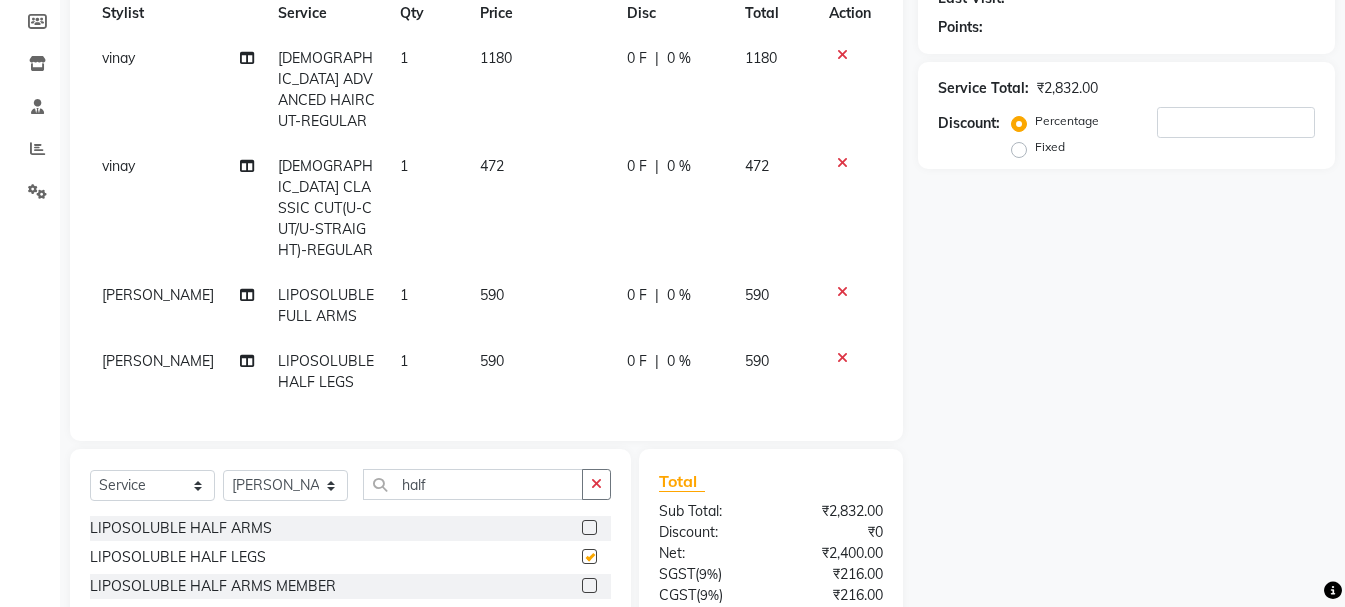 checkbox on "false" 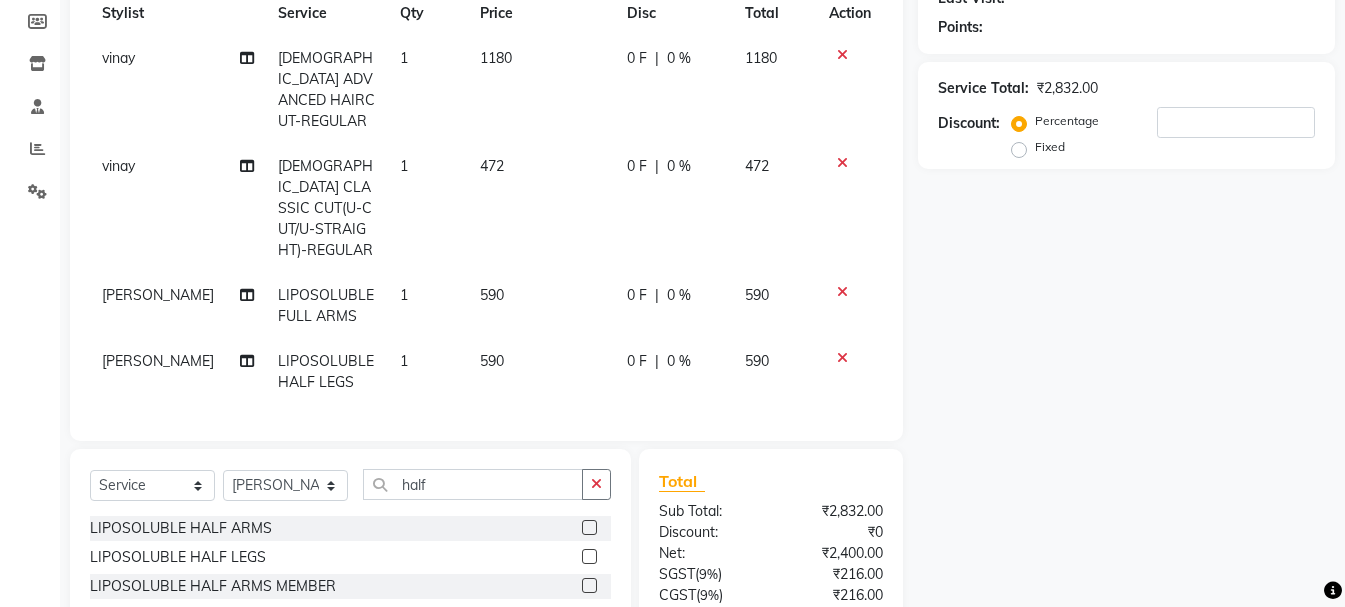 click on "590" 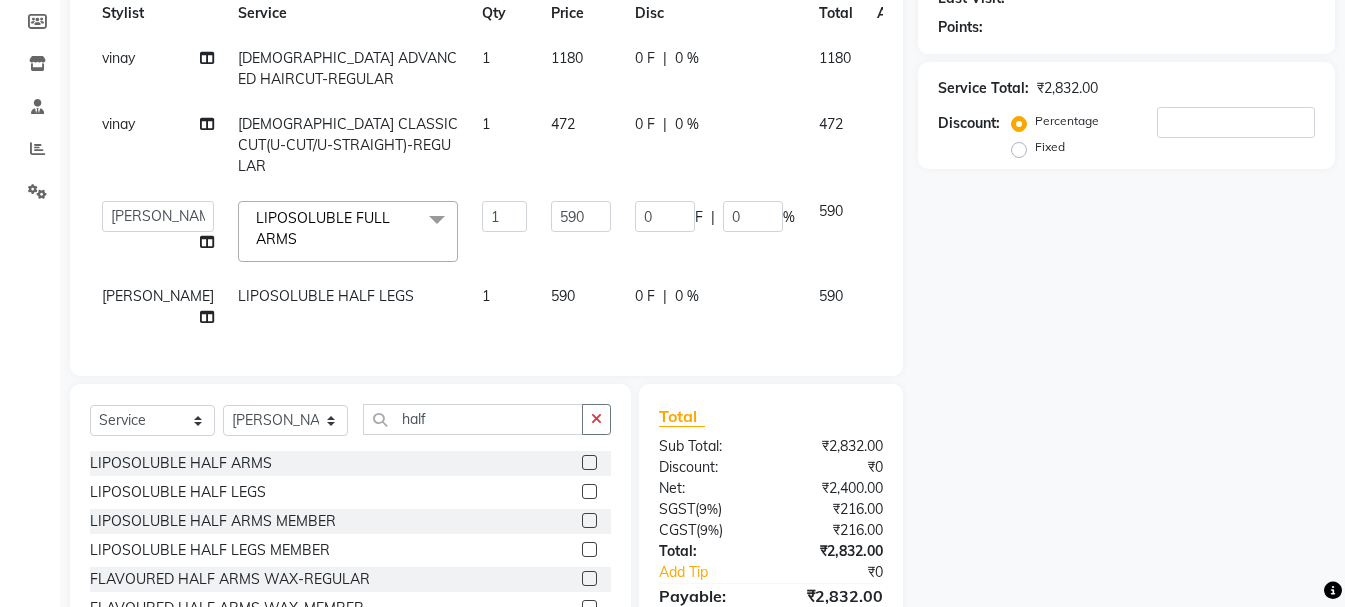 click on "590" 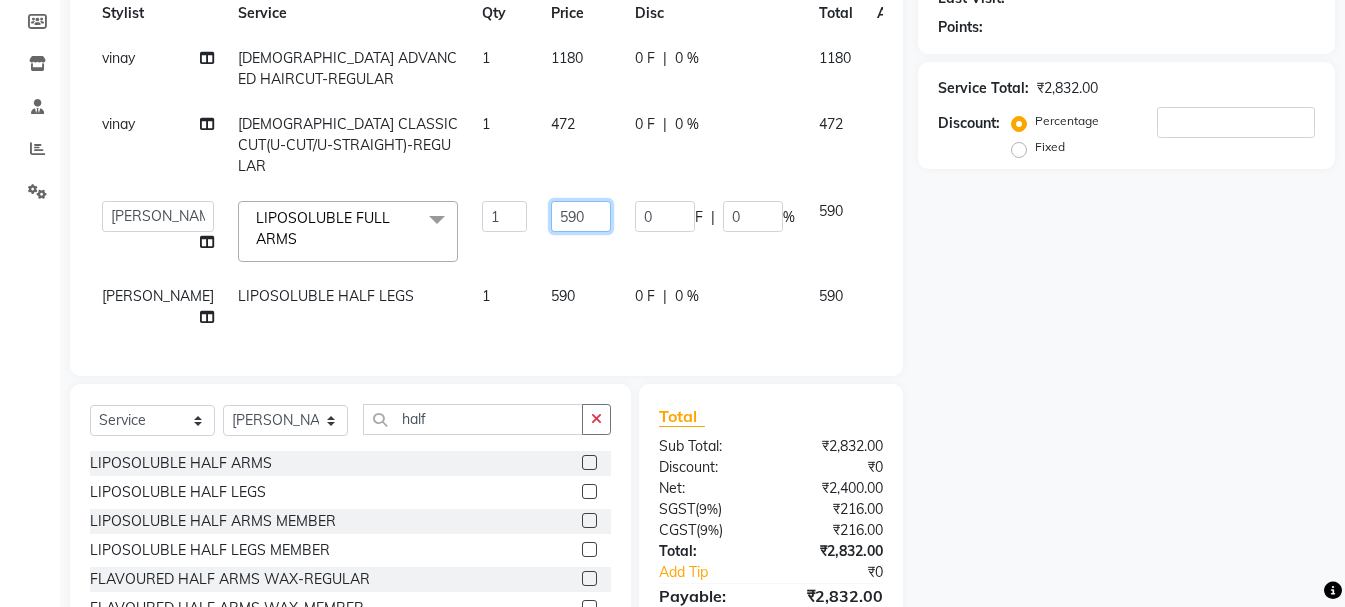 click on "590" 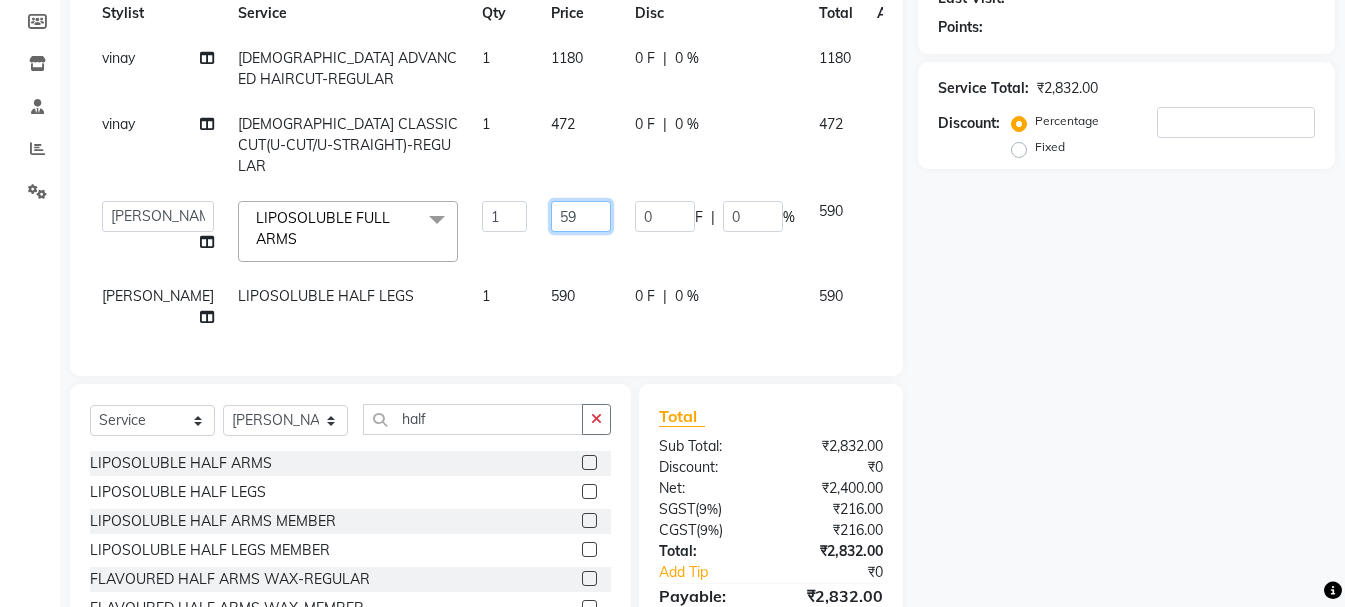 type on "5" 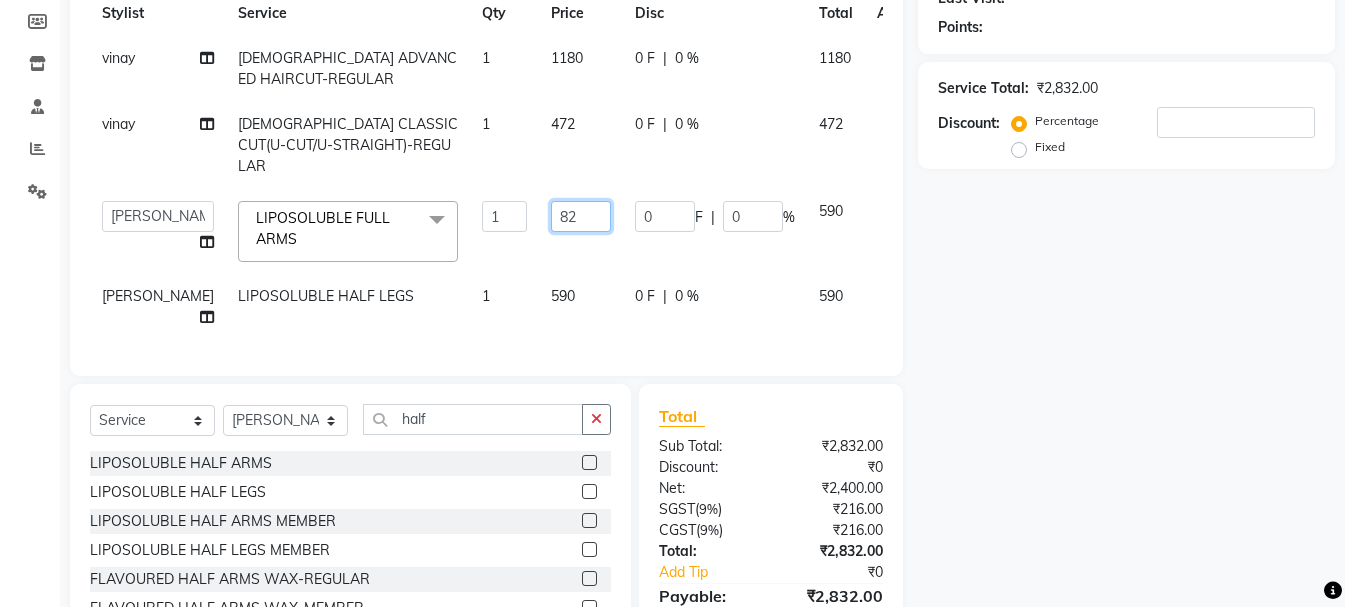 type on "826" 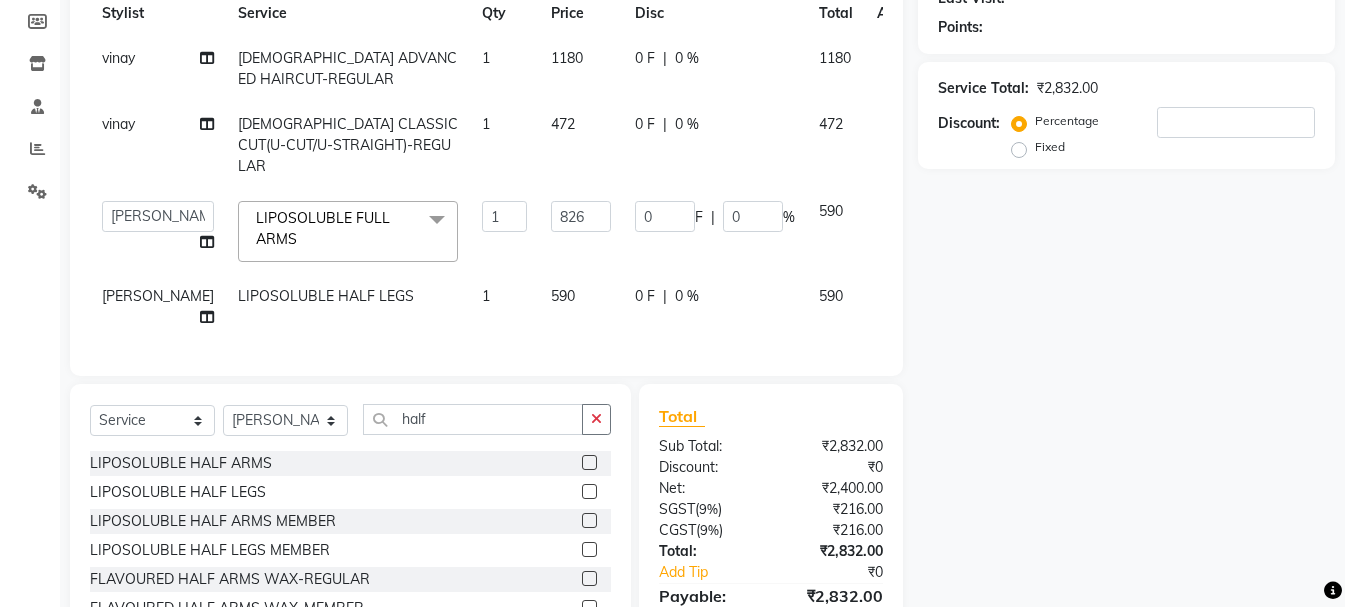 click on "vinay [DEMOGRAPHIC_DATA] ADVANCED HAIRCUT-REGULAR 1 1180 0 F | 0 % 1180 vinay [DEMOGRAPHIC_DATA] CLASSIC CUT(U-CUT/U-STRAIGHT)-REGULAR 1 472 0 F | 0 % 472  [PERSON_NAME]   kiran   [PERSON_NAME]   [PERSON_NAME]   [PERSON_NAME]   [PERSON_NAME]   sandhya   Vanasthalipuram Manager   [PERSON_NAME] FULL ARMS  x SHAVE-REGULAR SHAVE-MEMBER EXECUTIVE SHAVE(SHAVE+EXPRESS CLEAN-UP)-REGULAR EXECUTIVE SHAVE(SHAVE+EXPRESS CLEAN-UP)-MEMBER KIDS CUT(BABY BOY)-BELOW 10YRS-REGULAR KIDS CUT(BABY BOY)-BELOW 10YRS-MEMBER CHOCOHOLIC FACIAL-REGULAR CHOCOHOLIC FACIAL-MEMBER OMG CHARCOAL FACIAL-REGULAR OMG CHARCOAL FACIAL-MEMBER SENSI GLOW FACIAL-REGULAR SENSI GLOW FACIAL-MEMBER SKIN BRIGHTENING FACIAL-REGULAR SKIN BRIGHTENING FACIAL-MEMBER ULTIMO GOLD FACIAL-REGULAR ULTIMO GOLD FACIAL-MEMBER ILLUMINATING FACIAL WITH GOJIBERRY-REGULAR ILLUMINATING FACIAL WITH GOJIBERRY-MEMBER REJUVENATE MASK-REGULAR UNDER EYE BRIGHTENING HAND MASSAGE-REGULAR HAND MASSAGE-MEMBER COCOA BUTTER MANICURE-REGULAR COCOA BUTTER MANICURE-MEMBER COFFEE PEDICURE-REGULAR COFFEE PEDICURE-MEMBER 1 0" 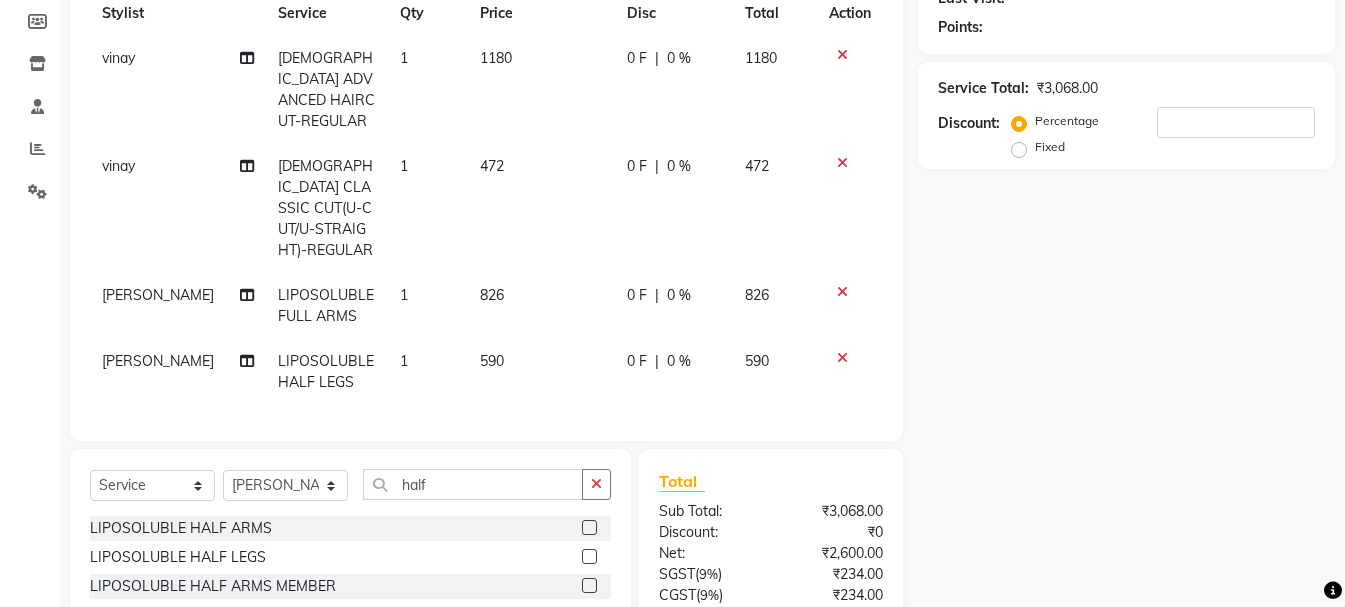 click on "826" 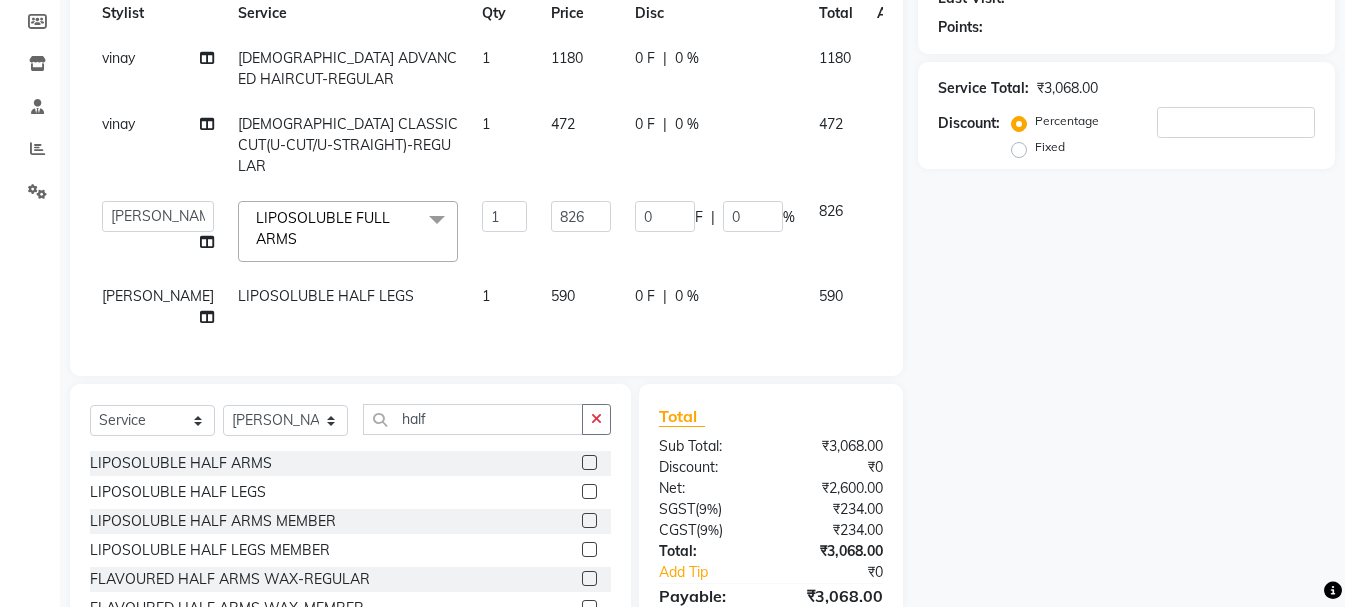 click on "590" 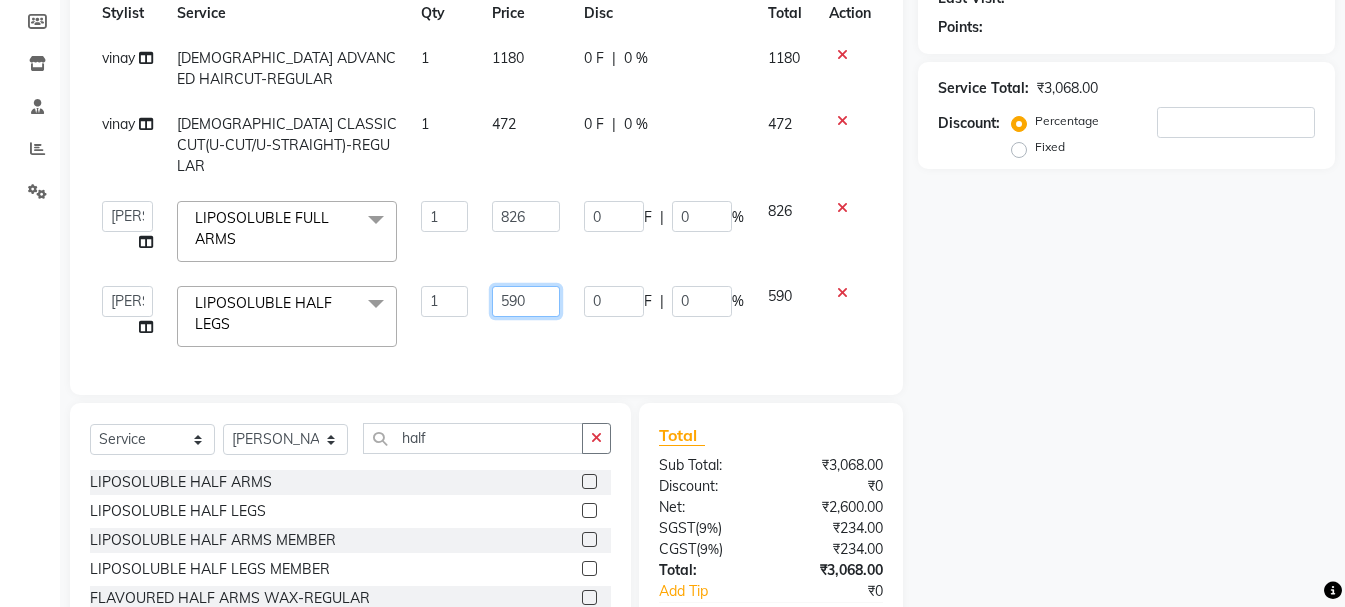 click on "590" 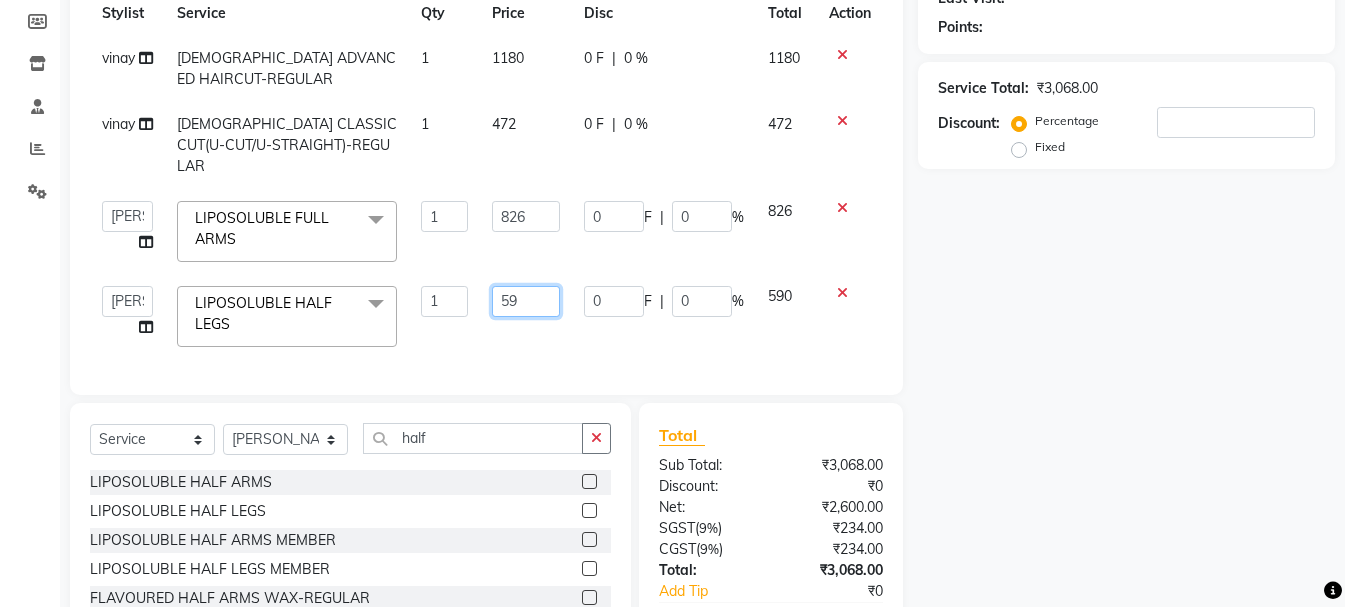 type on "5" 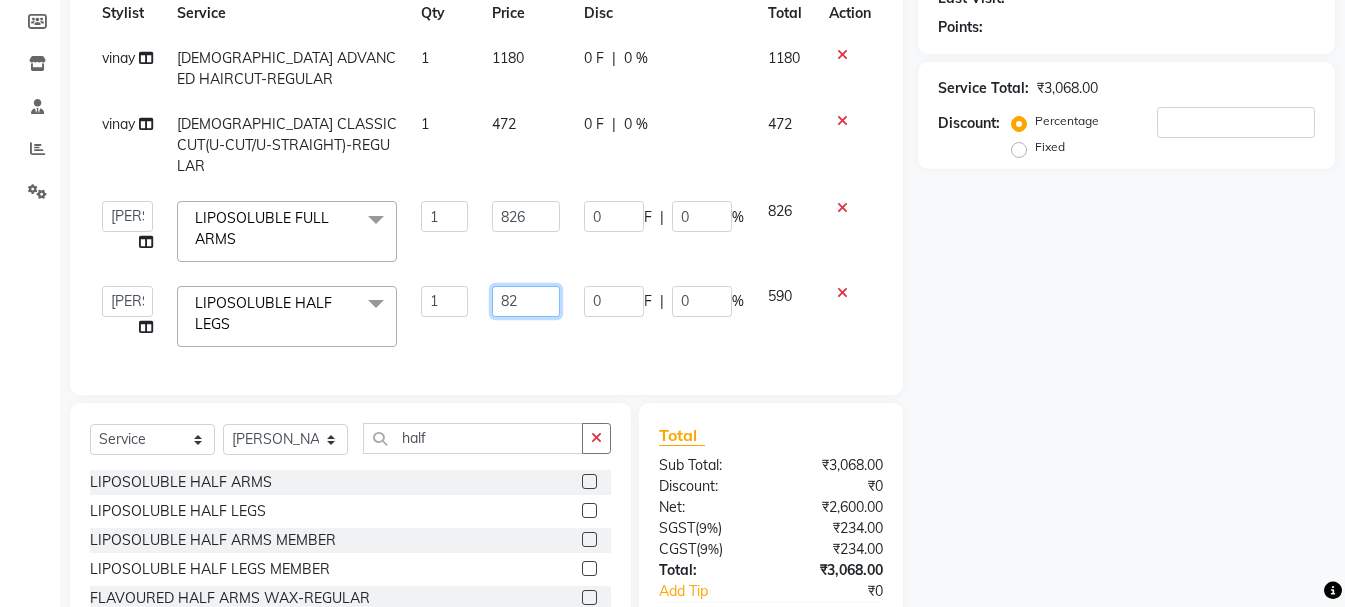 type on "826" 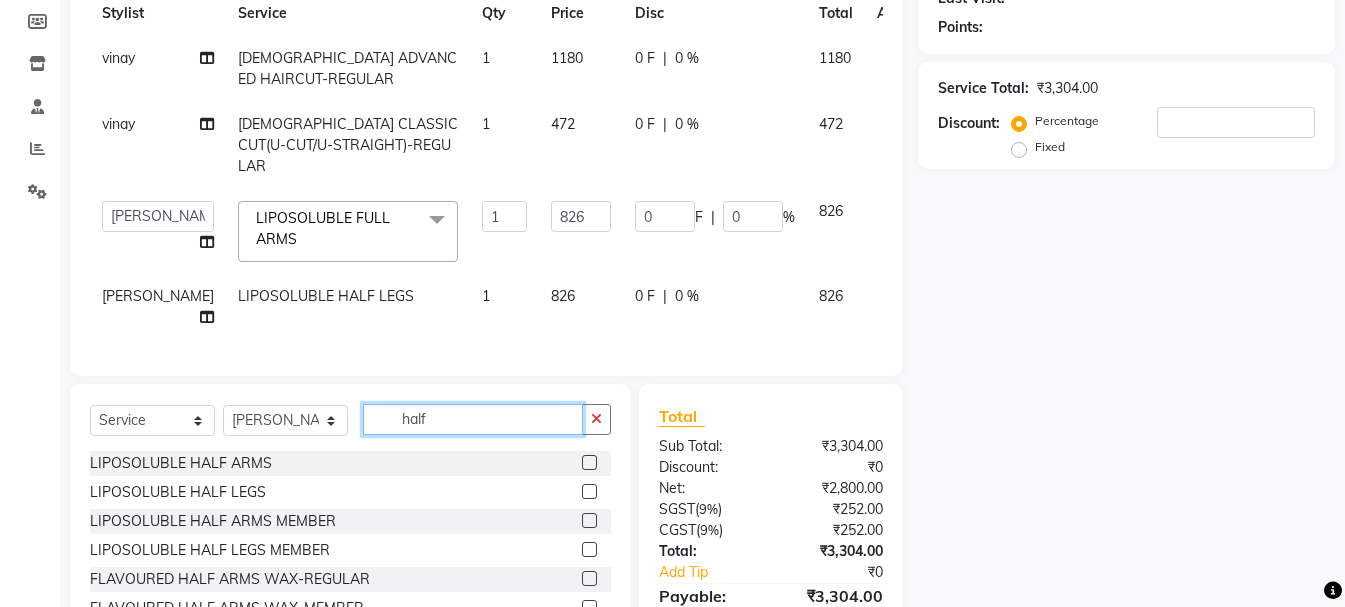 click on "half" 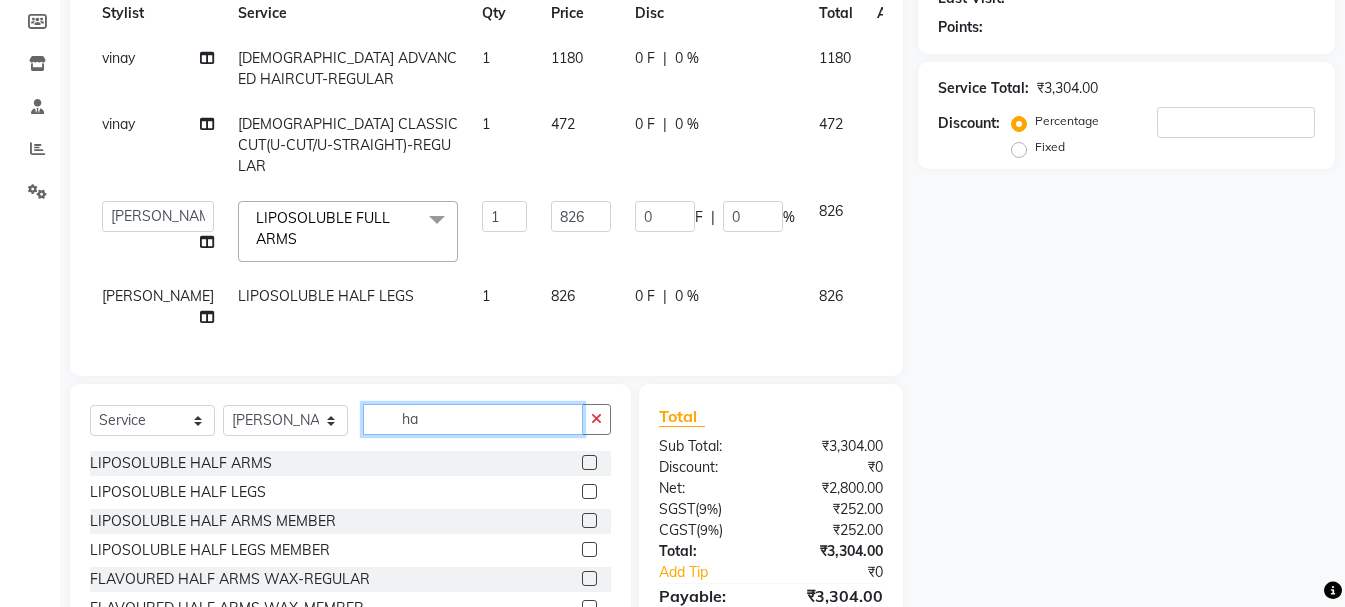 type on "h" 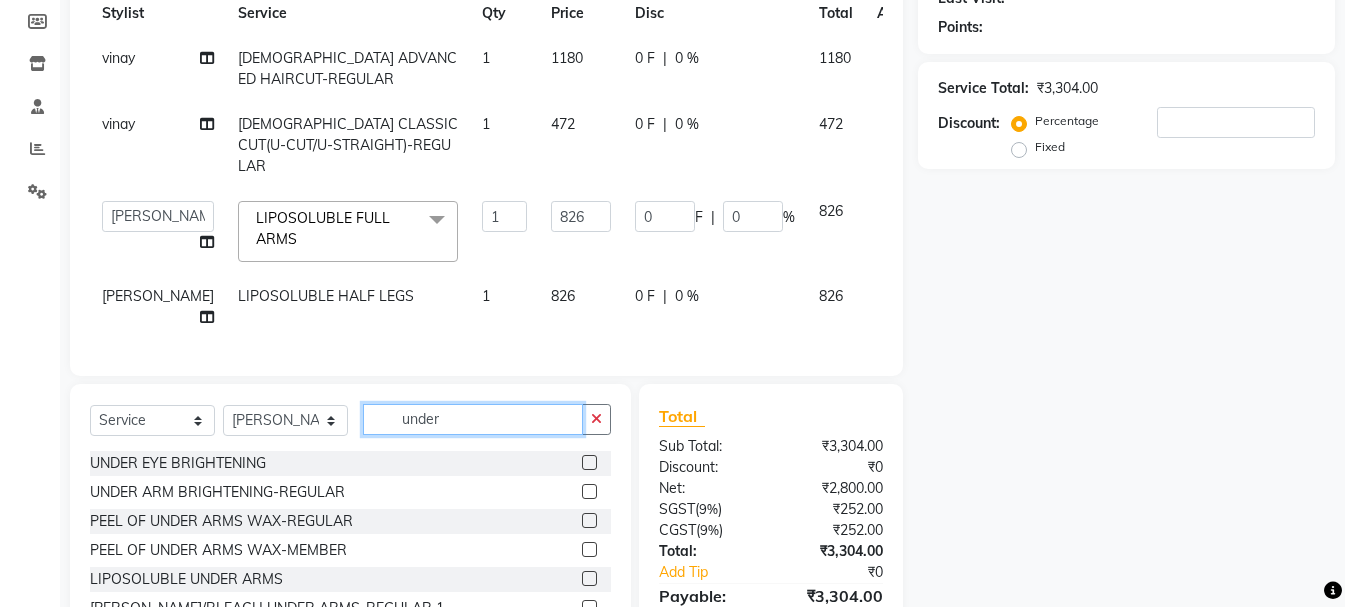 type on "under" 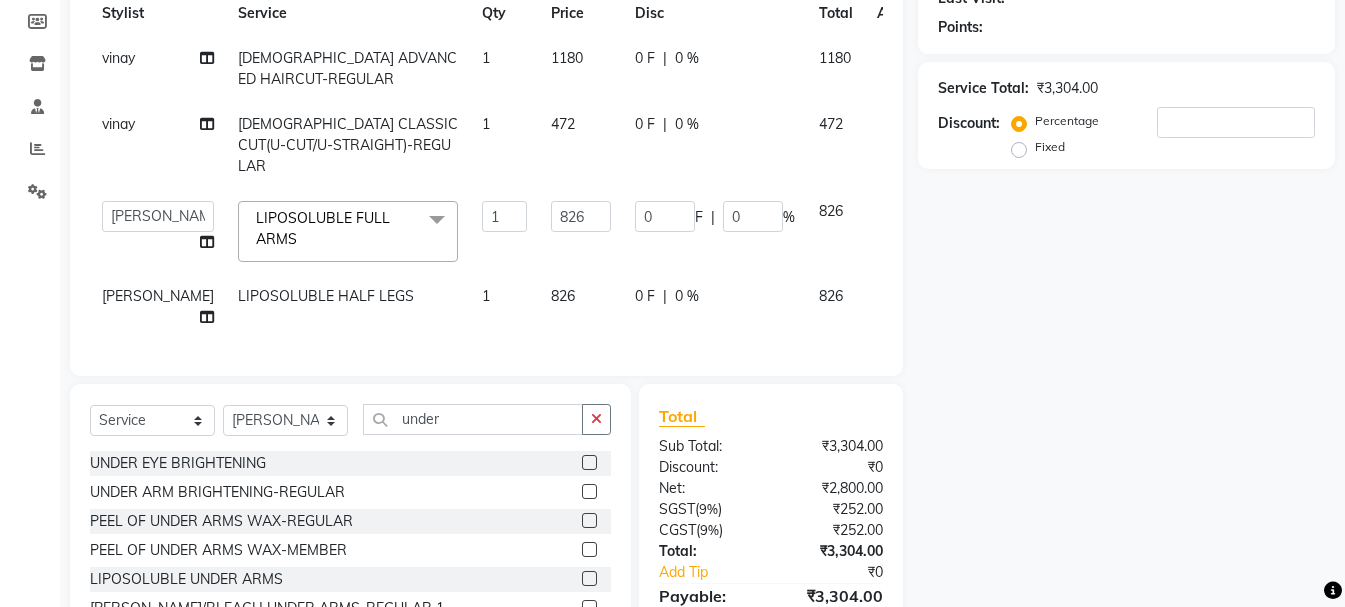 click 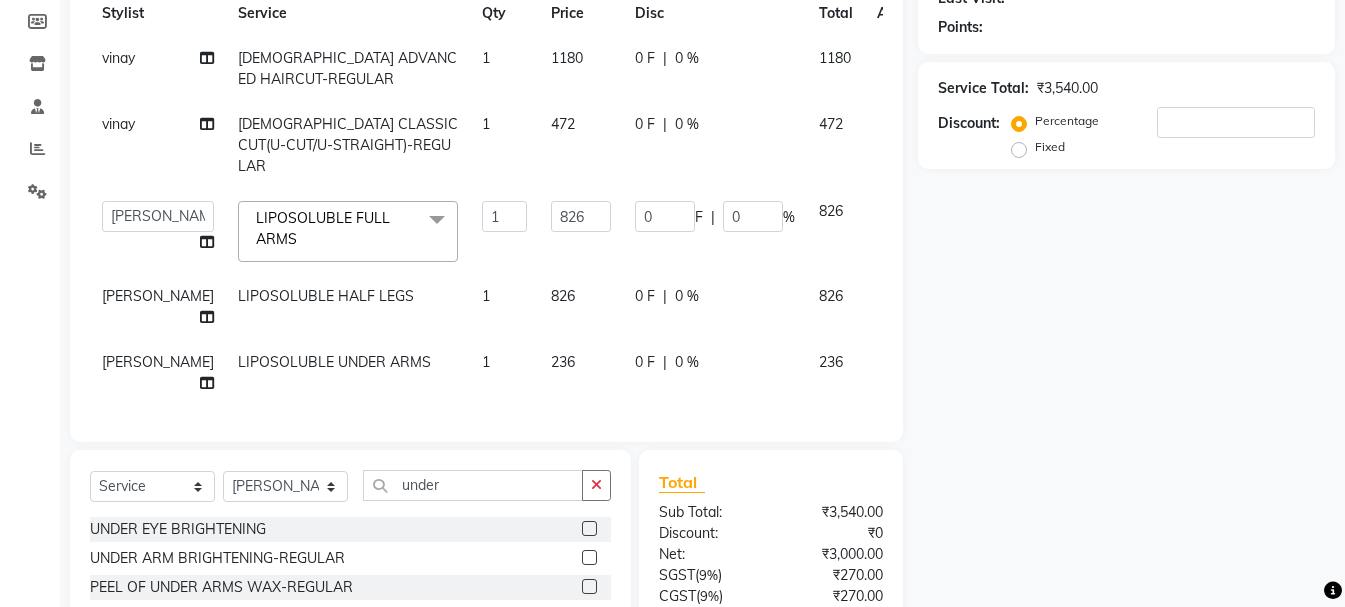 checkbox on "false" 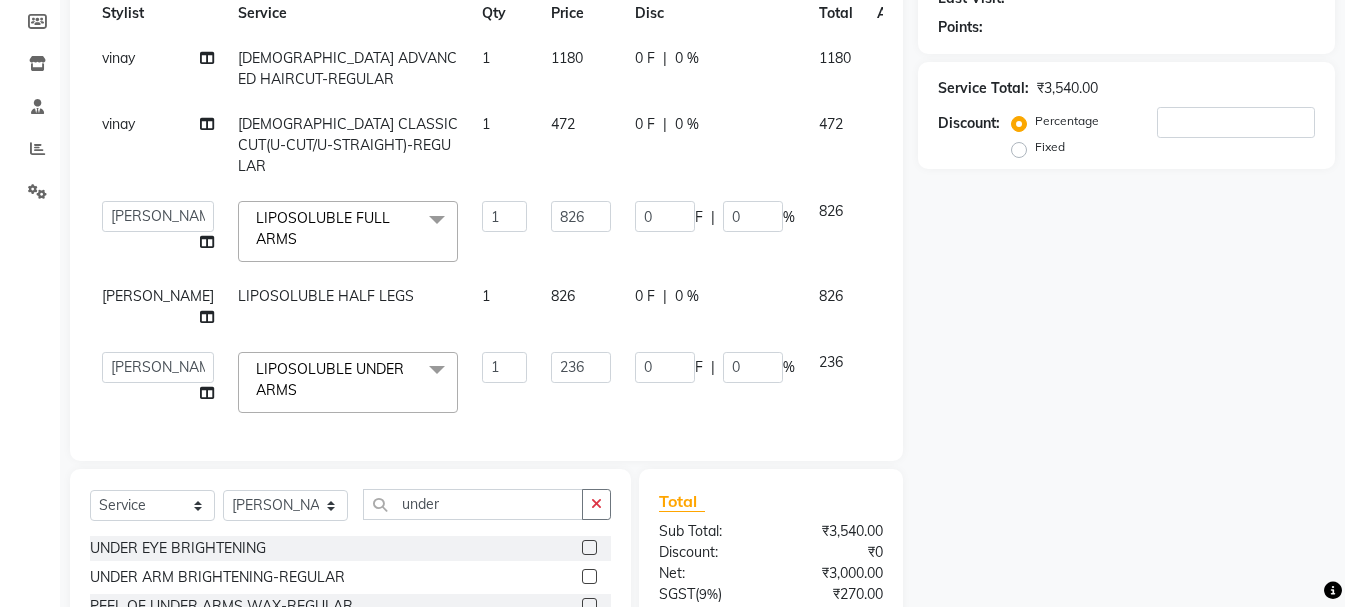 click on "236" 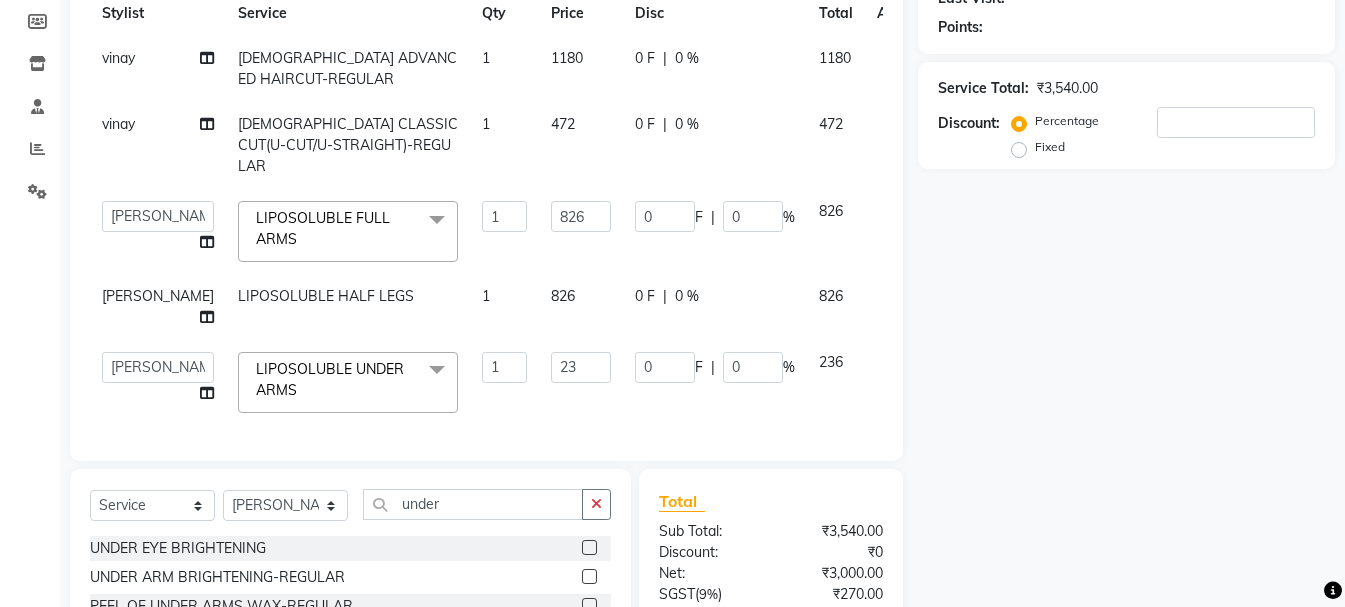 type on "2" 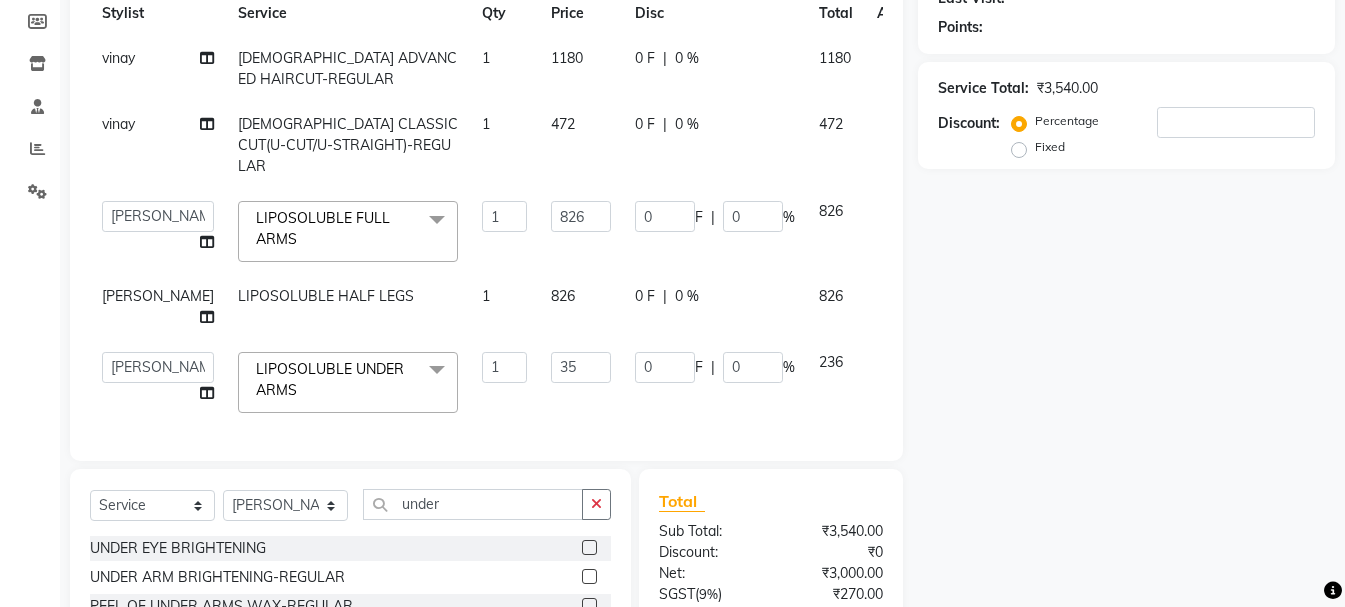 type on "354" 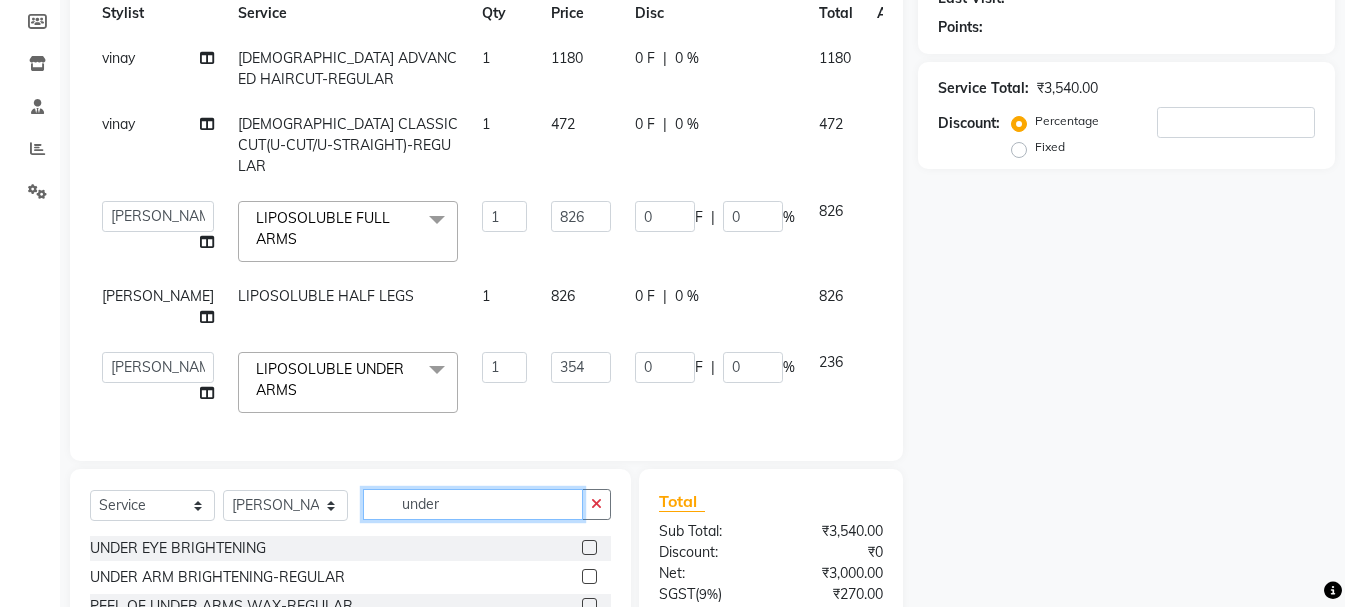 click on "Select  Service  Product  Membership  Package Voucher Prepaid Gift Card  Select Stylist [PERSON_NAME] kiran [PERSON_NAME] [PERSON_NAME] [PERSON_NAME] [PERSON_NAME] sandhya Vanasthalipuram Manager vinay under" 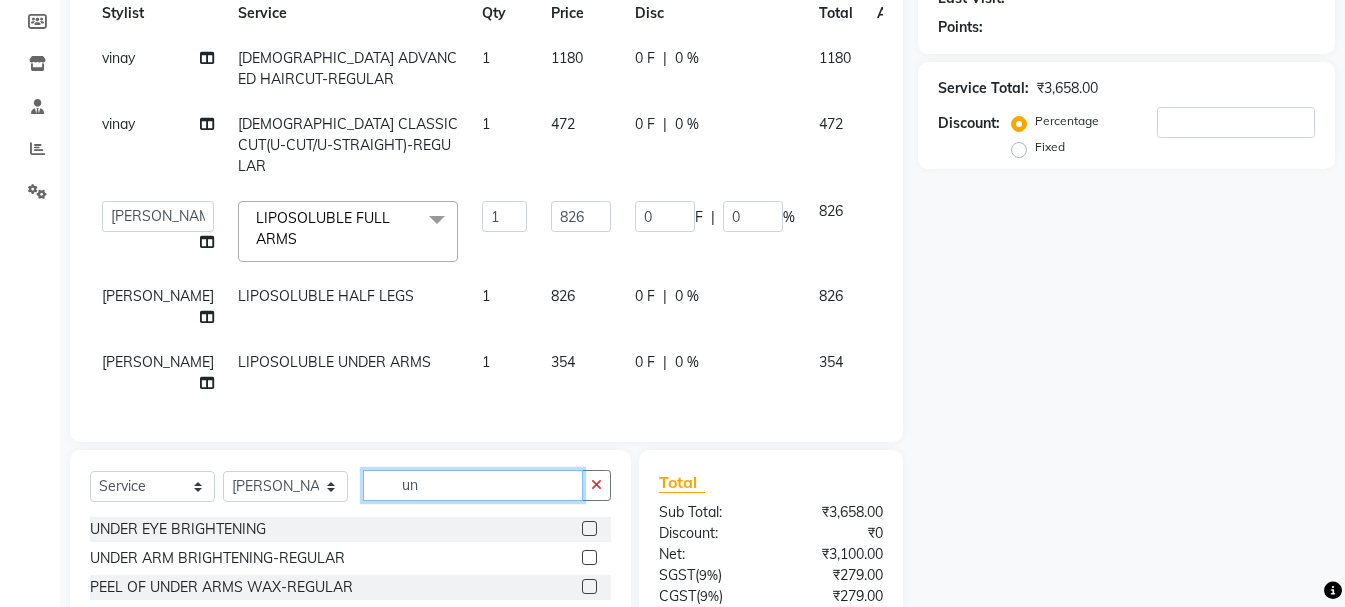 type on "u" 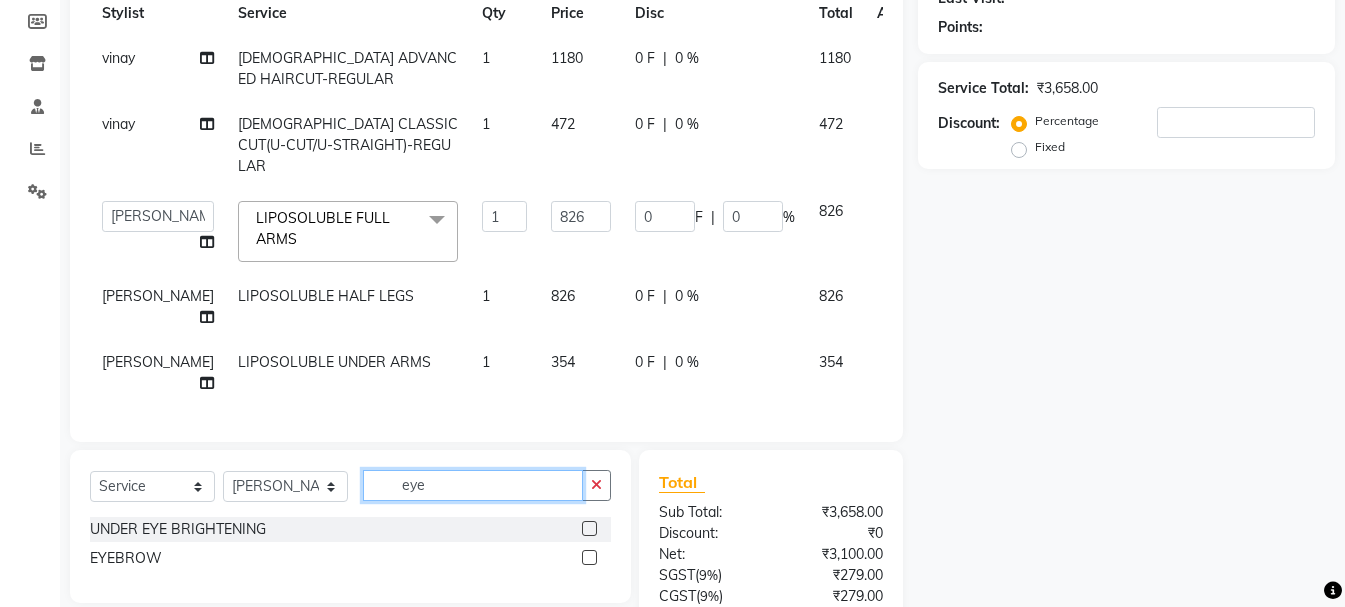 type on "eye" 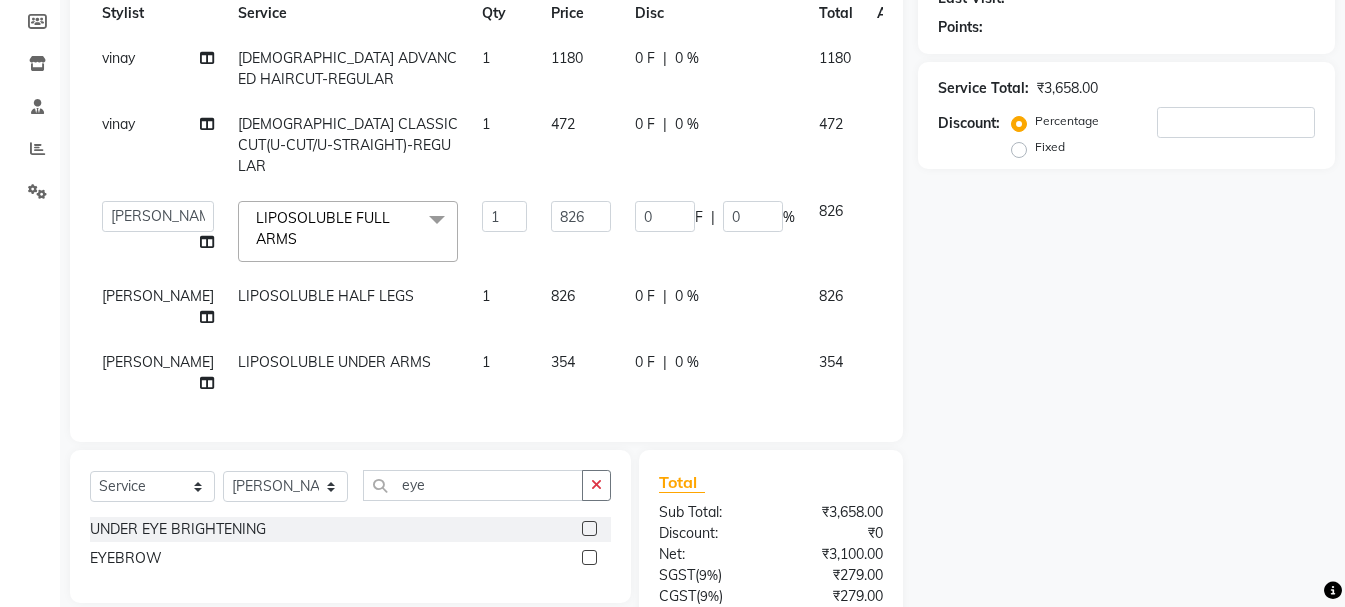 drag, startPoint x: 590, startPoint y: 548, endPoint x: 578, endPoint y: 539, distance: 15 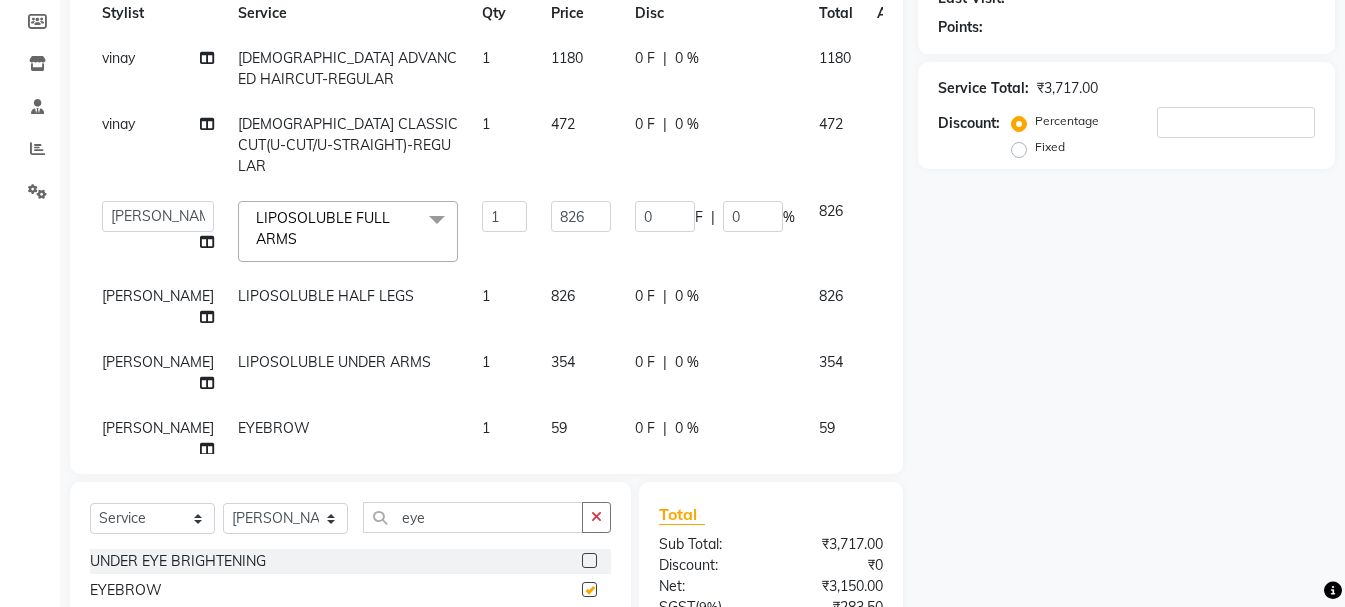 checkbox on "false" 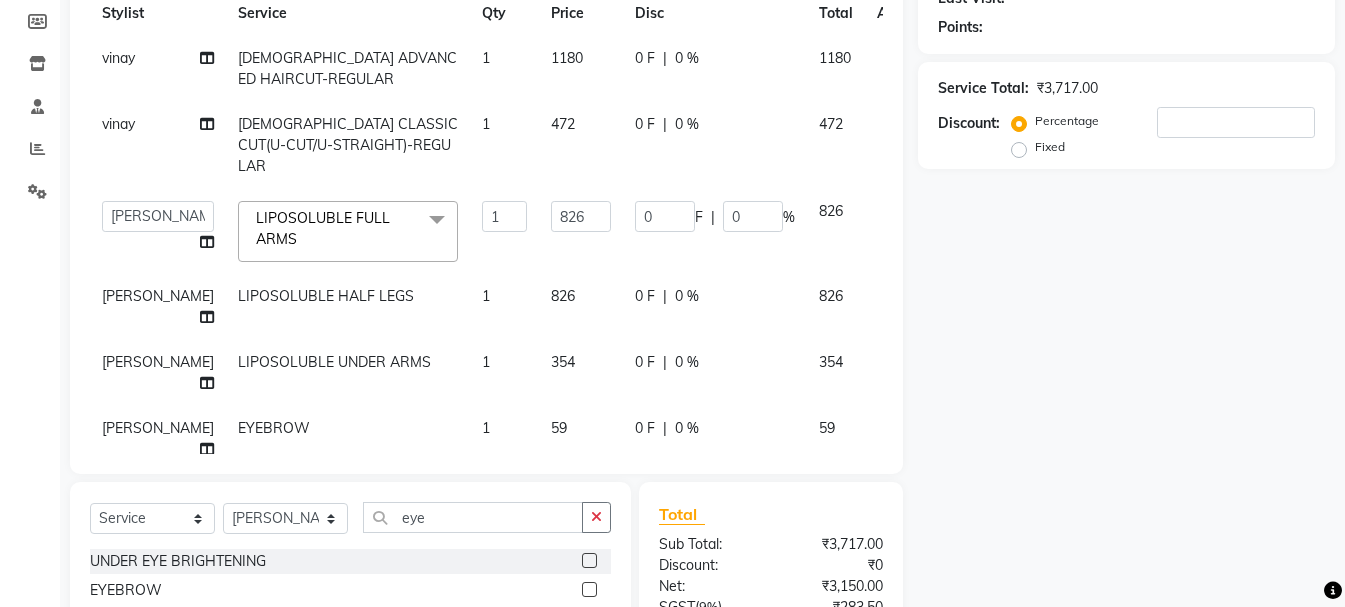 click on "59" 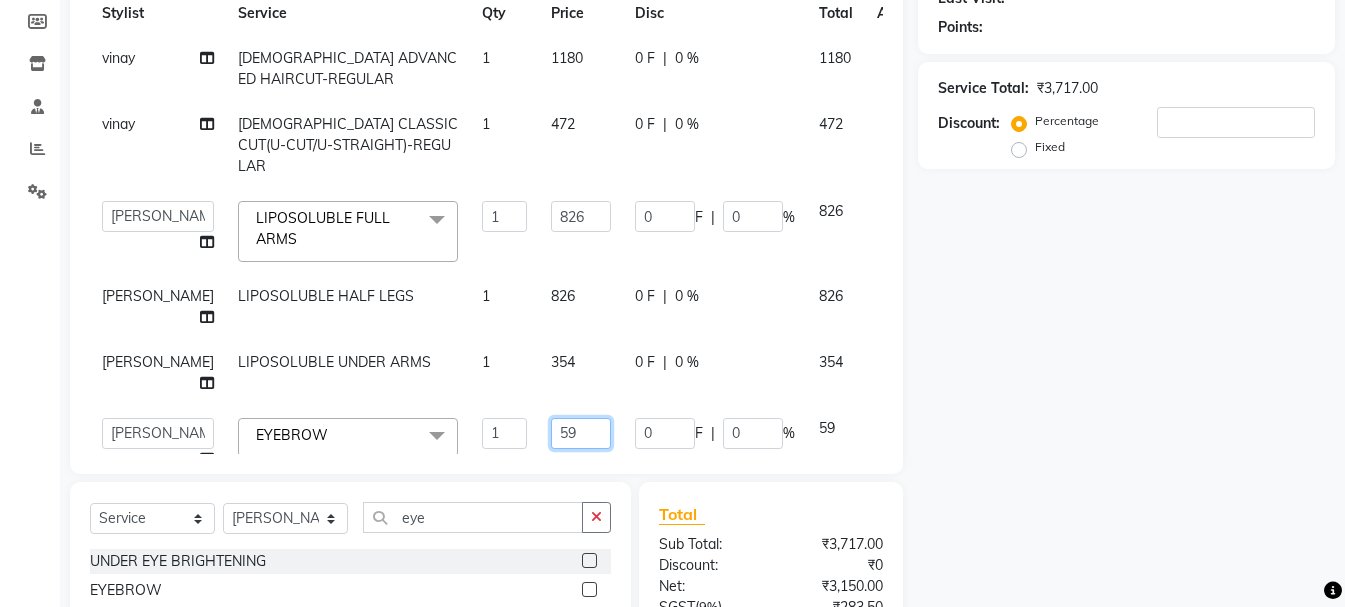 click on "59" 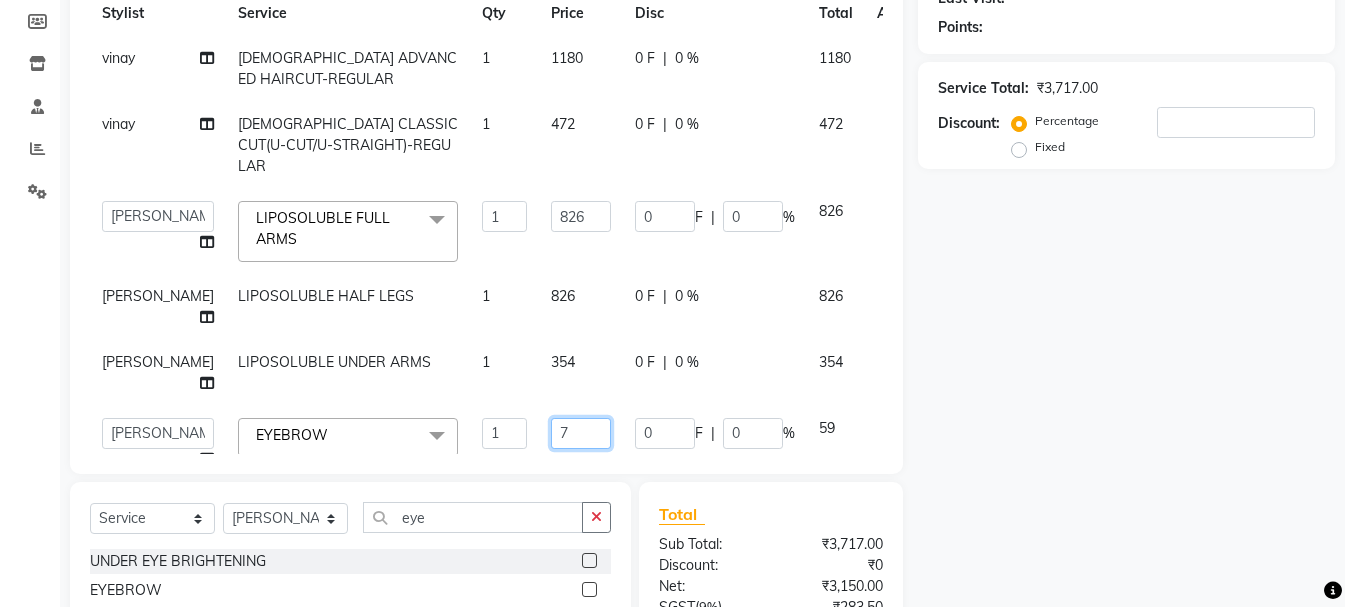 type on "70" 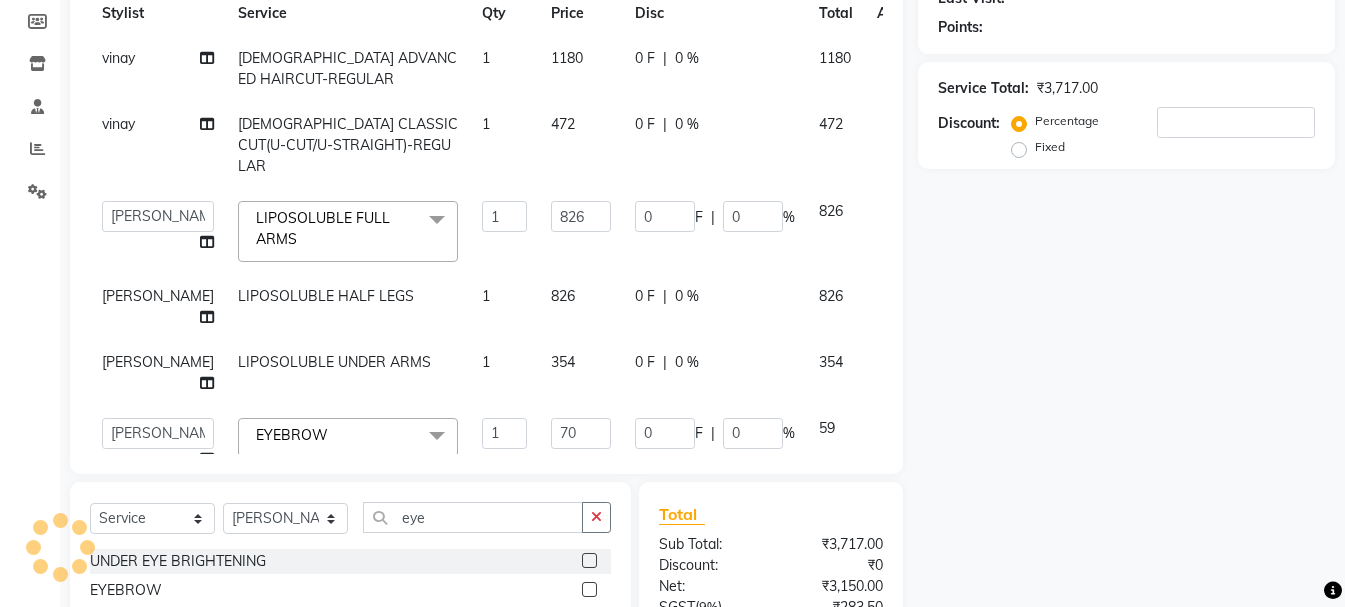 click on "Name: Membership: Total Visits: Card on file: Last Visit:  Points:  Service Total:  ₹3,717.00  Discount:  Percentage   Fixed" 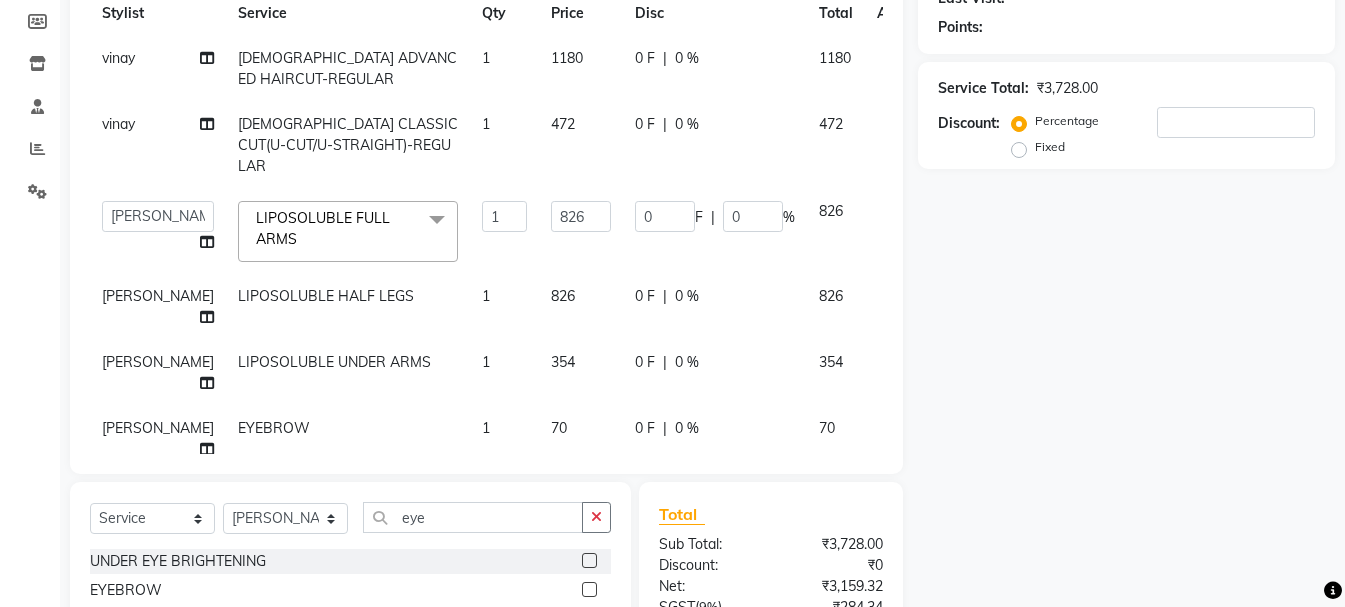 scroll, scrollTop: 0, scrollLeft: 0, axis: both 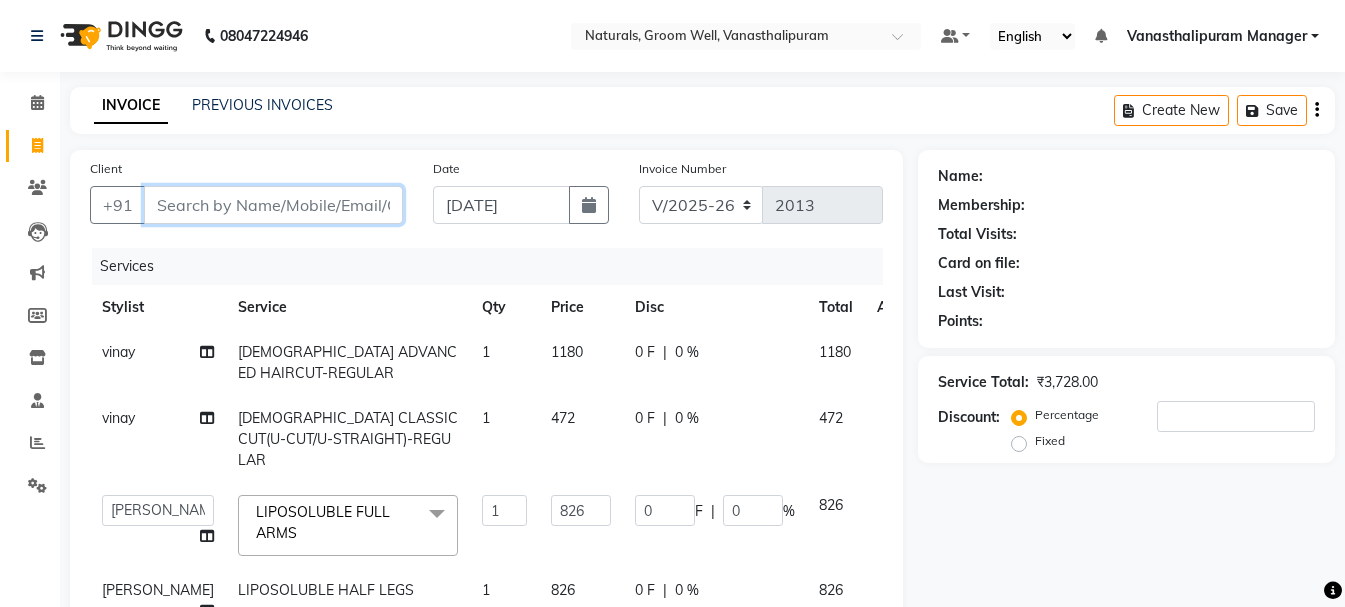 click on "Client" at bounding box center [273, 205] 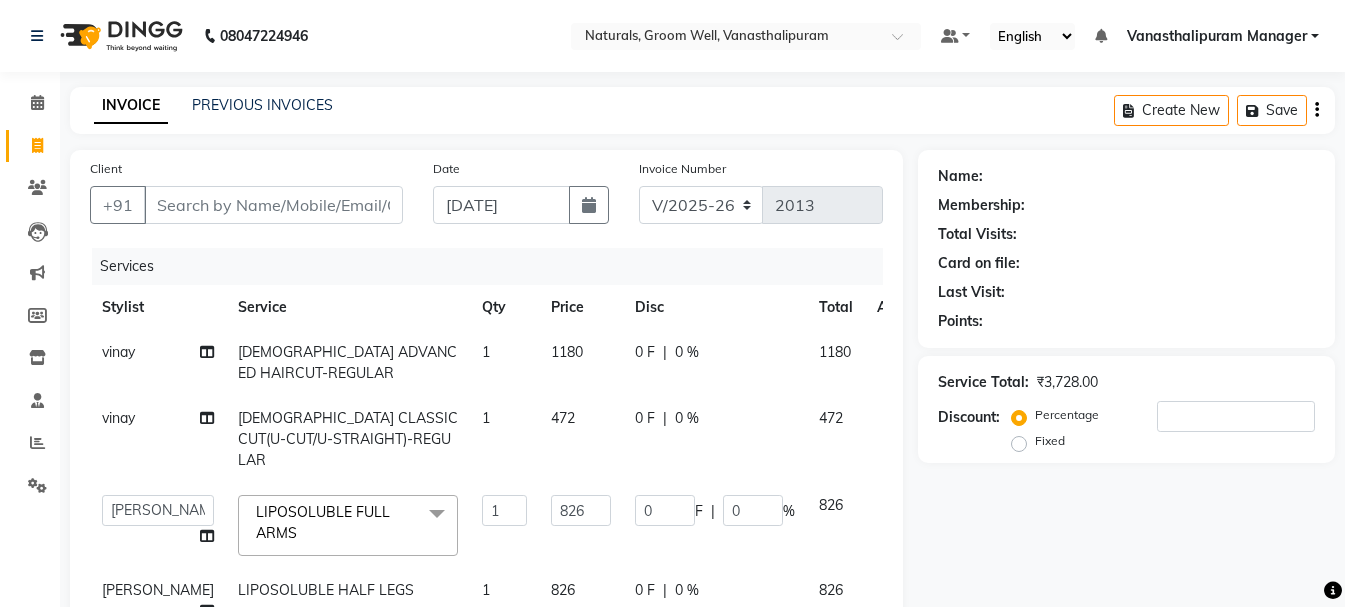 click on "1180" 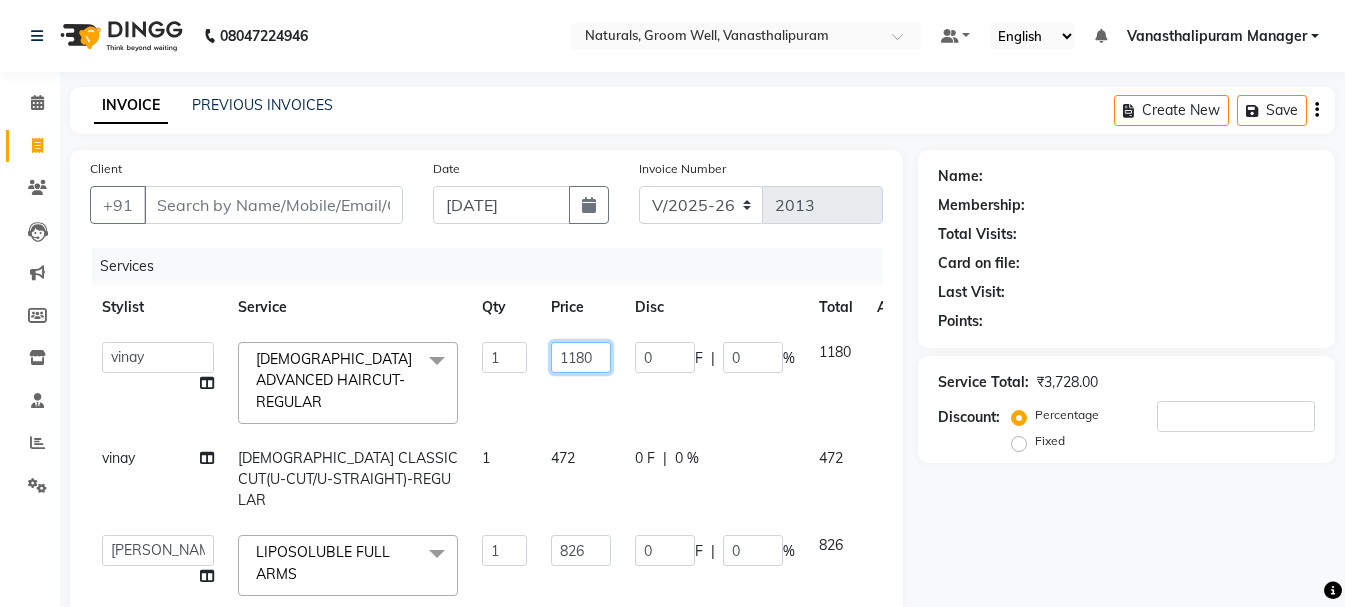 click on "1180" 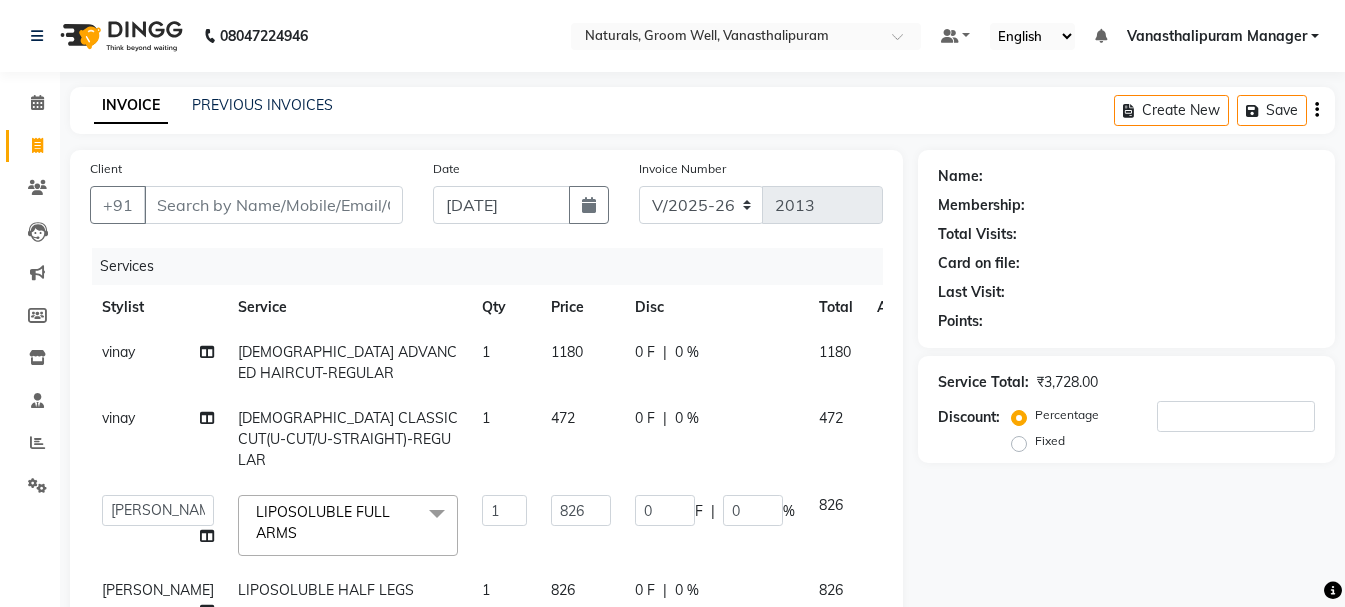 click 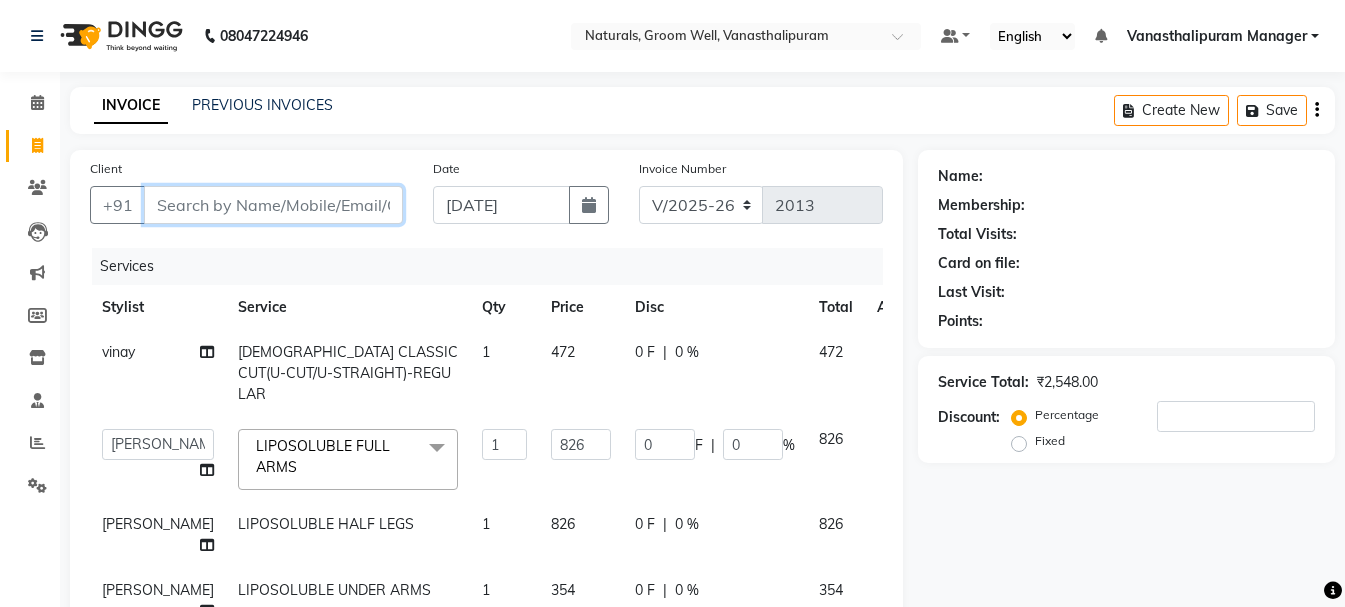 click on "Client" at bounding box center (273, 205) 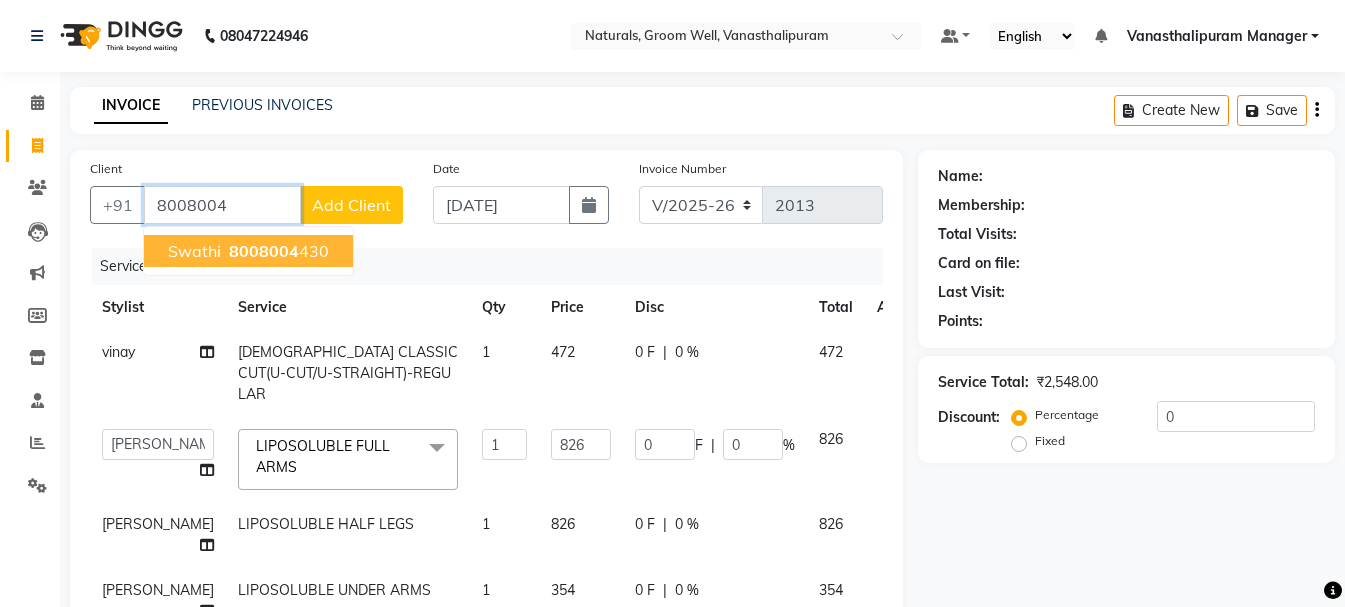 click on "swathi" at bounding box center [194, 251] 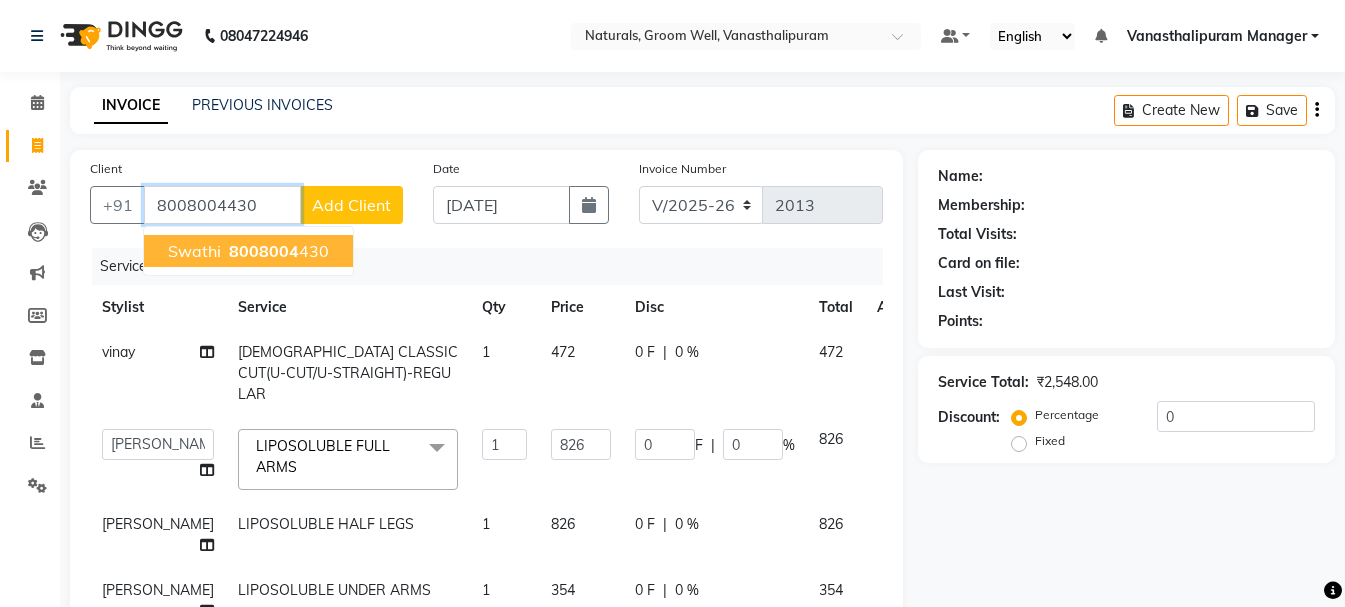 type on "8008004430" 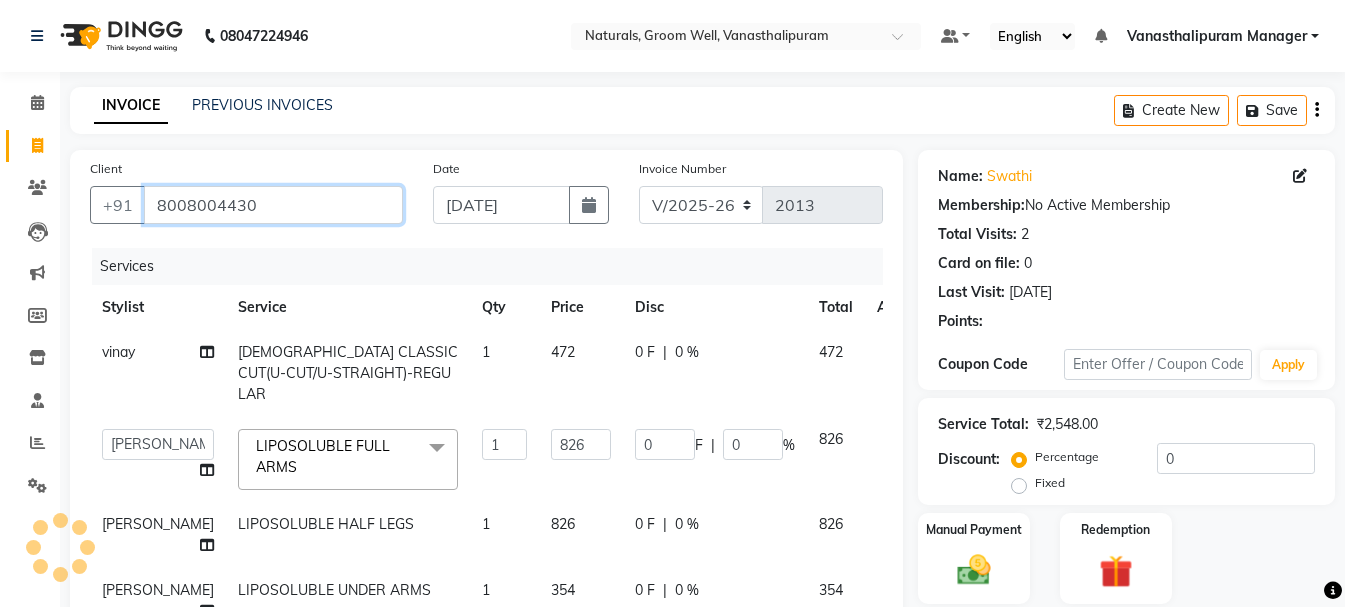 click on "8008004430" at bounding box center [273, 205] 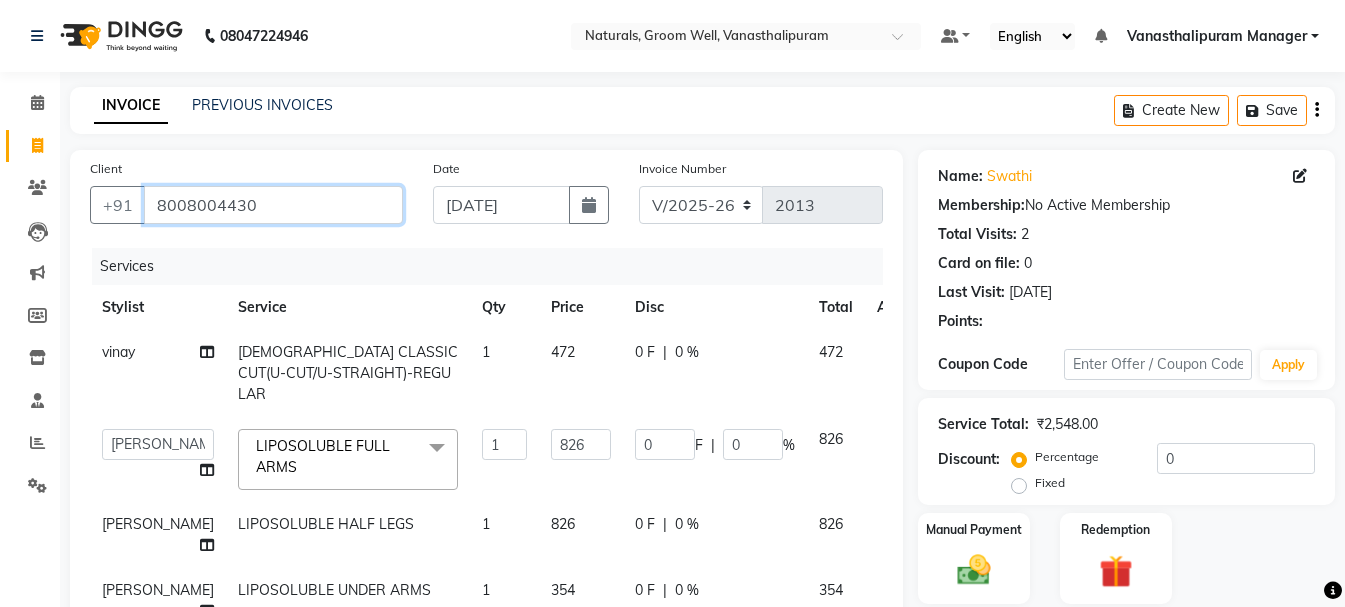 click on "8008004430" at bounding box center (273, 205) 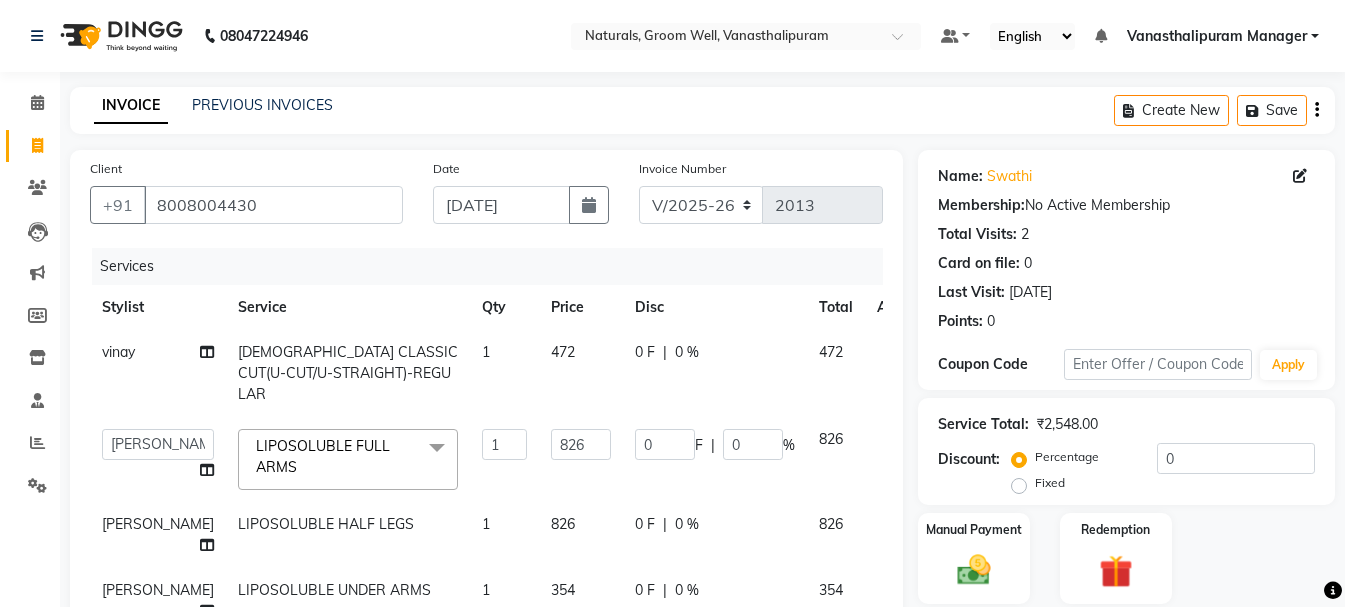 click on "Manual Payment Redemption" 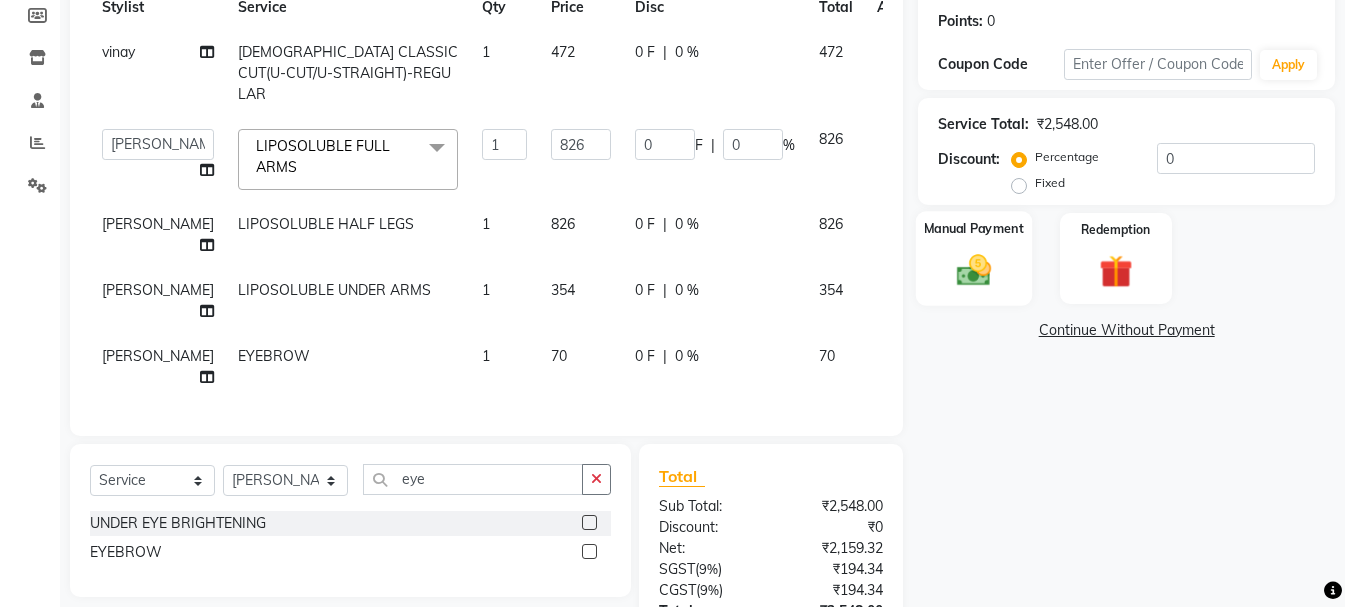 click 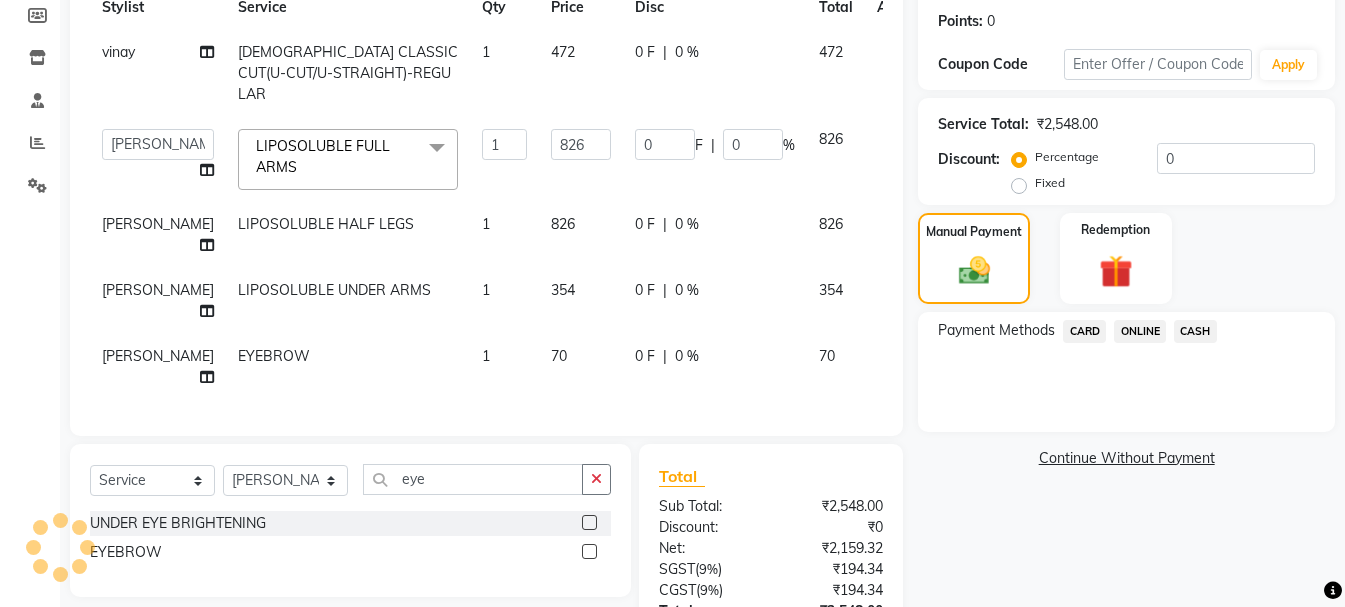 click on "ONLINE" 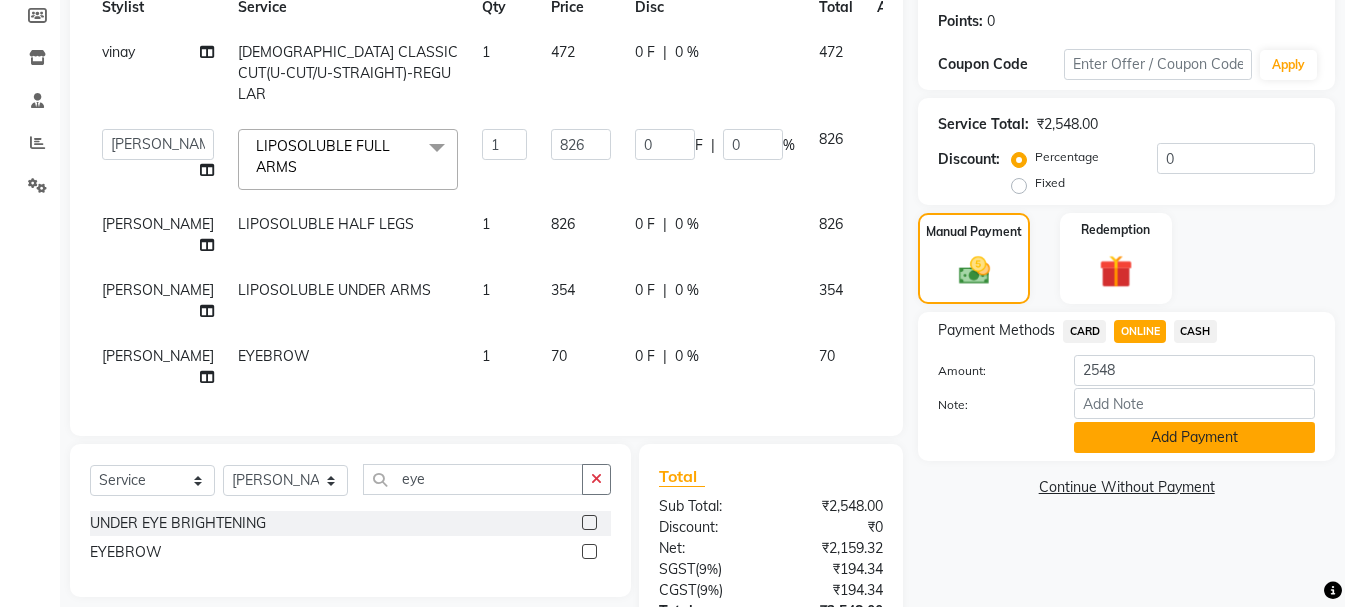 click on "Add Payment" 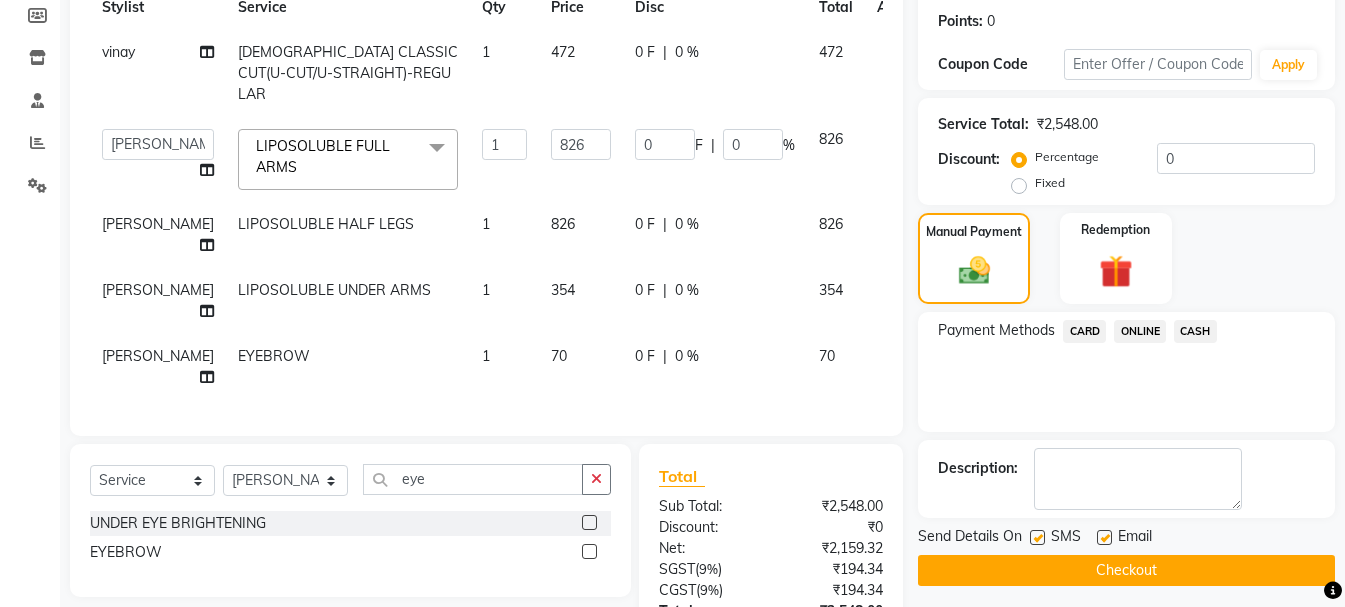 click on "Checkout" 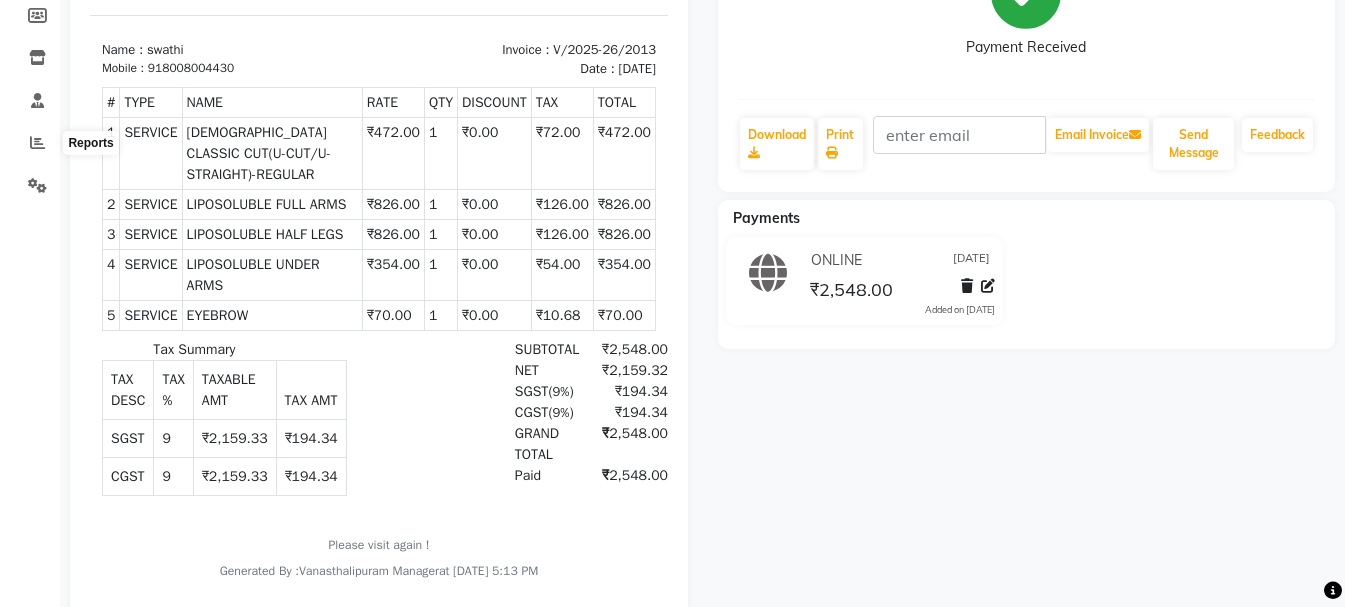 scroll, scrollTop: 100, scrollLeft: 0, axis: vertical 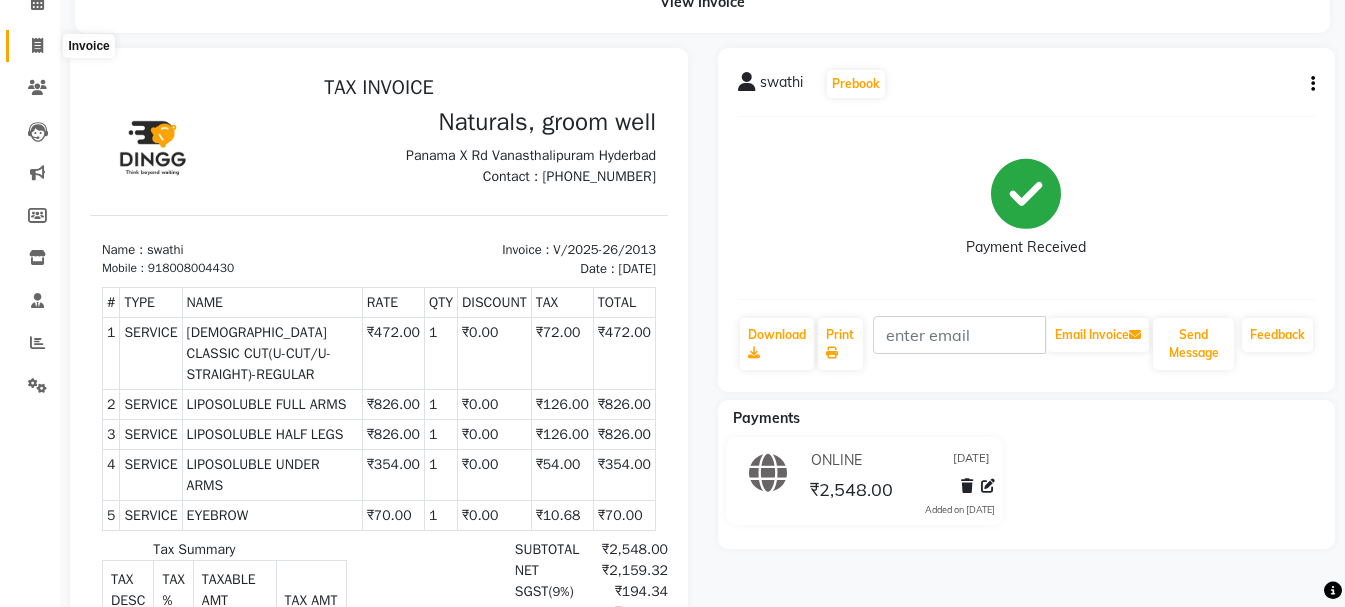 click 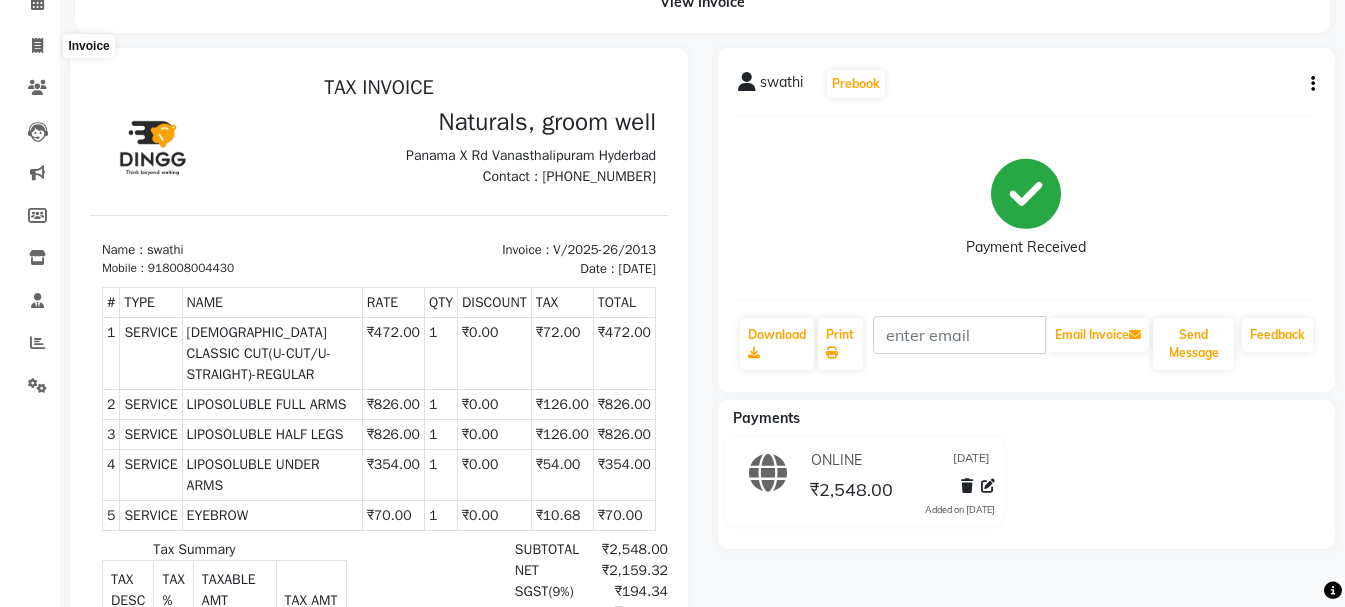 scroll, scrollTop: 0, scrollLeft: 0, axis: both 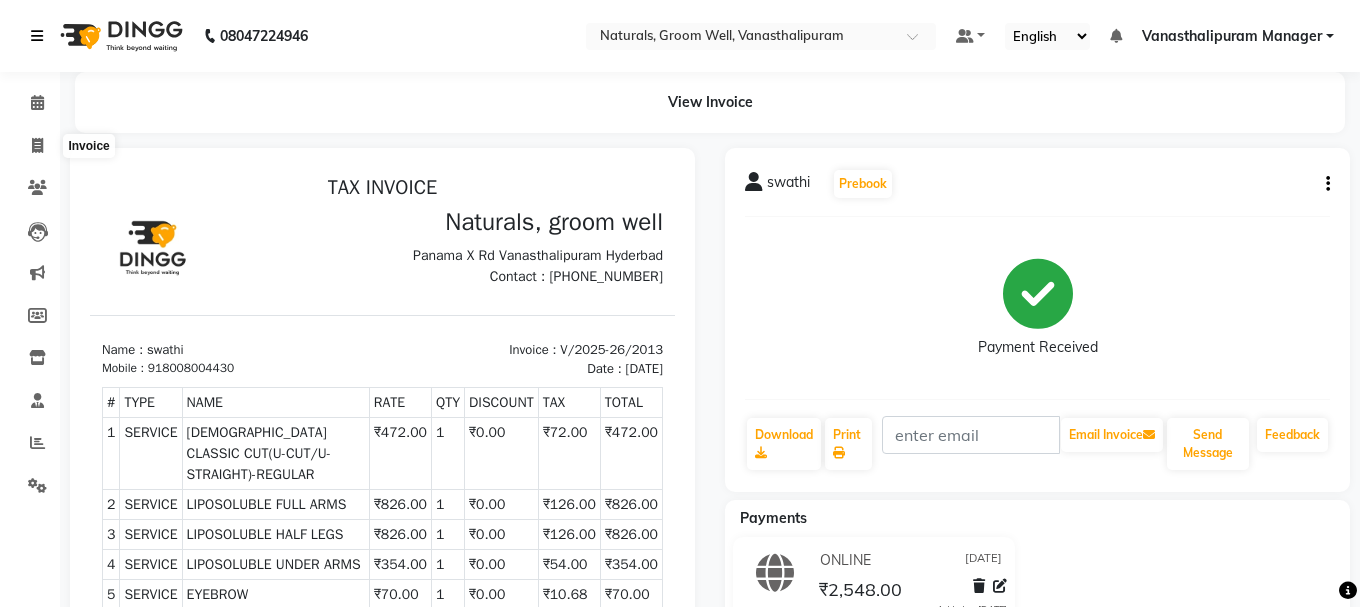 select on "5859" 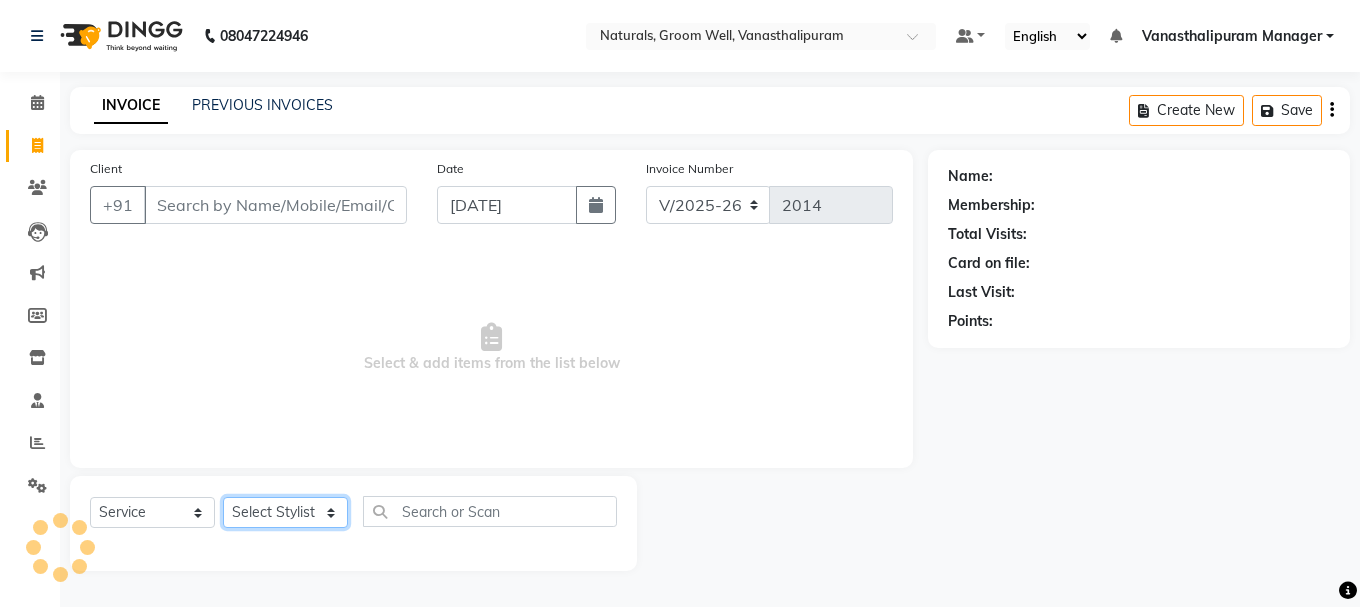 click on "Select Stylist [PERSON_NAME] kiran [PERSON_NAME] [PERSON_NAME] [PERSON_NAME] [PERSON_NAME] sandhya Vanasthalipuram Manager vinay" 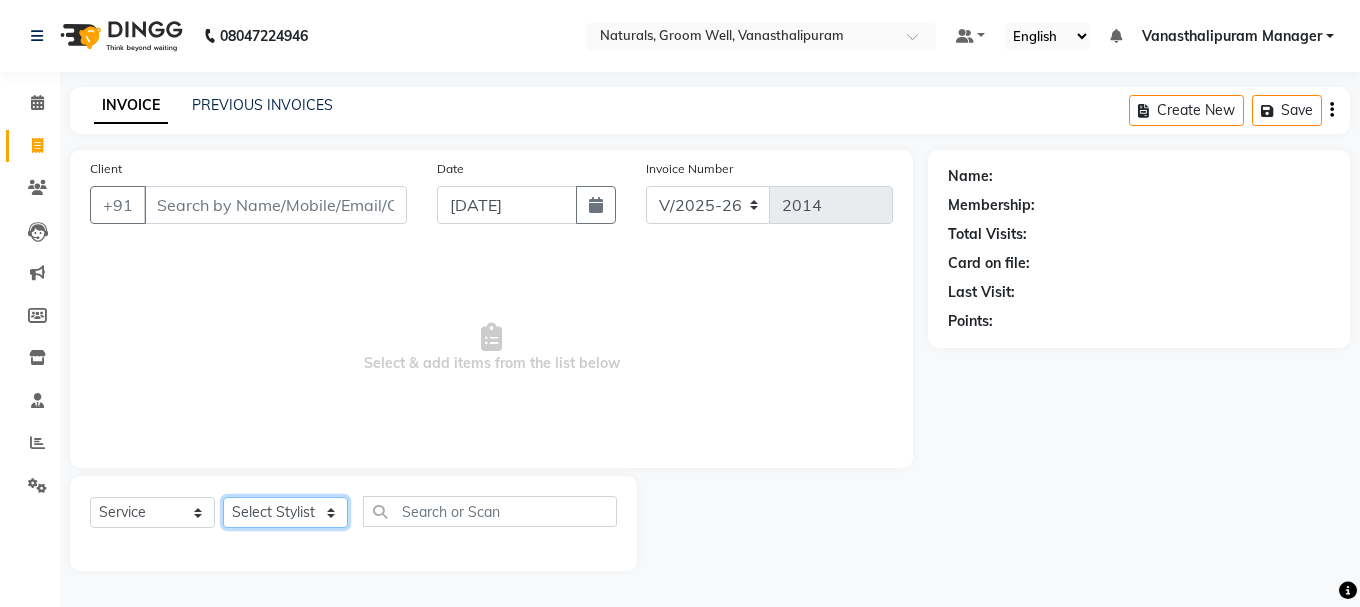 select on "41440" 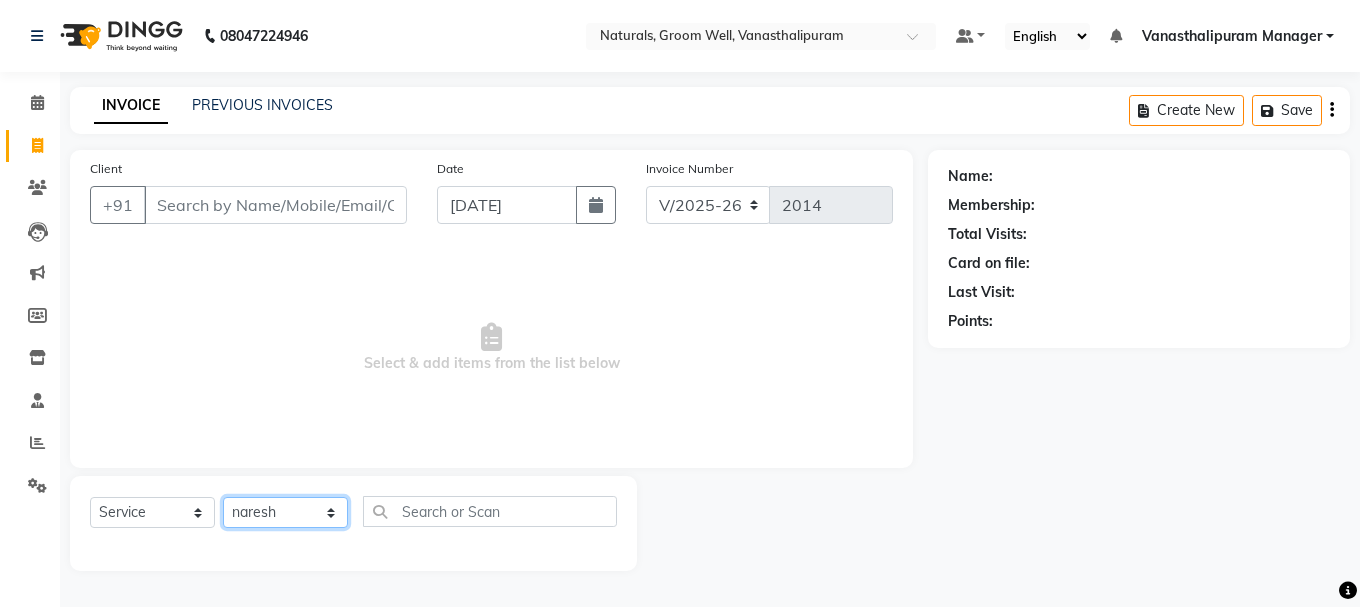 click on "Select Stylist [PERSON_NAME] kiran [PERSON_NAME] [PERSON_NAME] [PERSON_NAME] [PERSON_NAME] sandhya Vanasthalipuram Manager vinay" 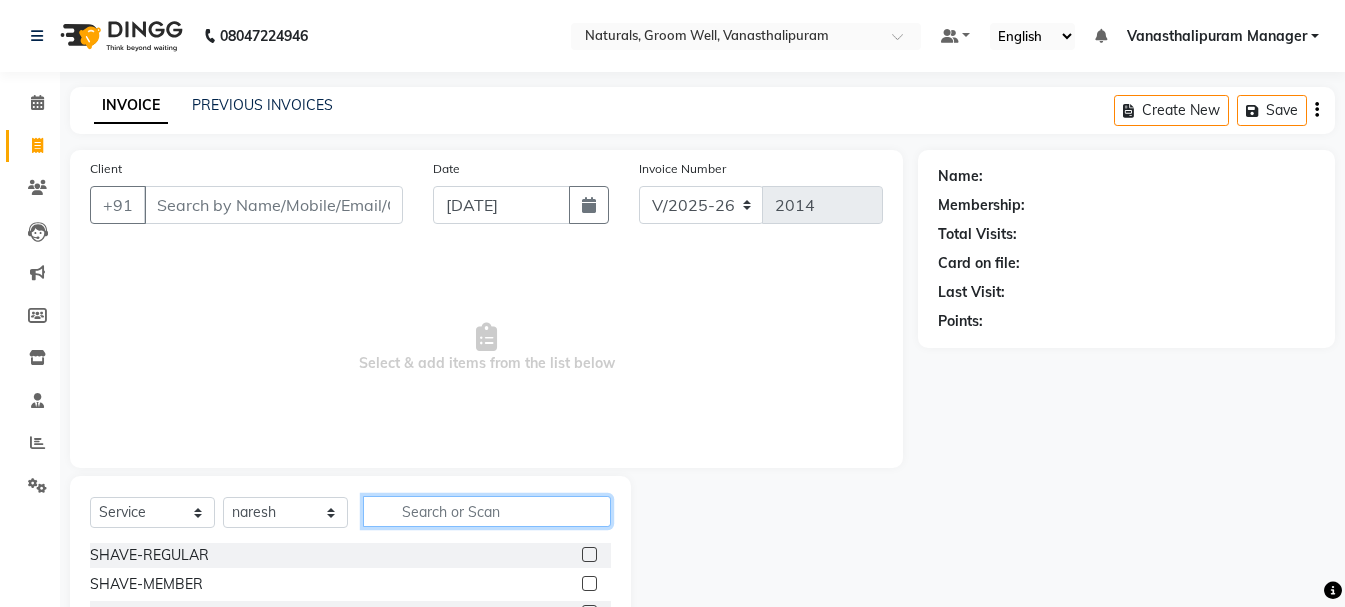click 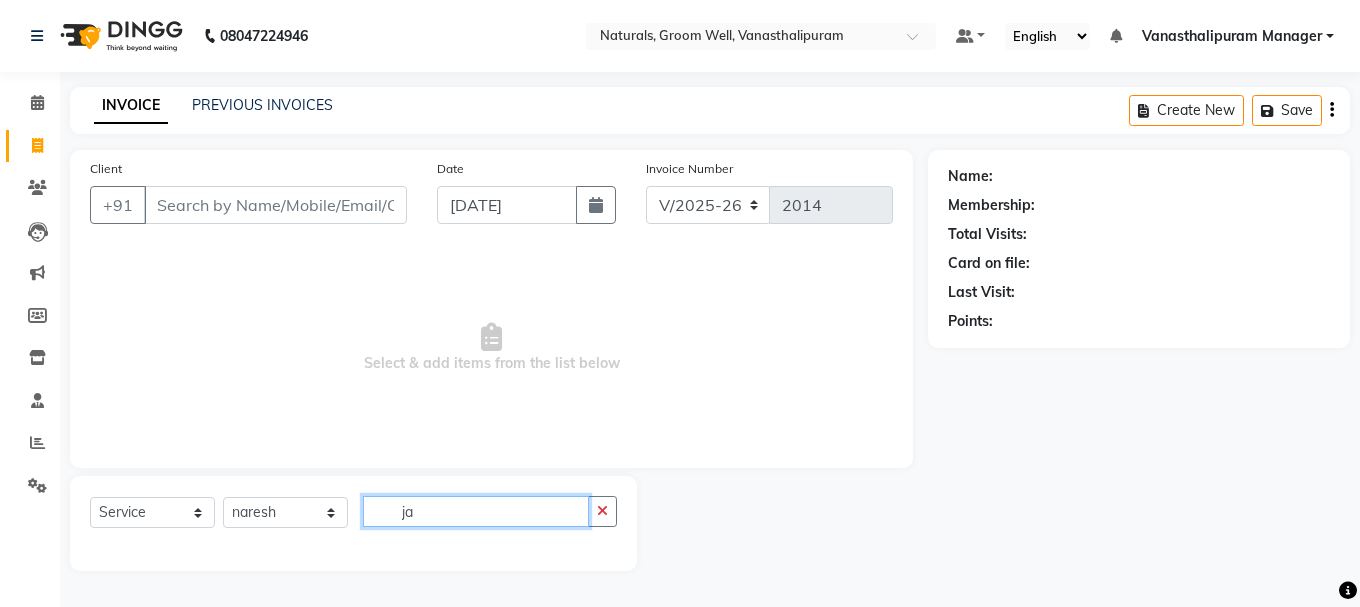 type on "j" 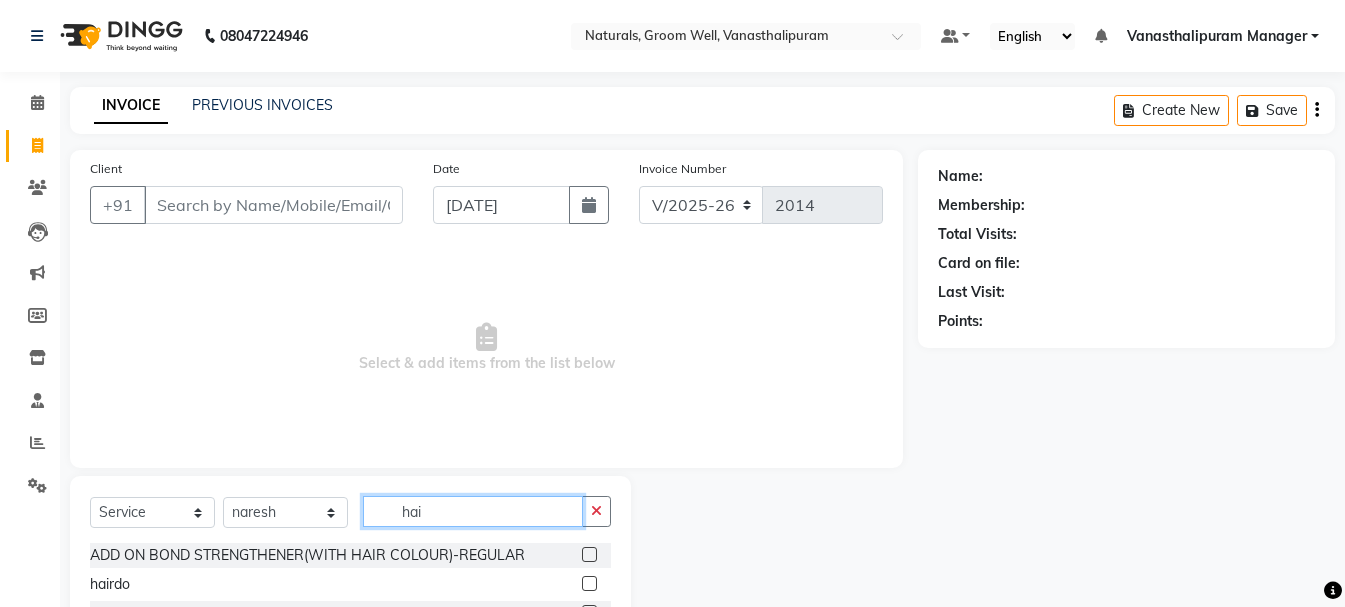 scroll, scrollTop: 194, scrollLeft: 0, axis: vertical 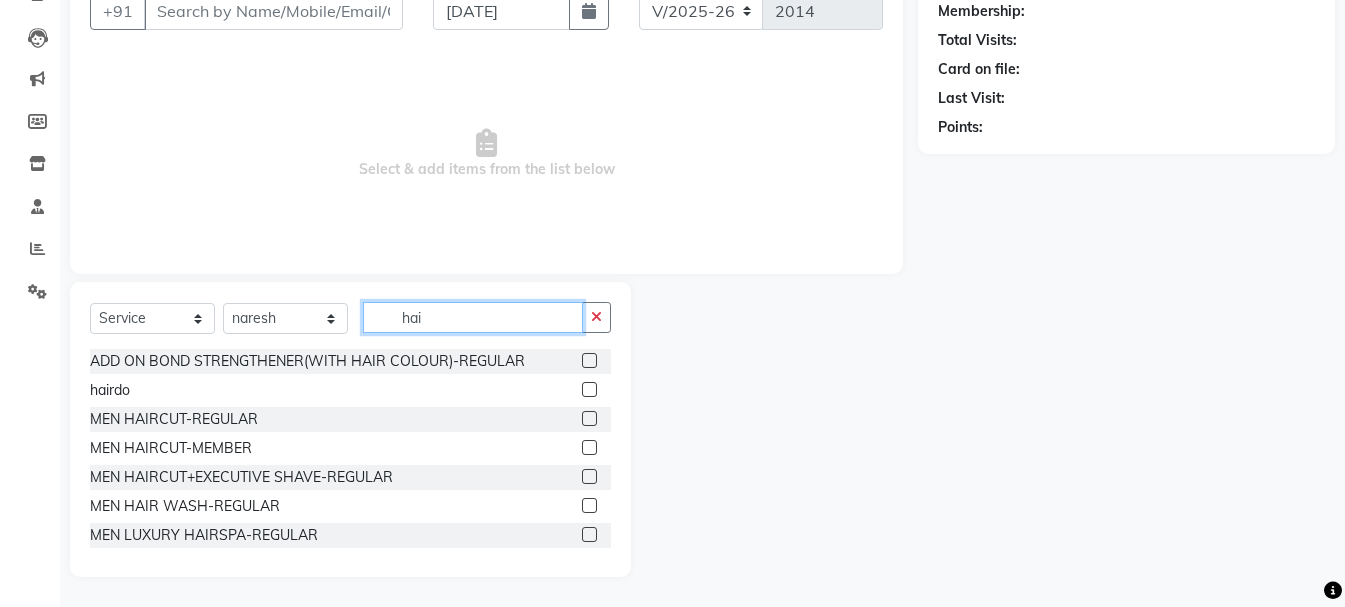 type on "hai" 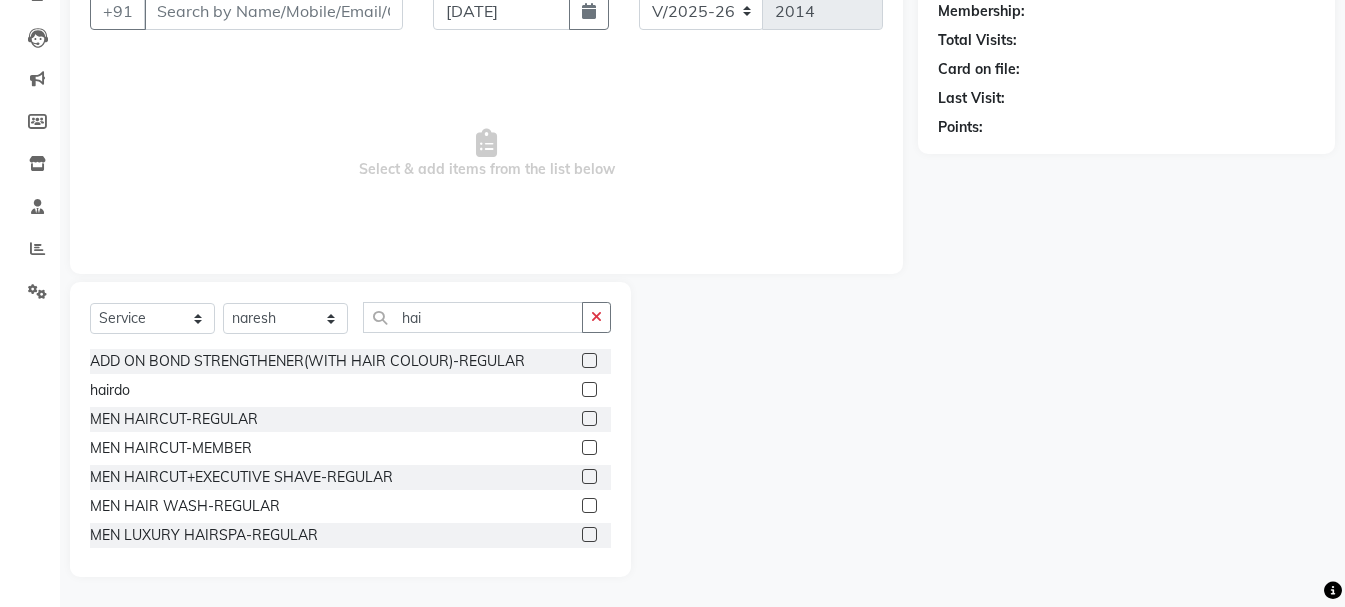 click 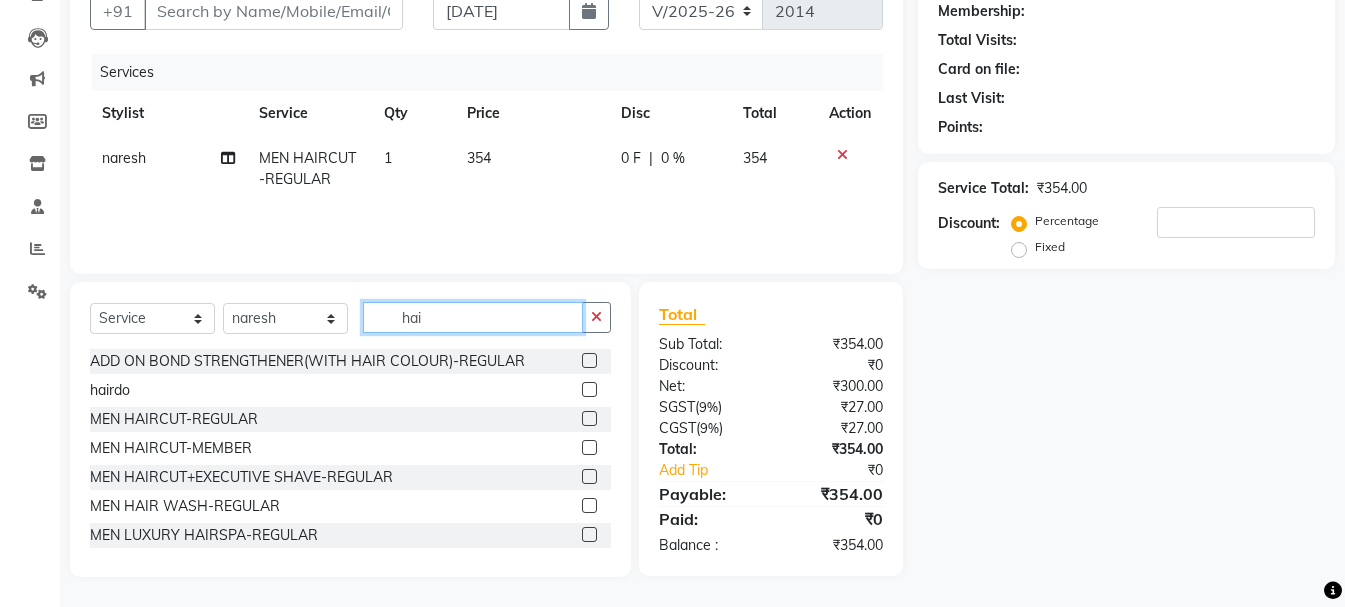 checkbox on "false" 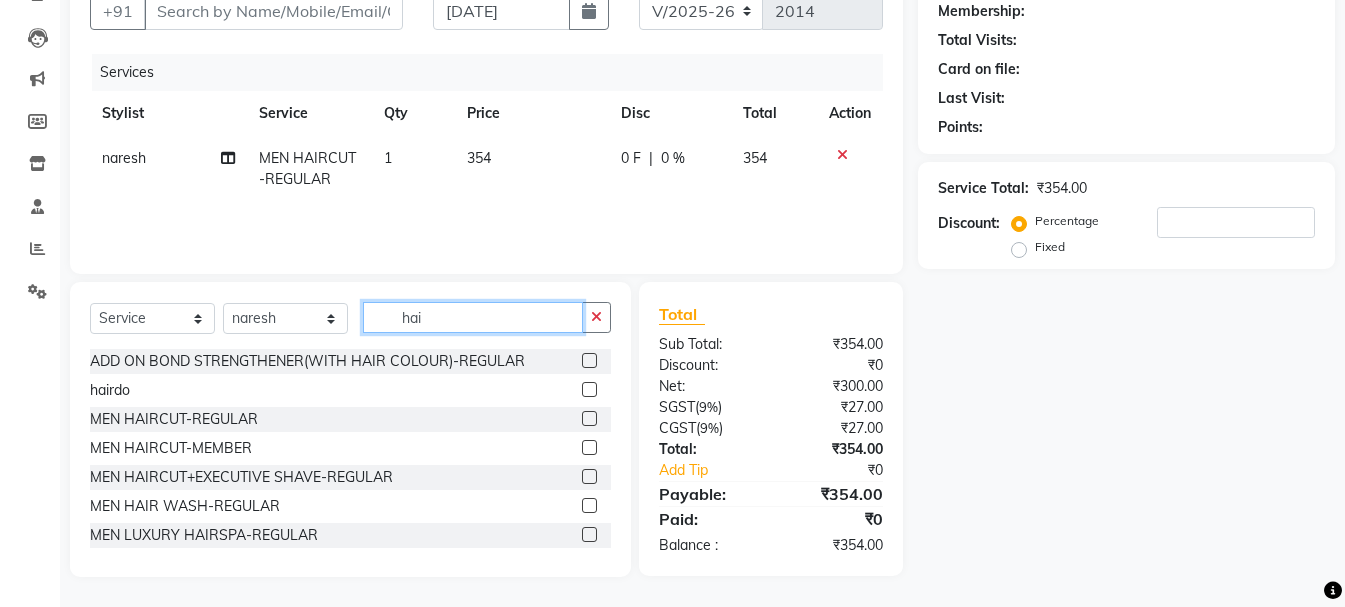 click on "hai" 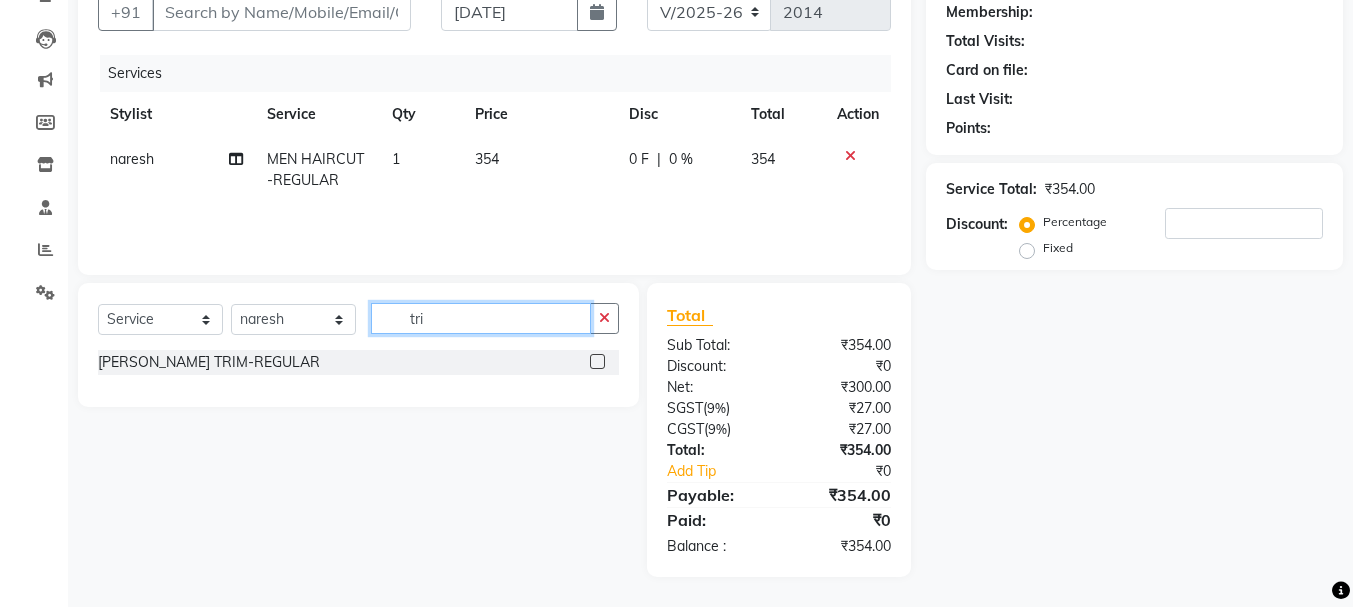 scroll, scrollTop: 193, scrollLeft: 0, axis: vertical 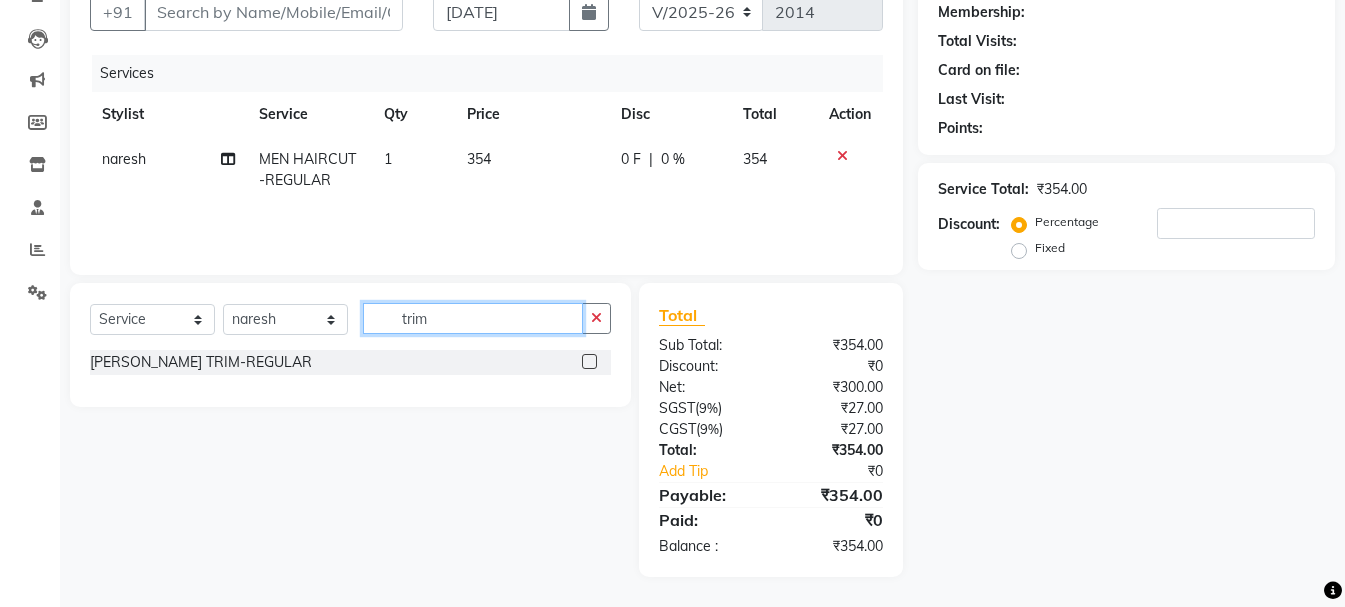 type on "trim" 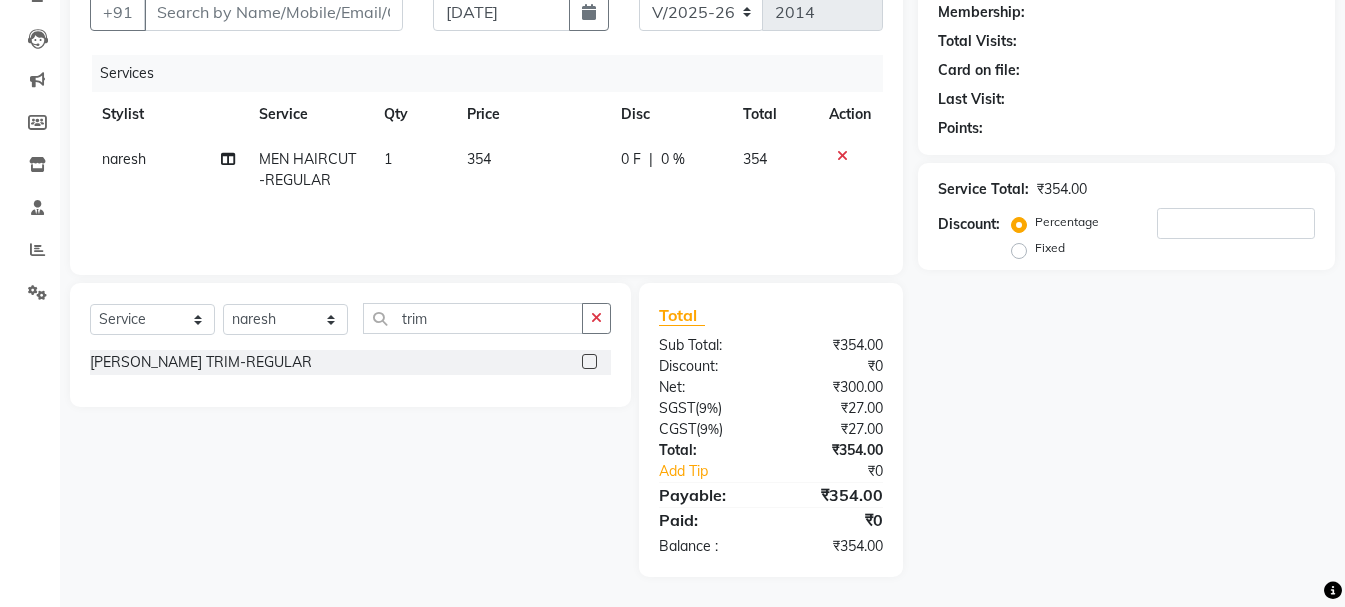 click 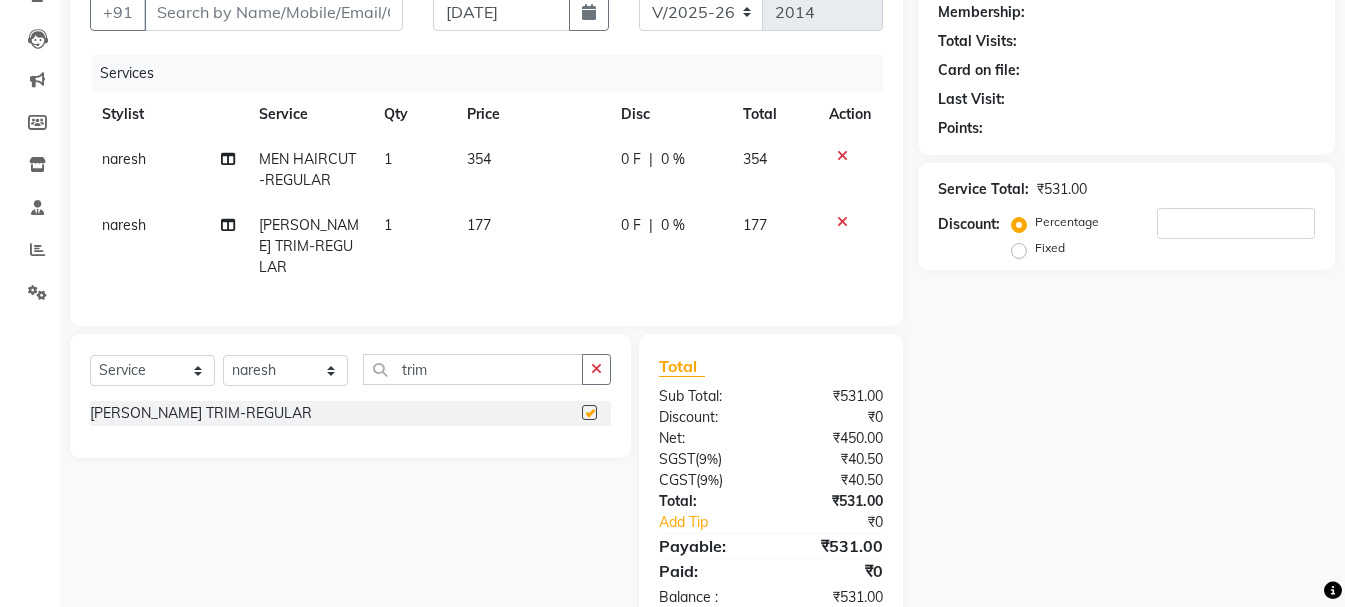 checkbox on "false" 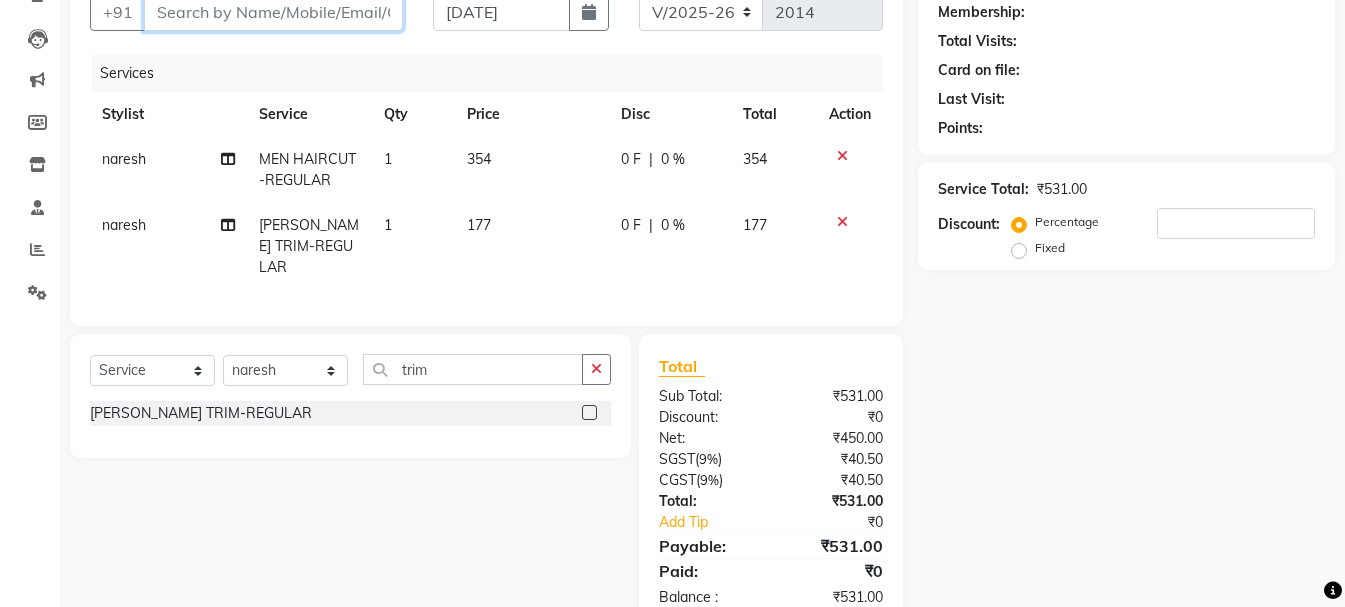 click on "Client" at bounding box center (273, 12) 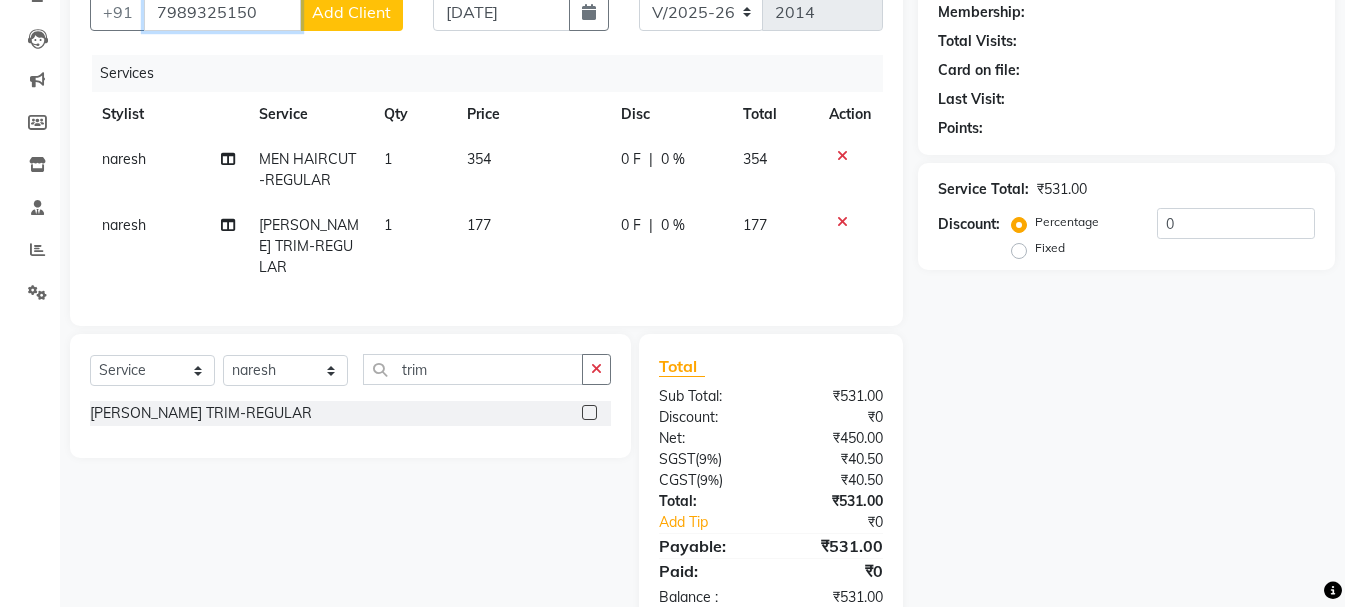 type on "7989325150" 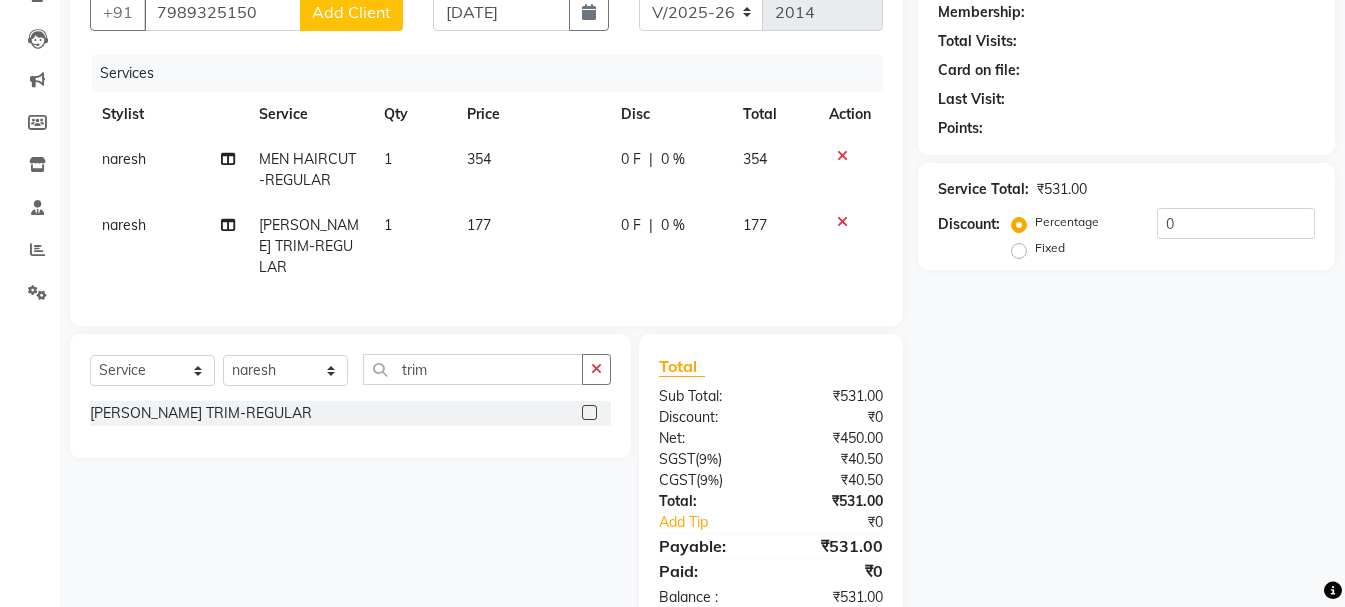 click on "Add Client" 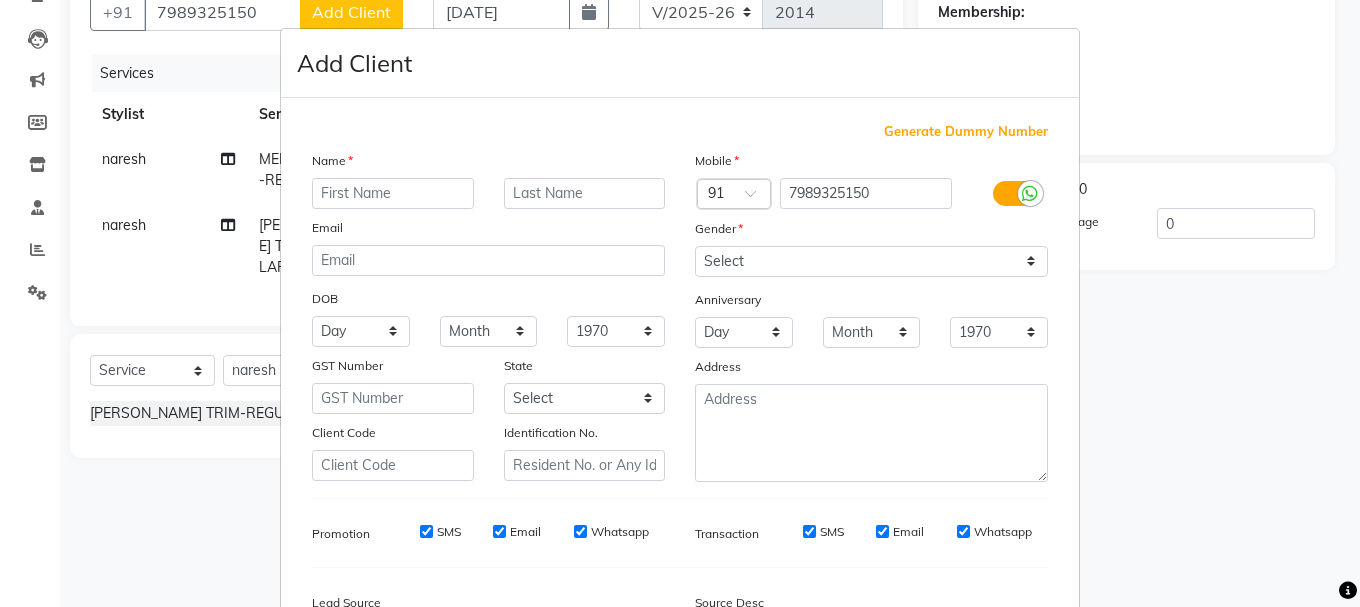 click at bounding box center (393, 193) 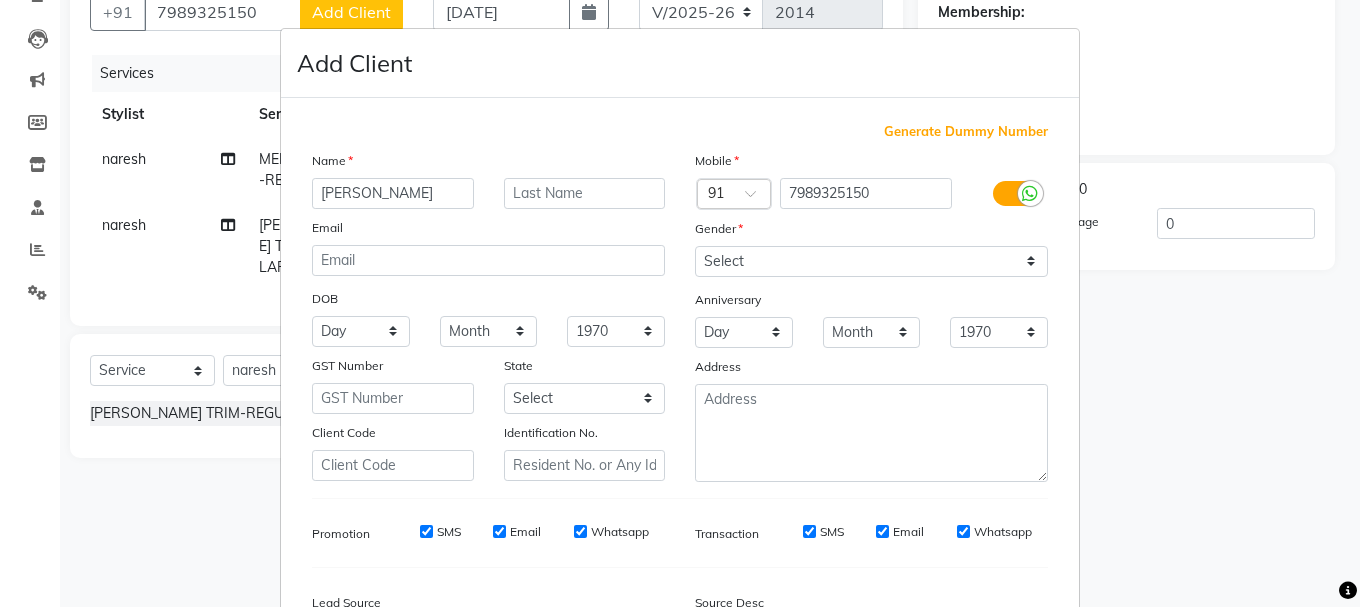 type on "[PERSON_NAME]" 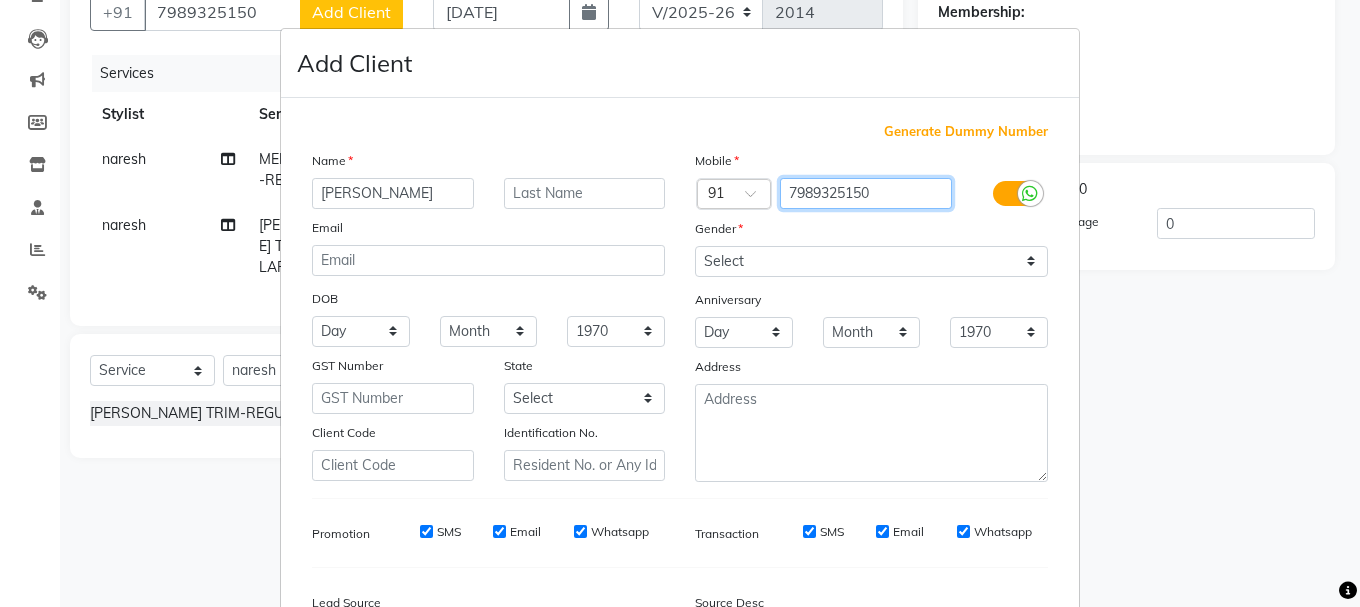 click on "7989325150" at bounding box center (866, 193) 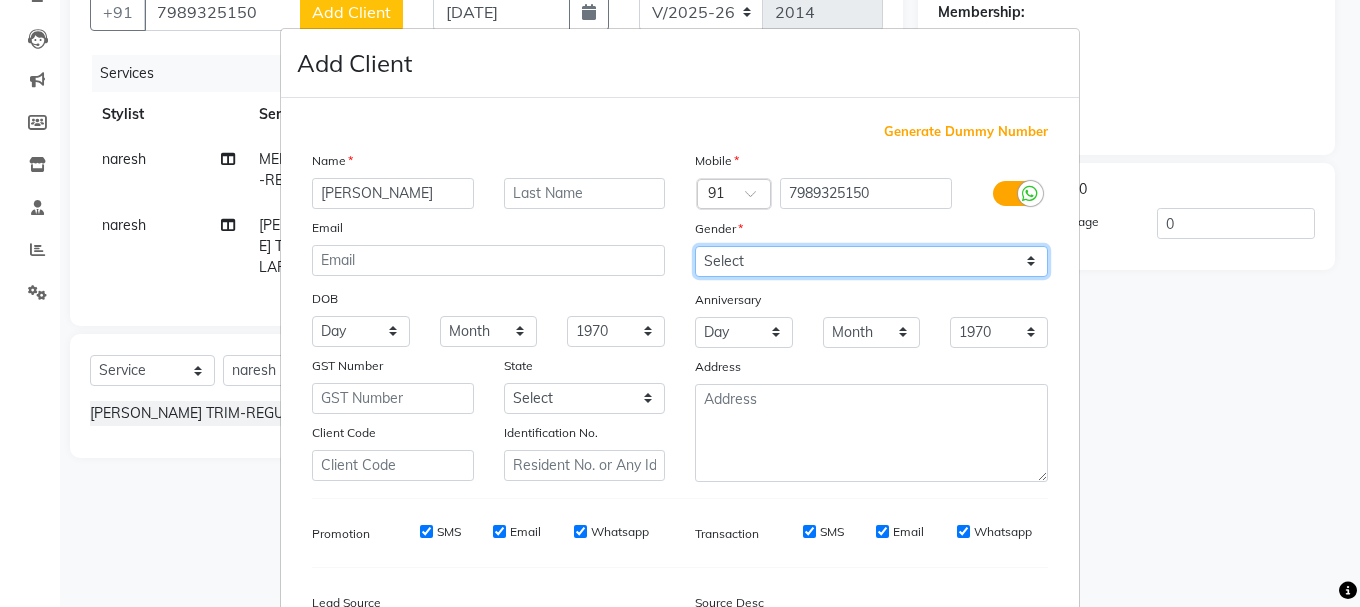 drag, startPoint x: 754, startPoint y: 258, endPoint x: 752, endPoint y: 274, distance: 16.124516 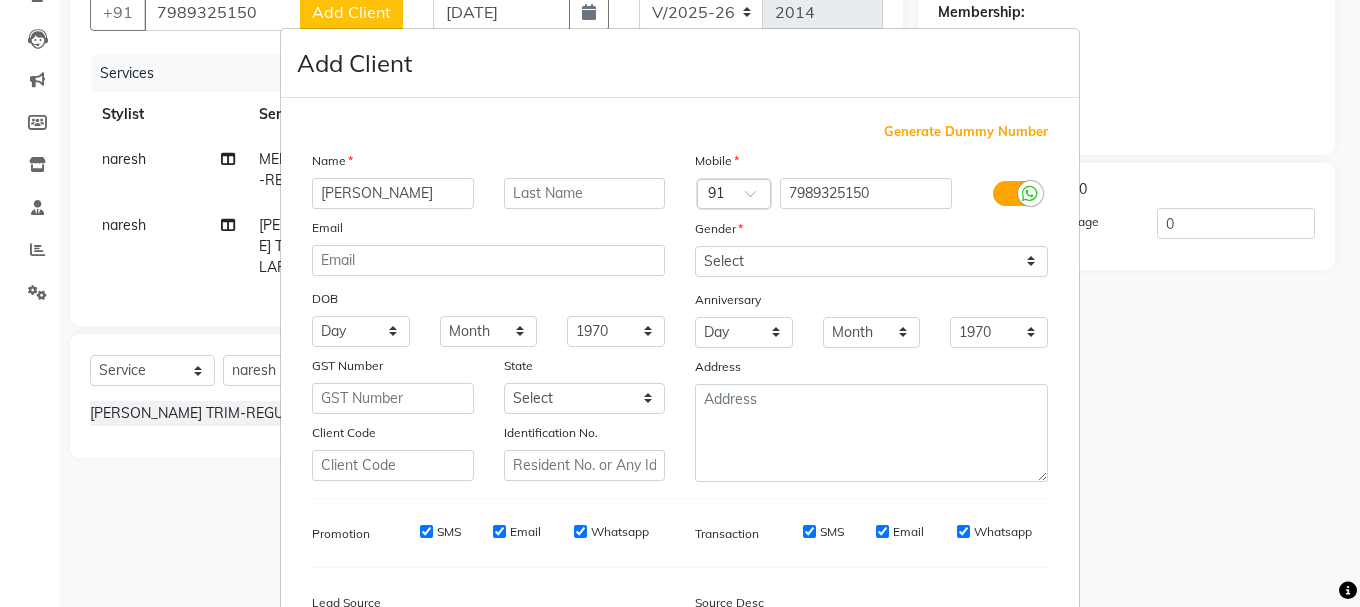 click on "Mobile Country Code × 91 7989325150 Gender Select [DEMOGRAPHIC_DATA] [DEMOGRAPHIC_DATA] Other Prefer Not To Say Anniversary Day 01 02 03 04 05 06 07 08 09 10 11 12 13 14 15 16 17 18 19 20 21 22 23 24 25 26 27 28 29 30 31 Month January February March April May June July August September October November [DATE] 1971 1972 1973 1974 1975 1976 1977 1978 1979 1980 1981 1982 1983 1984 1985 1986 1987 1988 1989 1990 1991 1992 1993 1994 1995 1996 1997 1998 1999 2000 2001 2002 2003 2004 2005 2006 2007 2008 2009 2010 2011 2012 2013 2014 2015 2016 2017 2018 2019 2020 2021 2022 2023 2024 2025 Address" at bounding box center (871, 316) 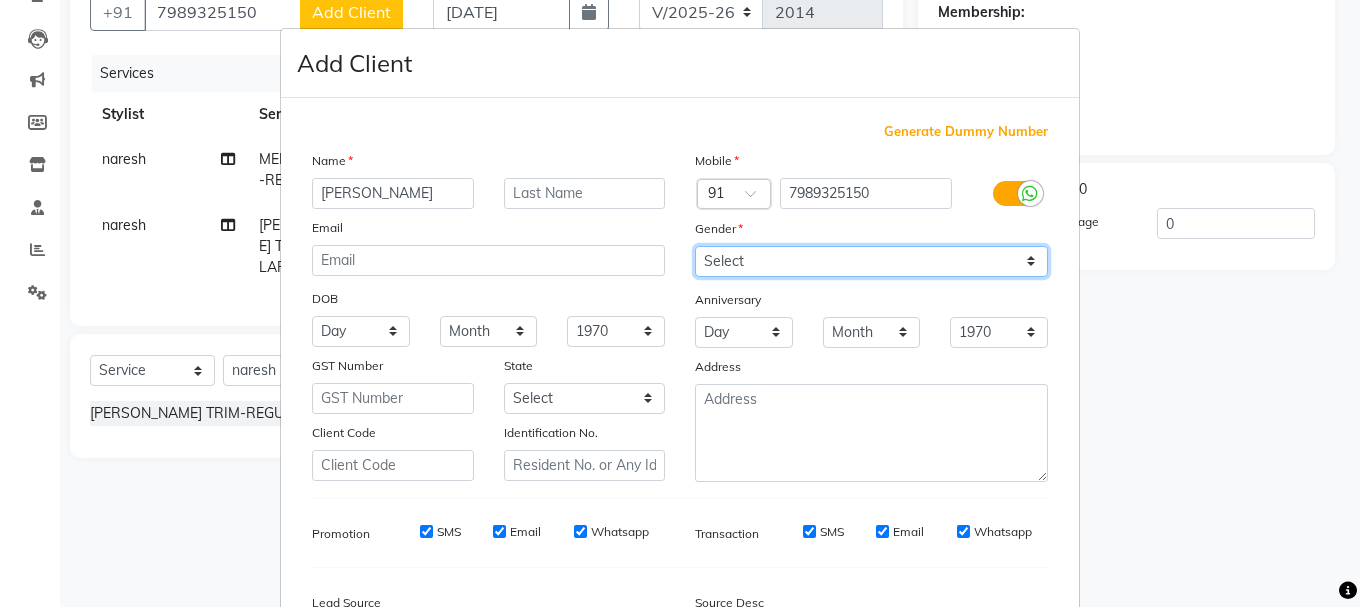 drag, startPoint x: 730, startPoint y: 262, endPoint x: 730, endPoint y: 276, distance: 14 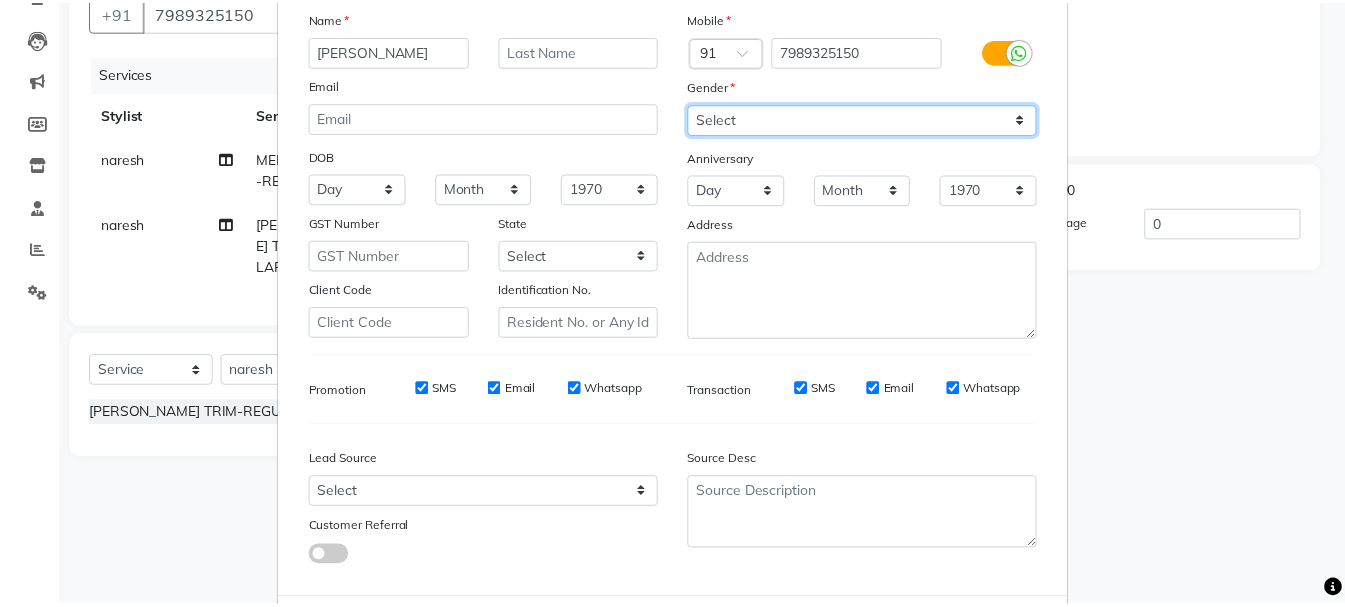 scroll, scrollTop: 242, scrollLeft: 0, axis: vertical 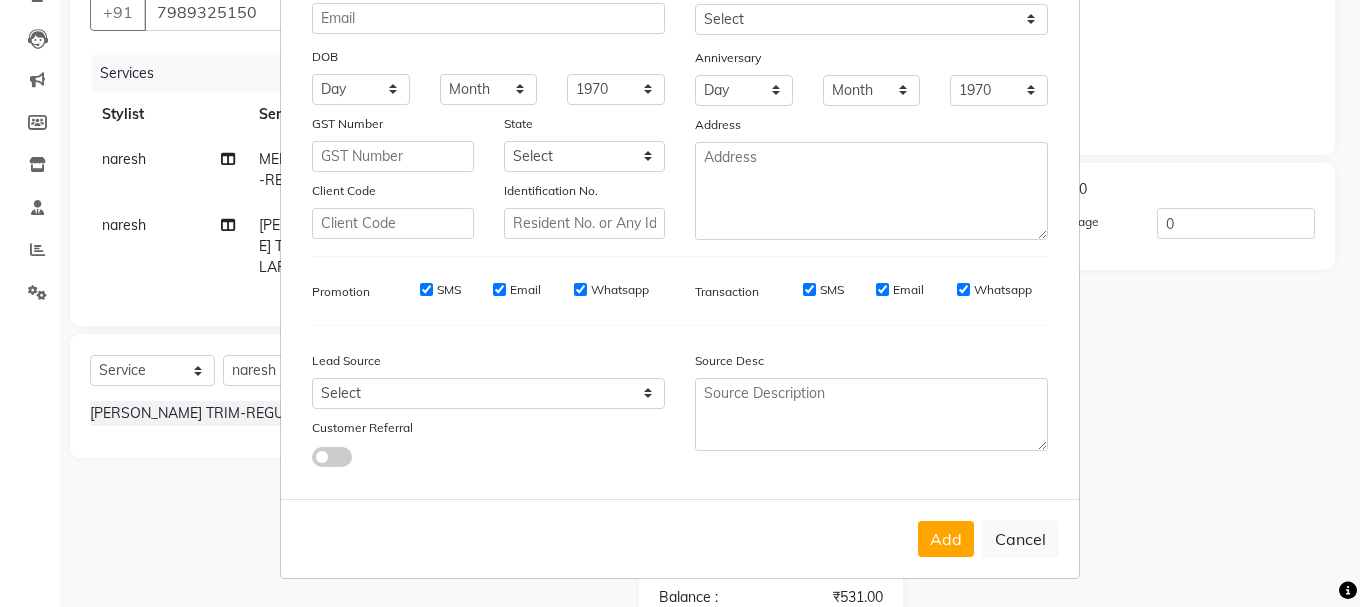 click on "Add   Cancel" at bounding box center [680, 538] 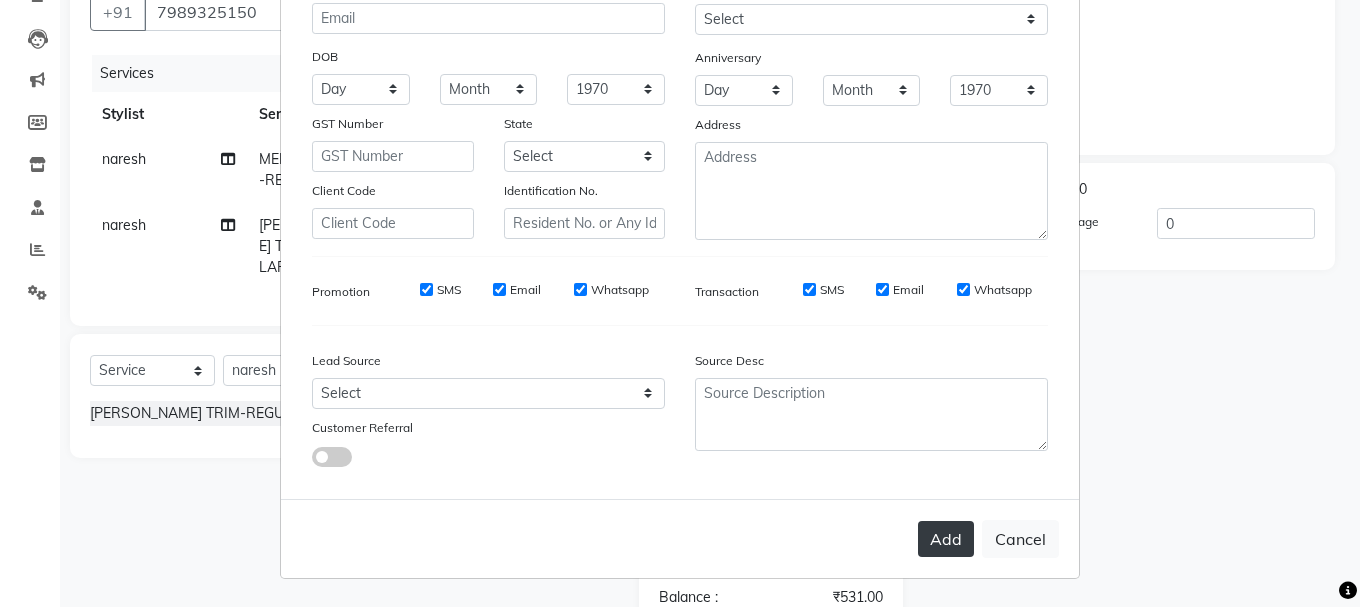 click on "Add" at bounding box center [946, 539] 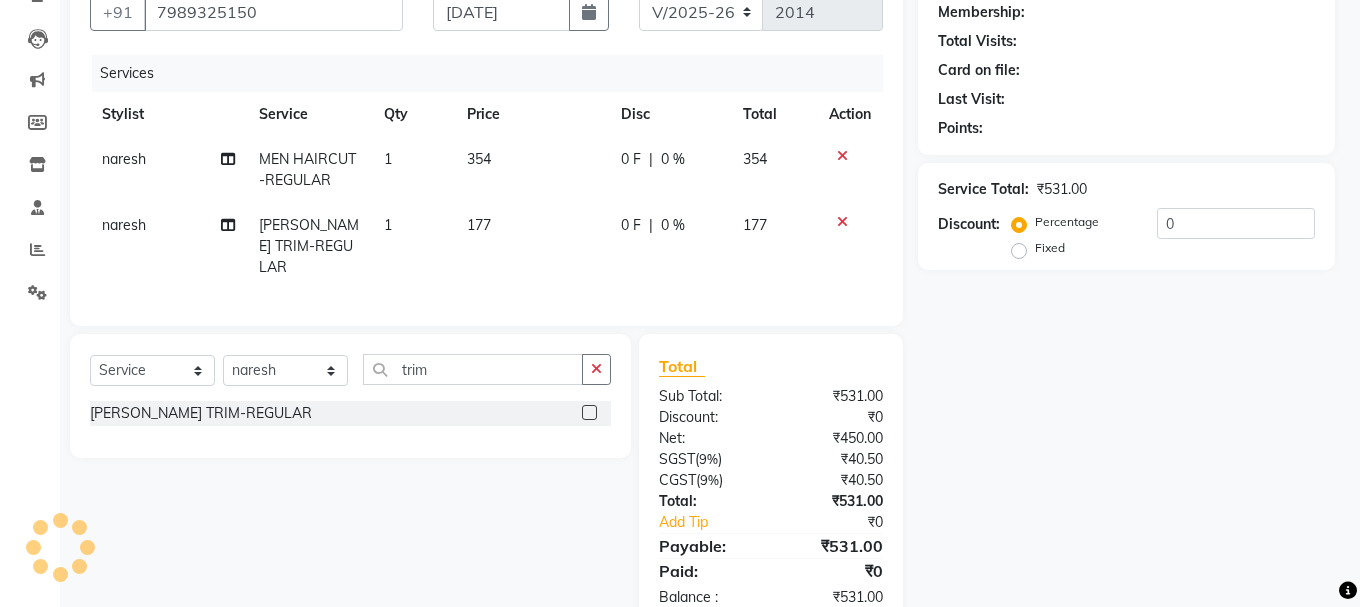 type 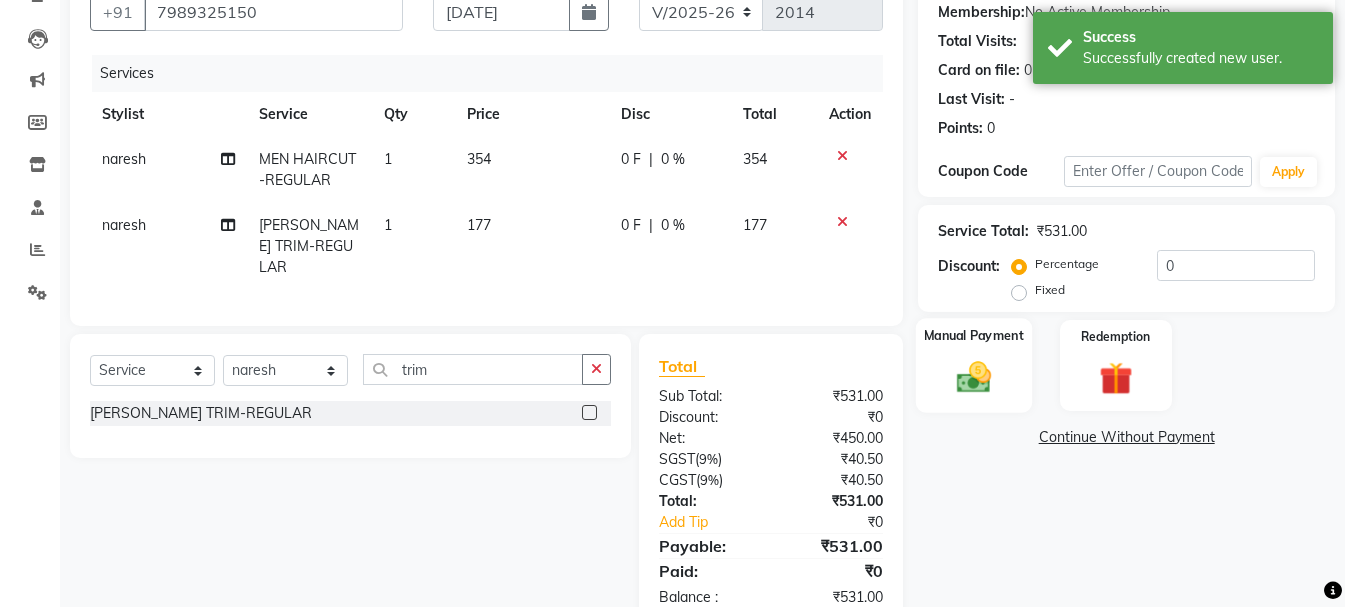 click 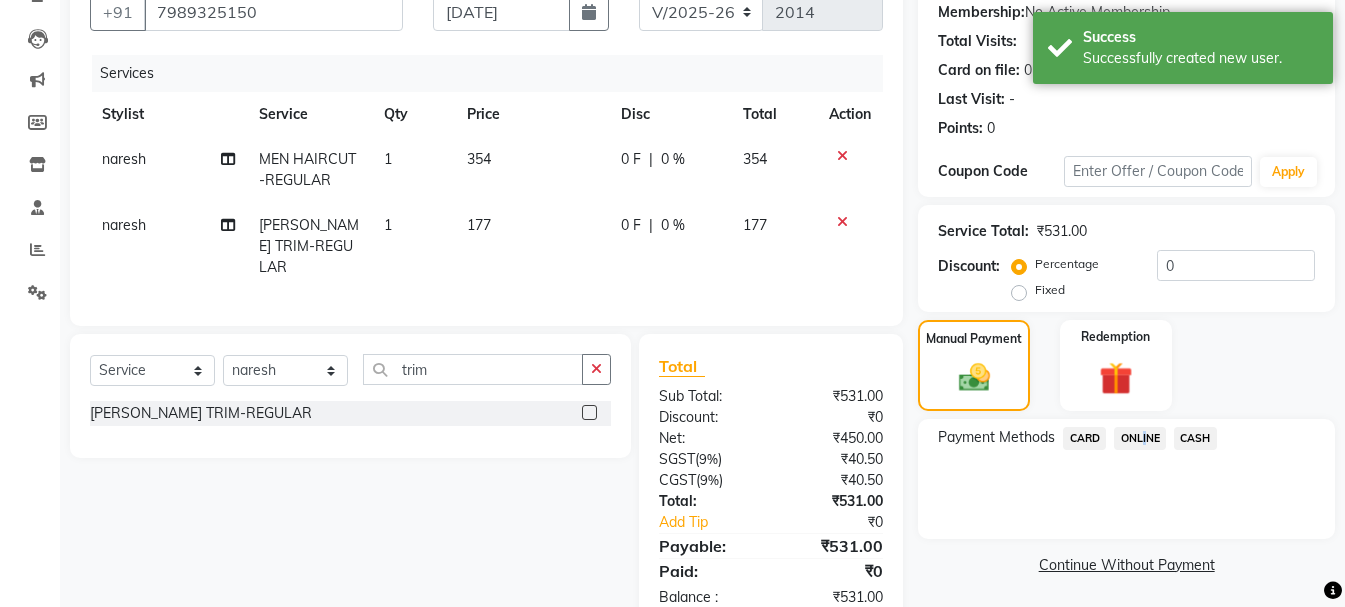 click on "ONLINE" 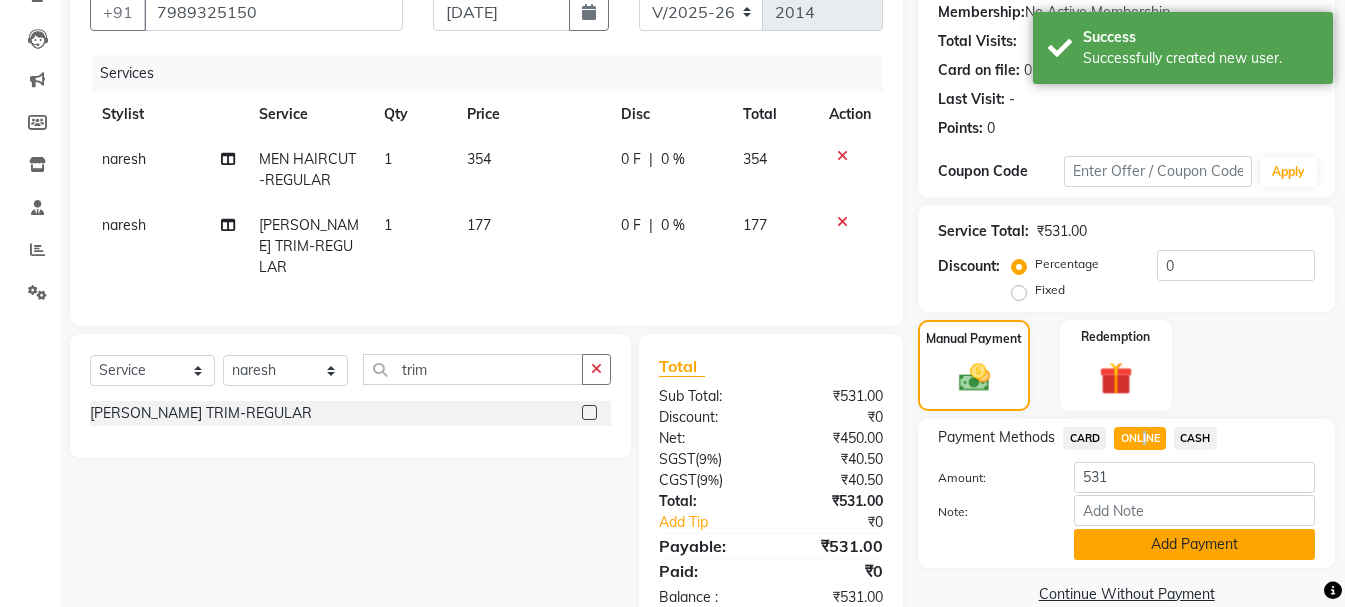 click on "Add Payment" 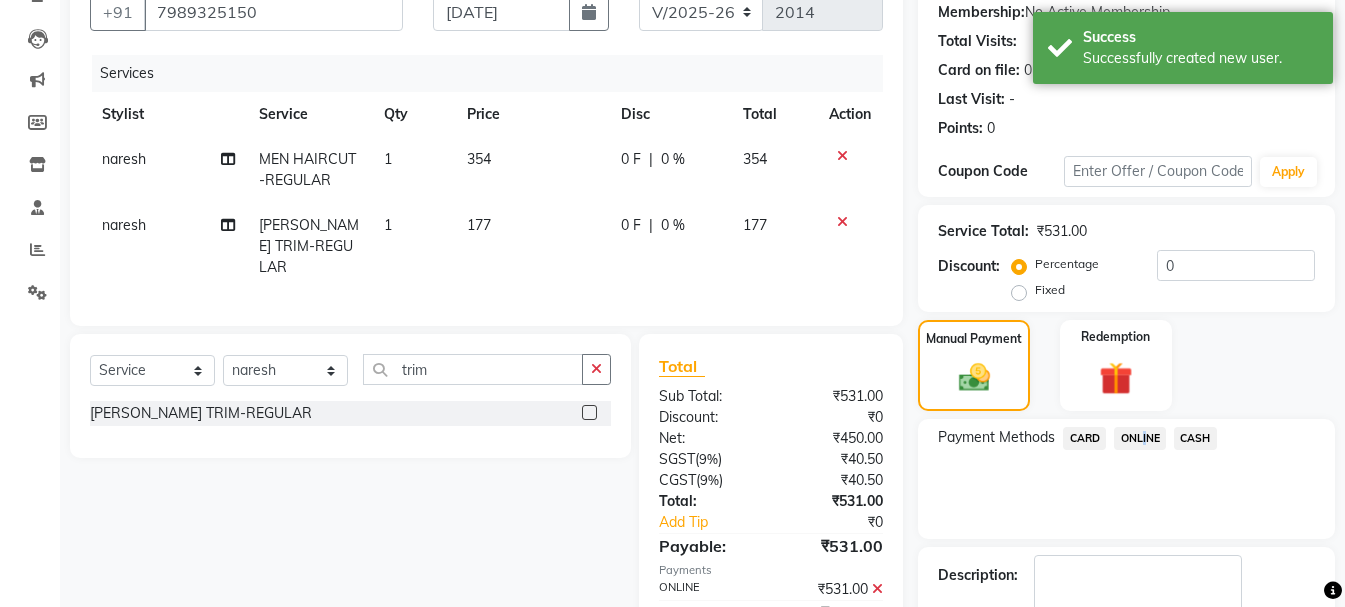 scroll, scrollTop: 209, scrollLeft: 0, axis: vertical 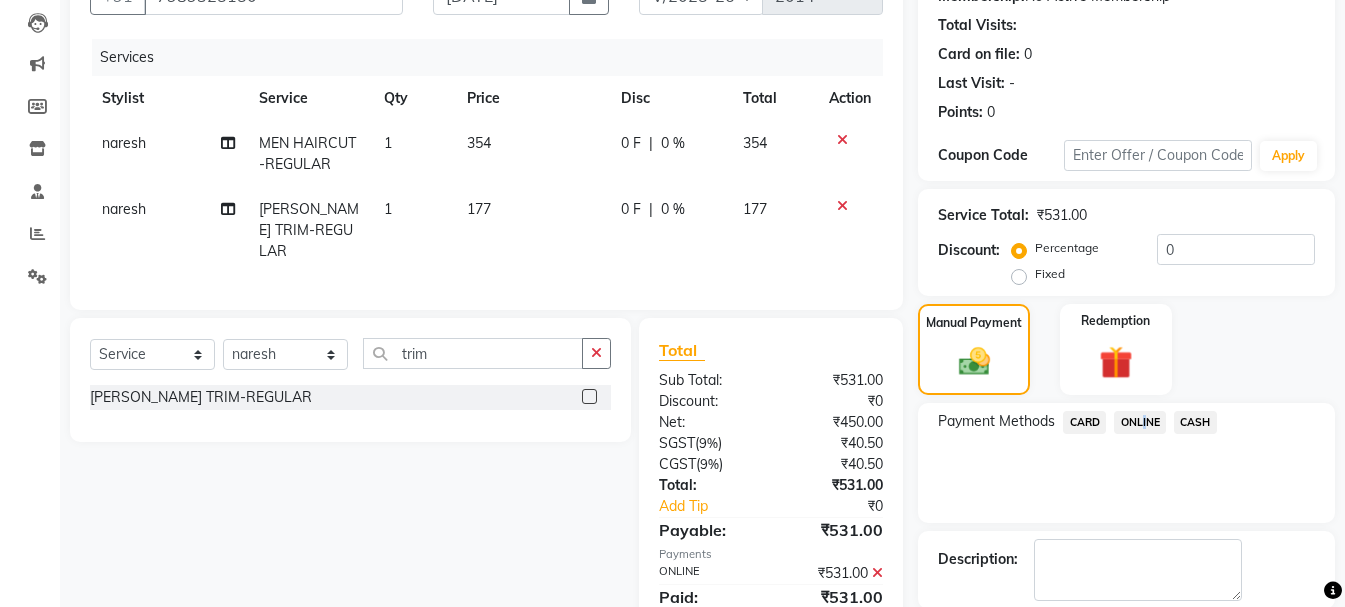 click on "ONLINE" 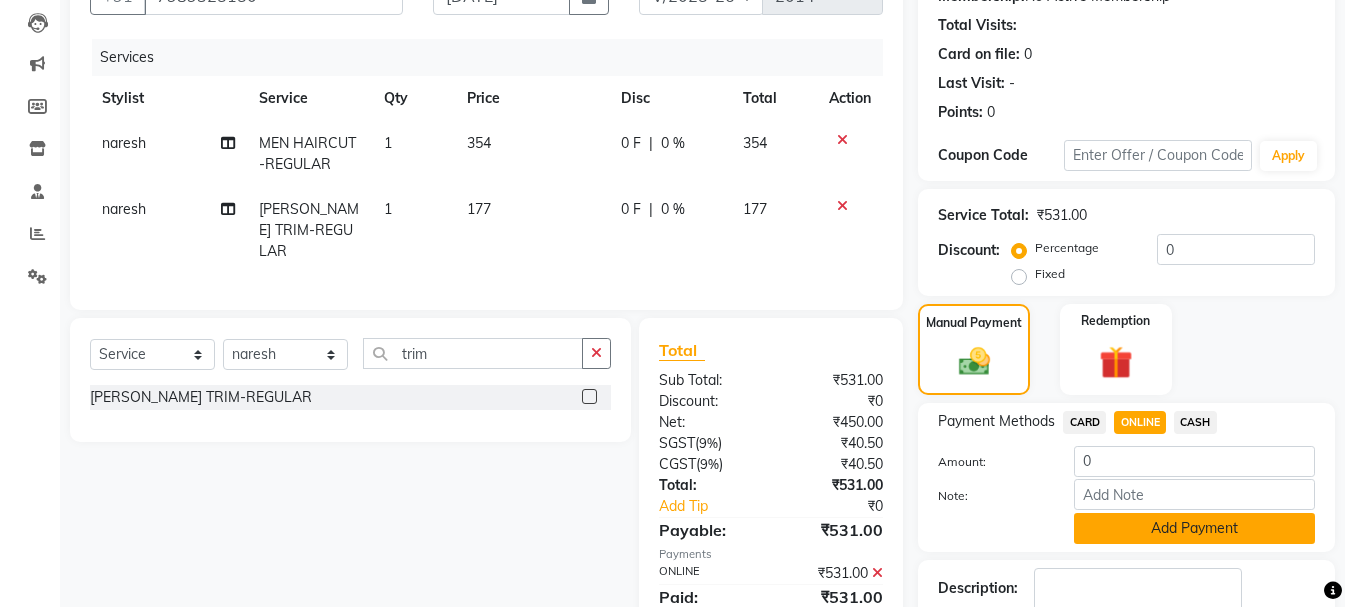 click on "Add Payment" 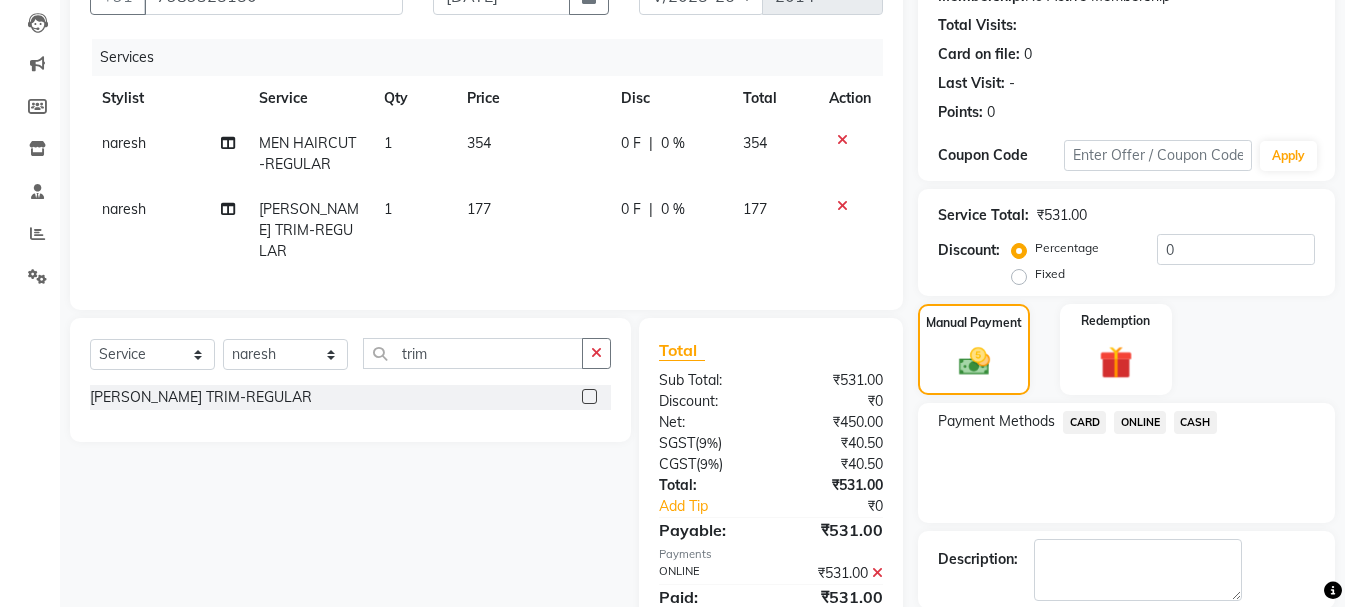scroll, scrollTop: 309, scrollLeft: 0, axis: vertical 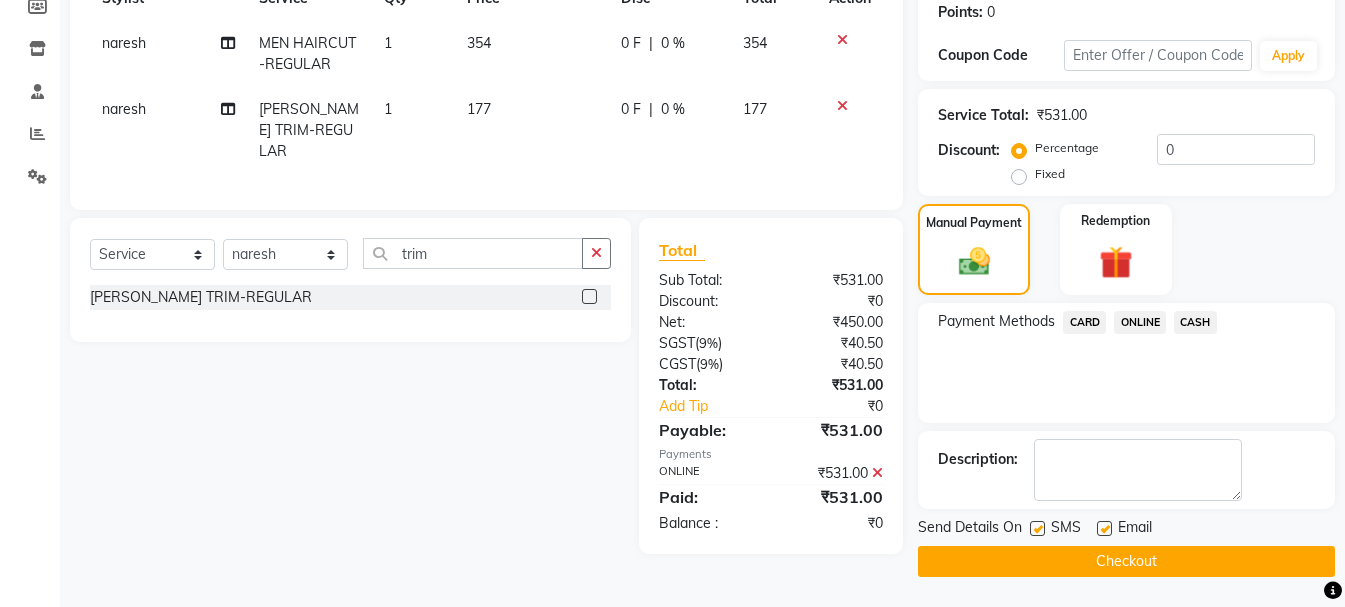 click on "Checkout" 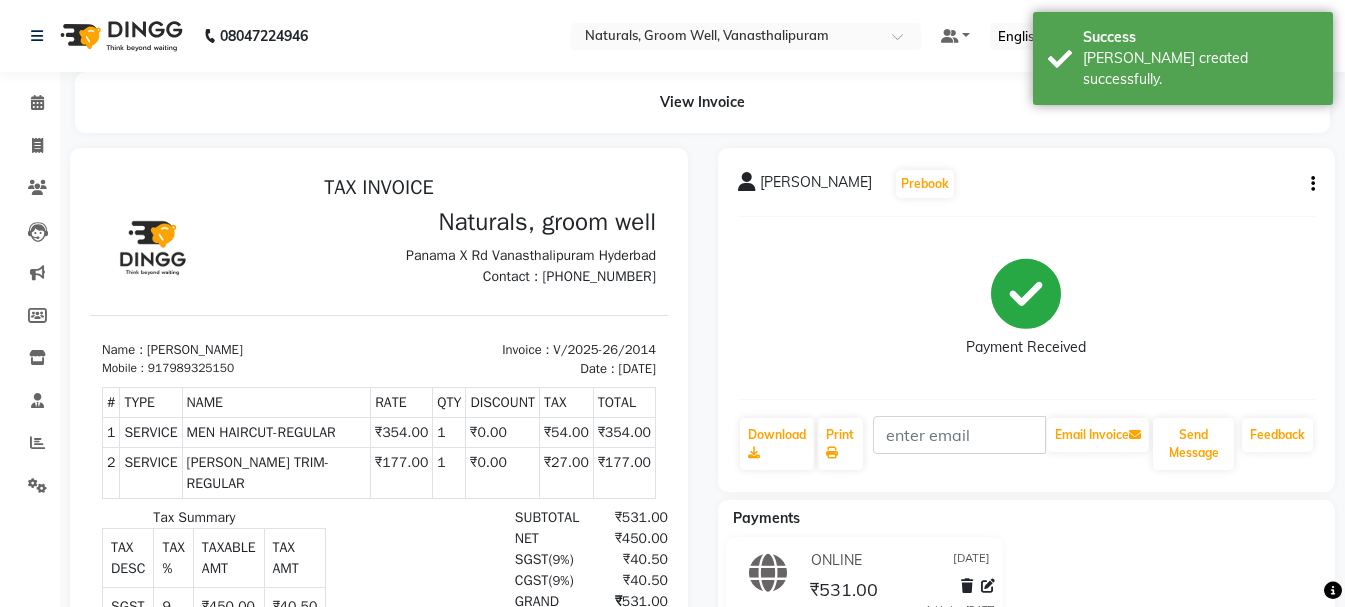 scroll, scrollTop: 0, scrollLeft: 0, axis: both 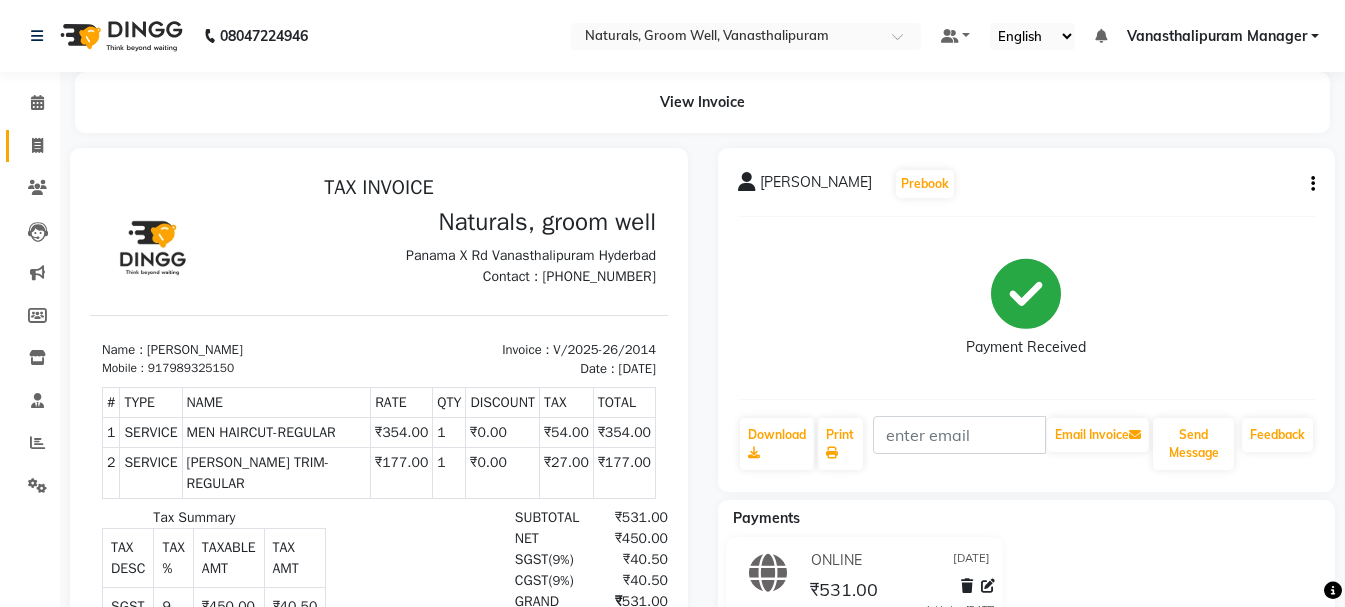 click on "Invoice" 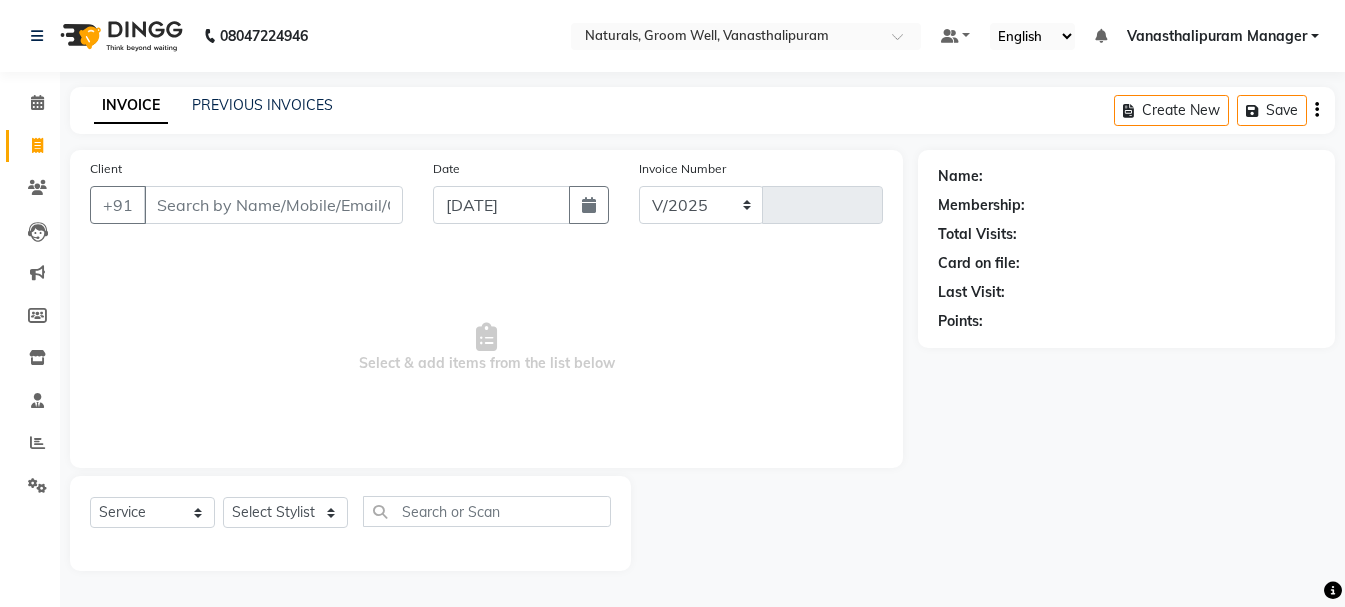 select on "5859" 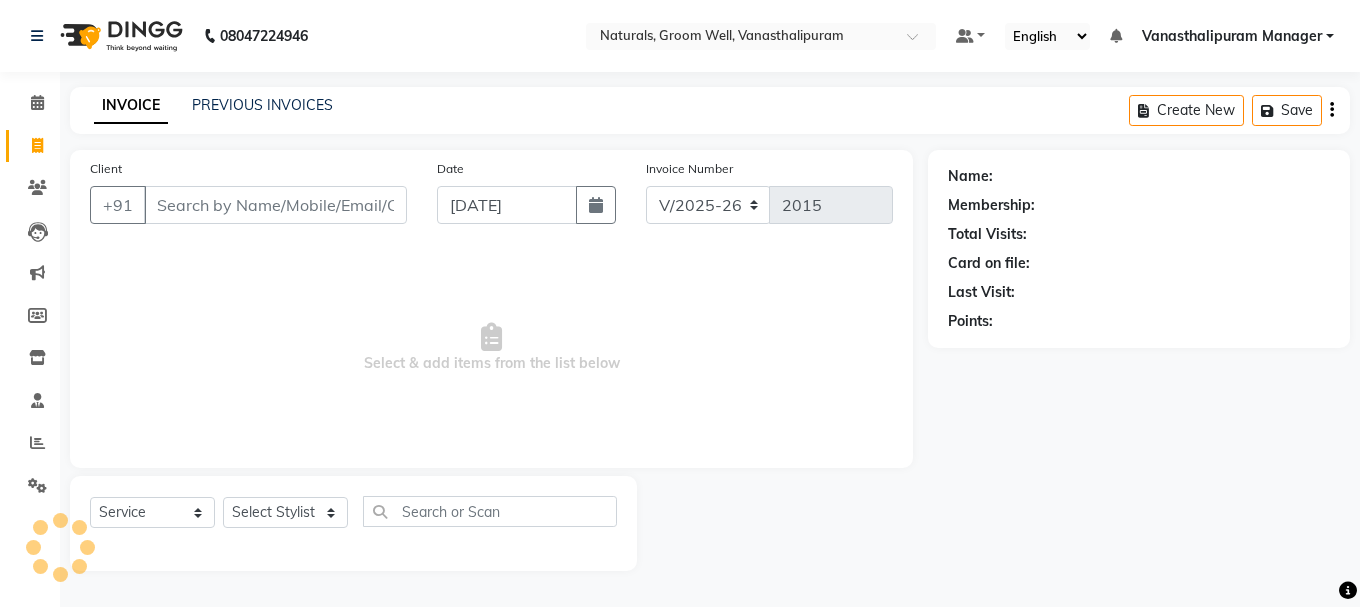 click on "Select  Service  Product  Membership  Package Voucher Prepaid Gift Card  Select Stylist" 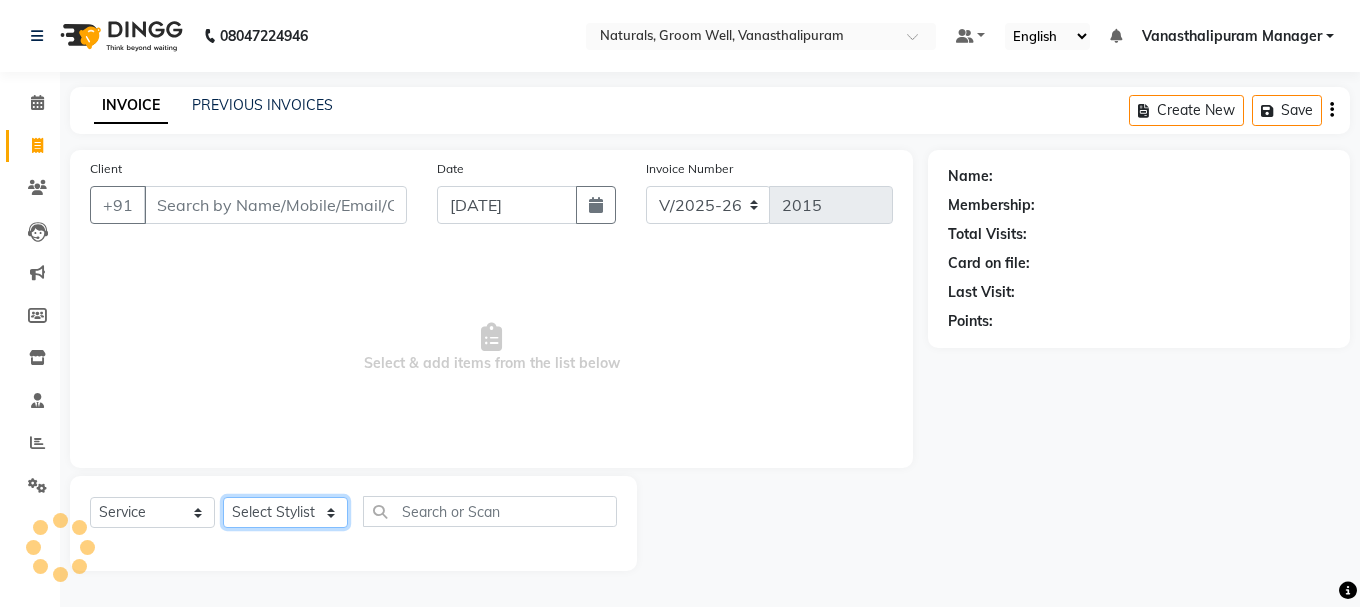 click on "Select Stylist [PERSON_NAME] kiran [PERSON_NAME] [PERSON_NAME] [PERSON_NAME] [PERSON_NAME] sandhya Vanasthalipuram Manager vinay" 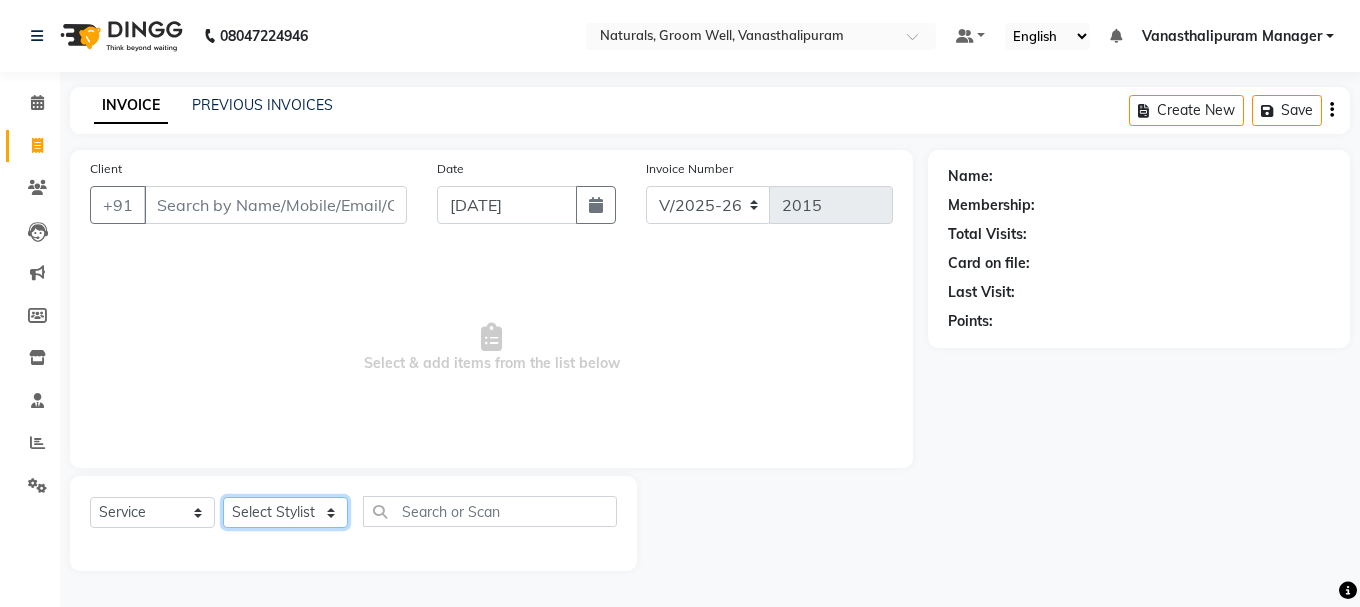 select on "41440" 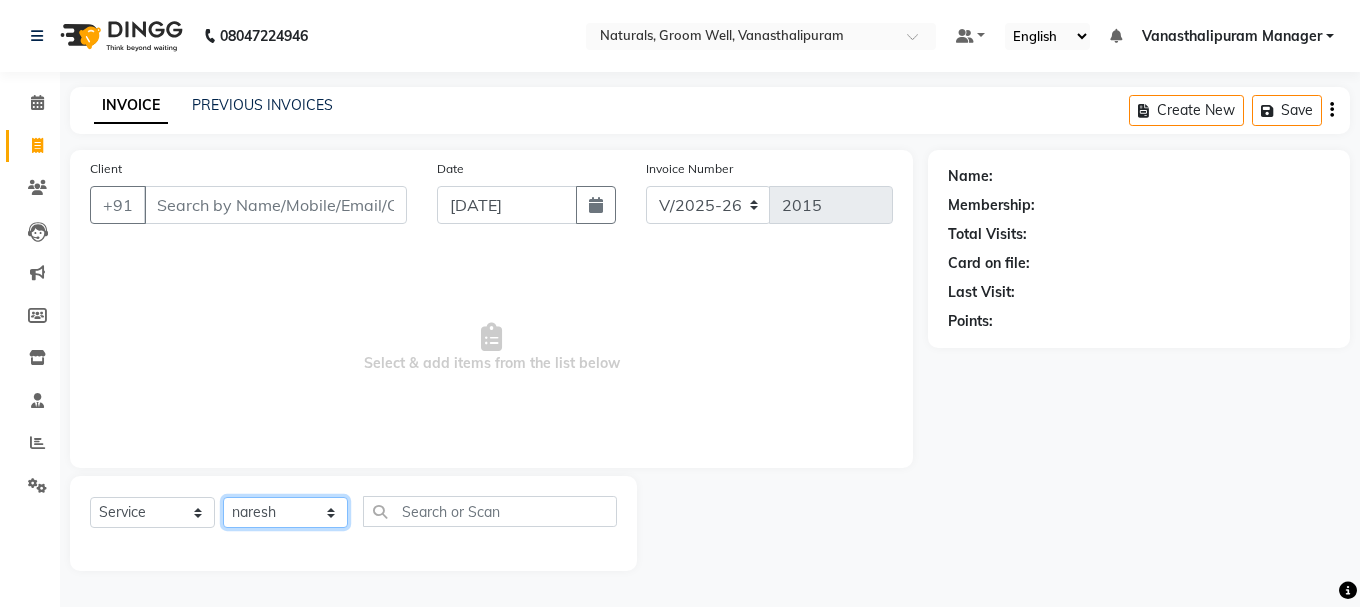 click on "Select Stylist [PERSON_NAME] kiran [PERSON_NAME] [PERSON_NAME] [PERSON_NAME] [PERSON_NAME] sandhya Vanasthalipuram Manager vinay" 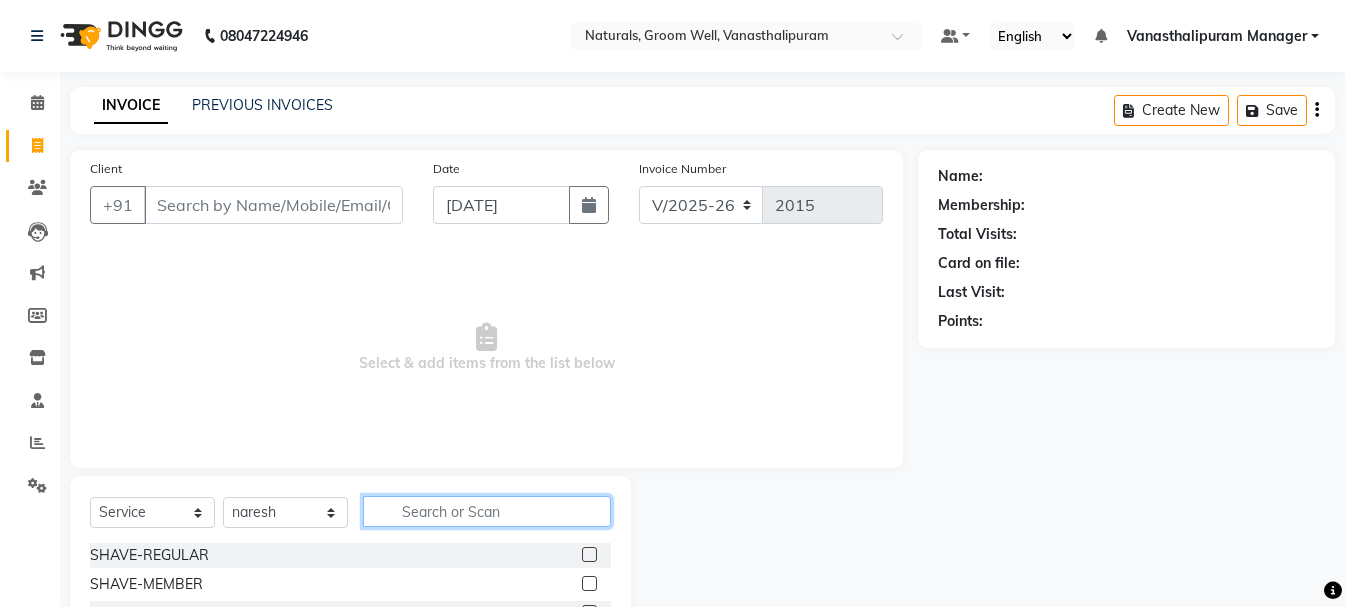 click 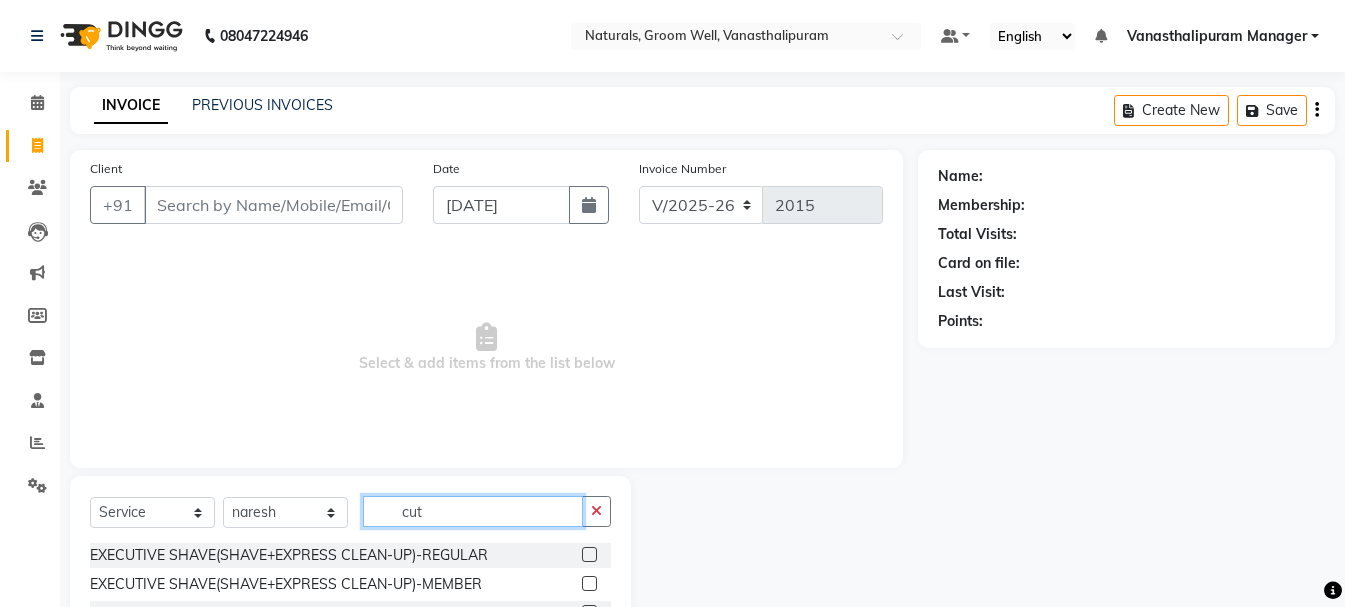 scroll, scrollTop: 194, scrollLeft: 0, axis: vertical 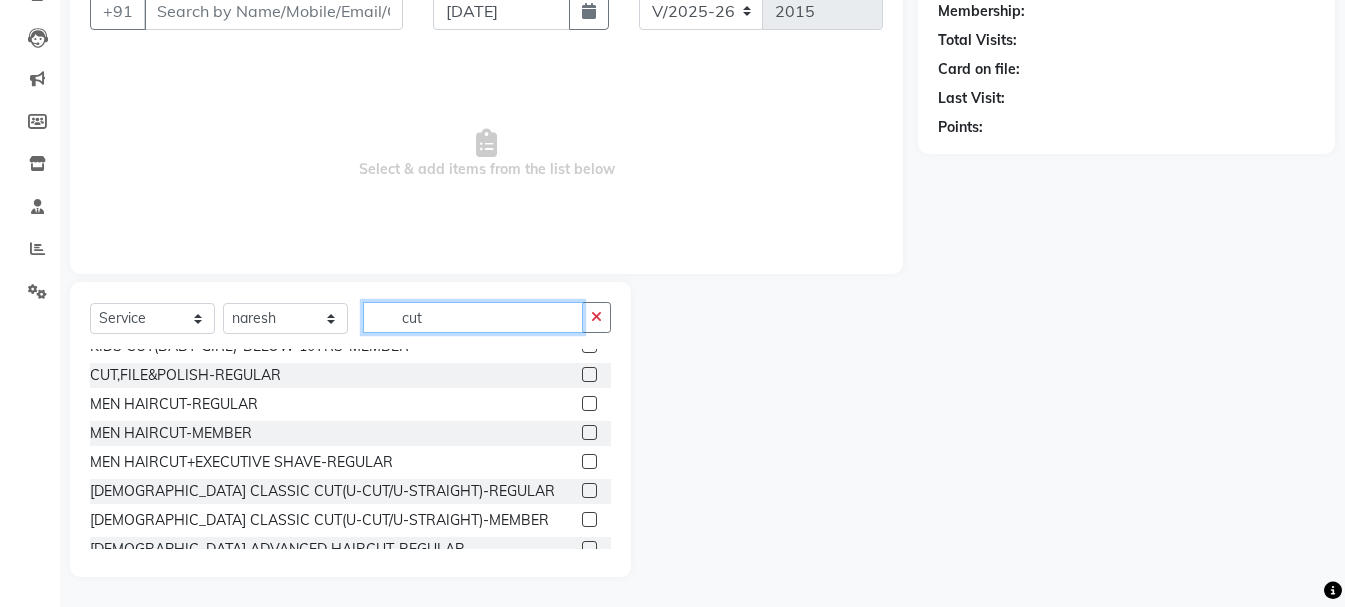 type on "cut" 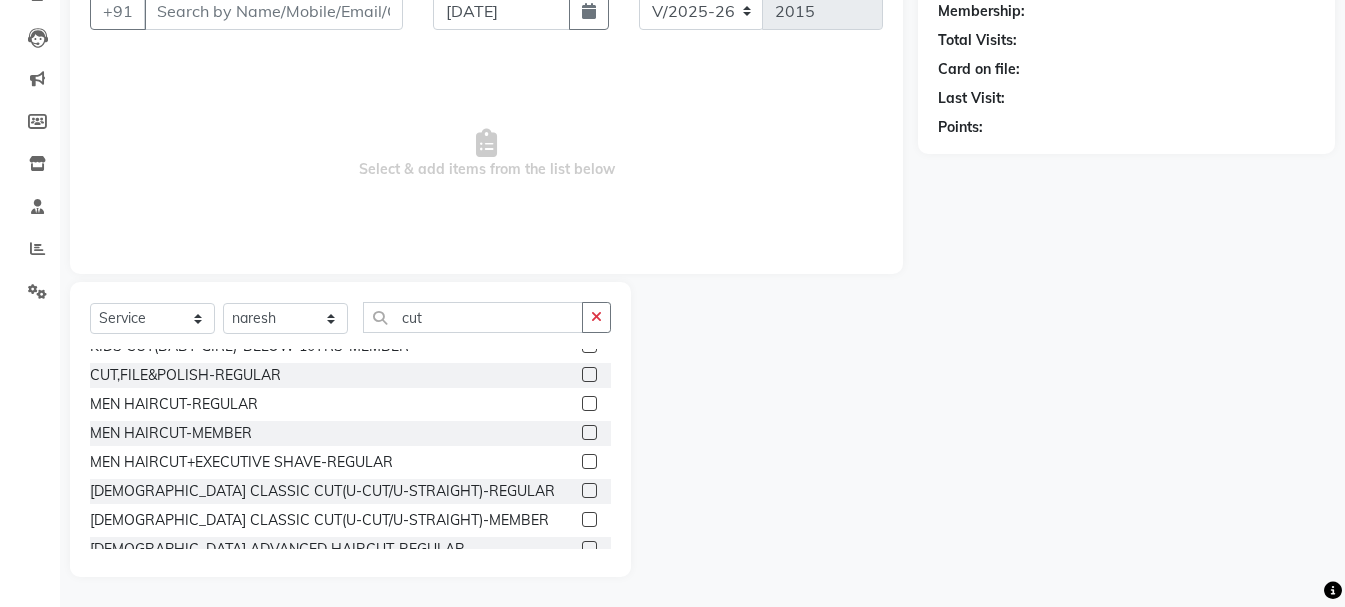 click 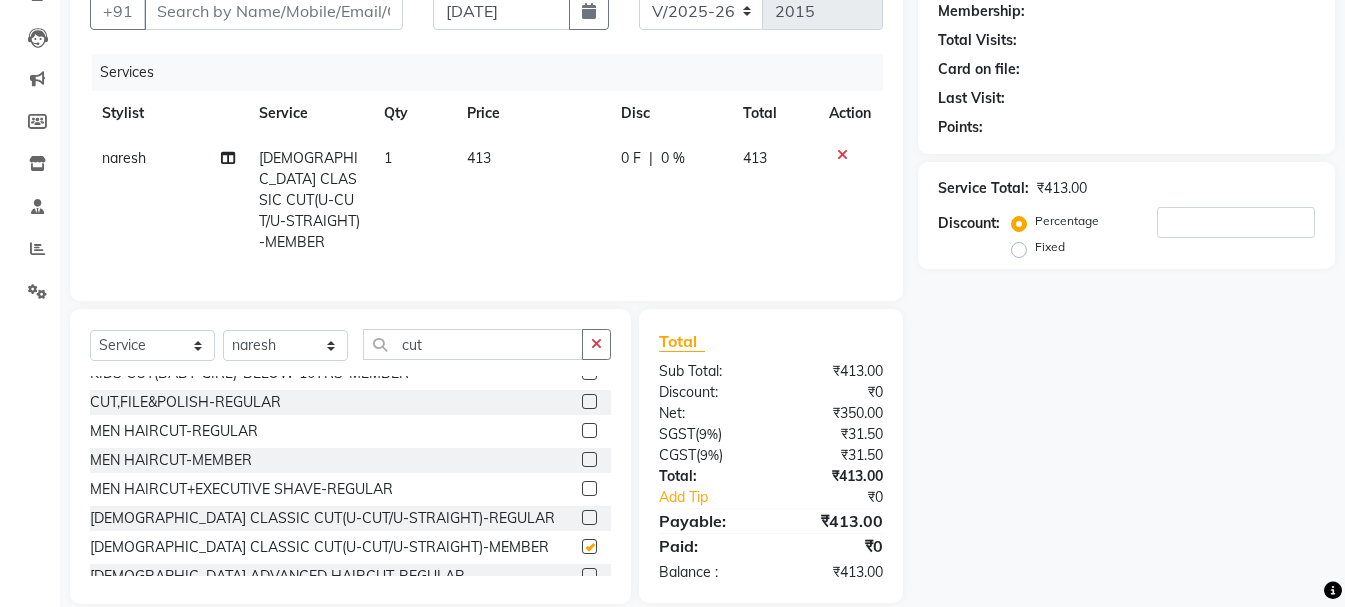 checkbox on "false" 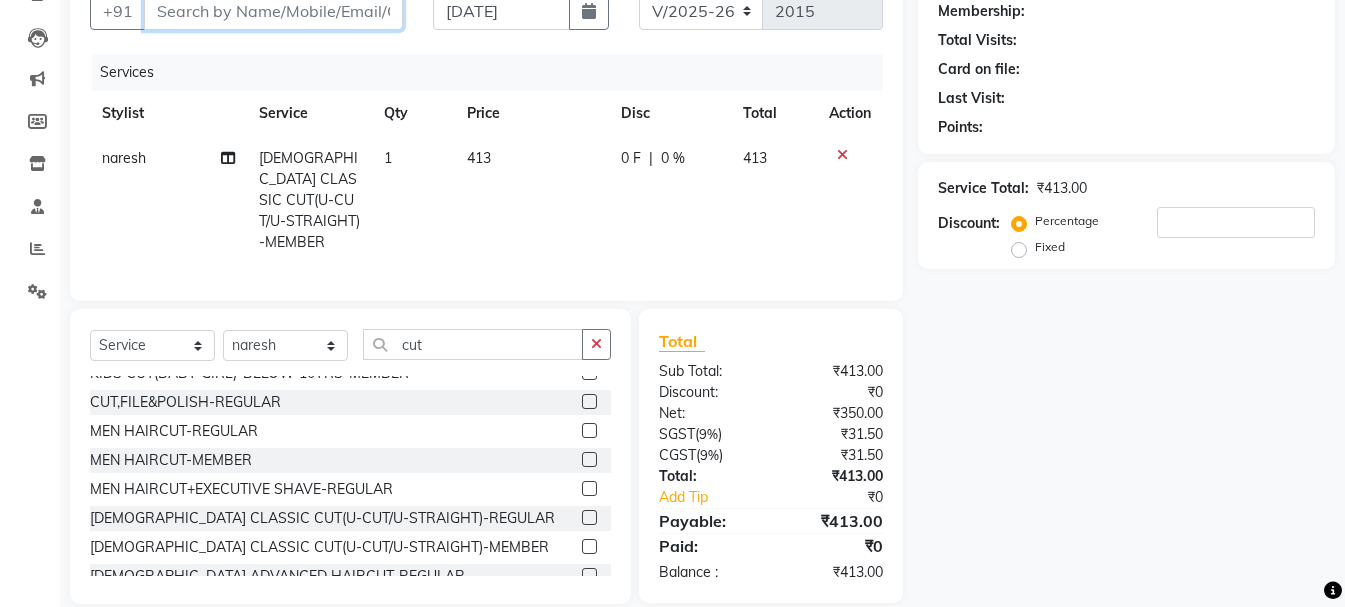 click on "Client" at bounding box center (273, 11) 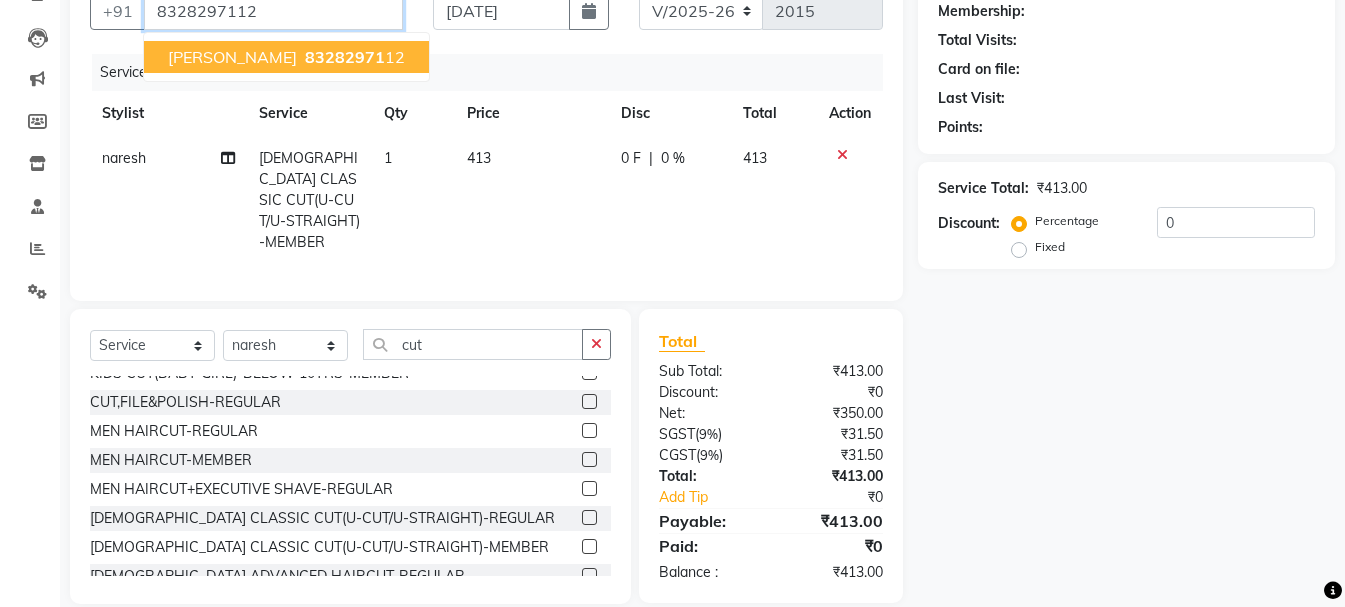 type on "8328297112" 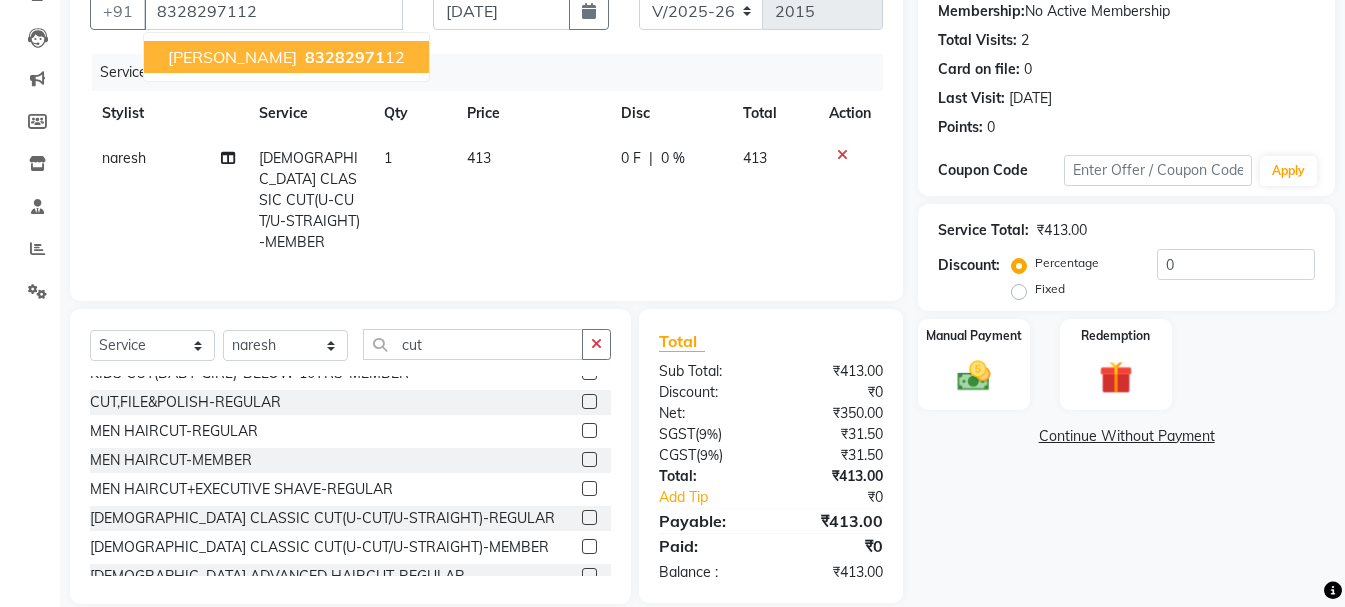 click on "83282971 12" at bounding box center (353, 57) 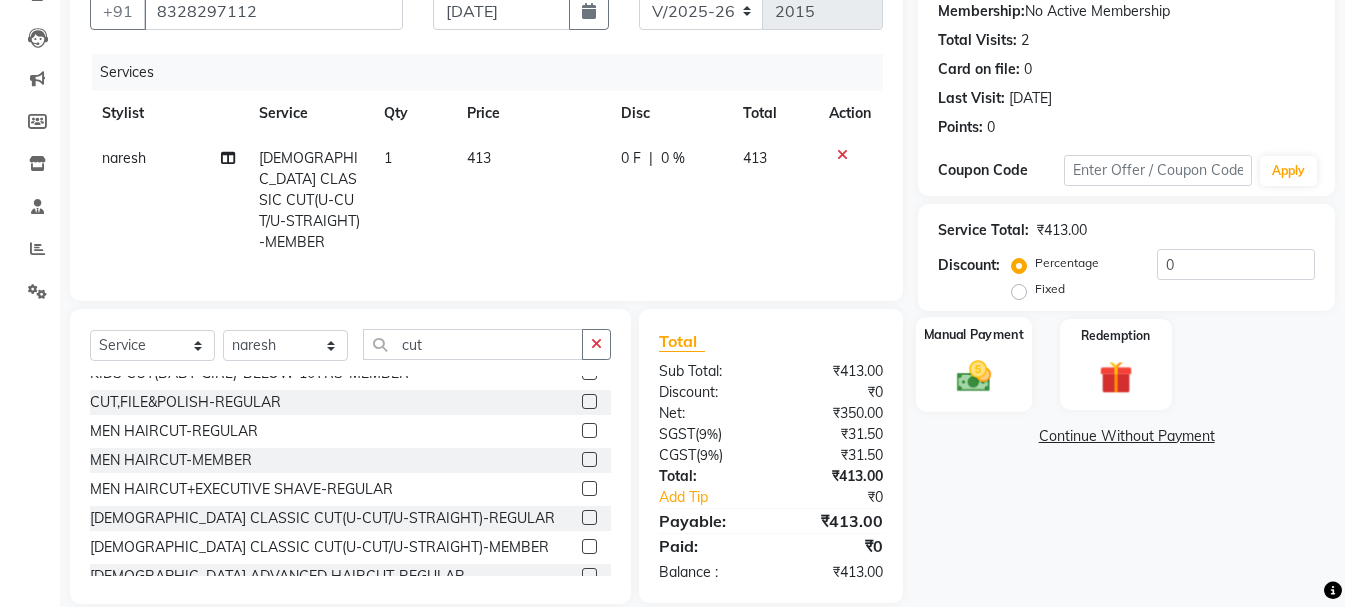 click 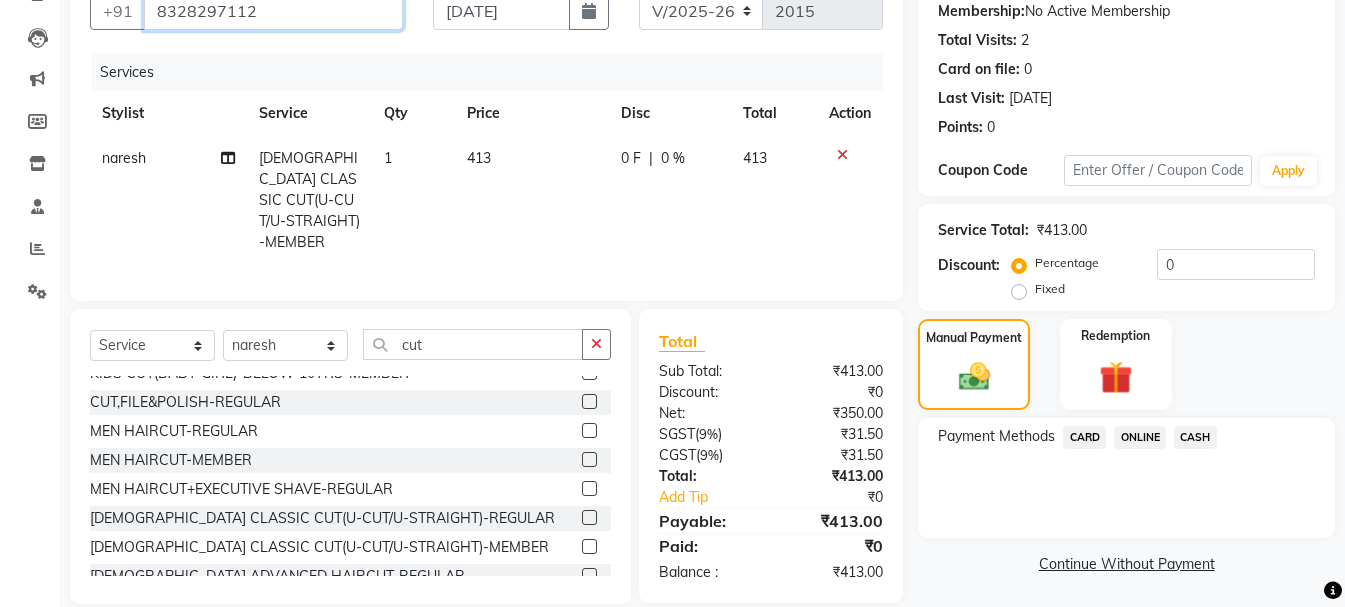 click on "8328297112" at bounding box center [273, 11] 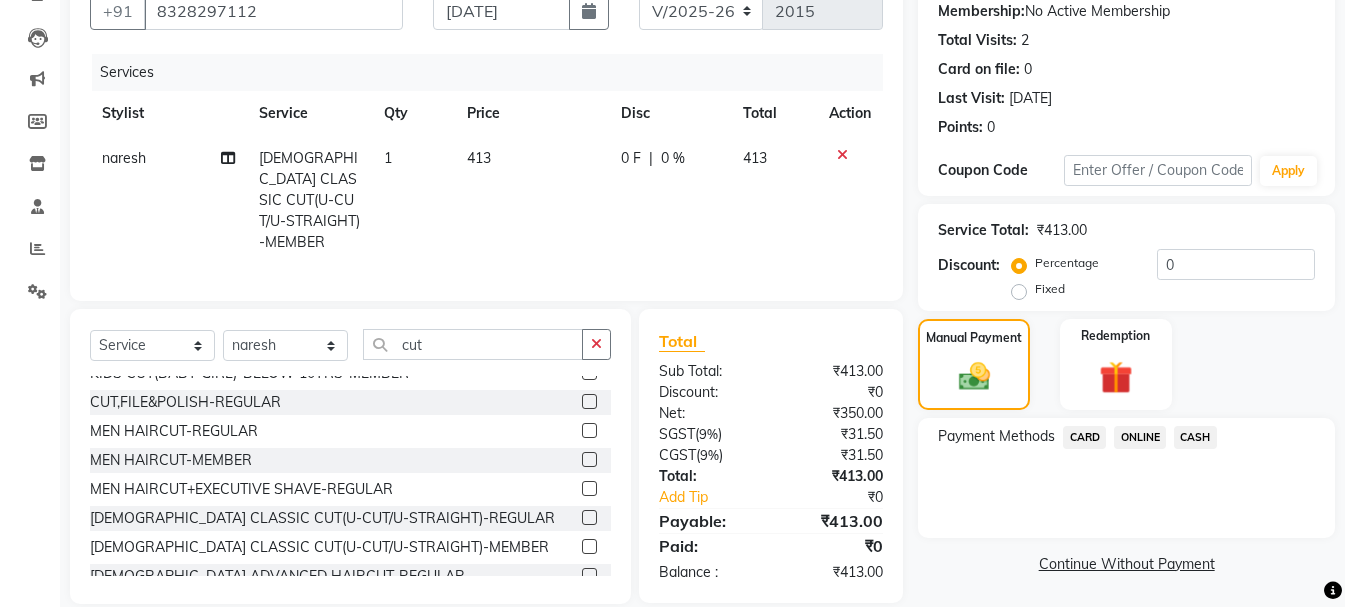 click on "ONLINE" 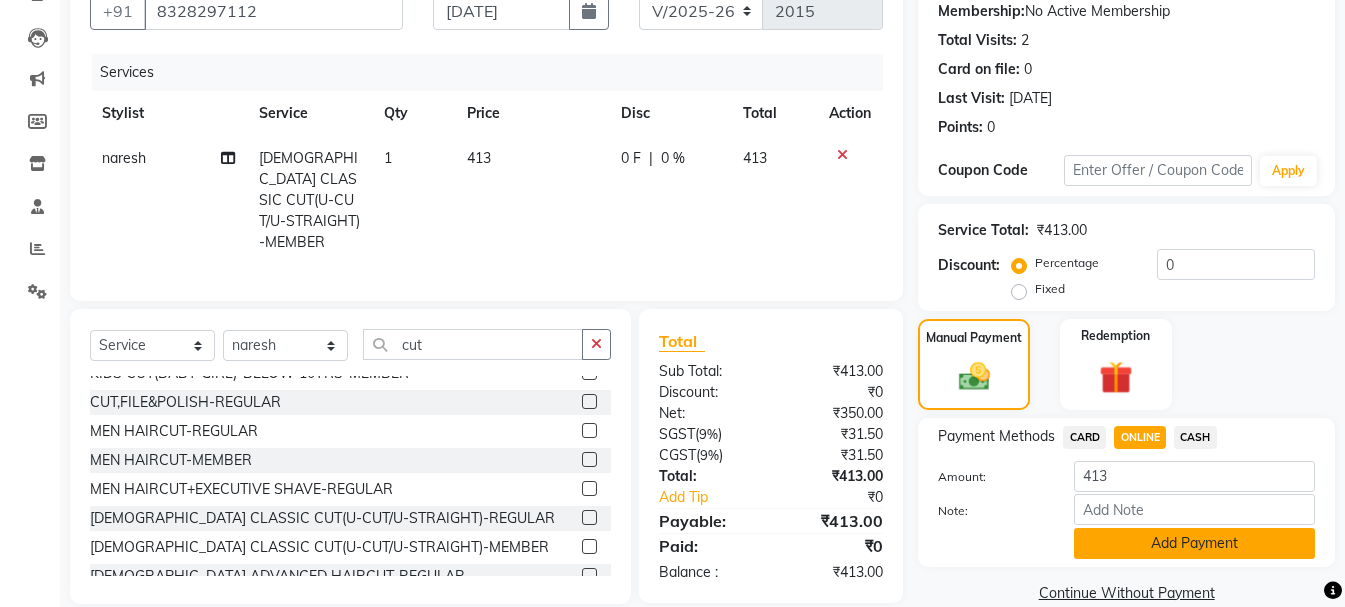 click on "Add Payment" 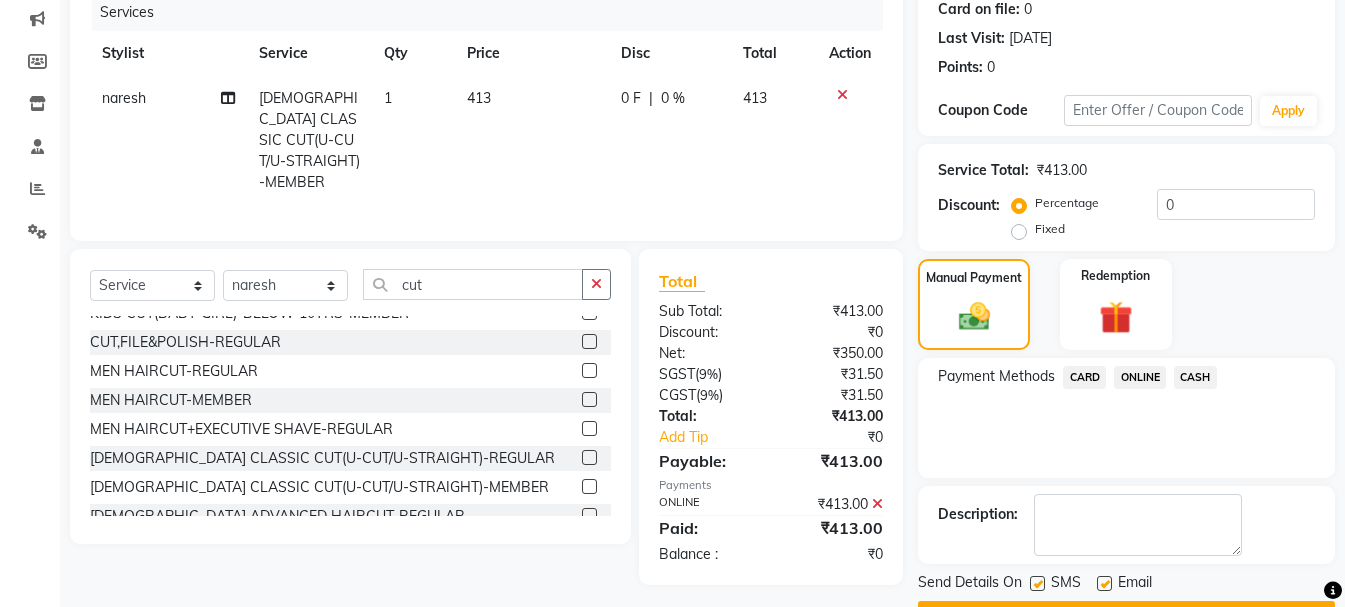 scroll, scrollTop: 309, scrollLeft: 0, axis: vertical 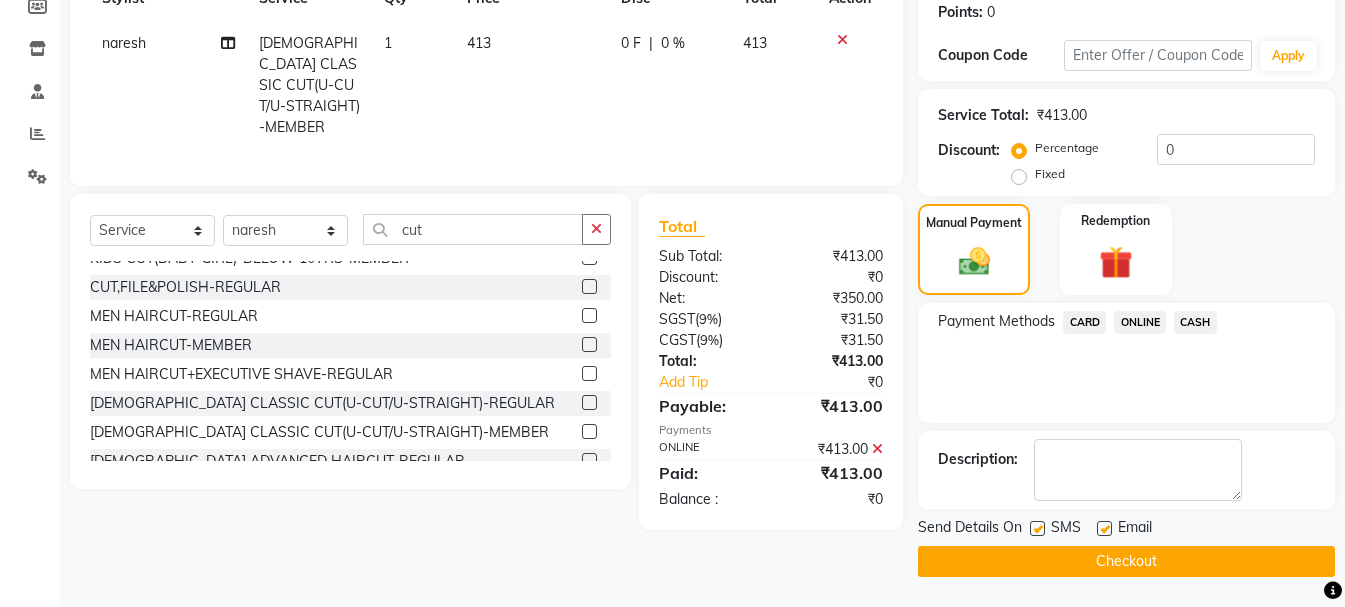 click on "Checkout" 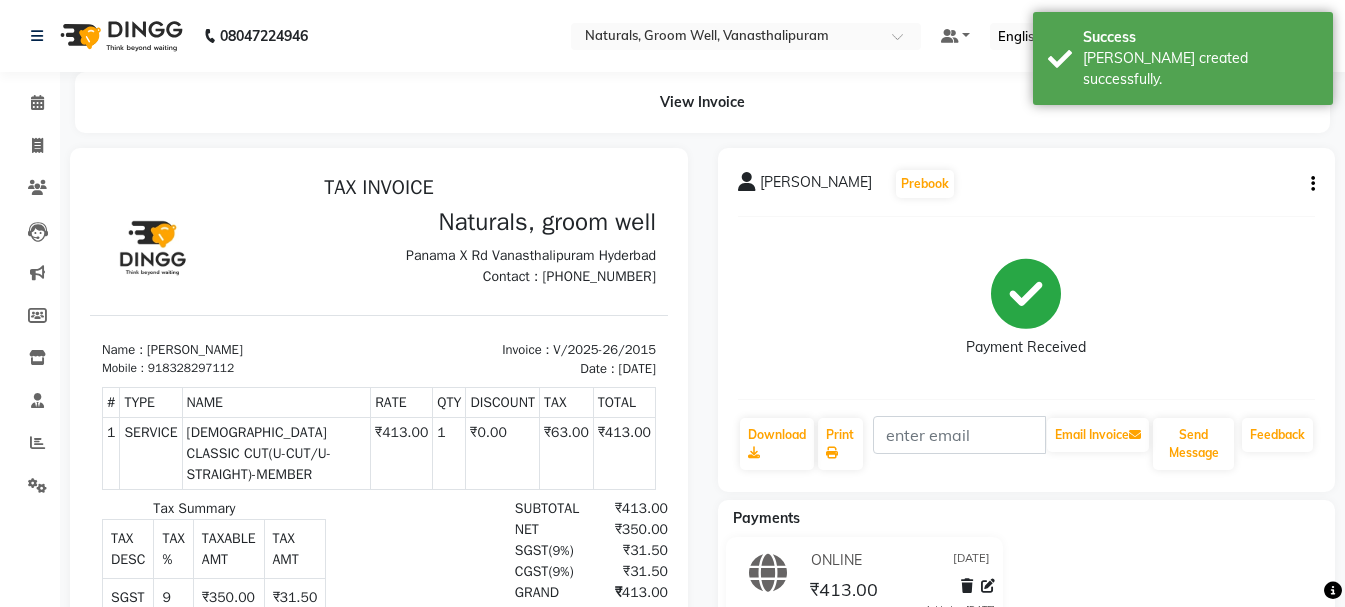 scroll, scrollTop: 0, scrollLeft: 0, axis: both 